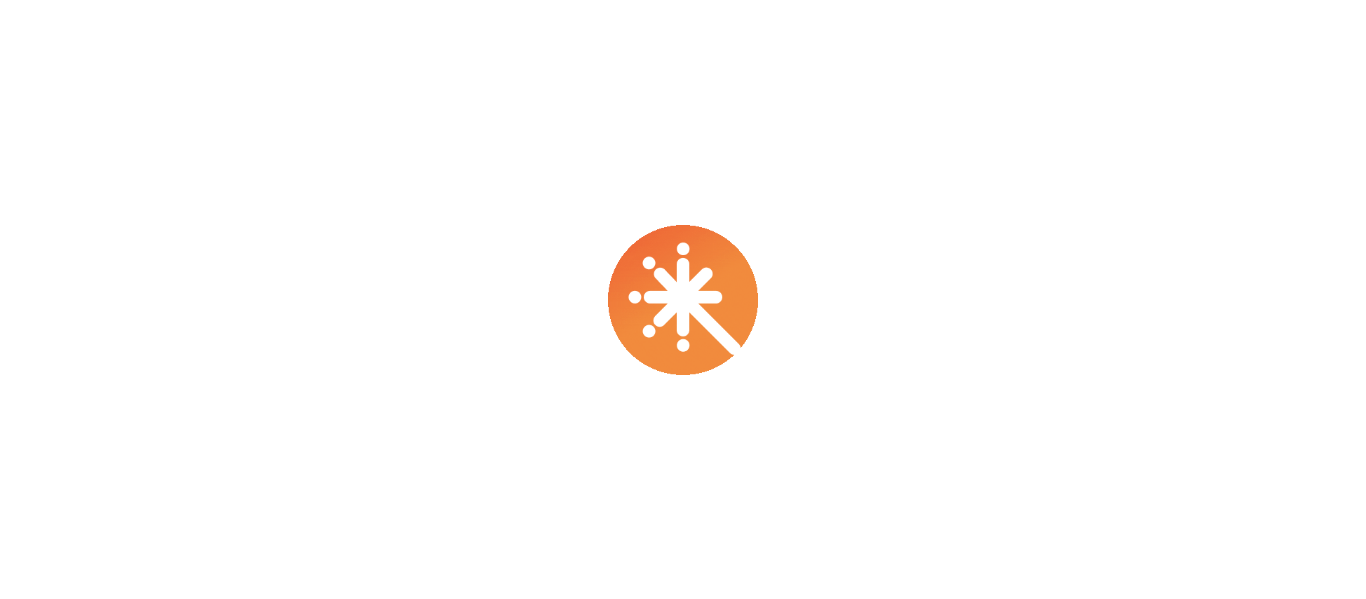 scroll, scrollTop: 0, scrollLeft: 0, axis: both 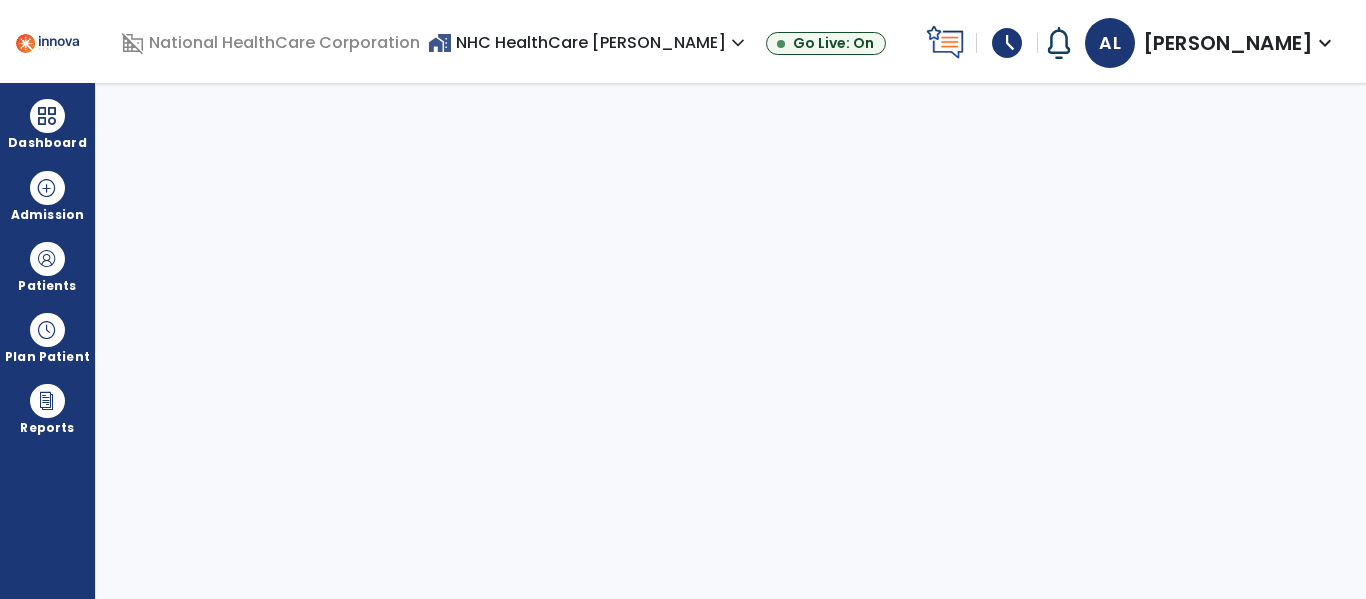 select on "****" 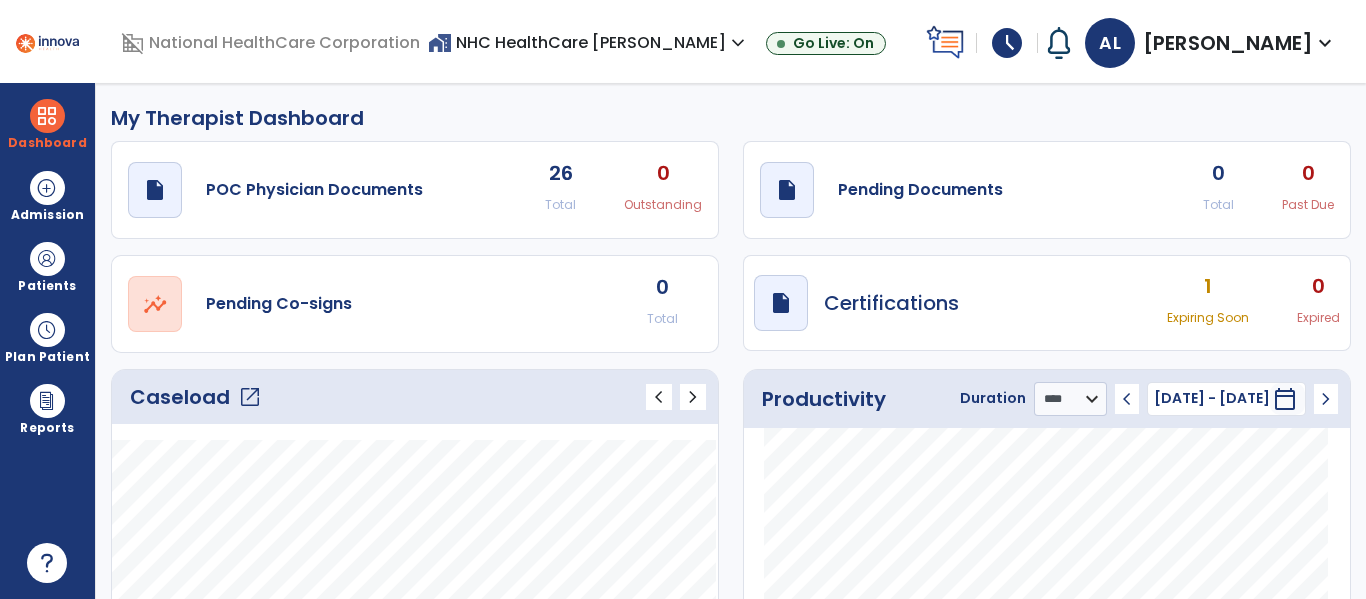 click on "home_work   NHC HealthCare [PERSON_NAME]    expand_more" at bounding box center (589, 42) 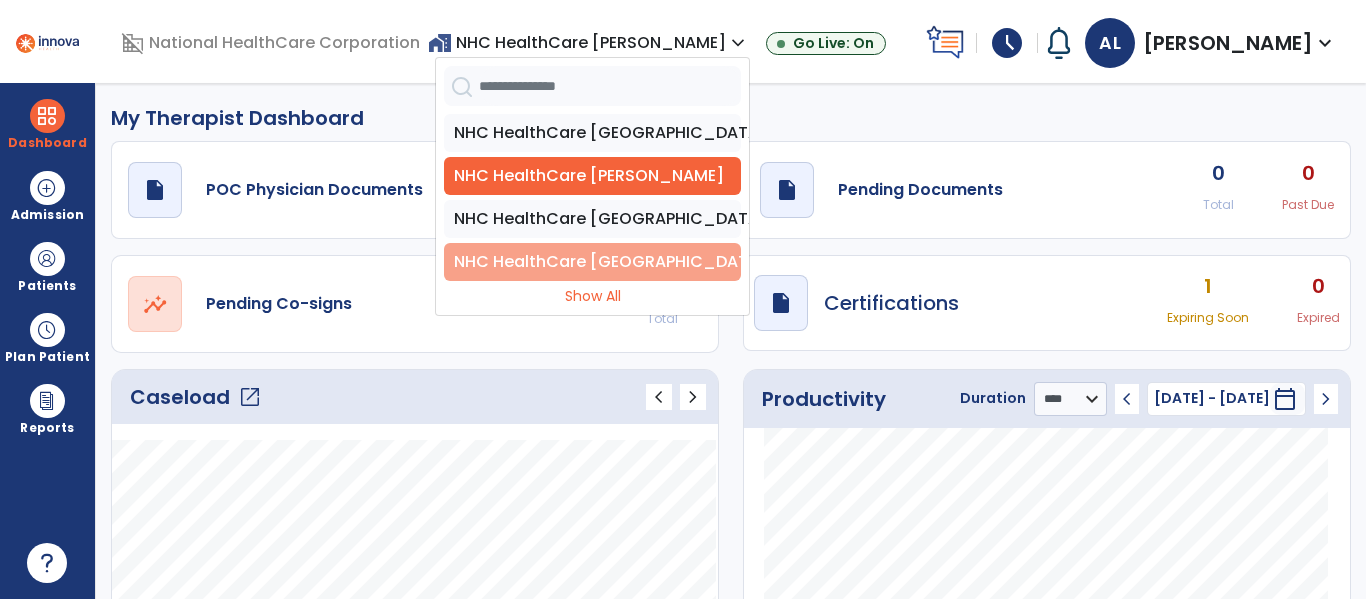 click on "NHC HealthCare [GEOGRAPHIC_DATA]" at bounding box center (592, 262) 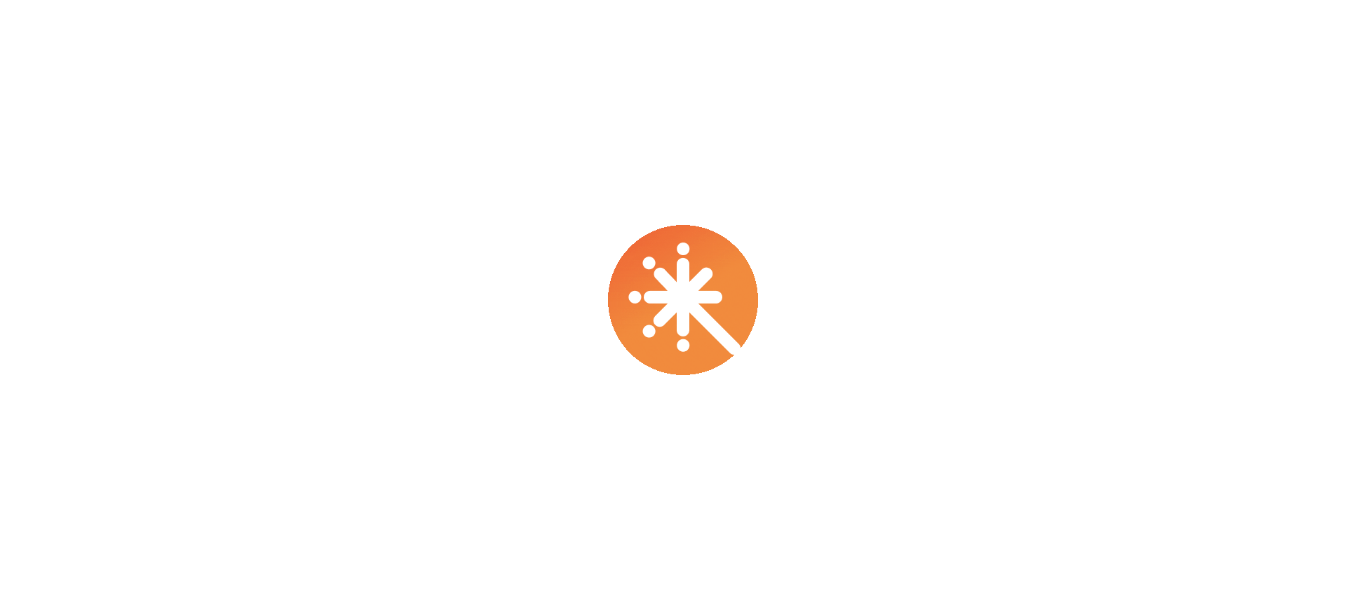 scroll, scrollTop: 0, scrollLeft: 0, axis: both 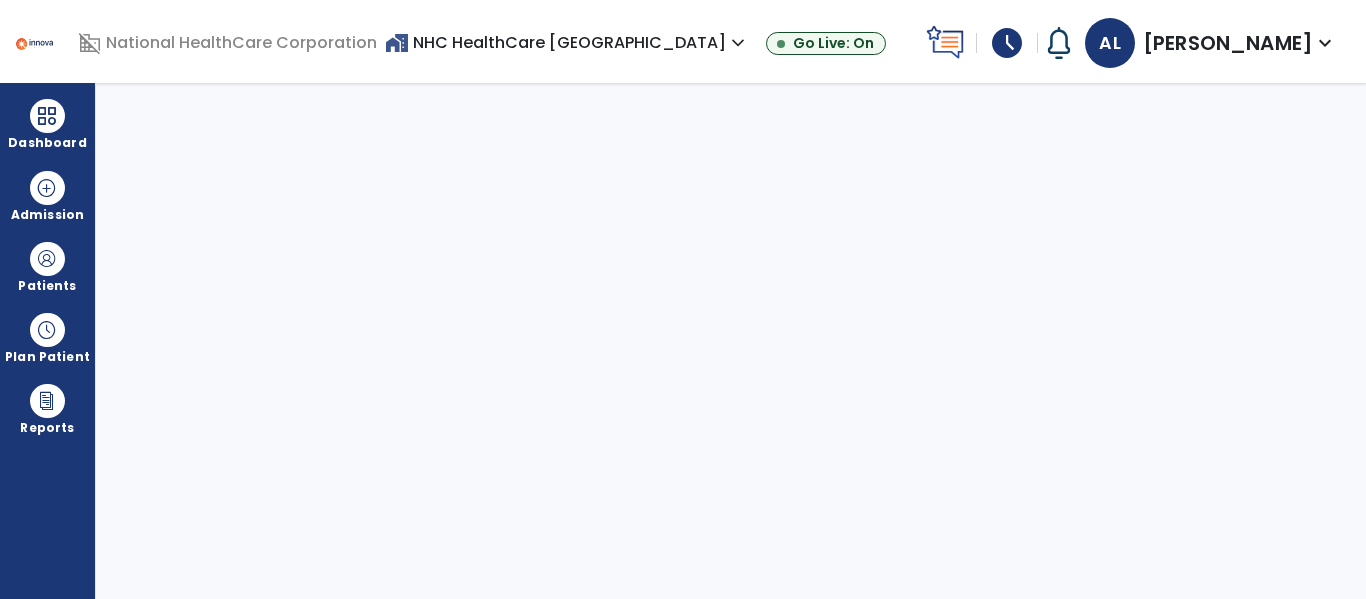 select on "****" 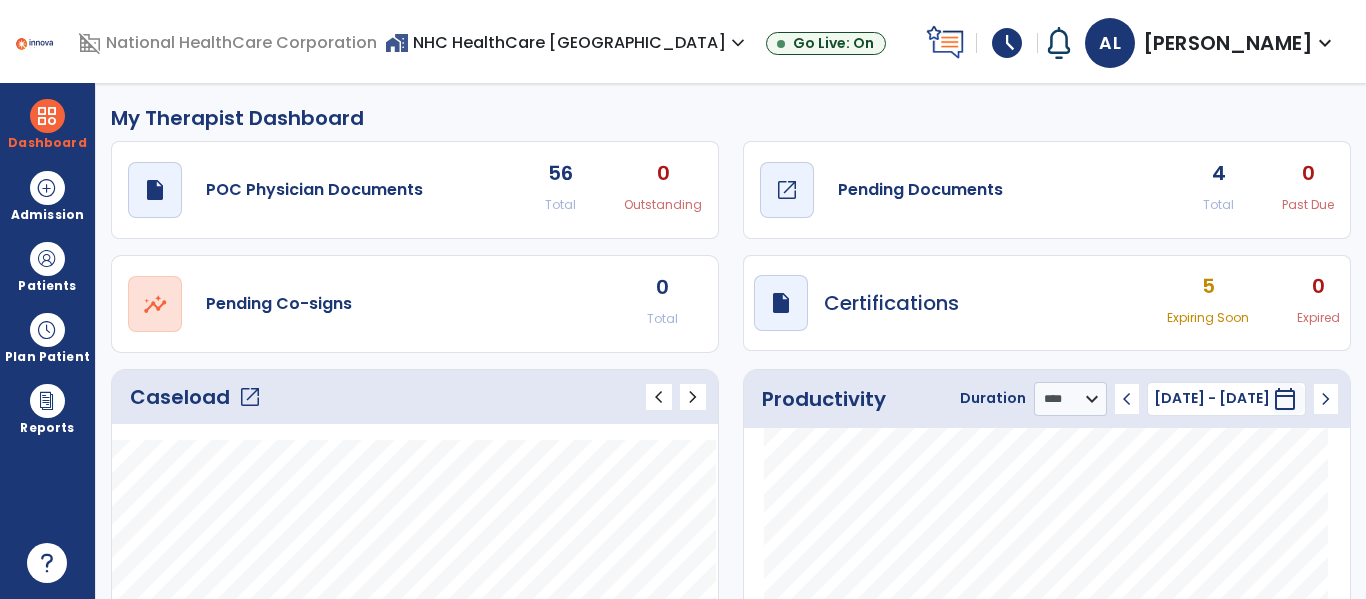 click on "Pending Documents" 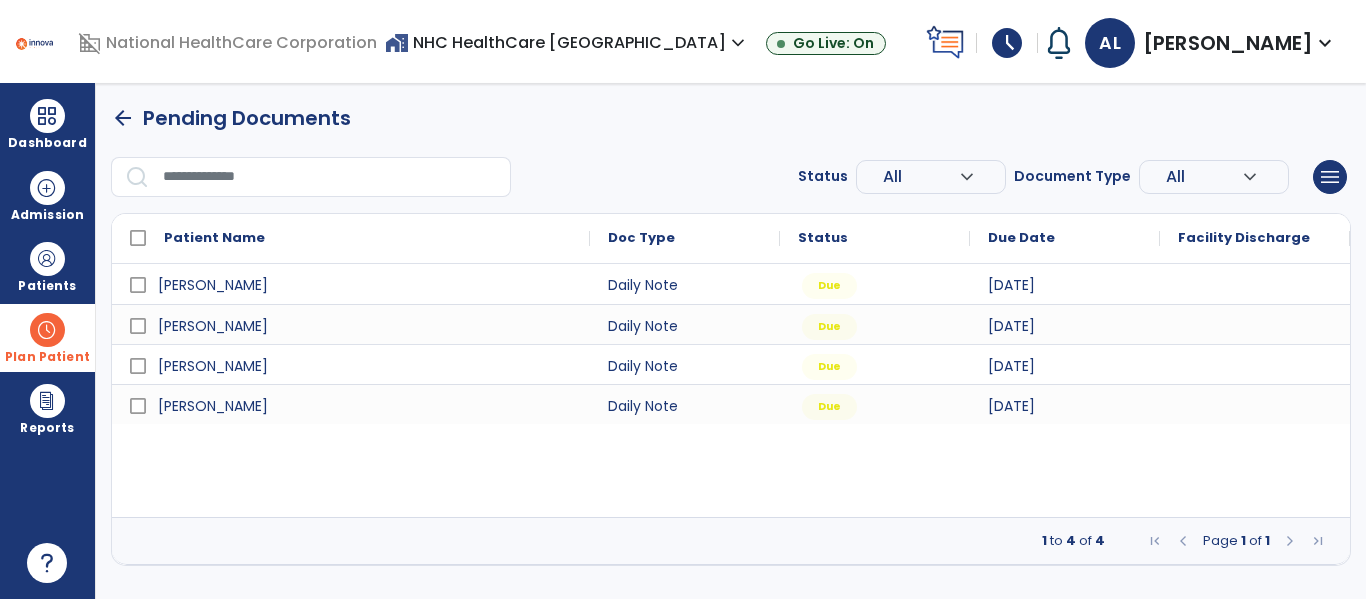 click at bounding box center (47, 330) 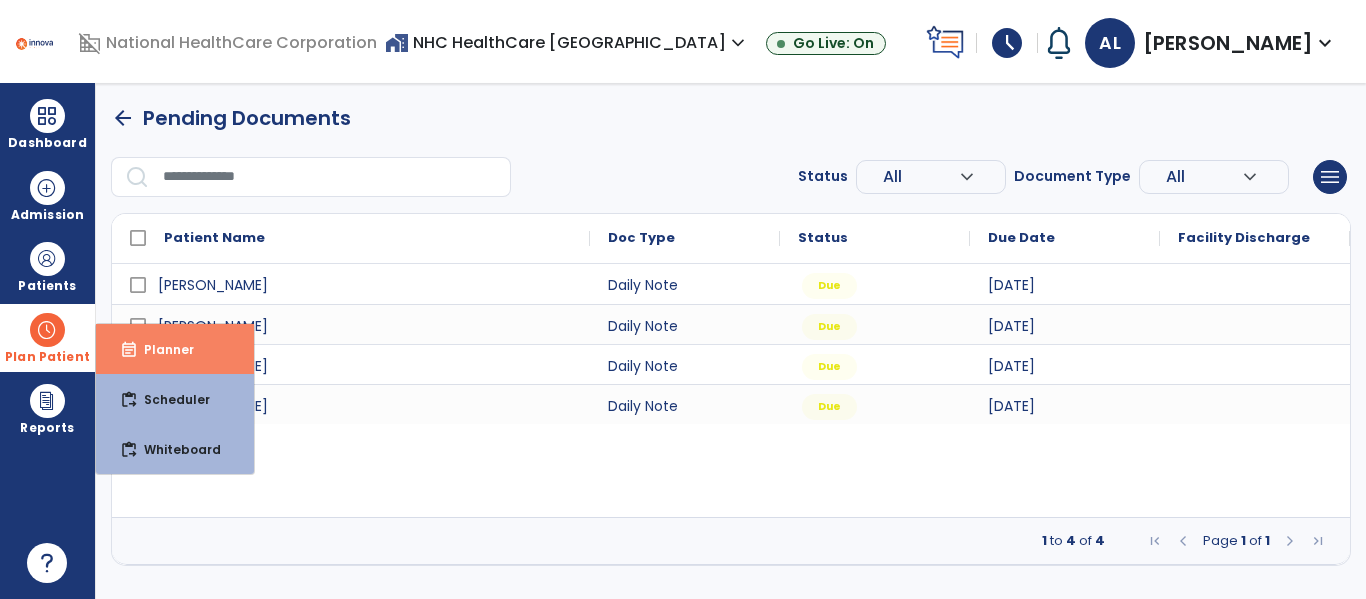 click on "event_note" at bounding box center [129, 350] 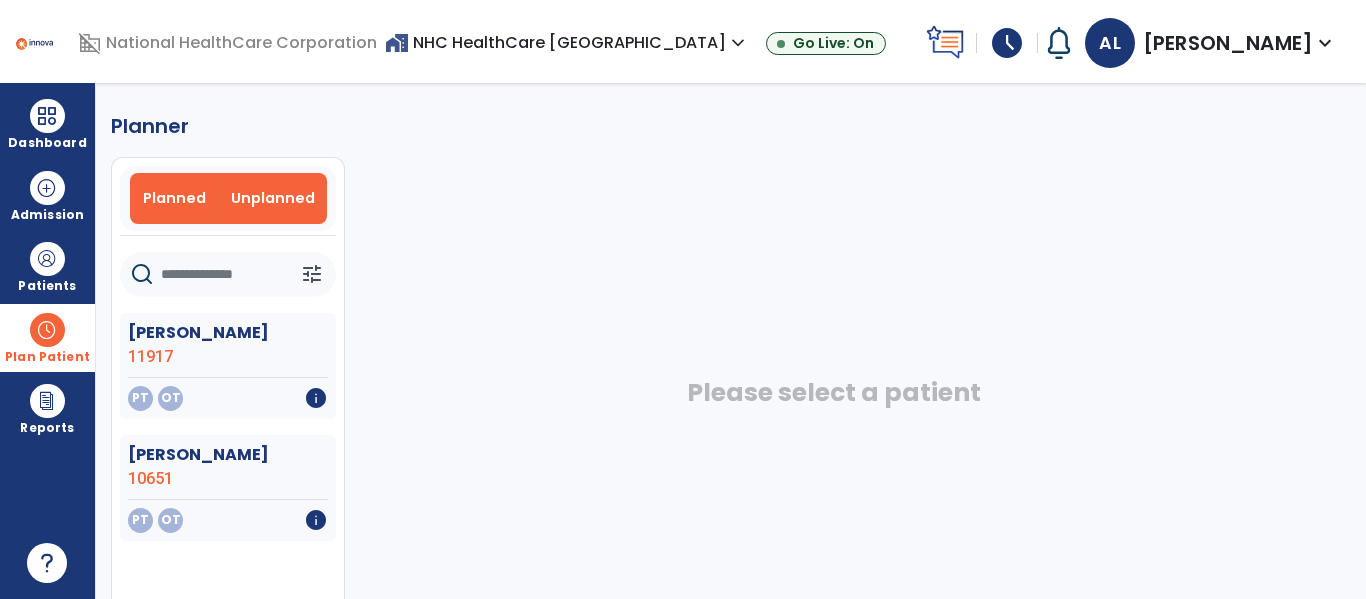 click on "Planned" at bounding box center (174, 198) 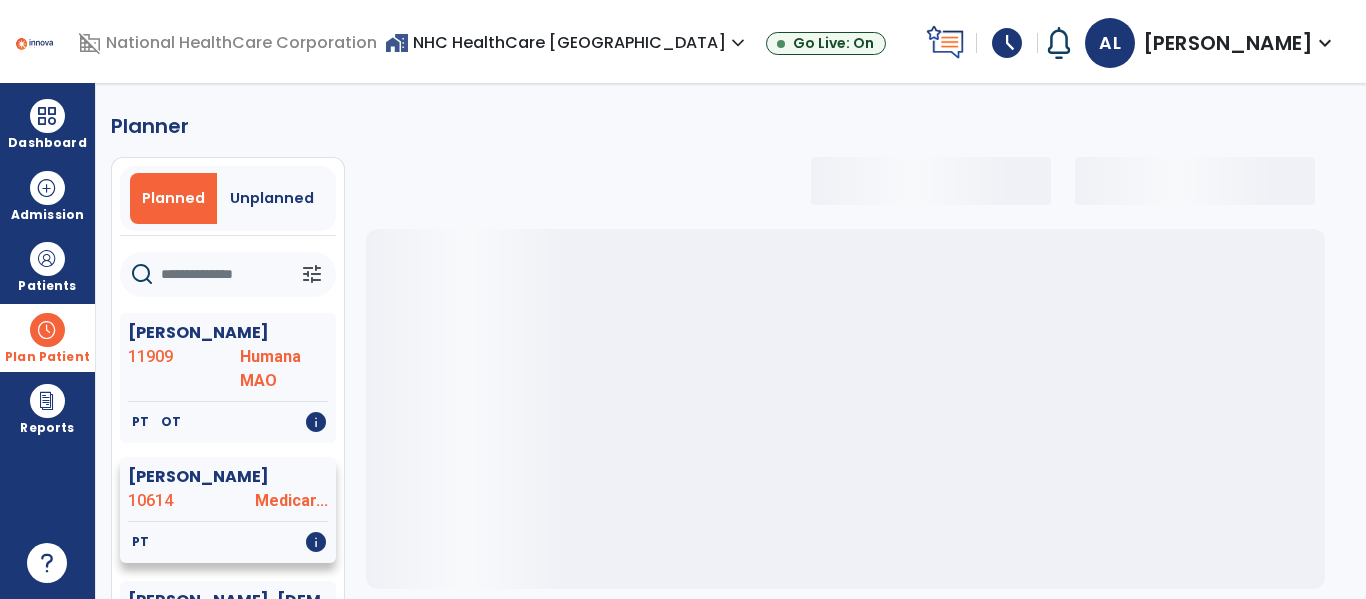 select on "***" 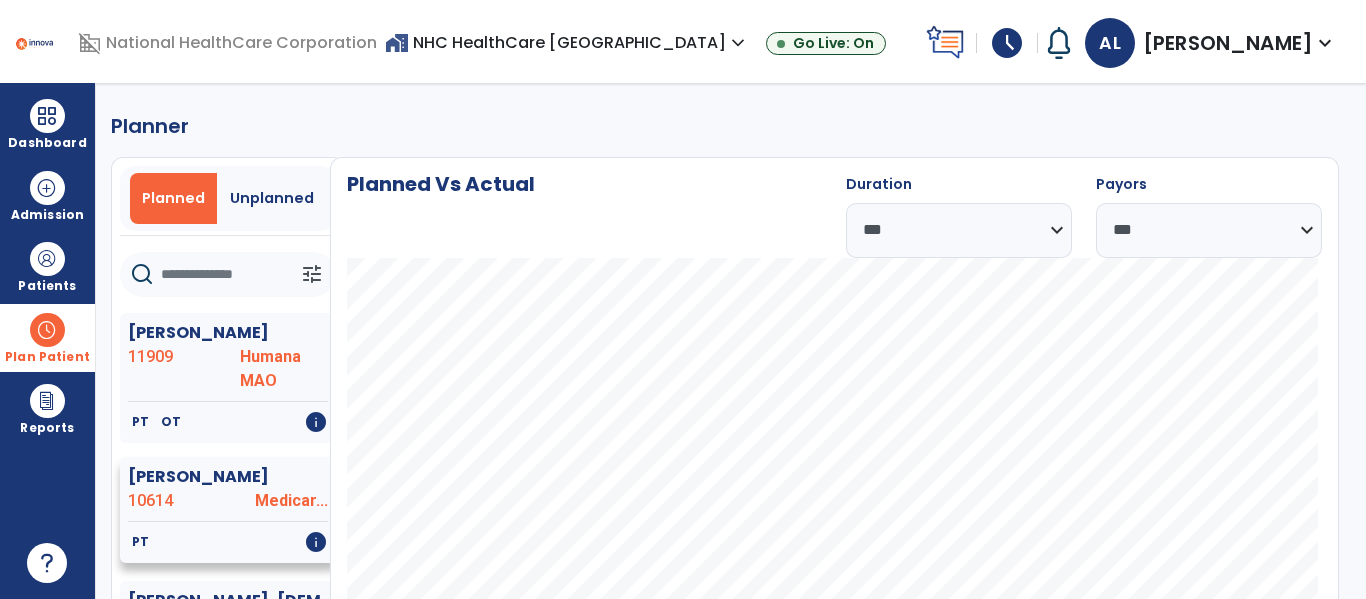 scroll, scrollTop: 254, scrollLeft: 0, axis: vertical 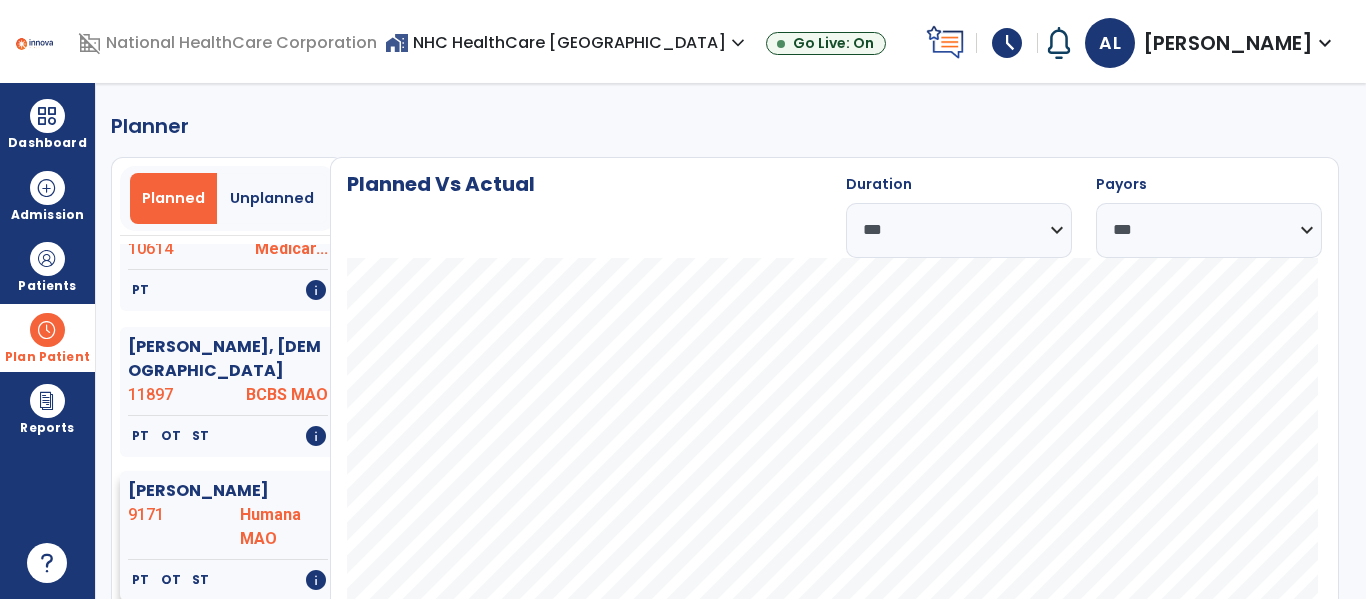 click on "[PERSON_NAME]" 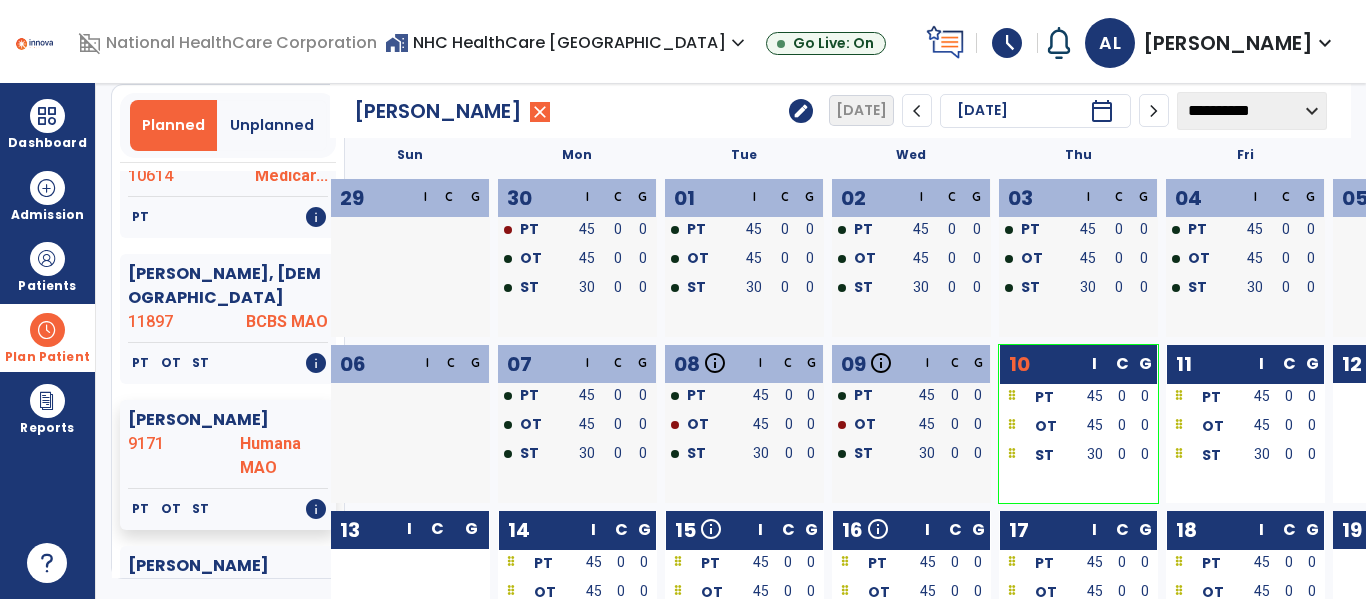 scroll, scrollTop: 0, scrollLeft: 0, axis: both 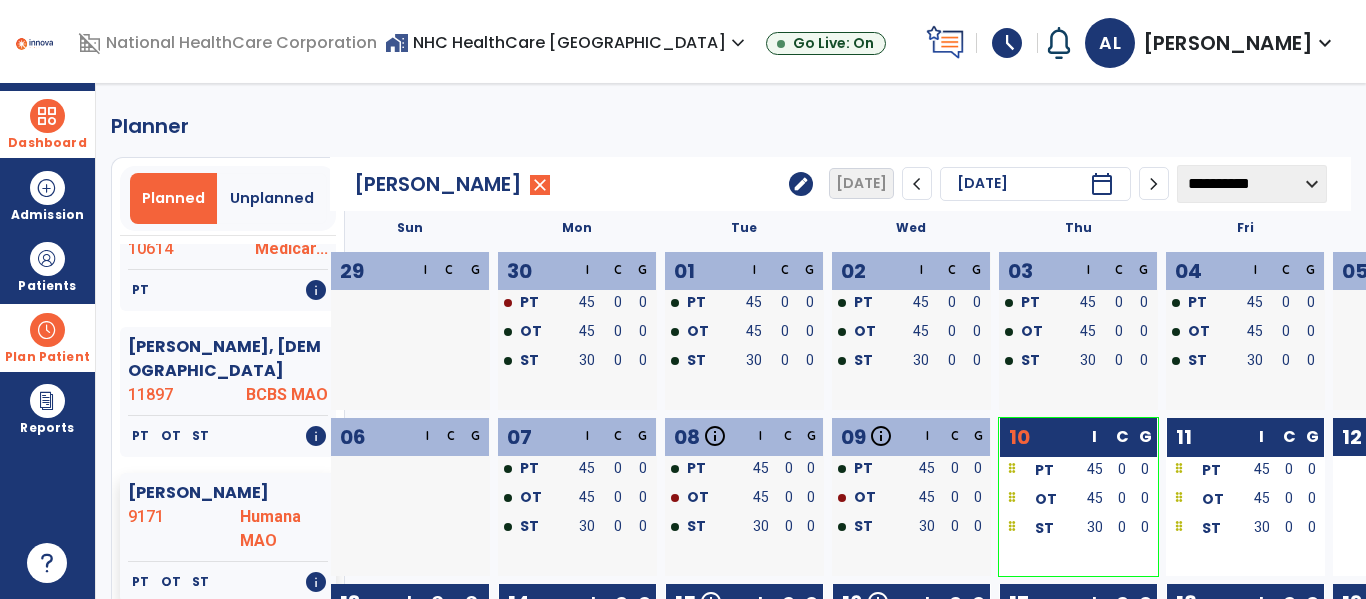 click on "Dashboard" at bounding box center [47, 124] 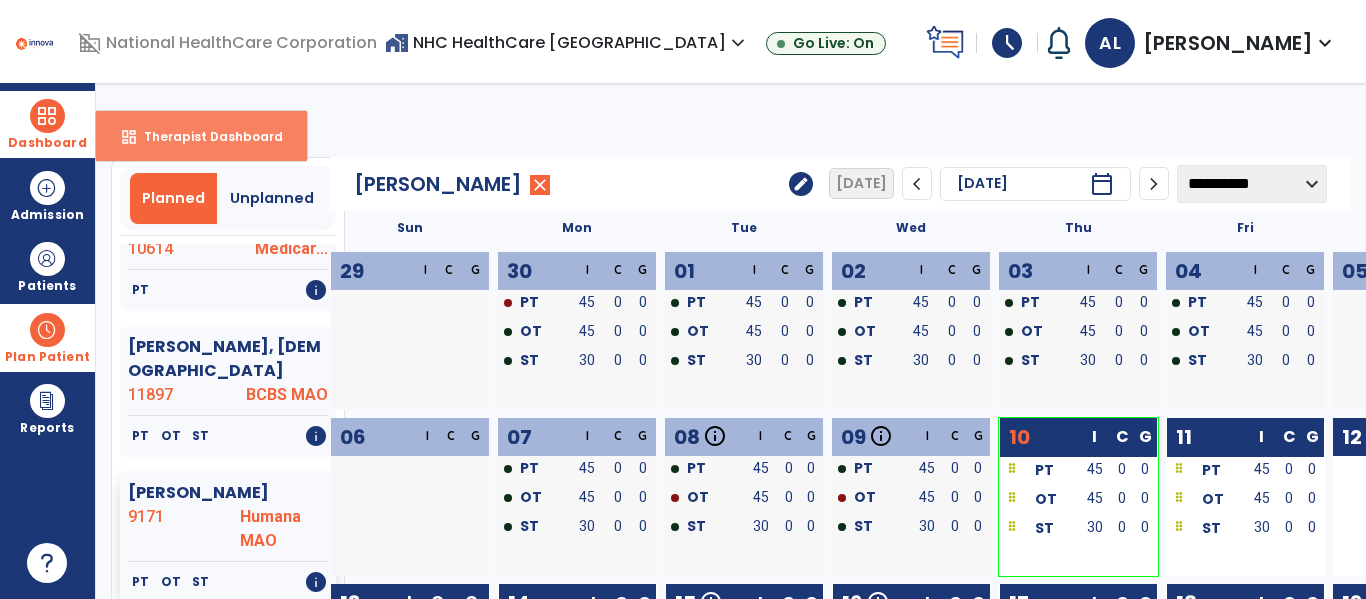 click on "dashboard  Therapist Dashboard" at bounding box center (201, 136) 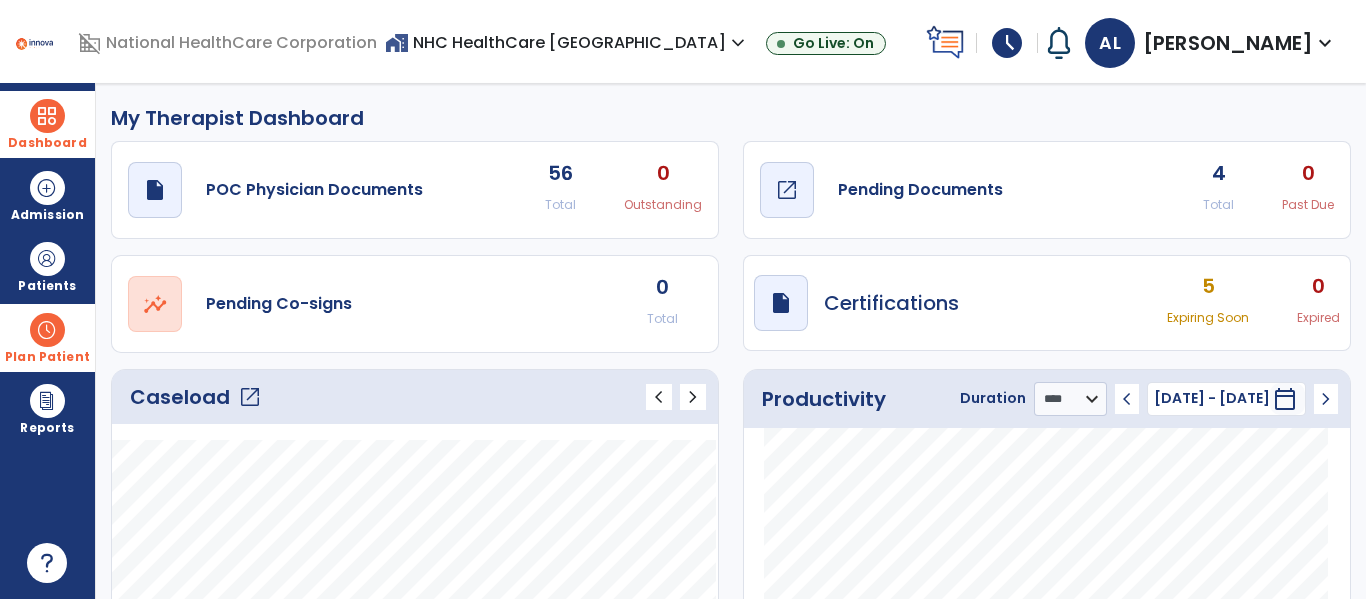 click on "draft   open_in_new  Pending Documents" 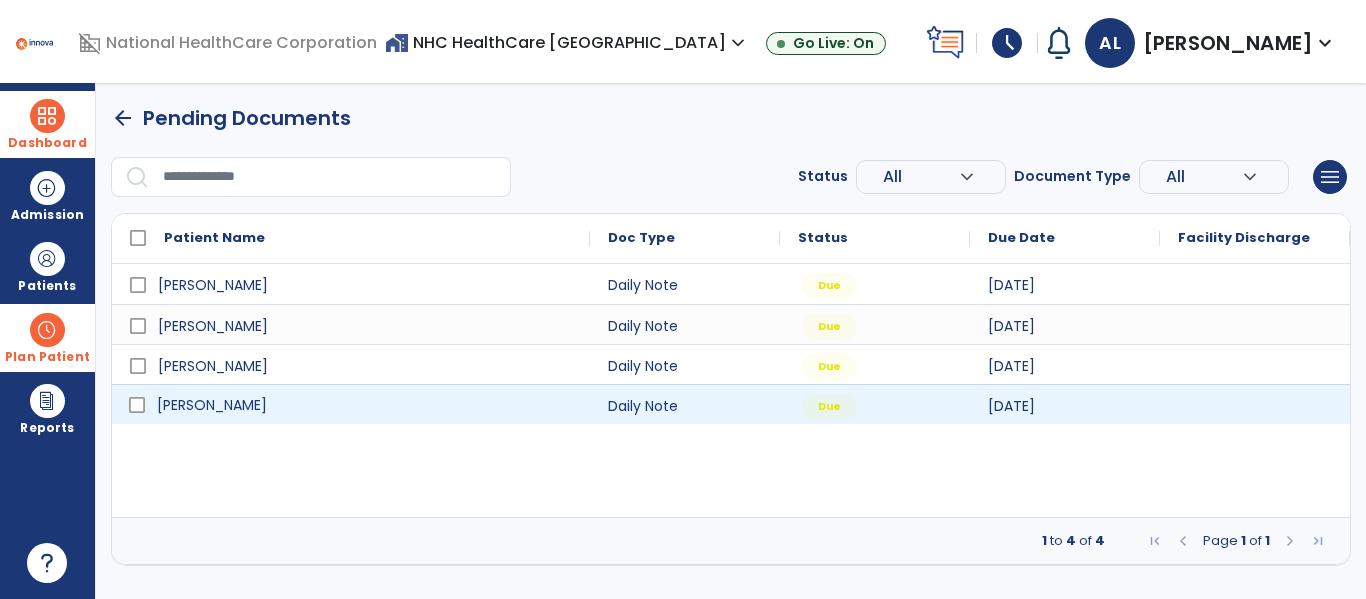 click on "[PERSON_NAME]" at bounding box center [351, 404] 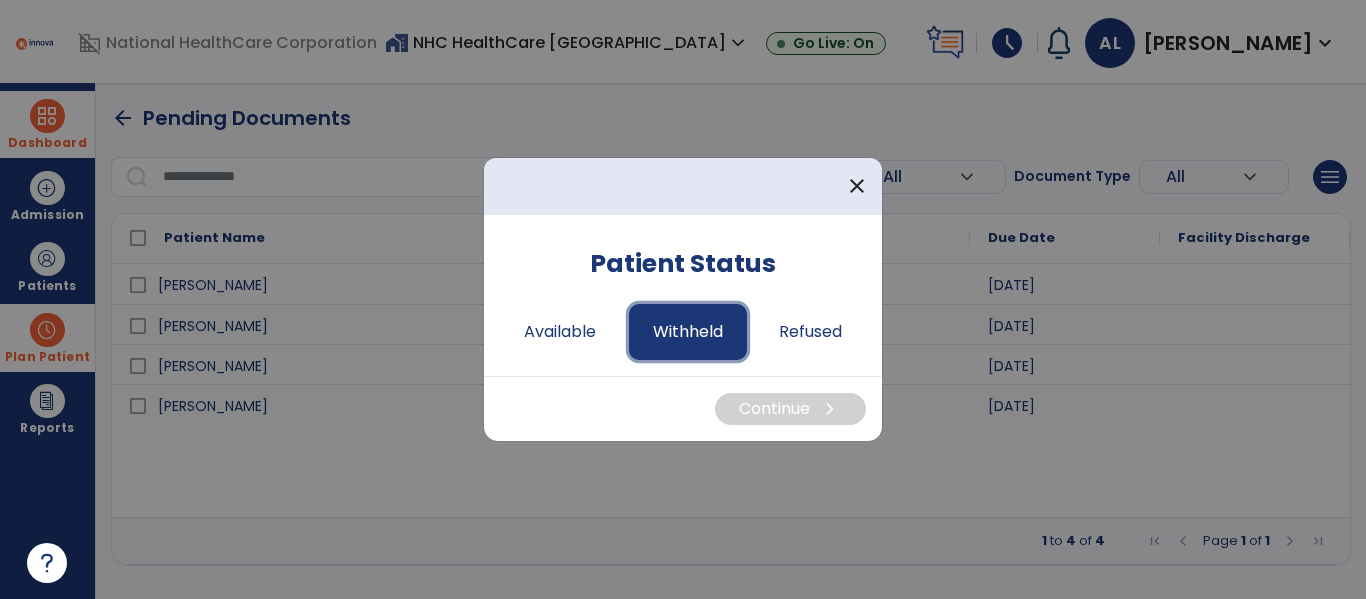 click on "Withheld" at bounding box center [688, 332] 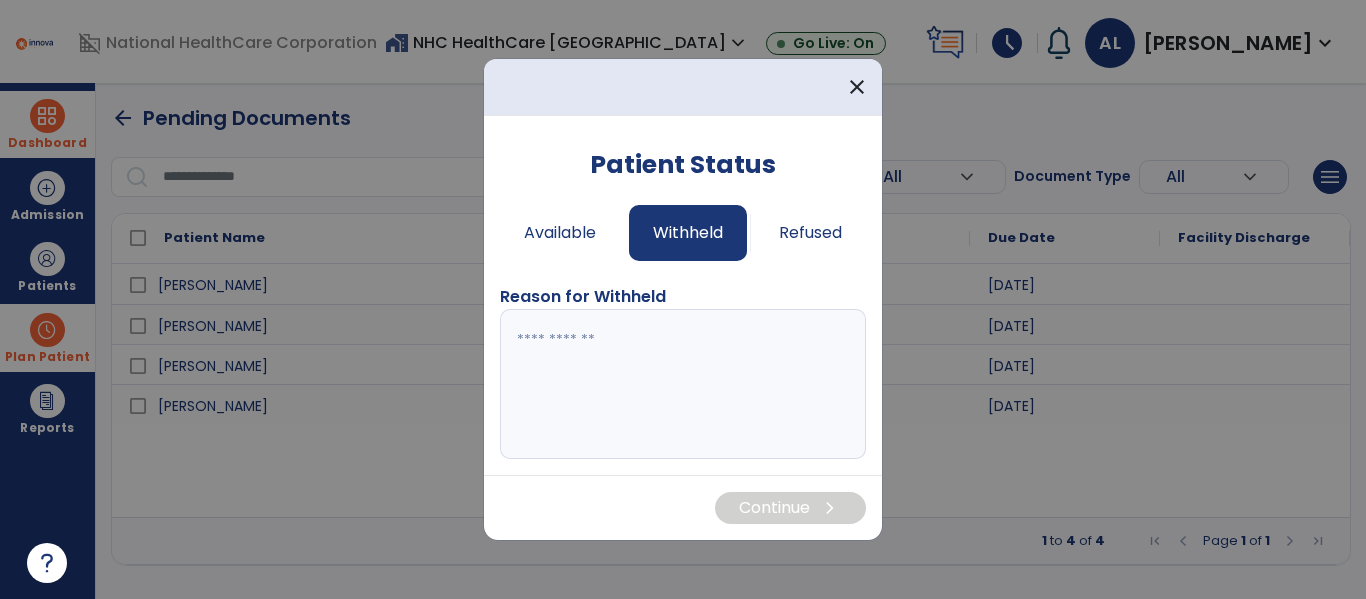 click at bounding box center (683, 384) 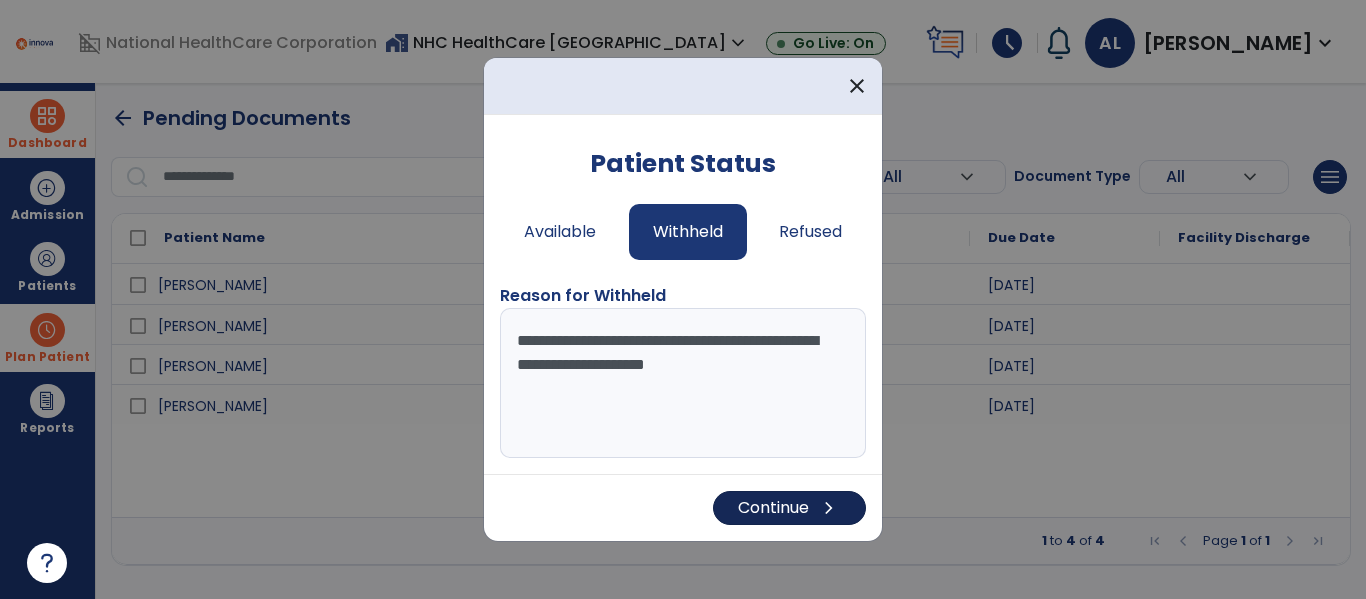 type on "**********" 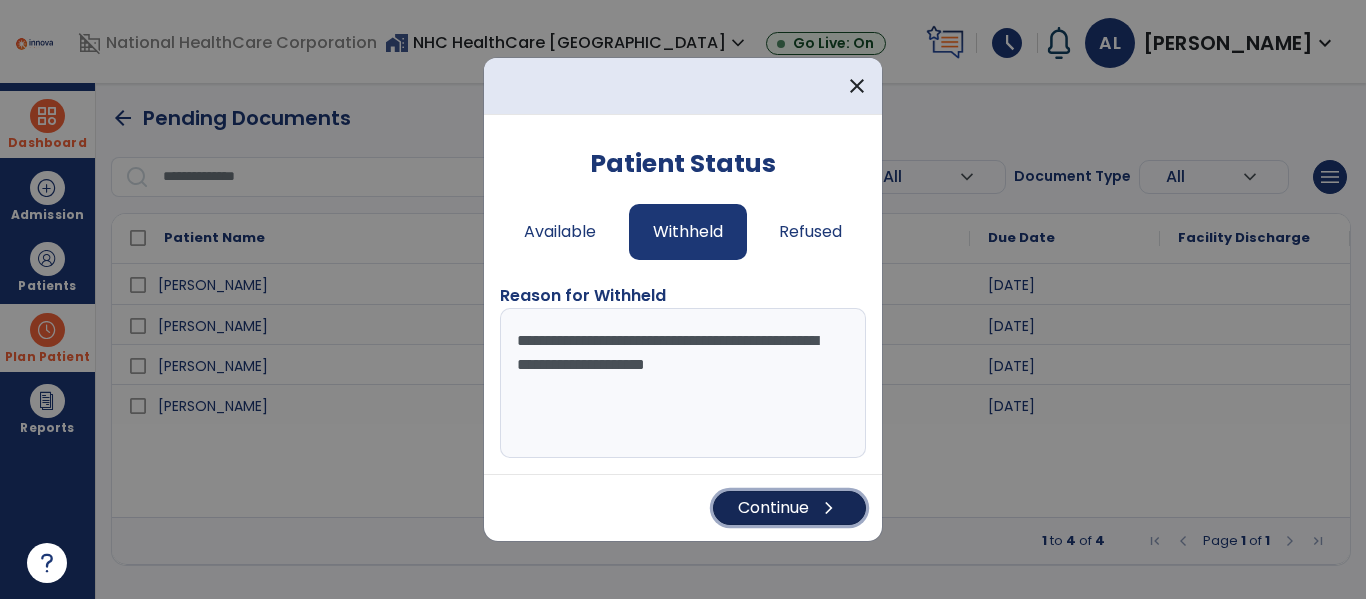 click on "Continue   chevron_right" at bounding box center [789, 508] 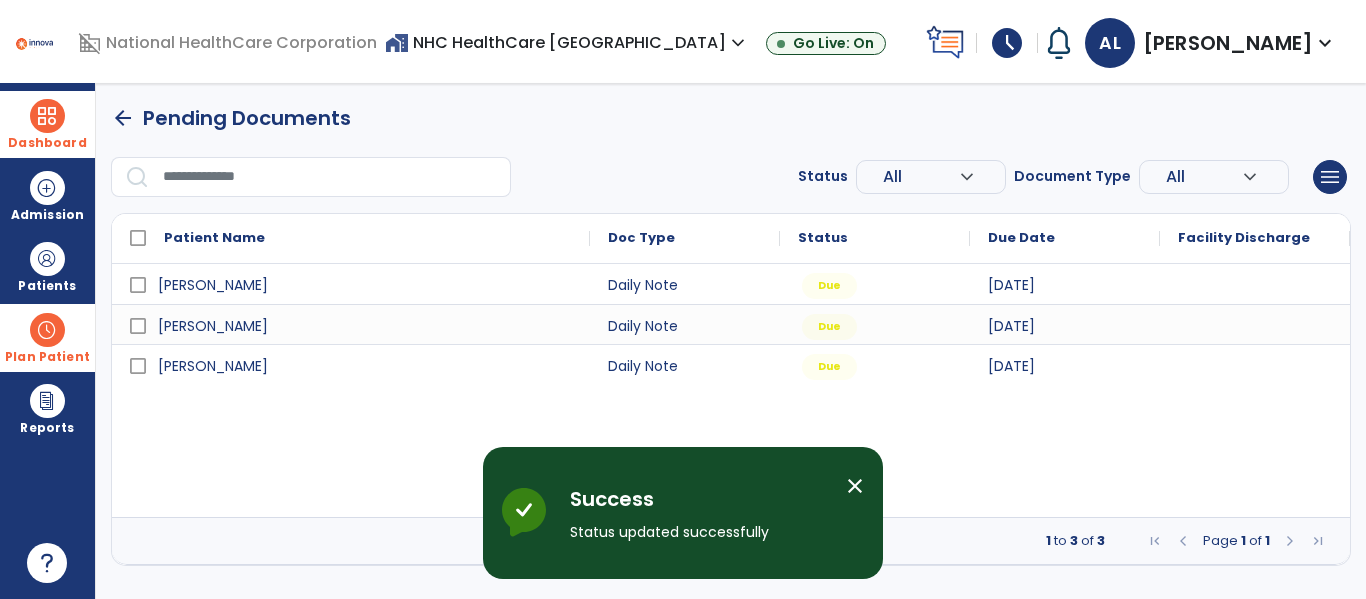 click on "close" at bounding box center [855, 486] 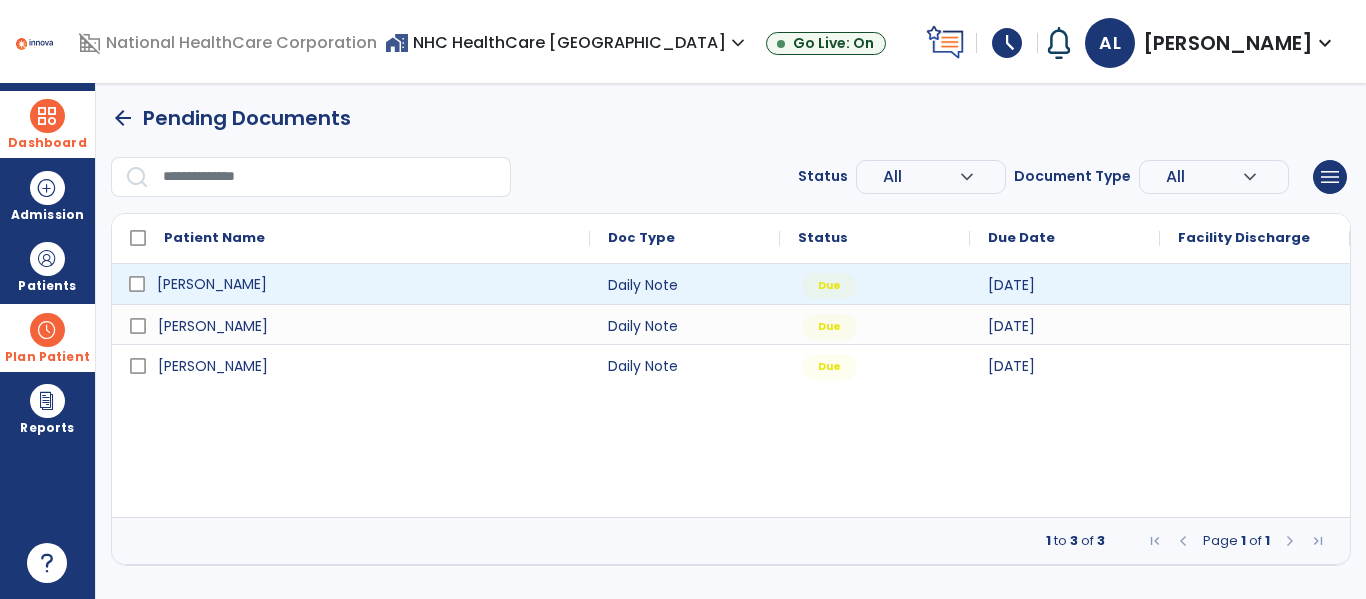 click on "[PERSON_NAME]" at bounding box center (365, 284) 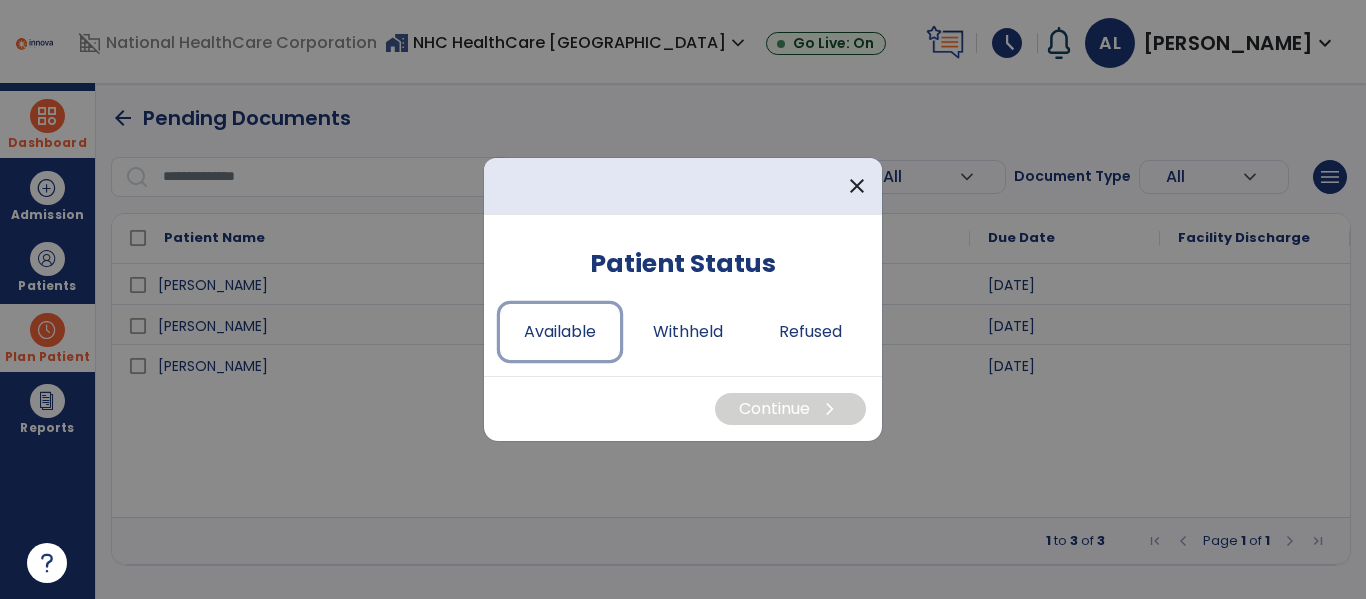drag, startPoint x: 558, startPoint y: 338, endPoint x: 754, endPoint y: 405, distance: 207.13522 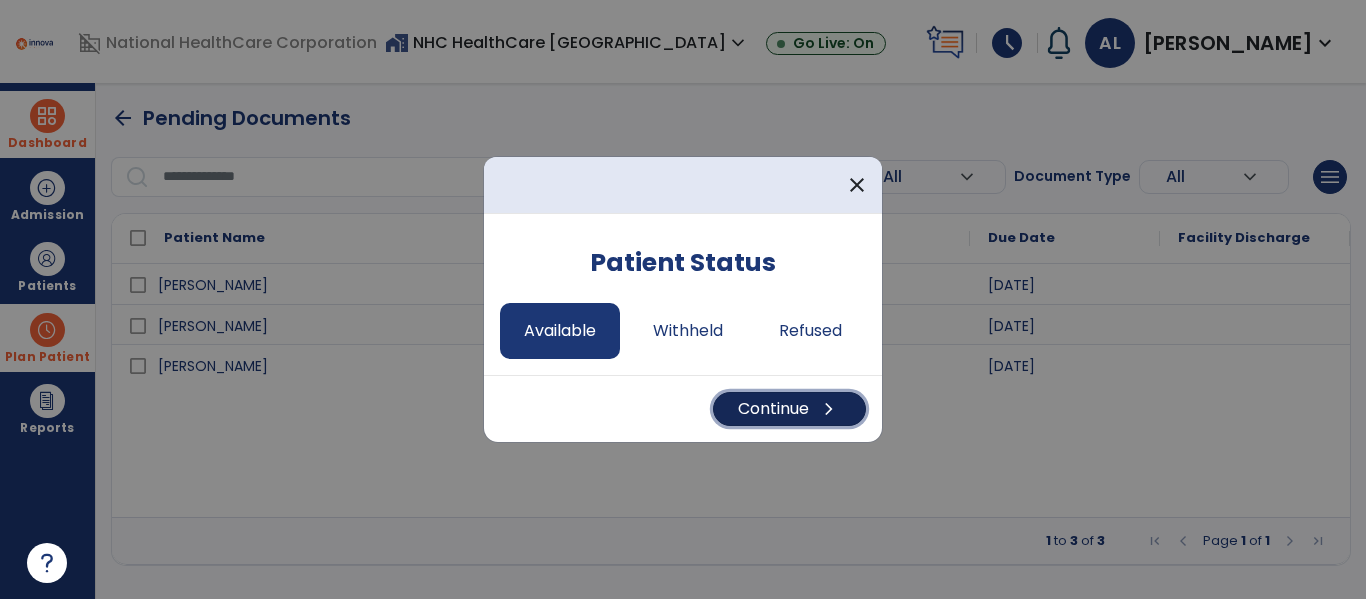 click on "Continue   chevron_right" at bounding box center (789, 409) 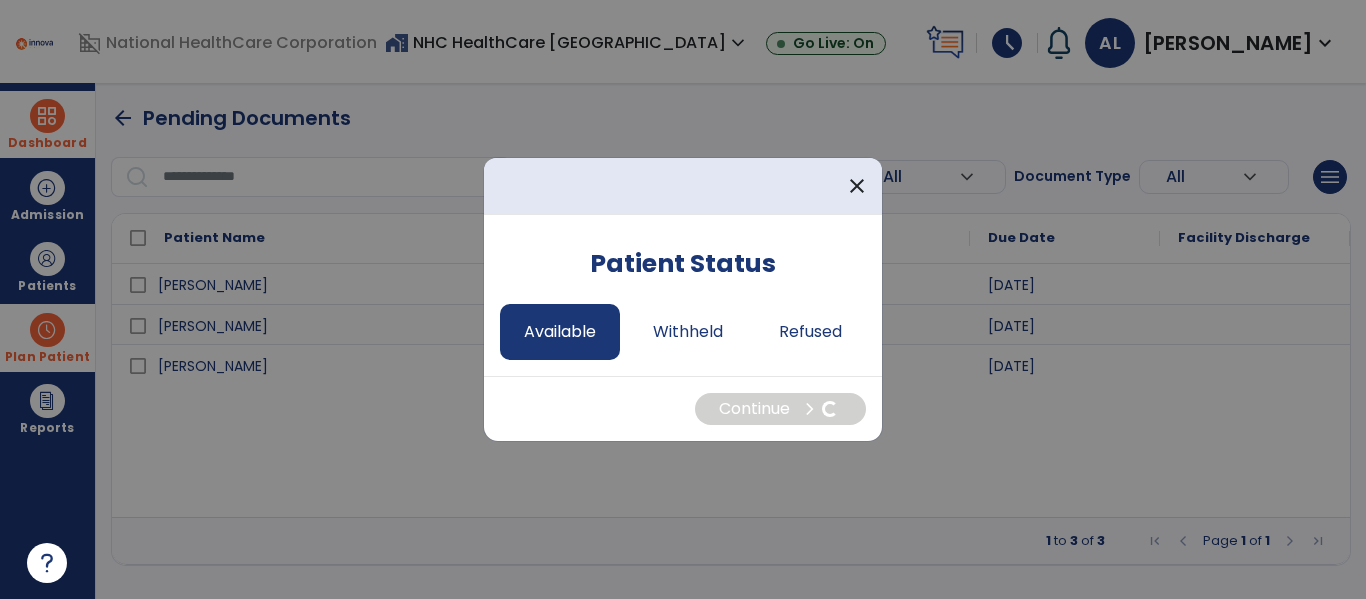 select on "*" 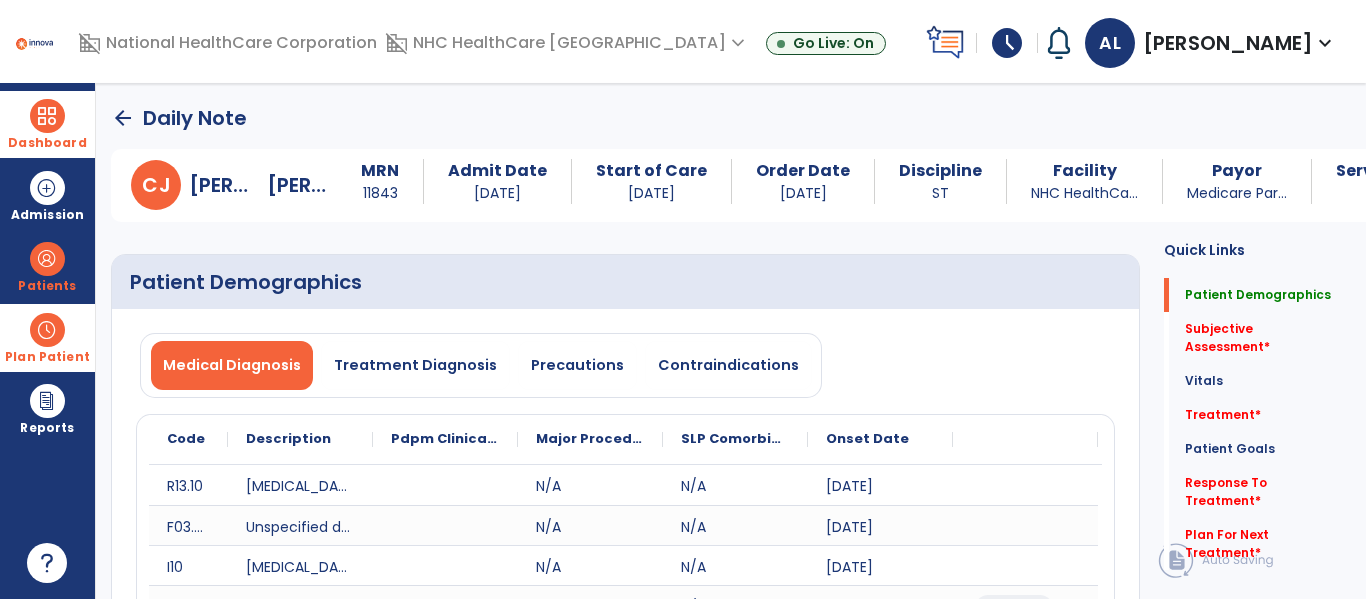 click on "schedule" at bounding box center (1007, 43) 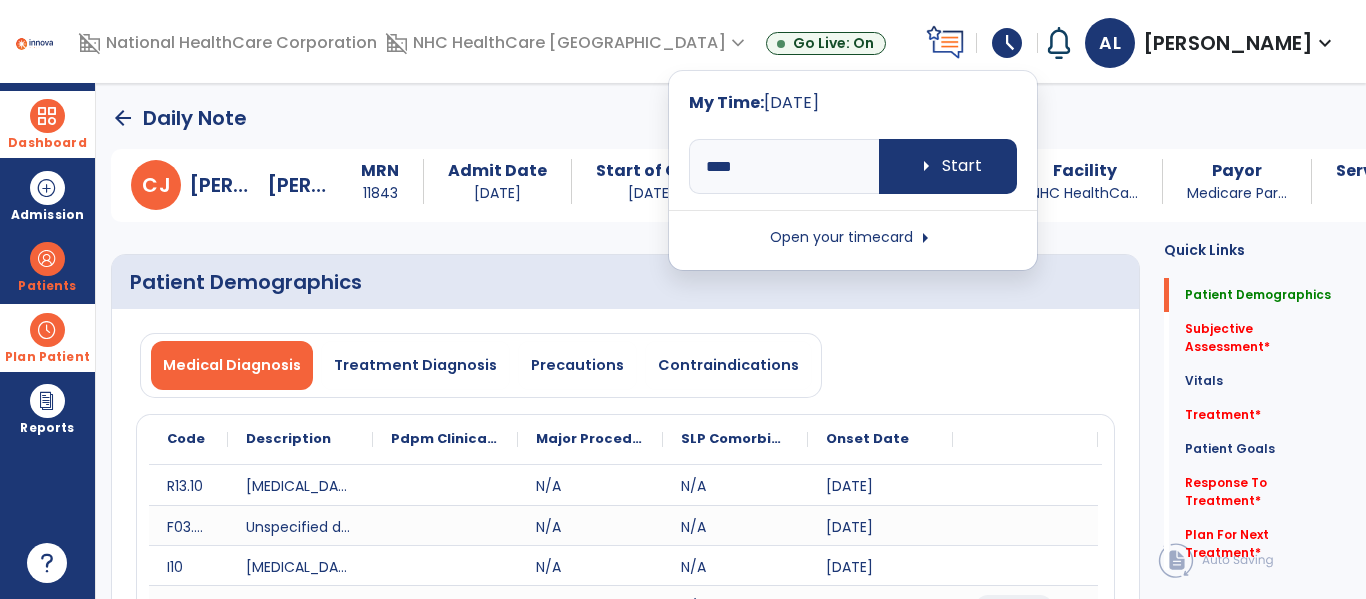 click on "Open your timecard  arrow_right" at bounding box center [853, 238] 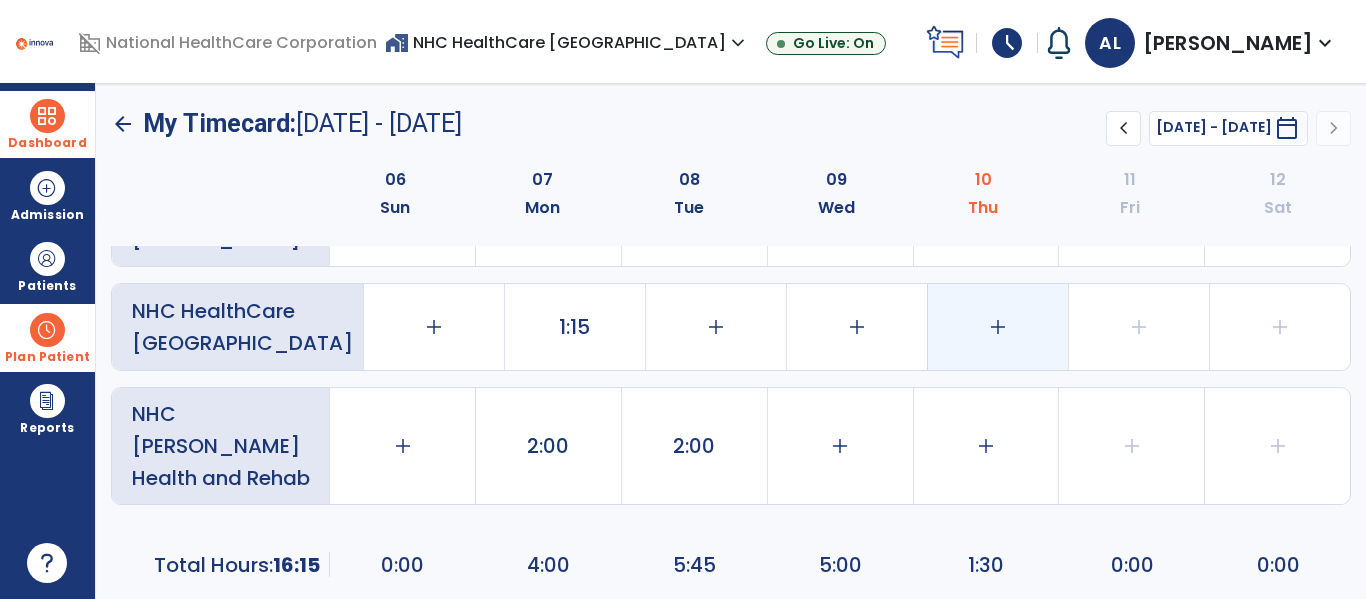 scroll, scrollTop: 182, scrollLeft: 0, axis: vertical 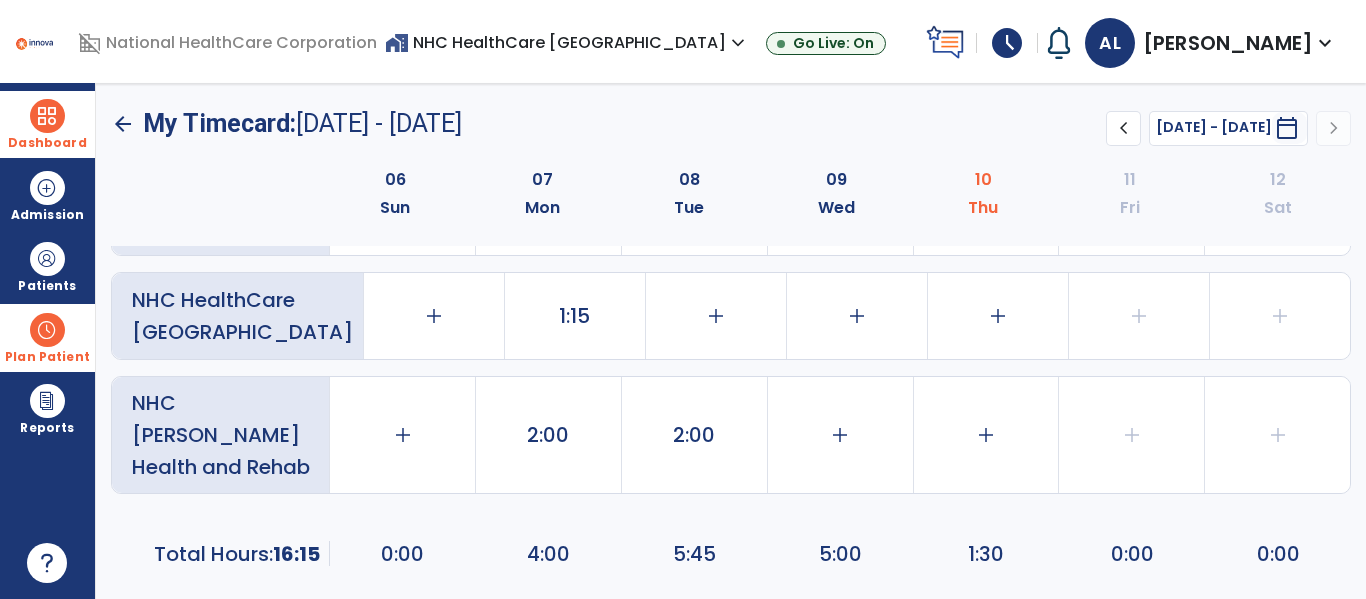 click on "arrow_back" 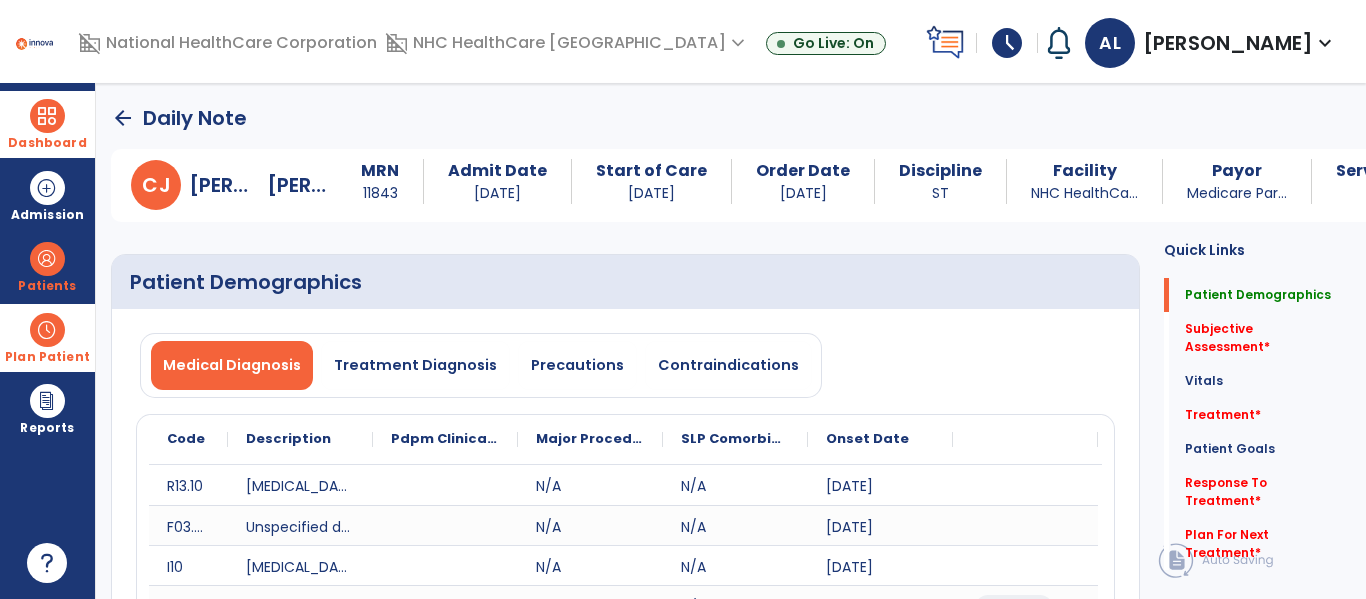 click on "schedule" at bounding box center [1007, 43] 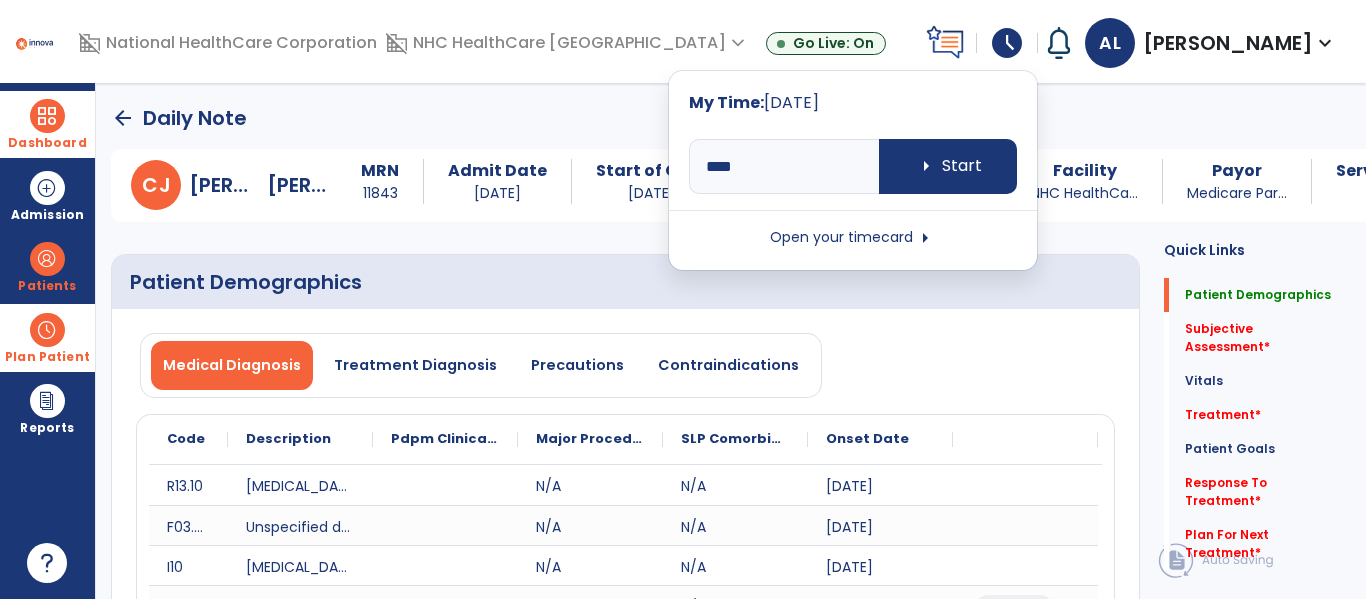 click on "Open your timecard  arrow_right" at bounding box center [853, 238] 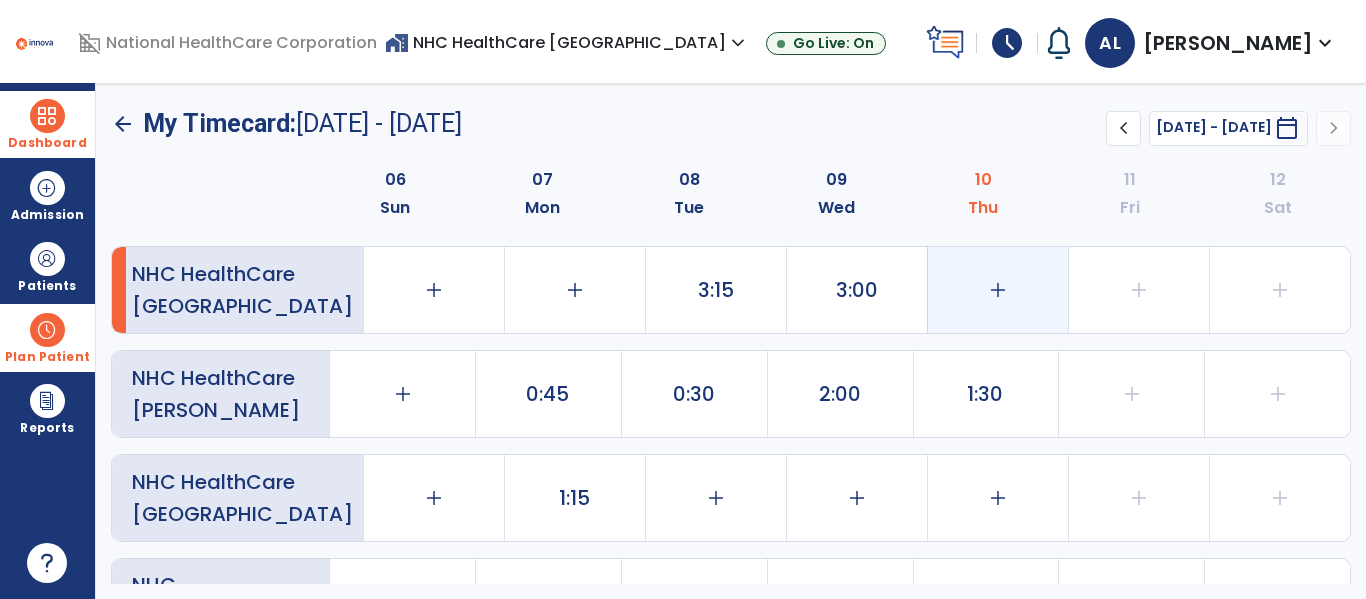 click on "add" 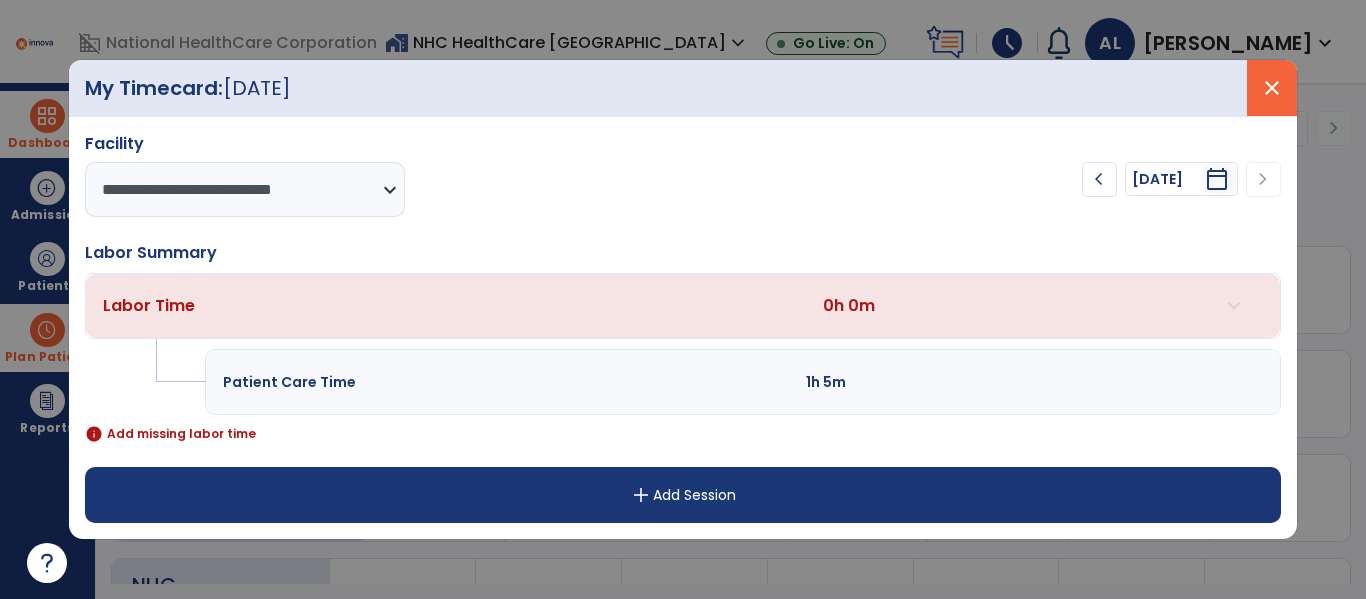 drag, startPoint x: 1308, startPoint y: 92, endPoint x: 1295, endPoint y: 95, distance: 13.341664 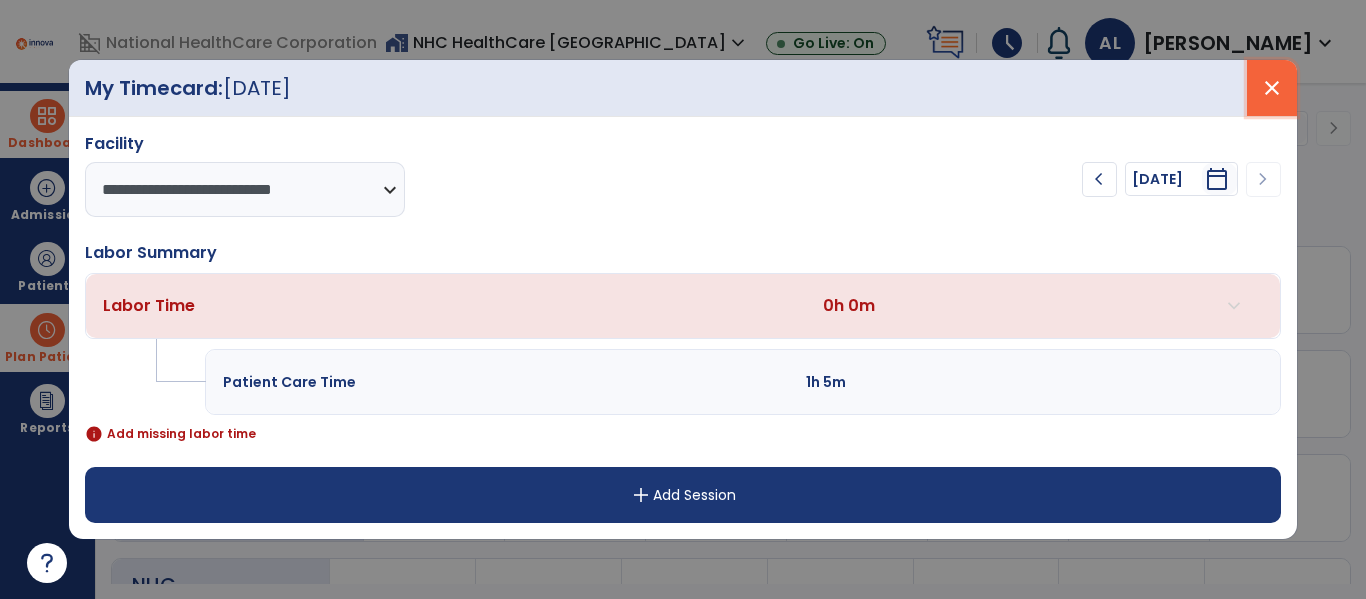 click on "close" at bounding box center (1272, 88) 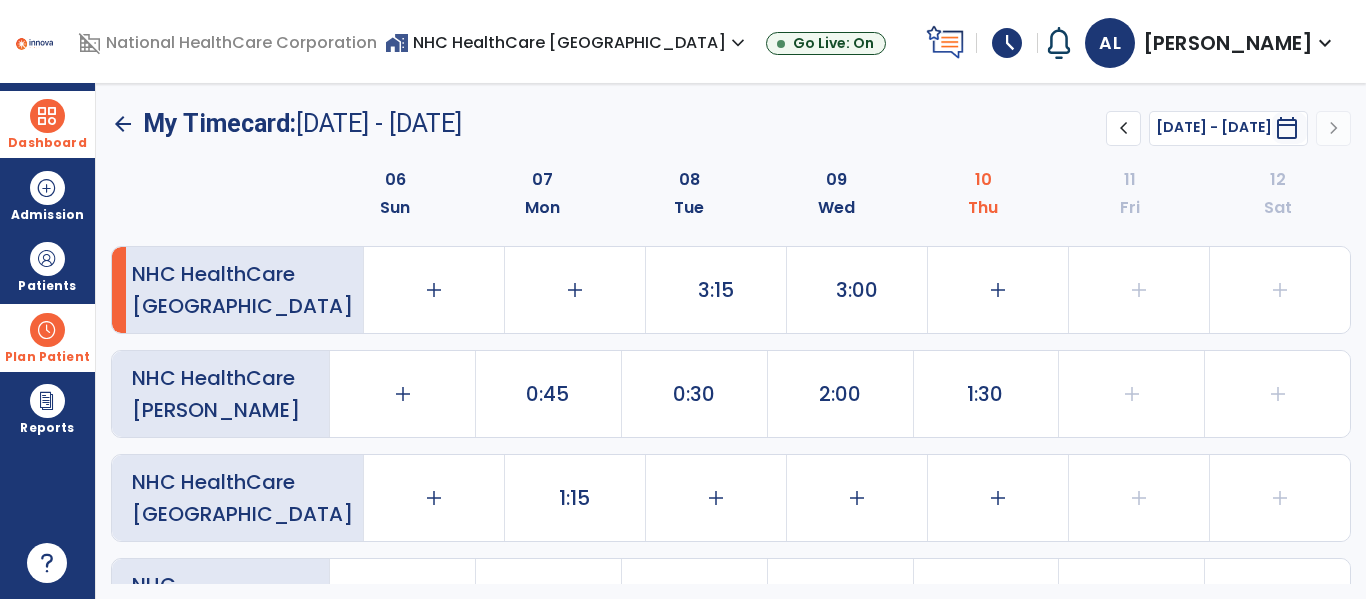 click on "arrow_back" 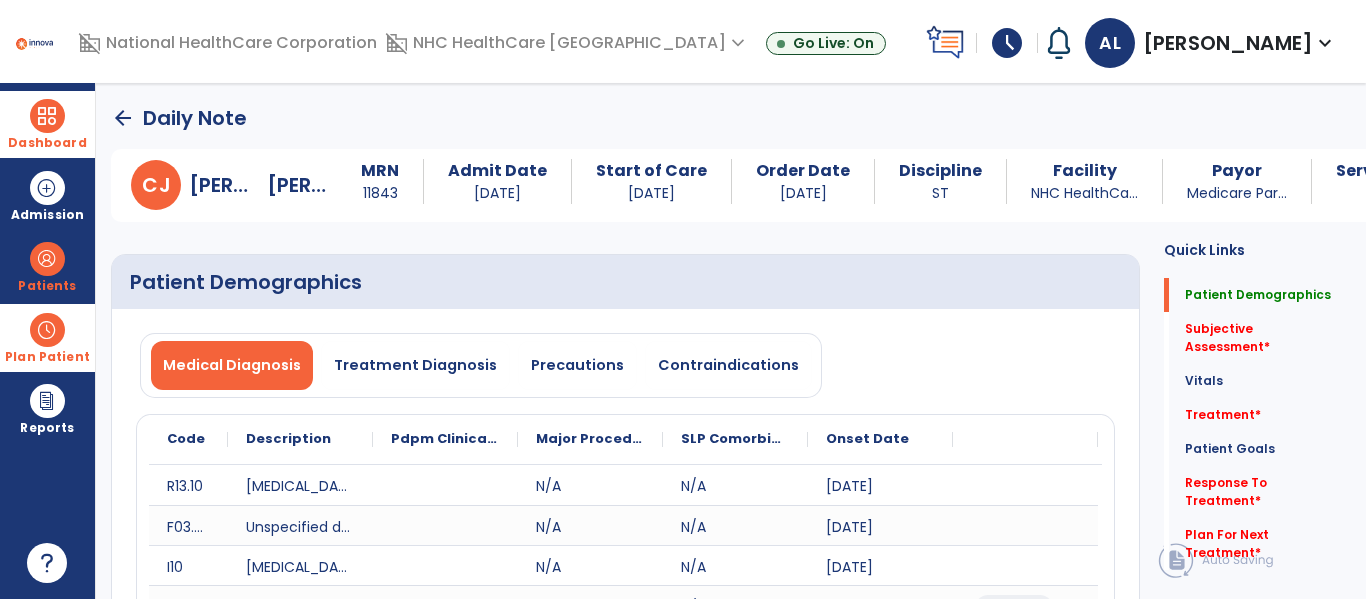 click on "arrow_back" 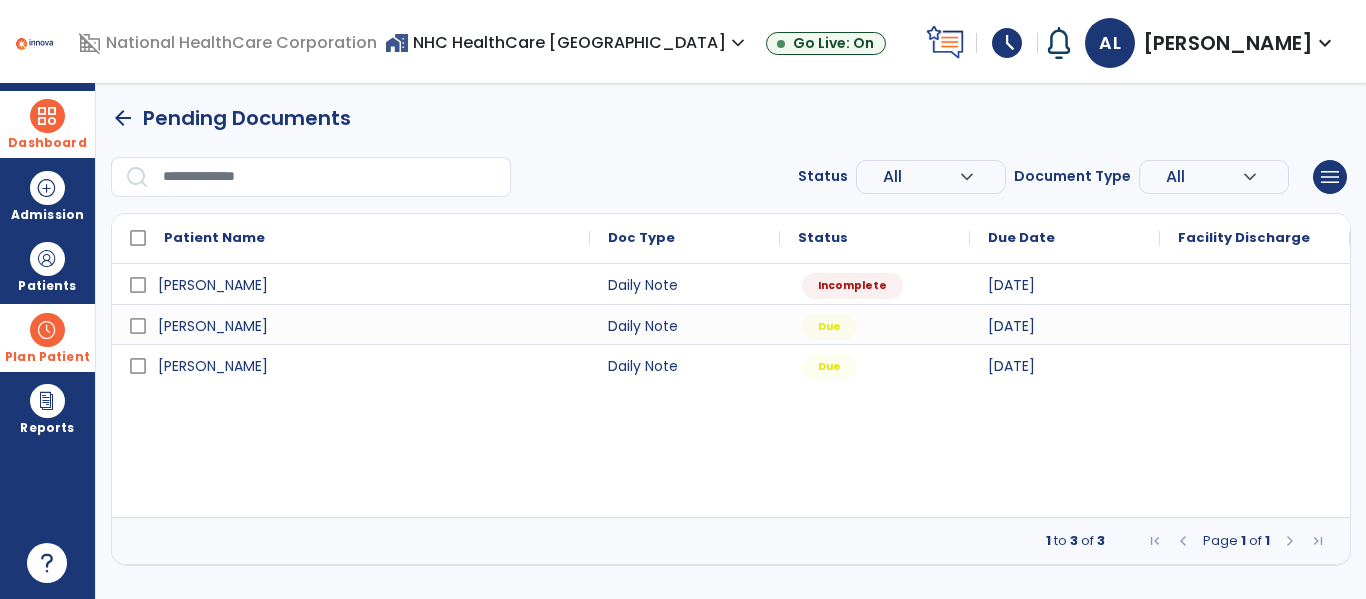 click on "schedule" at bounding box center [1007, 43] 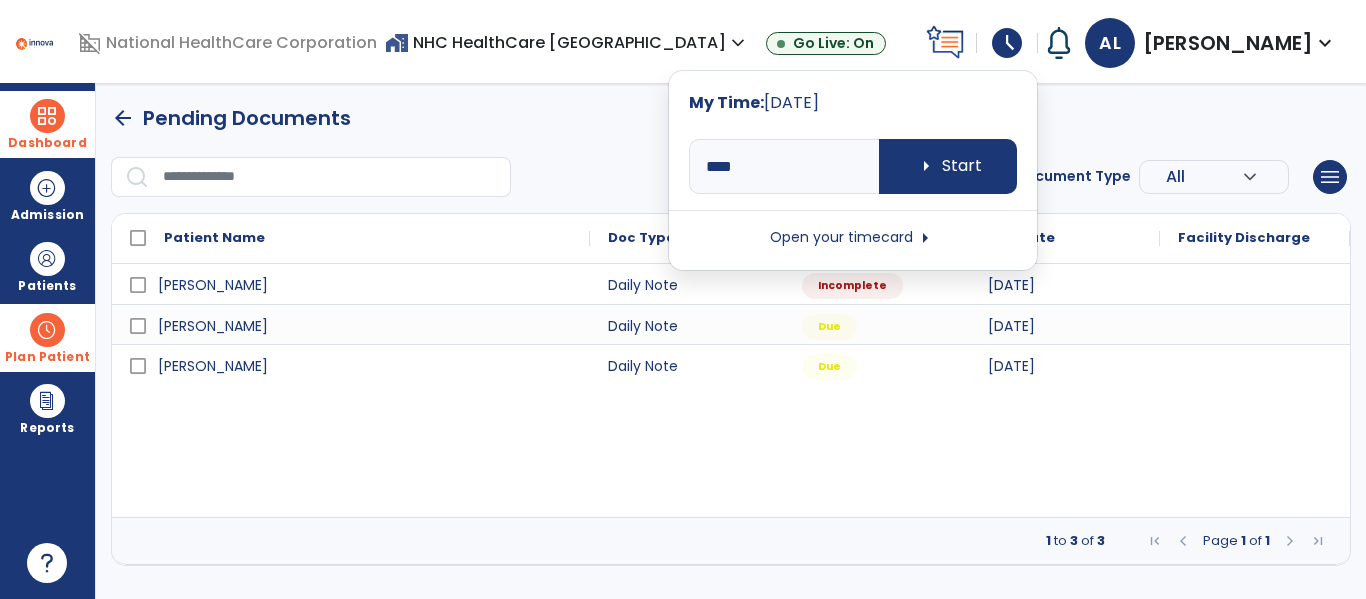 click on "Open your timecard  arrow_right" at bounding box center (853, 238) 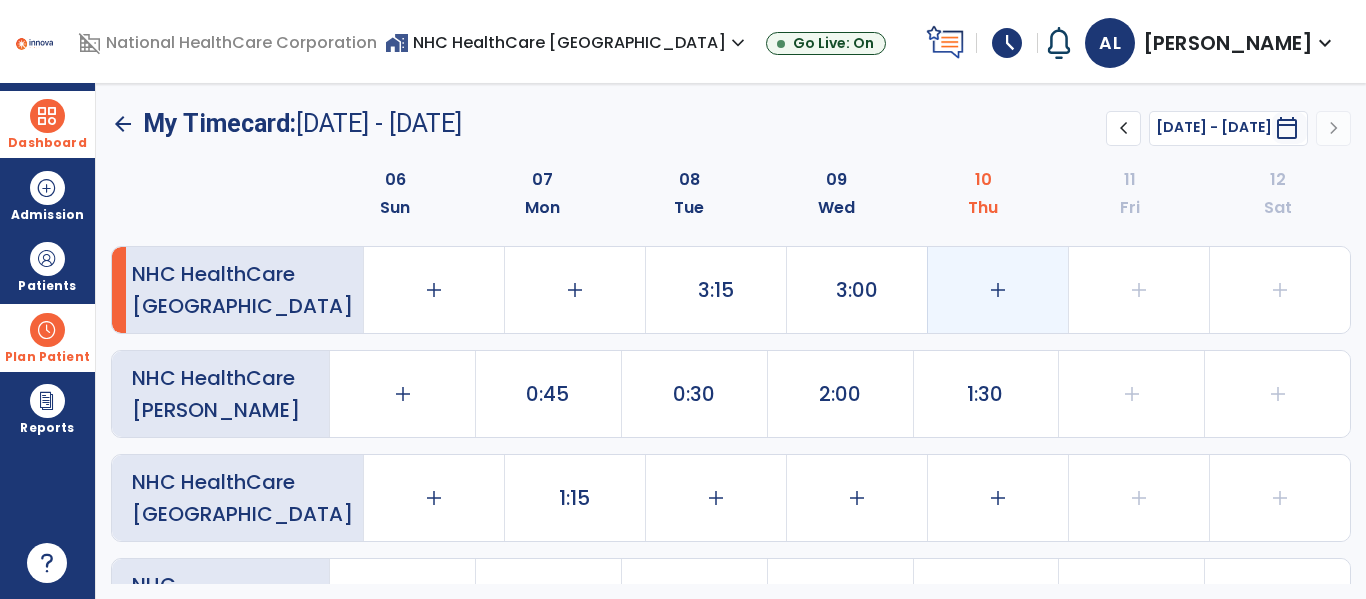 click on "add" 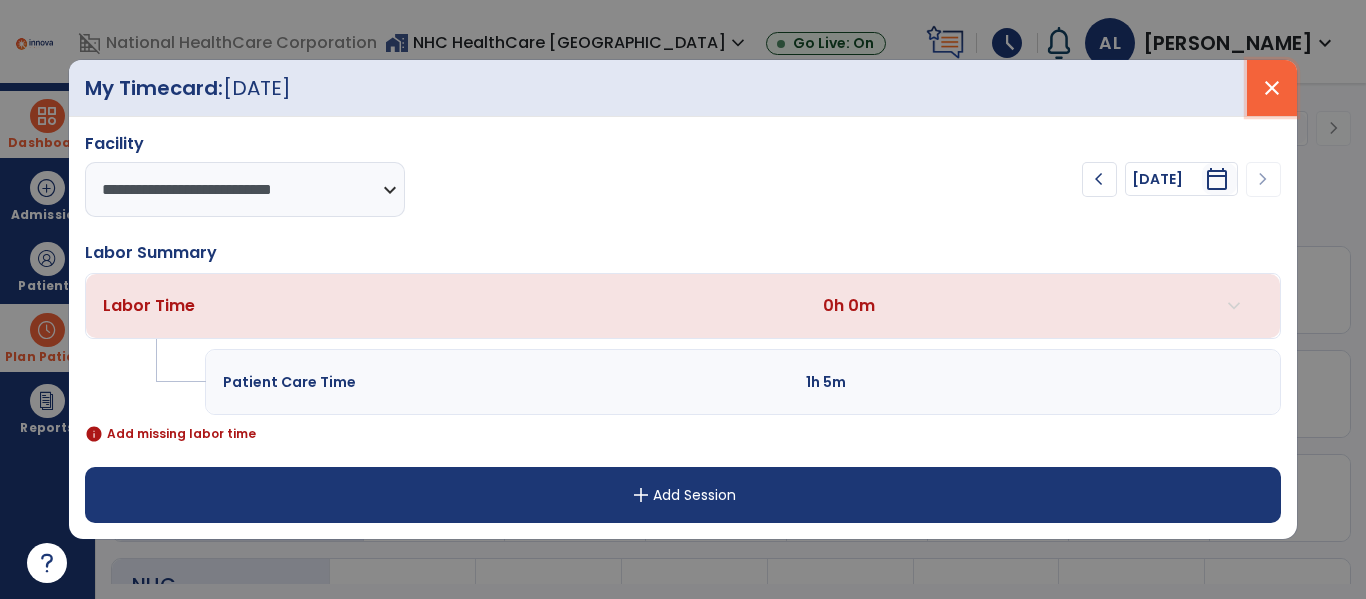 click on "close" at bounding box center [1272, 88] 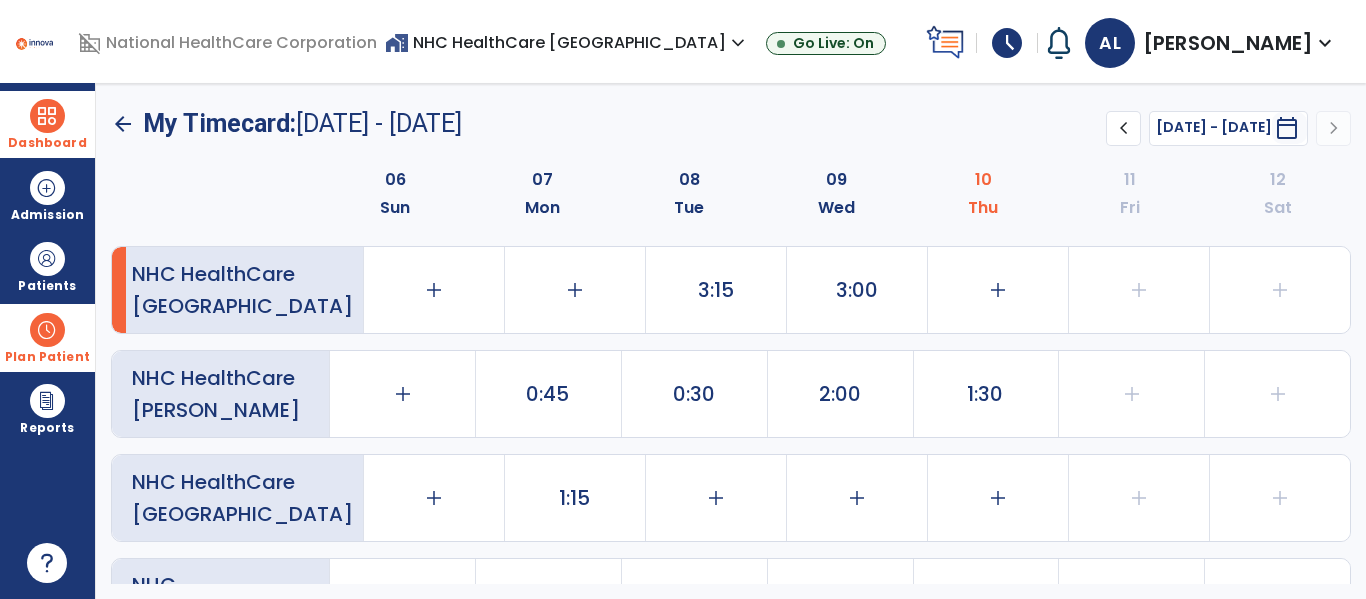 click at bounding box center [47, 116] 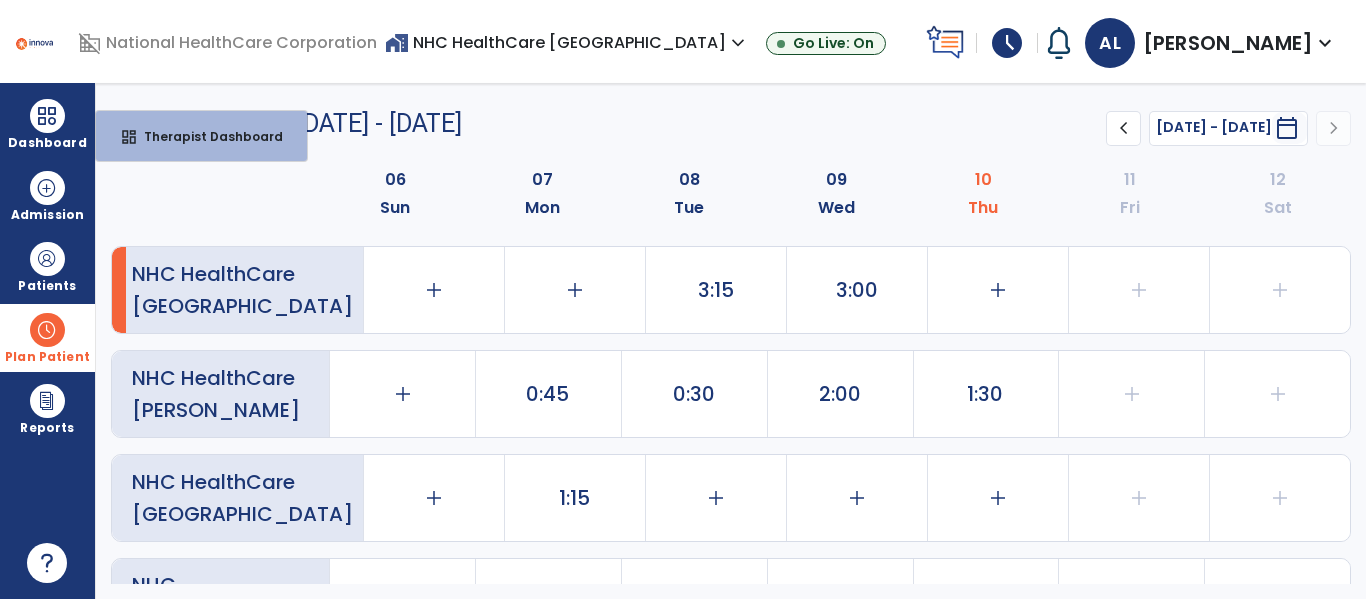 click on "arrow_back     My Timecard:  [DATE] - [DATE] ******** **** chevron_left [DATE] - [DATE]  *********  calendar_today  chevron_right  06  Sun  07  Mon  08  Tue  09  Wed  10  Thu  11  Fri  12  Sat  NHC HealthCare [GEOGRAPHIC_DATA]    add   0:00   add   0:00   3:15   3:00   add   0:00   add   0:00   add   0:00   NHC HealthCare Ft [PERSON_NAME]    add   0:00   0:45   0:30   2:00   1:30   add   0:00   add   0:00   NHC HealthCare Knoxville   add   0:00   1:15   add   0:00   add   0:00   add   0:00   add   0:00   add   0:00   NHC [PERSON_NAME] Health and Rehab   add   0:00   2:00   2:00   add   0:00   add   0:00   add   0:00   add   0:00   Total Hours:      16:15  0:00   4:00   5:45   5:00   1:30   0:00   0:00" at bounding box center [731, 341] 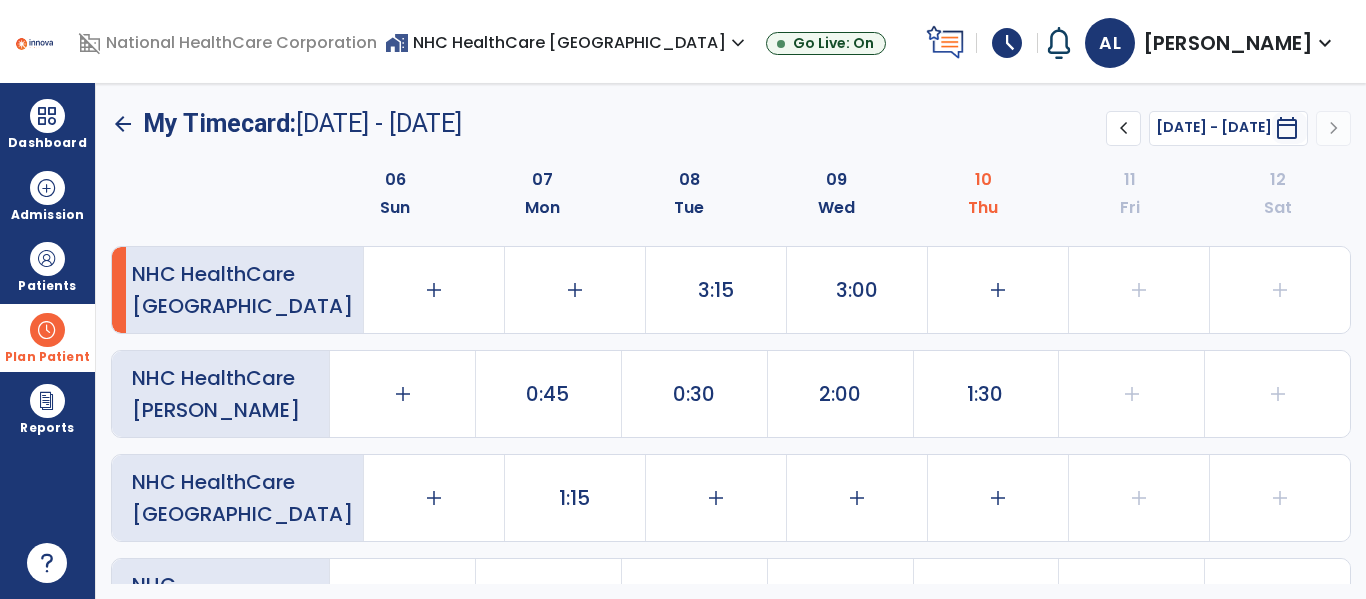 click on "arrow_back" 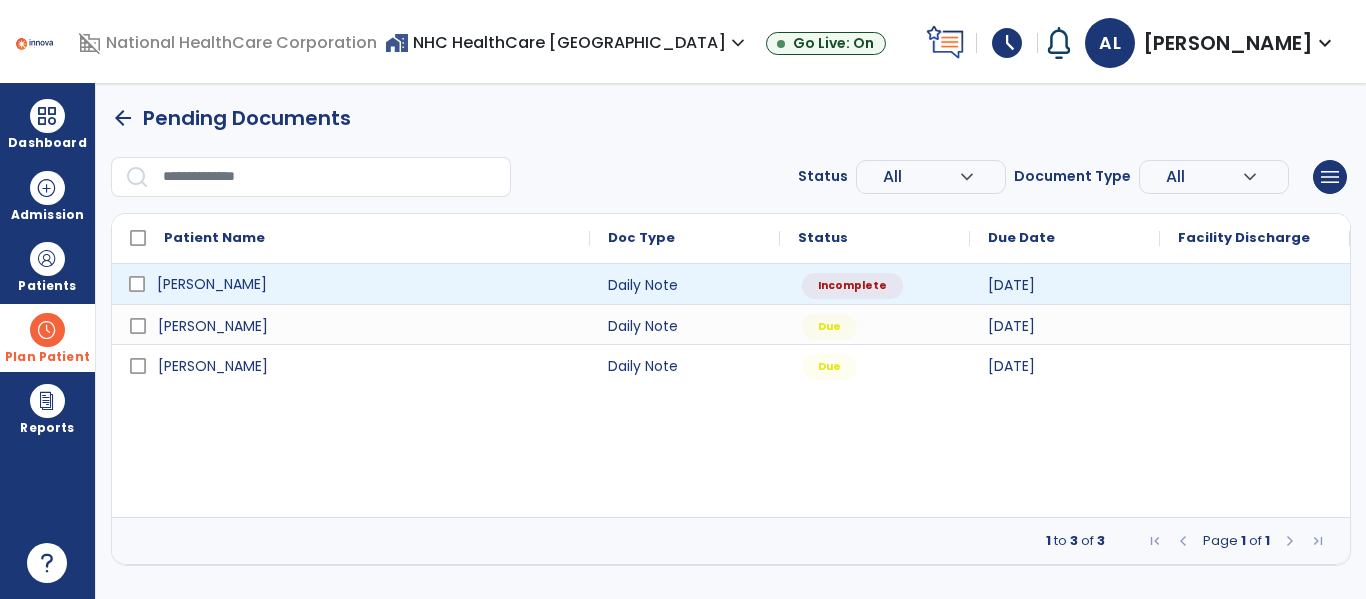 click on "[PERSON_NAME]" at bounding box center (365, 284) 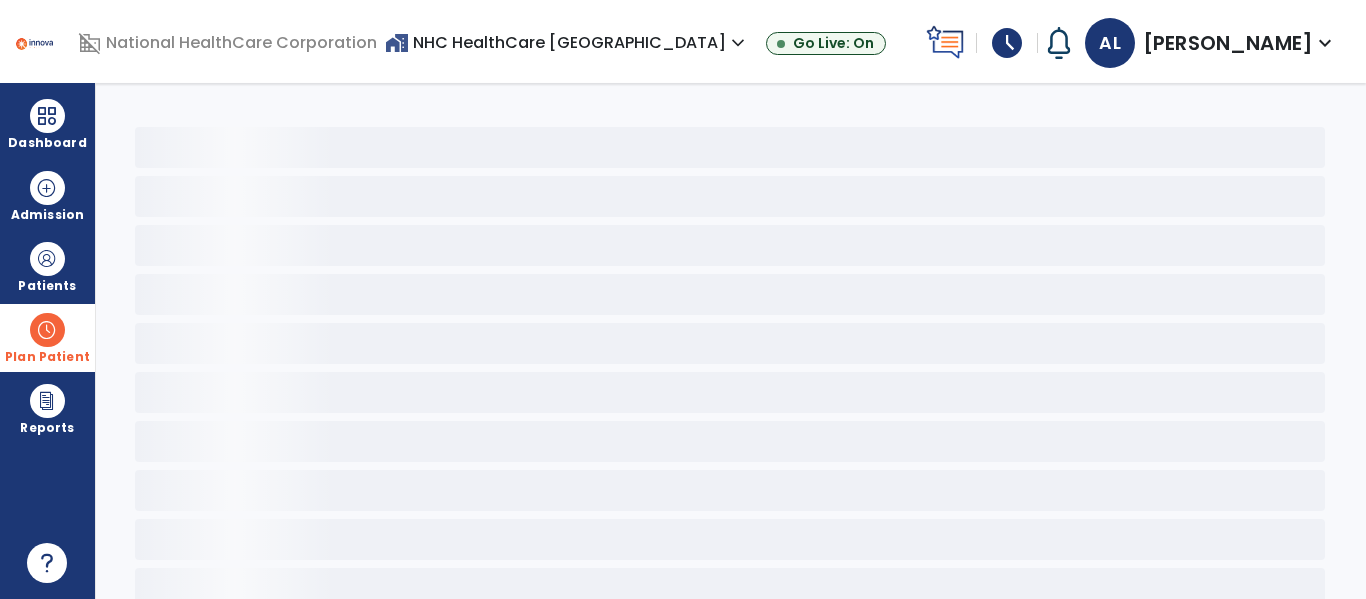 select on "*" 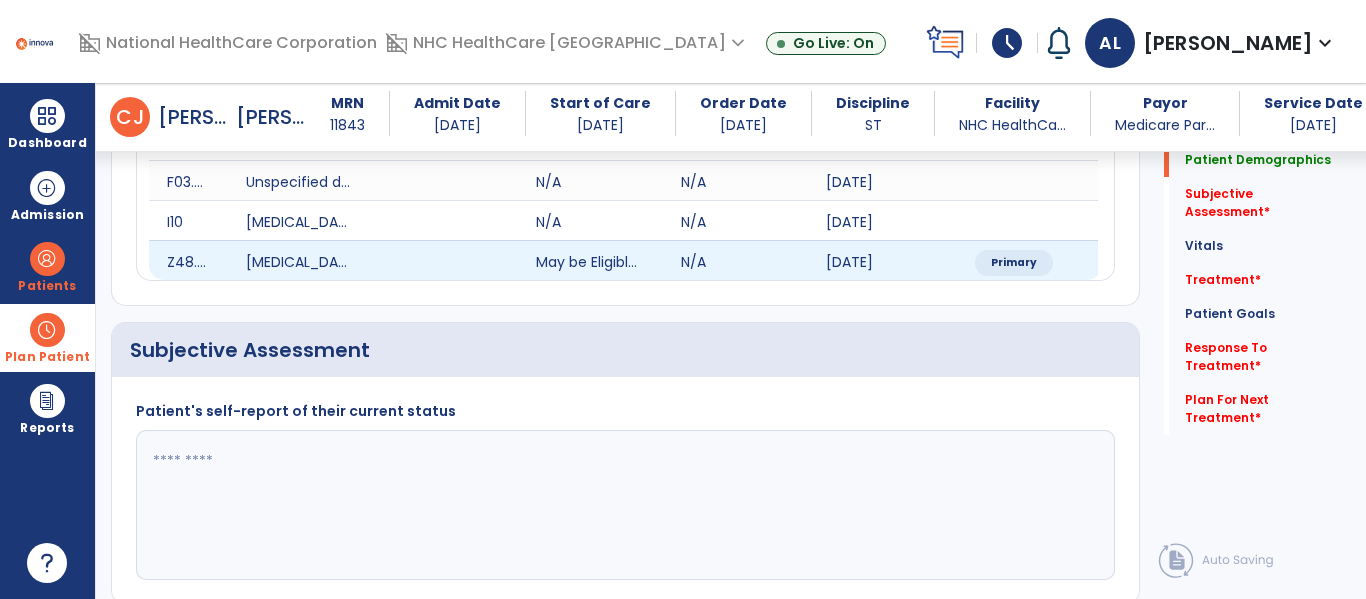 scroll, scrollTop: 328, scrollLeft: 0, axis: vertical 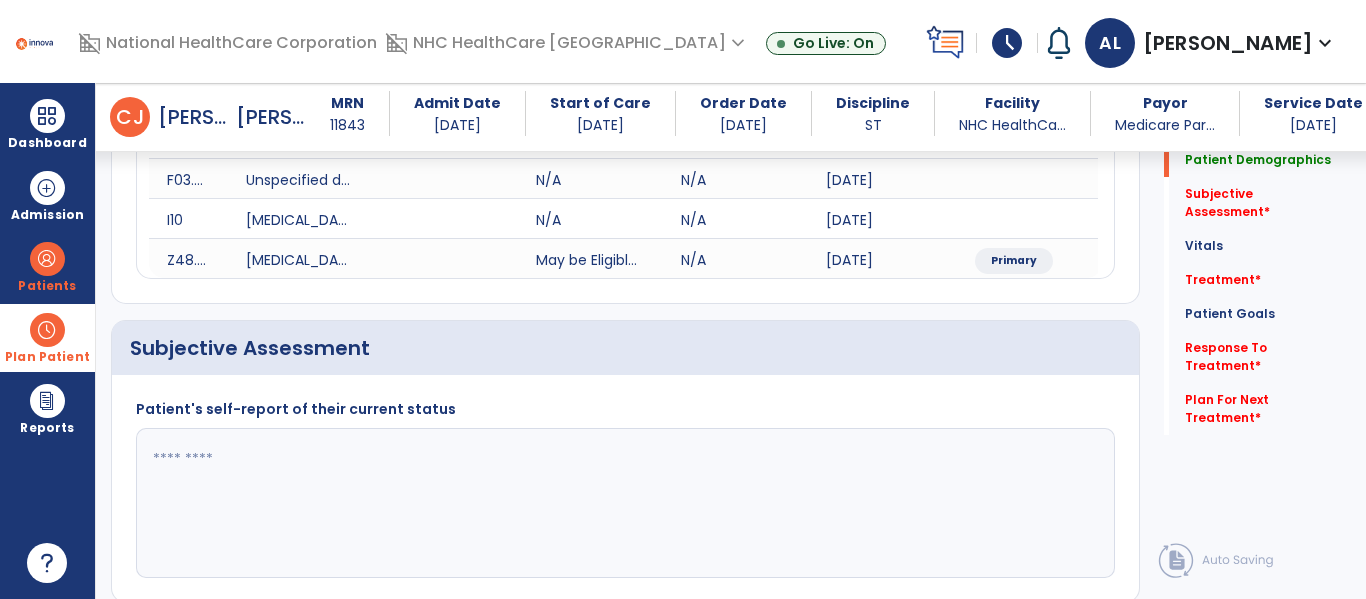 click 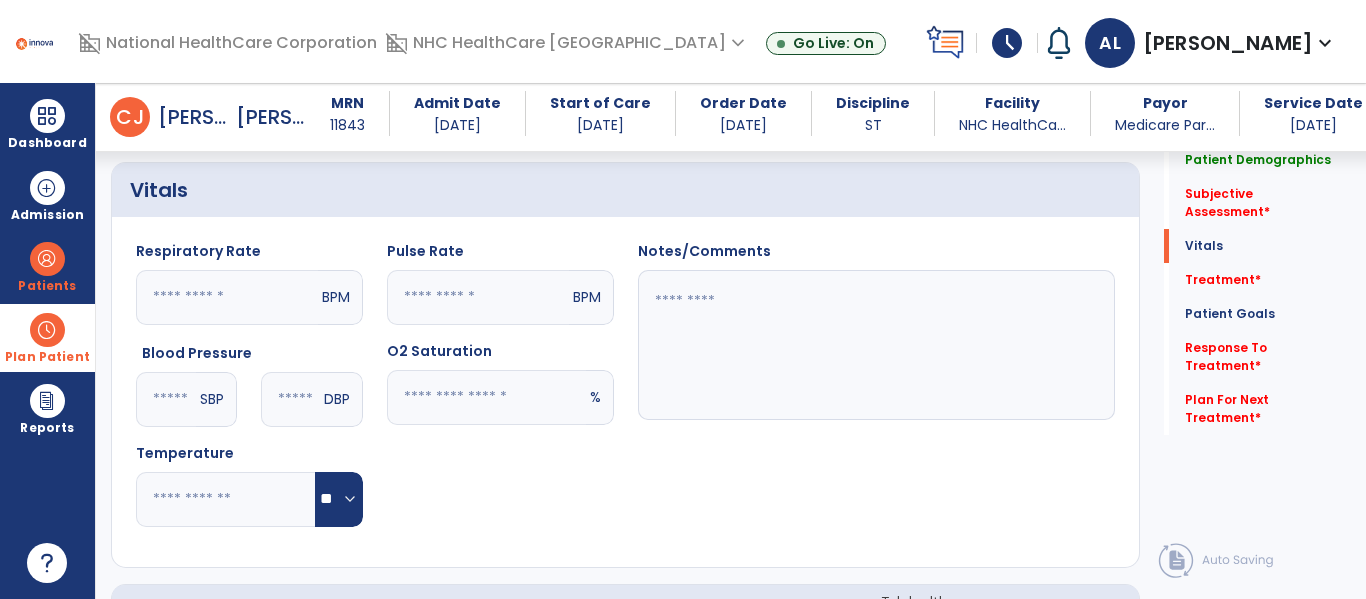 scroll, scrollTop: 786, scrollLeft: 0, axis: vertical 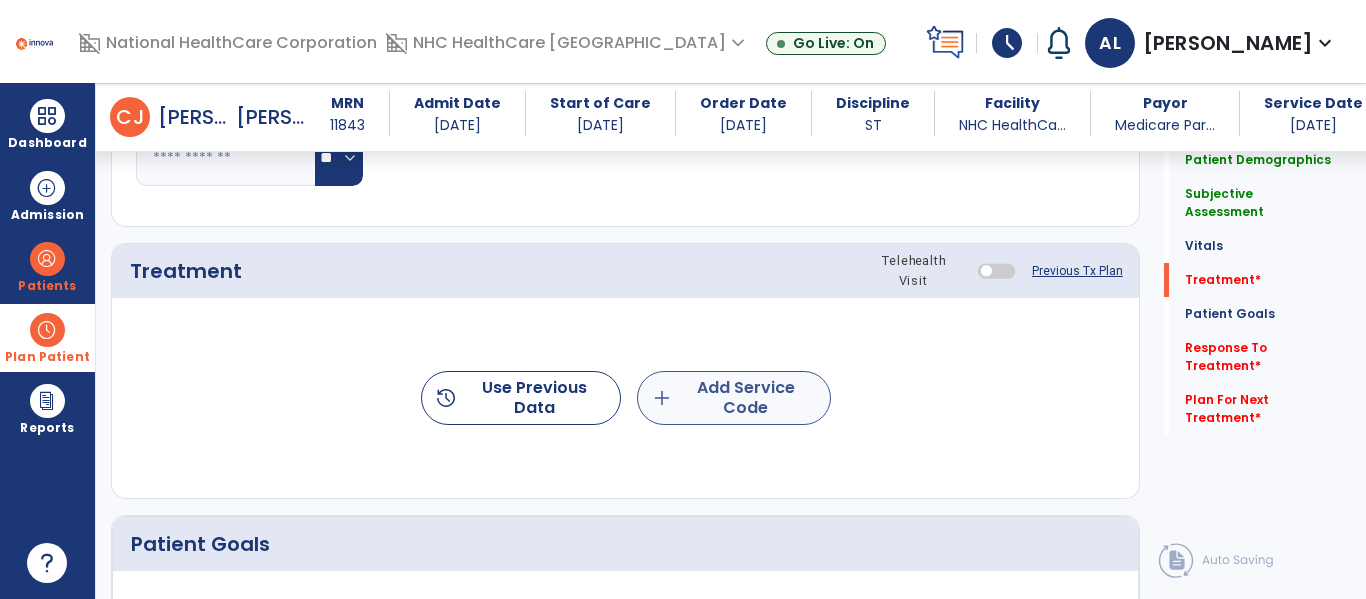 type on "**********" 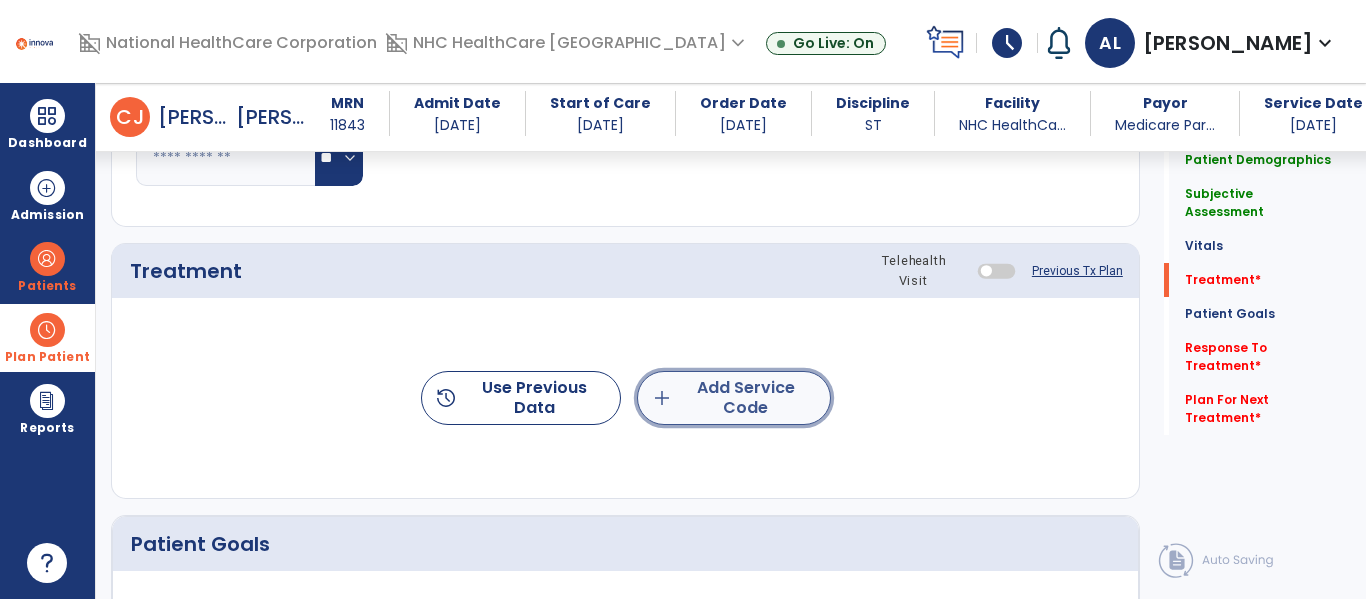 click on "add  Add Service Code" 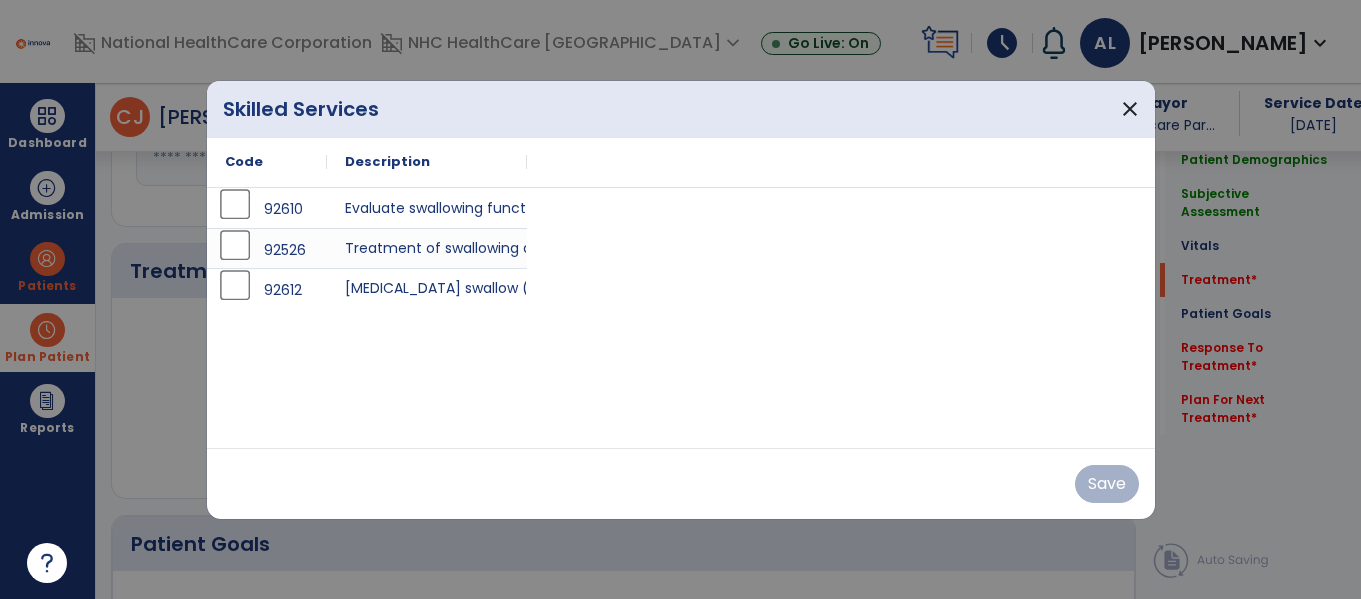 scroll, scrollTop: 1126, scrollLeft: 0, axis: vertical 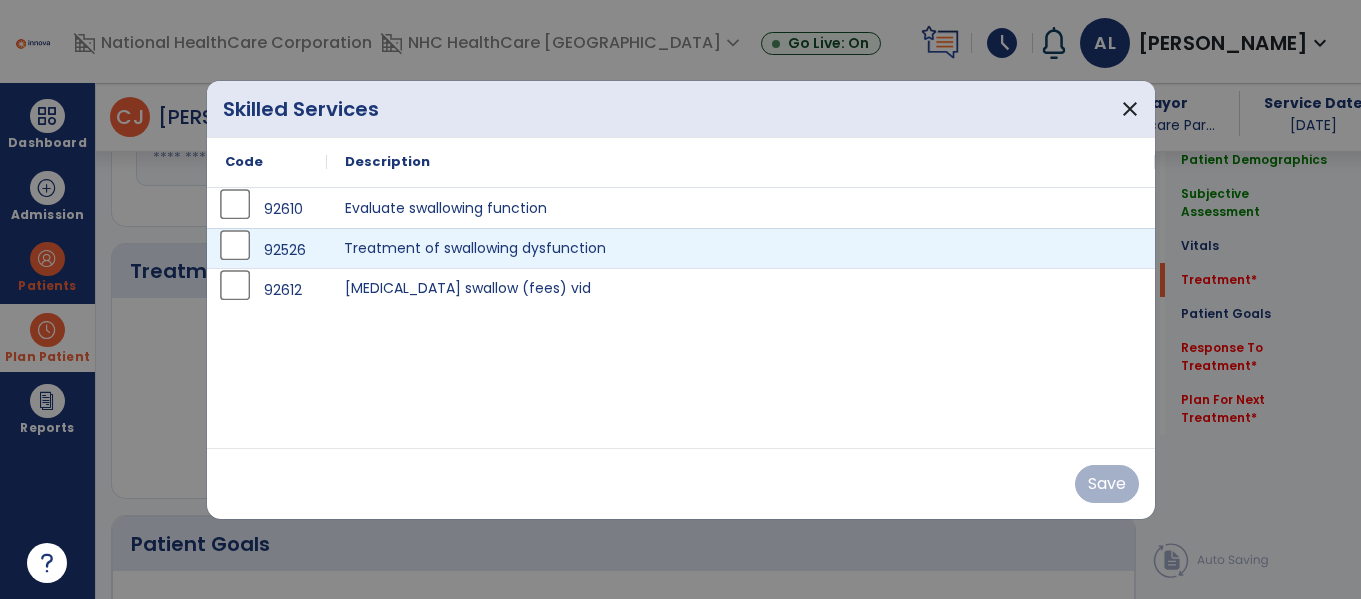 click on "Treatment of swallowing dysfunction" at bounding box center (741, 248) 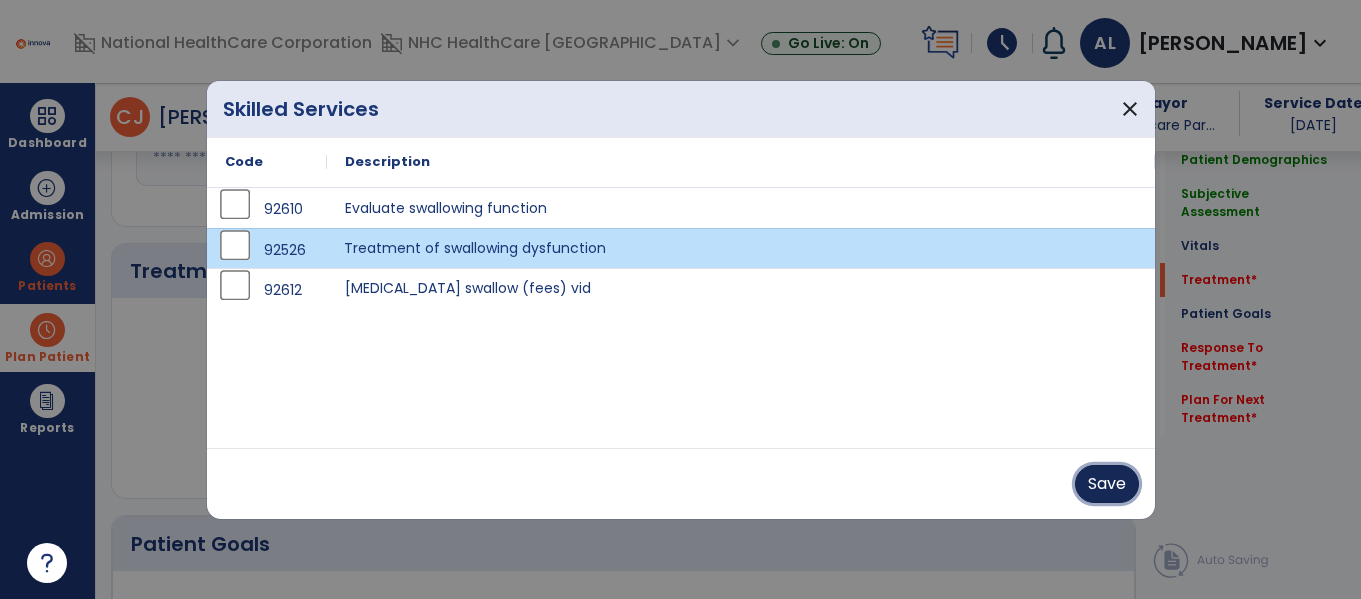 click on "Save" at bounding box center [1107, 484] 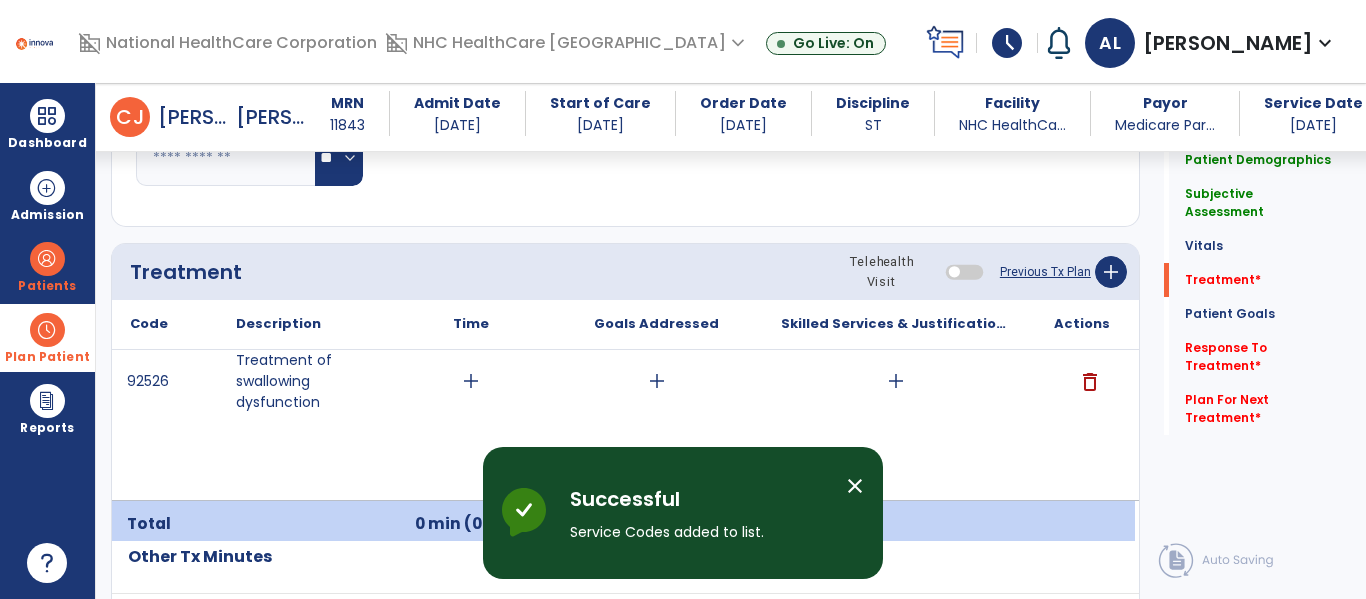 click on "close" at bounding box center (855, 486) 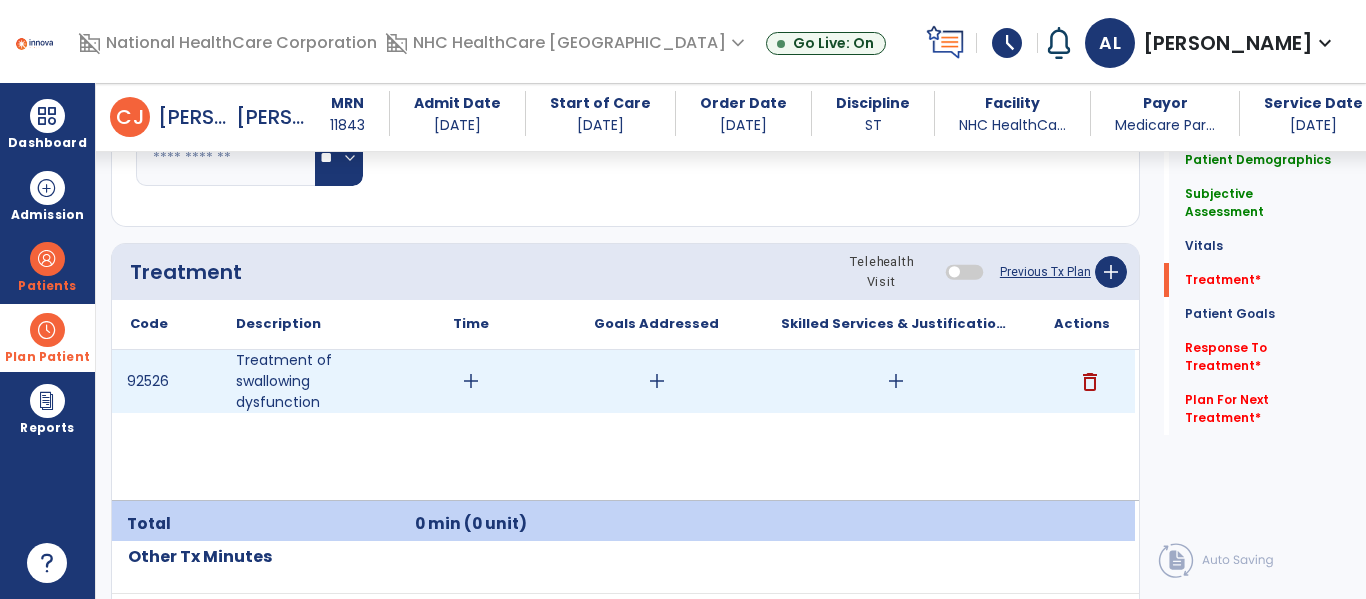 click on "add" at bounding box center [471, 381] 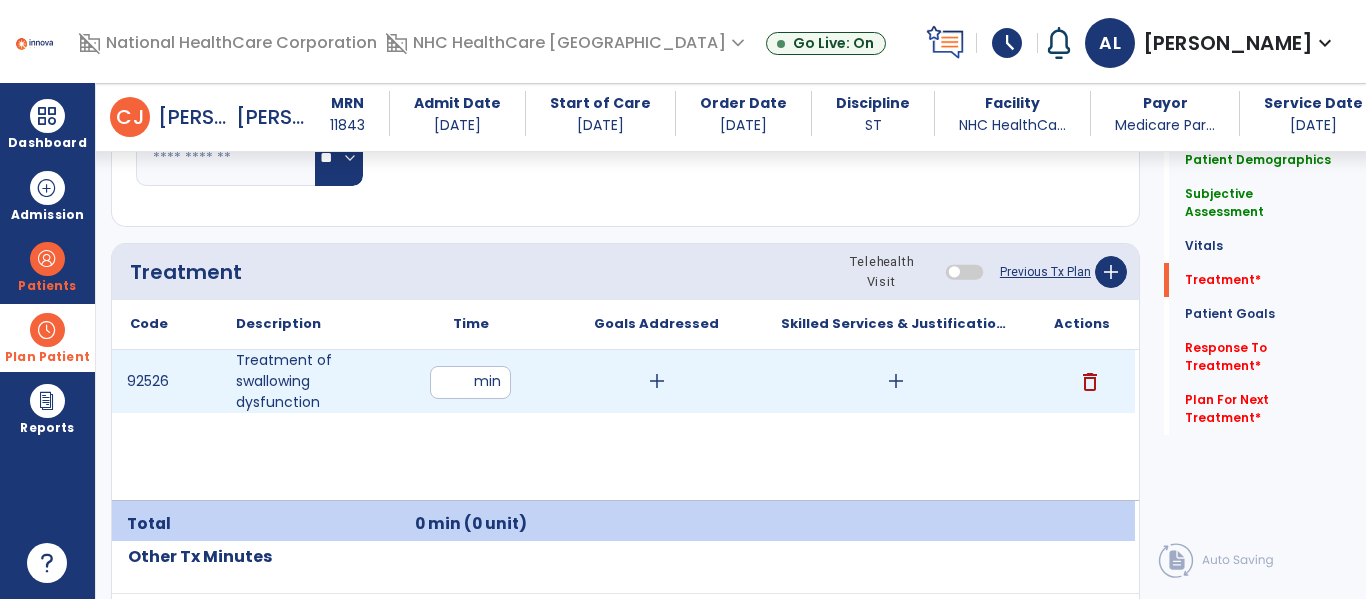 type on "**" 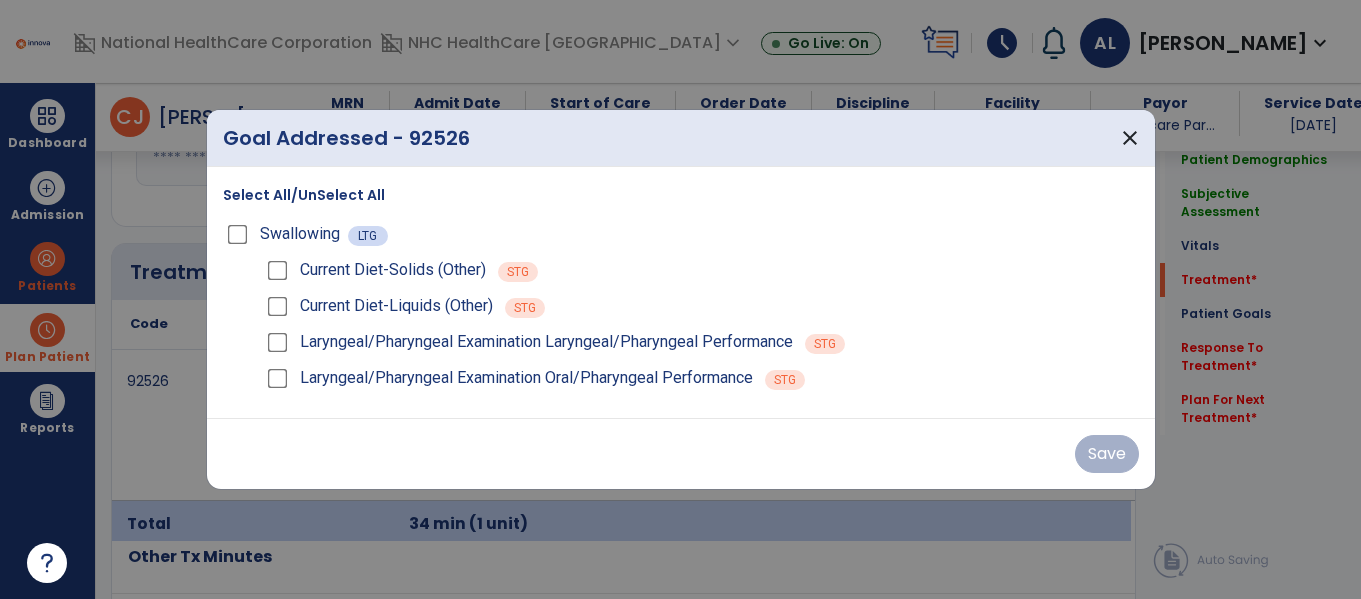 click on "Select All/UnSelect All" at bounding box center (304, 195) 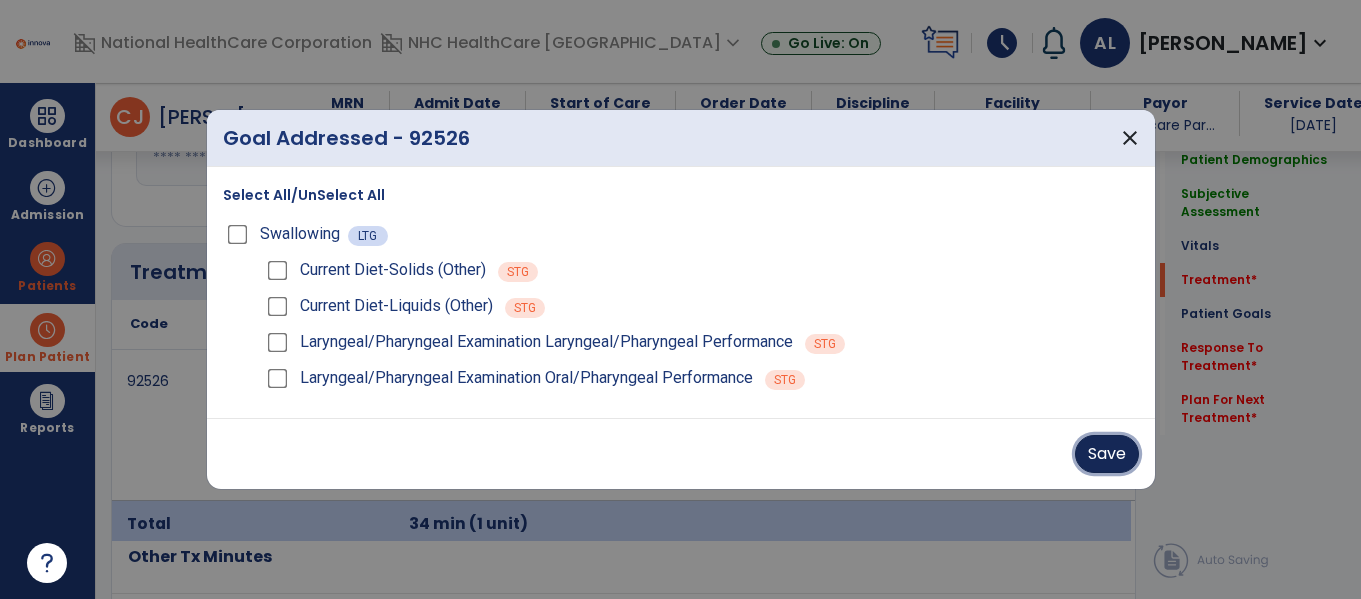 click on "Save" at bounding box center (1107, 454) 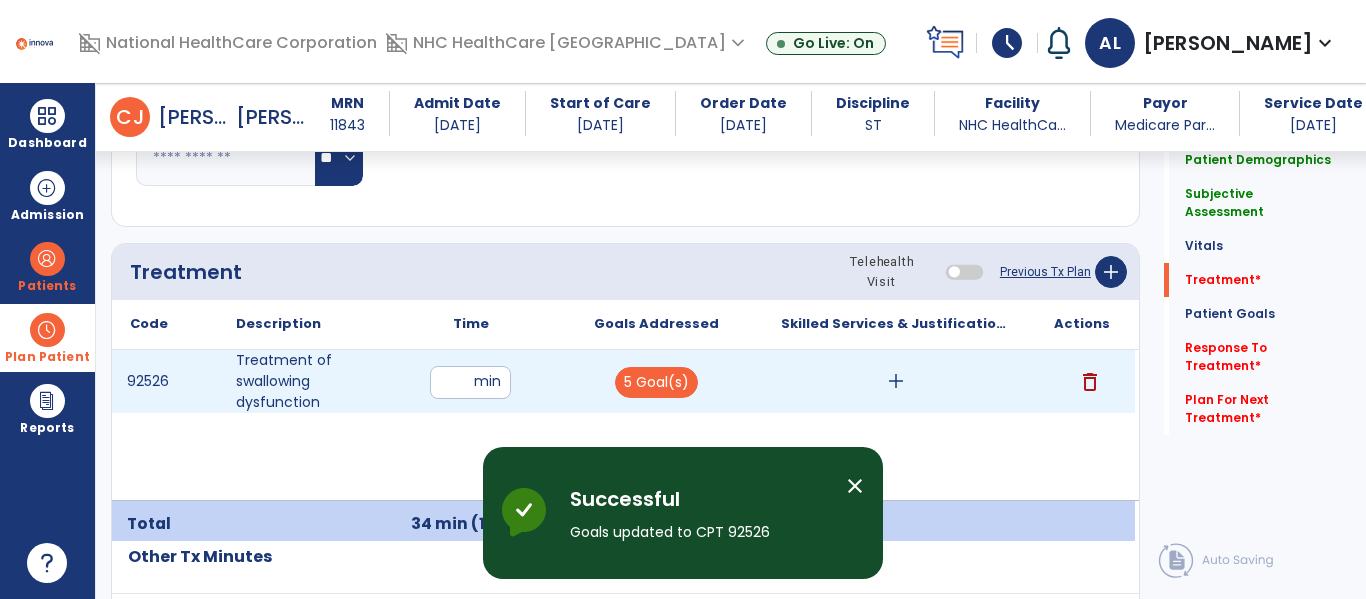 click on "add" at bounding box center [896, 381] 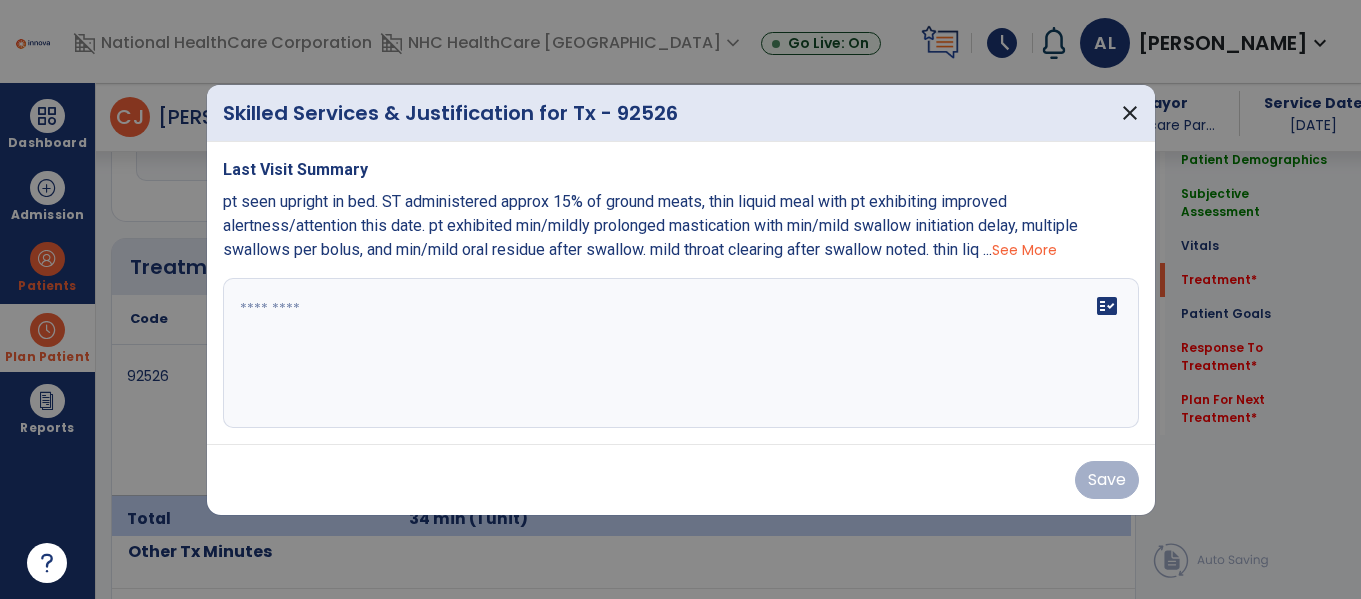 scroll, scrollTop: 1126, scrollLeft: 0, axis: vertical 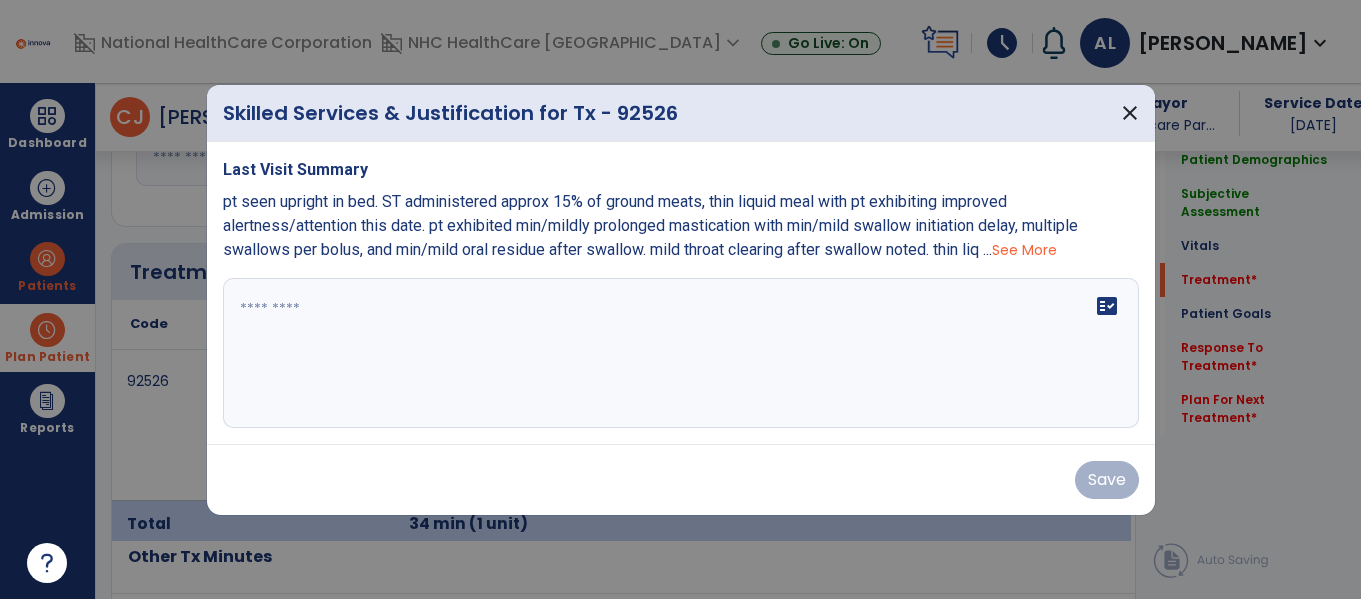 click on "See More" at bounding box center [1024, 250] 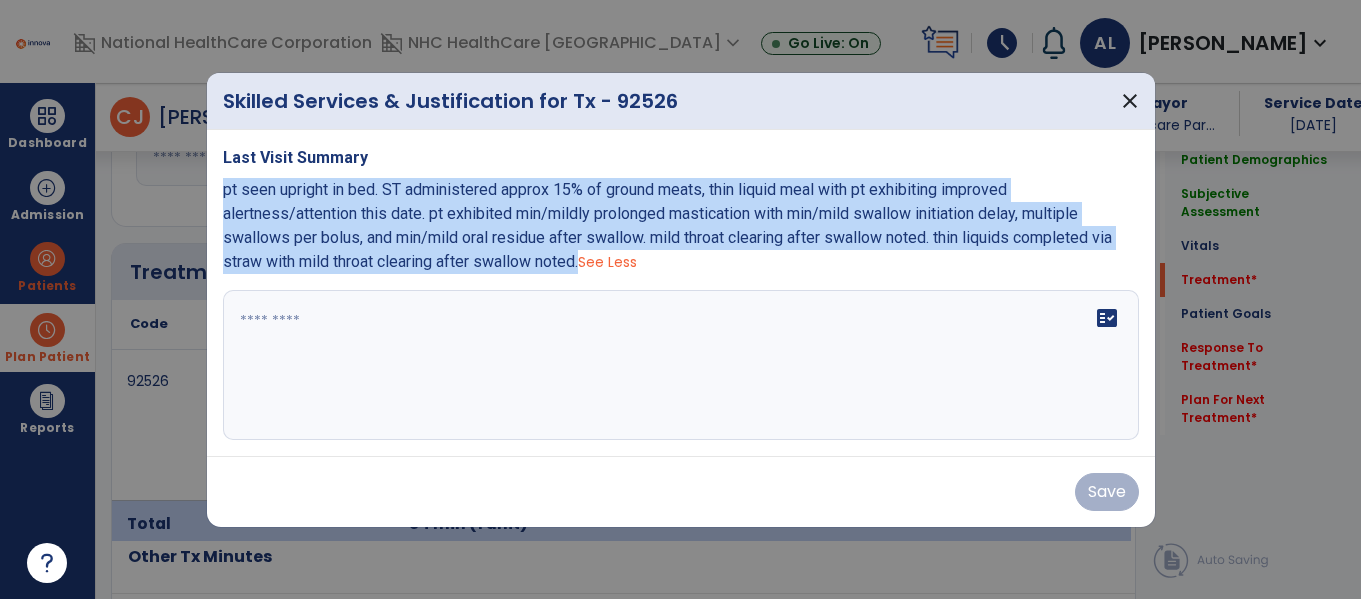 drag, startPoint x: 582, startPoint y: 270, endPoint x: 216, endPoint y: 182, distance: 376.4306 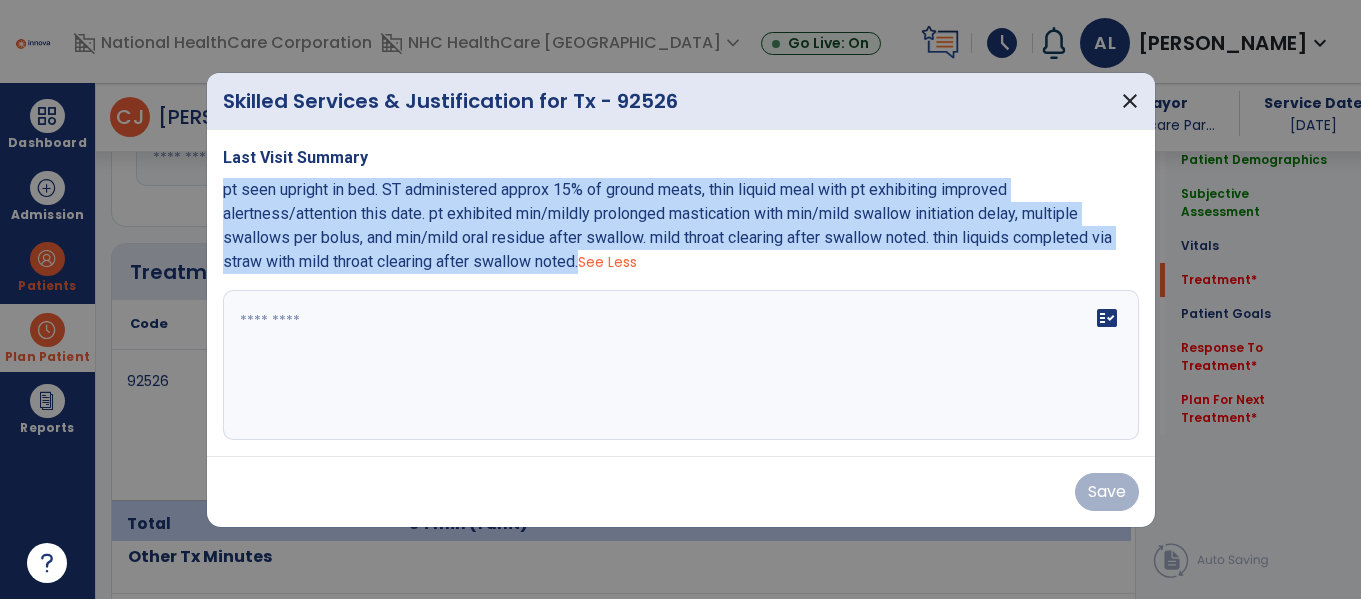 click on "Last Visit Summary pt seen upright in bed. ST administered approx 15% of ground meats, thin liquid meal with pt exhibiting improved alertness/attention this date. pt exhibited min/mildly prolonged mastication with min/mild swallow initiation delay, multiple swallows per bolus, and min/mild oral residue after swallow. mild throat clearing after swallow noted. thin liquids completed via straw with mild throat clearing after swallow noted.   See Less   fact_check" at bounding box center [681, 293] 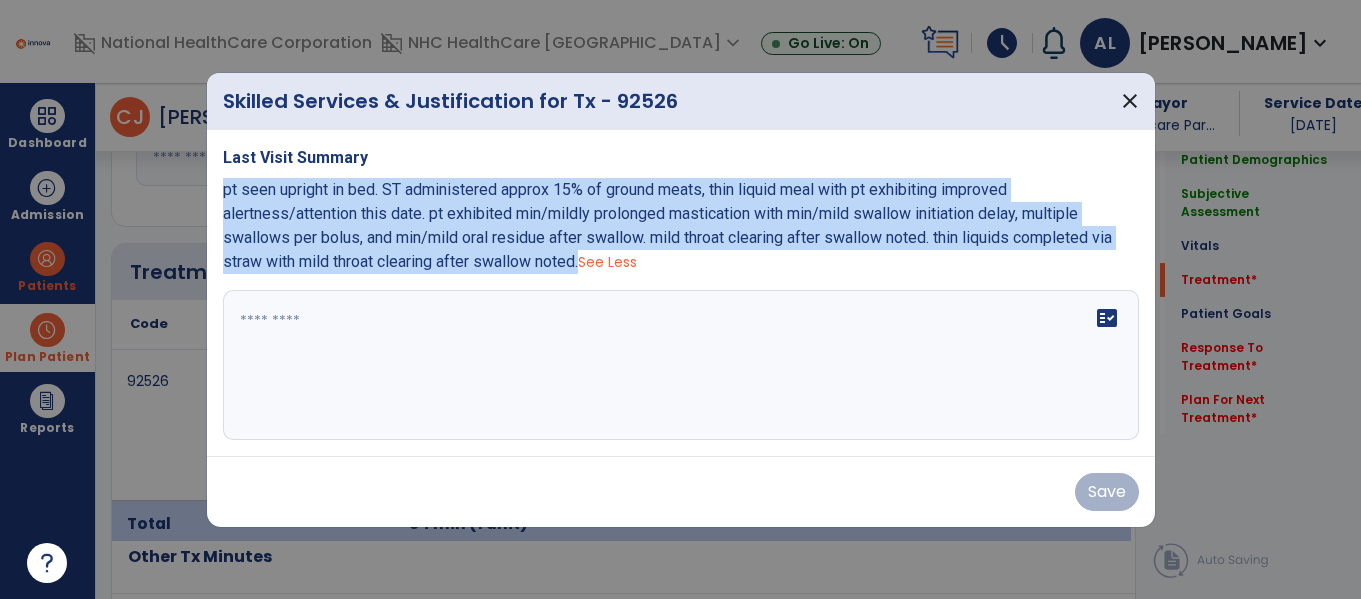 copy on "pt seen upright in bed. ST administered approx 15% of ground meats, thin liquid meal with pt exhibiting improved alertness/attention this date. pt exhibited min/mildly prolonged mastication with min/mild swallow initiation delay, multiple swallows per bolus, and min/mild oral residue after swallow. mild throat clearing after swallow noted. thin liquids completed via straw with mild throat clearing after swallow noted." 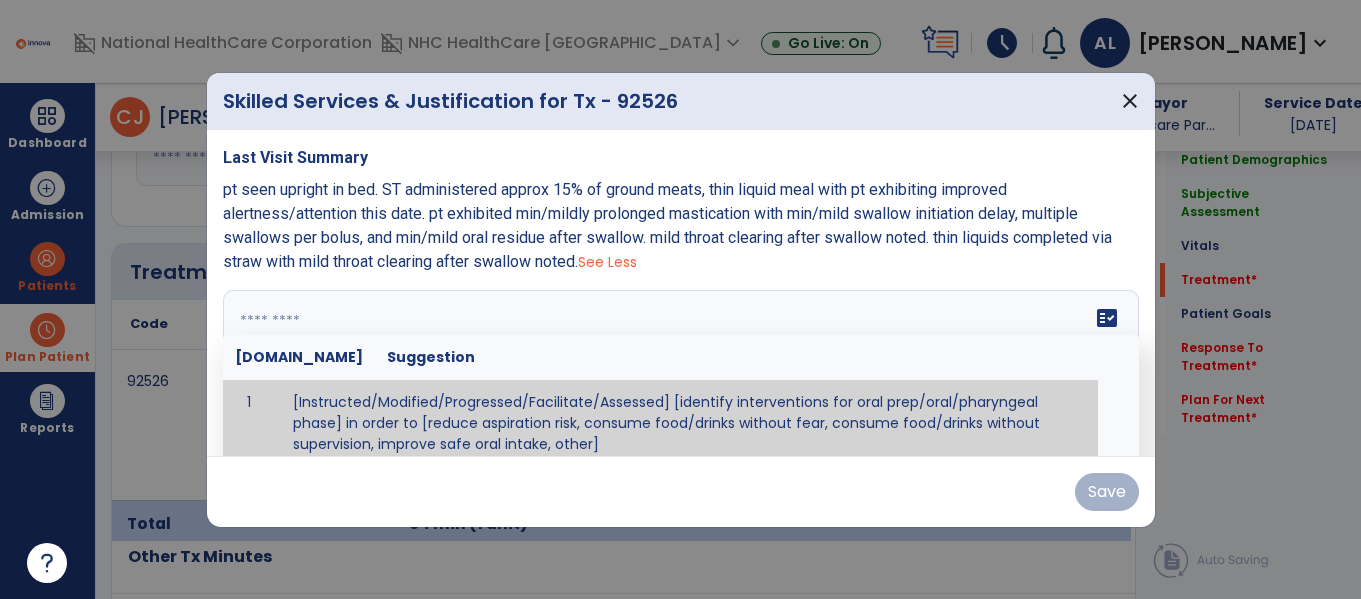 click on "fact_check  [DOMAIN_NAME] Suggestion 1 [Instructed/Modified/Progressed/Facilitate/Assessed] [identify interventions for oral prep/oral/pharyngeal phase] in order to [reduce aspiration risk, consume food/drinks without fear, consume food/drinks without supervision, improve safe oral intake, other] 2 [Instructed/Modified/Progressed/Facilitate/Assessed] [identify compensatory methods such as alternating bites/sips, effortful swallow, other] in order to [reduce aspiration risk, consume food/drinks without fear, consume food/drinks without supervision, improve safe oral intake, other] 3 [Instructed/Modified/Progressed/Assessed] trials of [identify IDDSI Food/Drink Level or NDD Solid/Liquid Level] in order to [reduce aspiration risk, consume food/drinks without fear, consume food/drinks without supervision, improve safe oral intake, other] 4 5 Assessed swallow with administration of [identify test]" at bounding box center (681, 365) 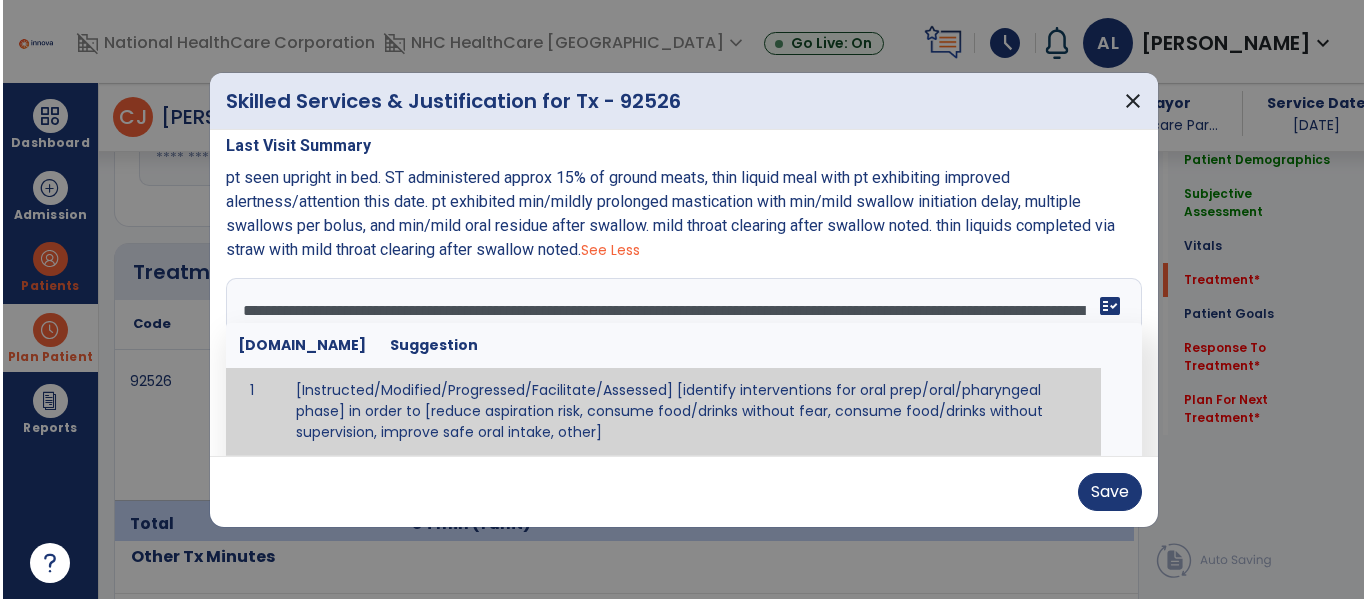 scroll, scrollTop: 0, scrollLeft: 0, axis: both 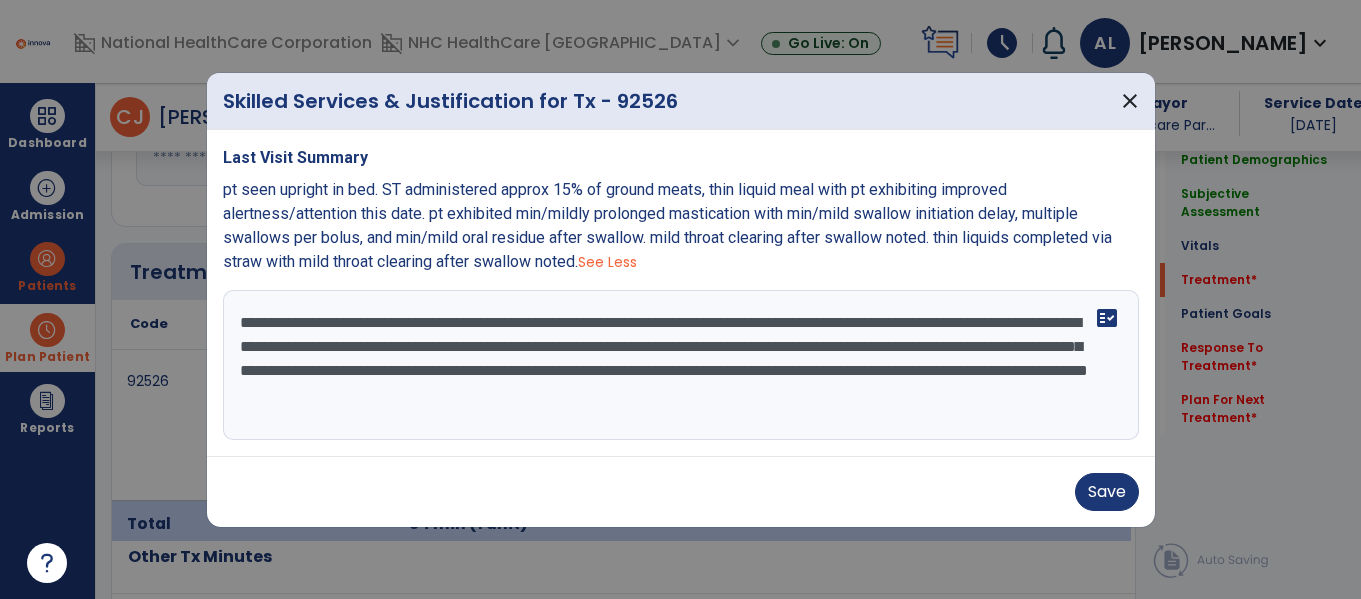 click on "**********" at bounding box center [681, 365] 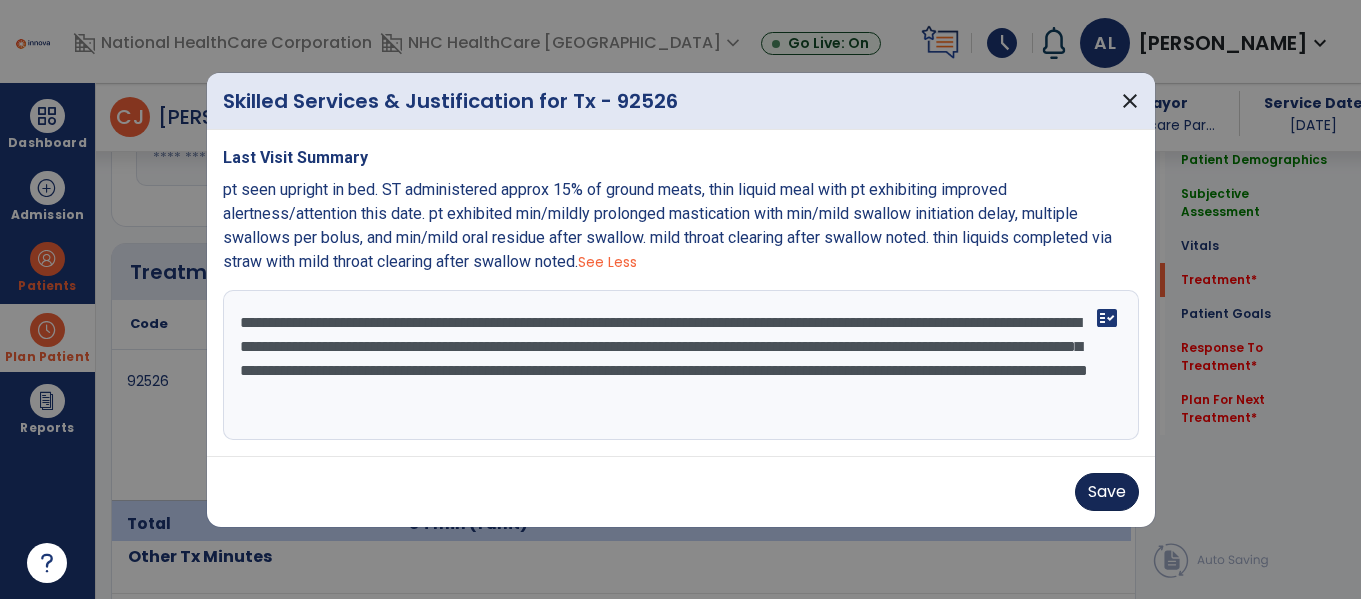 type on "**********" 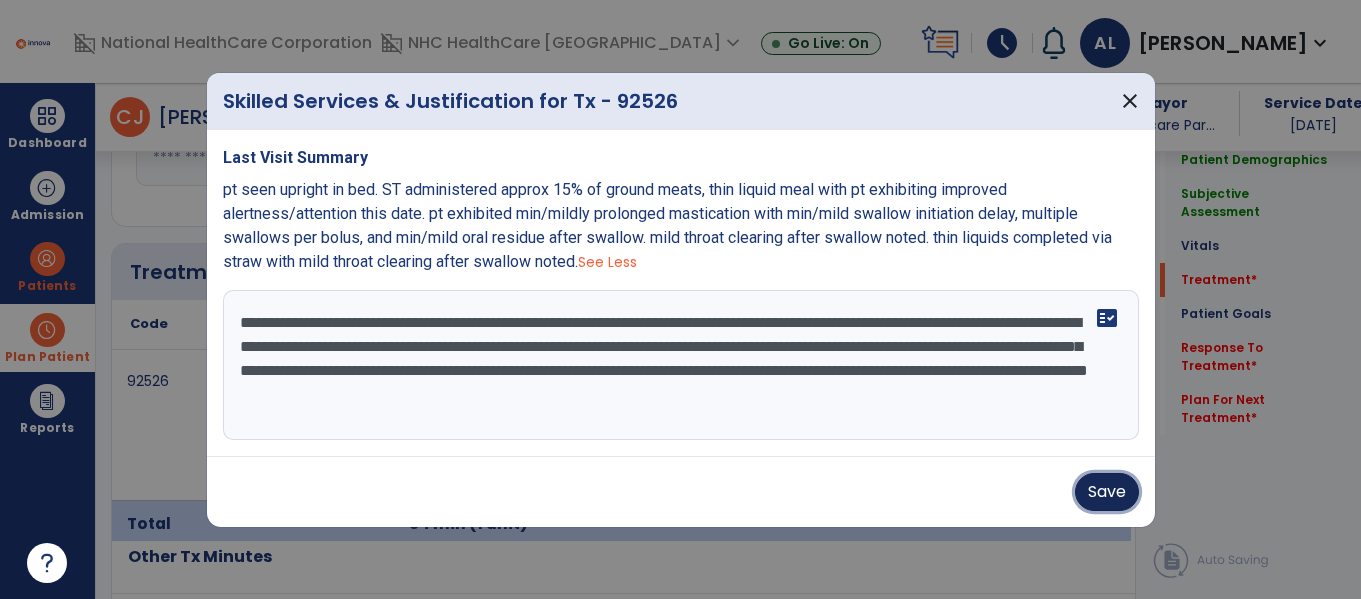 click on "Save" at bounding box center [1107, 492] 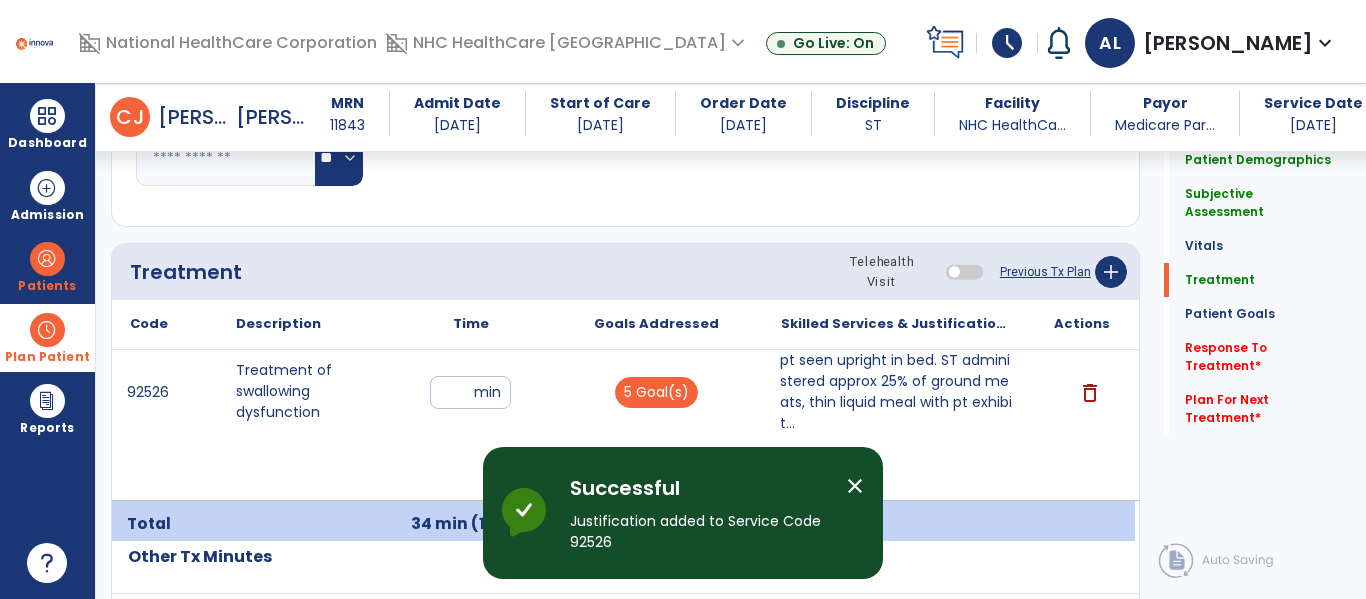 click on "close" at bounding box center (855, 486) 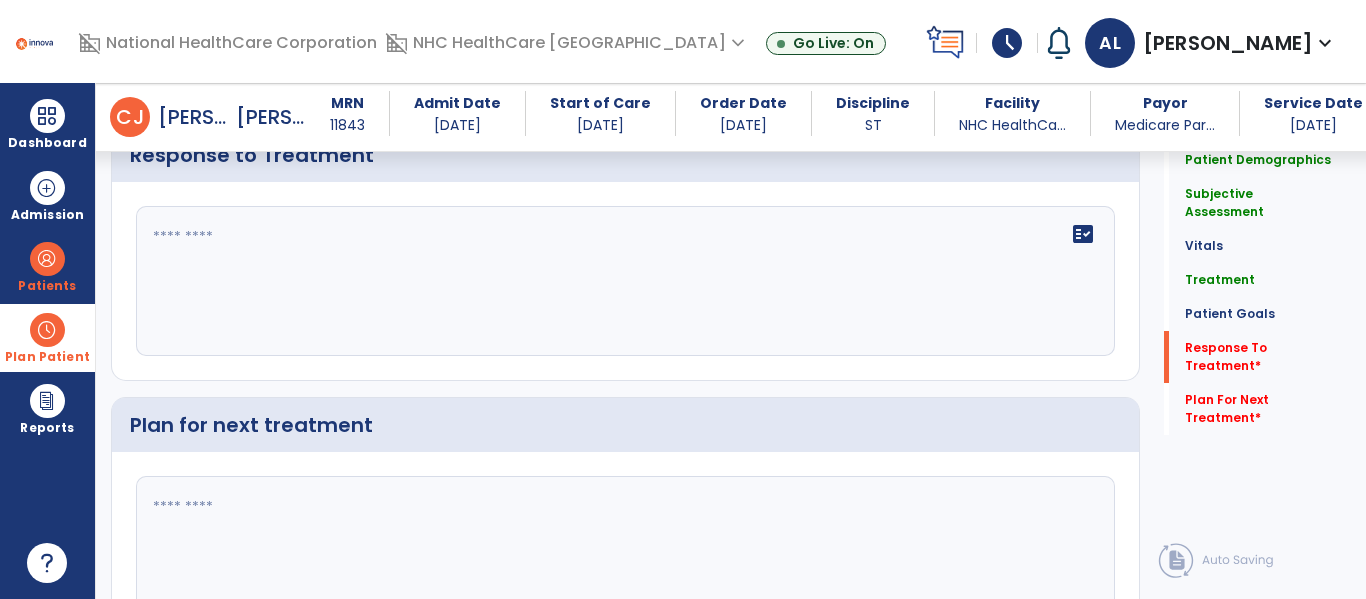 scroll, scrollTop: 2744, scrollLeft: 0, axis: vertical 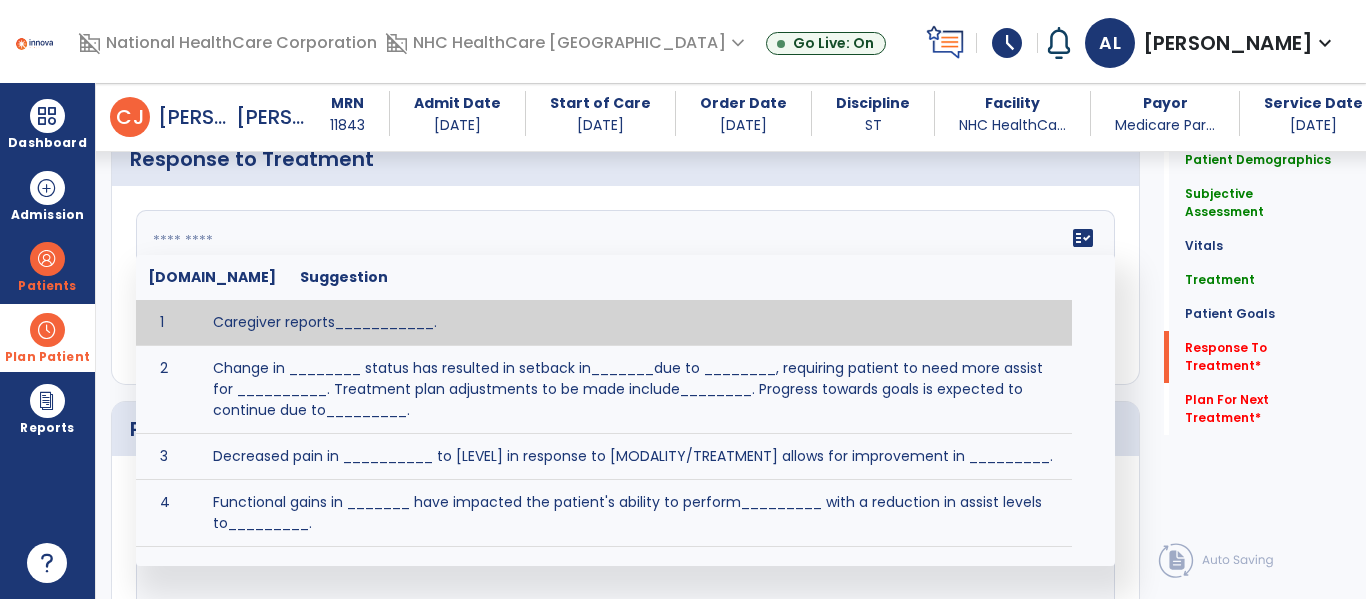 click on "fact_check  [DOMAIN_NAME] Suggestion 1 Caregiver reports___________. 2 Change in ________ status has resulted in setback in_______due to ________, requiring patient to need more assist for __________.   Treatment plan adjustments to be made include________.  Progress towards goals is expected to continue due to_________. 3 Decreased pain in __________ to [LEVEL] in response to [MODALITY/TREATMENT] allows for improvement in _________. 4 Functional gains in _______ have impacted the patient's ability to perform_________ with a reduction in assist levels to_________. 5 Functional progress this week has been significant due to__________. 6 Gains in ________ have improved the patient's ability to perform ______with decreased levels of assist to___________. 7 Improvement in ________allows patient to tolerate higher levels of challenges in_________. 8 Pain in [AREA] has decreased to [LEVEL] in response to [TREATMENT/MODALITY], allowing fore ease in completing__________. 9 10 11 12 13 14 15 16 17 18 19 20 21" 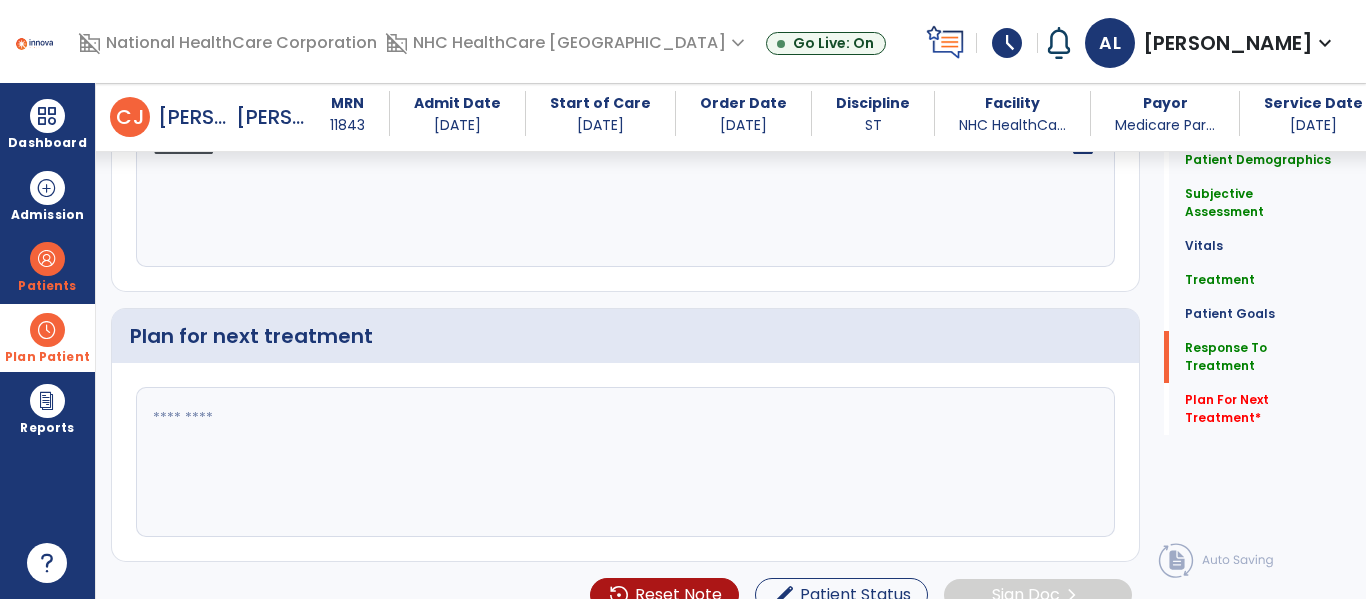 scroll, scrollTop: 2838, scrollLeft: 0, axis: vertical 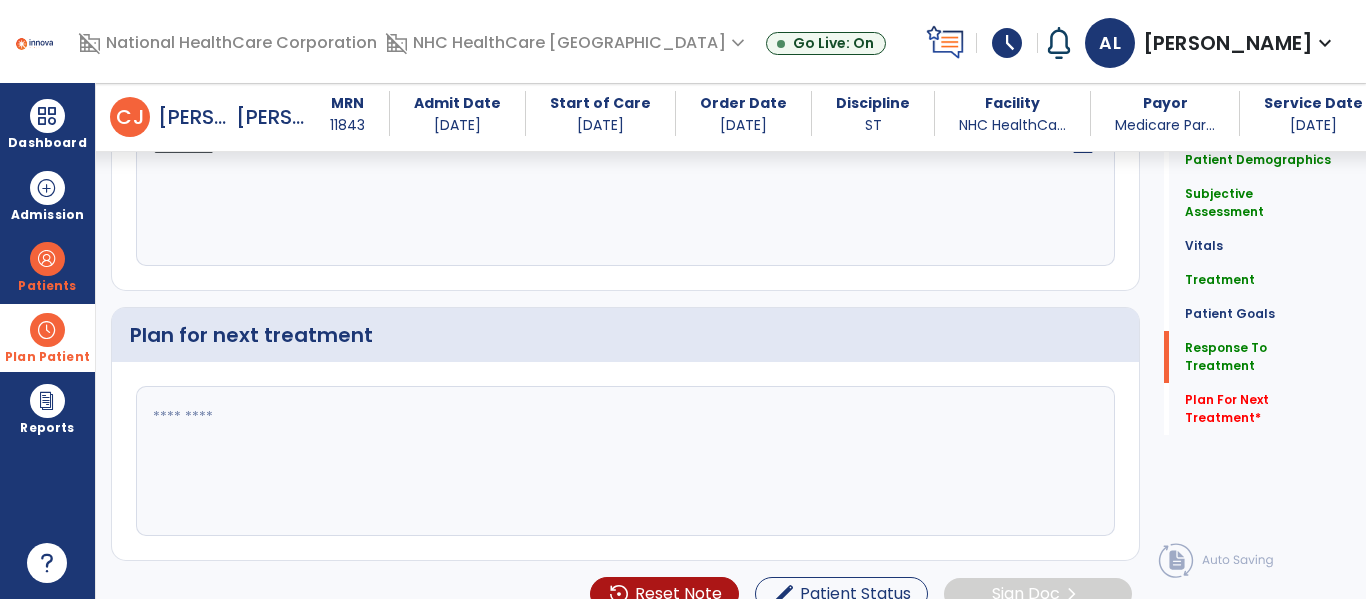 type on "*********" 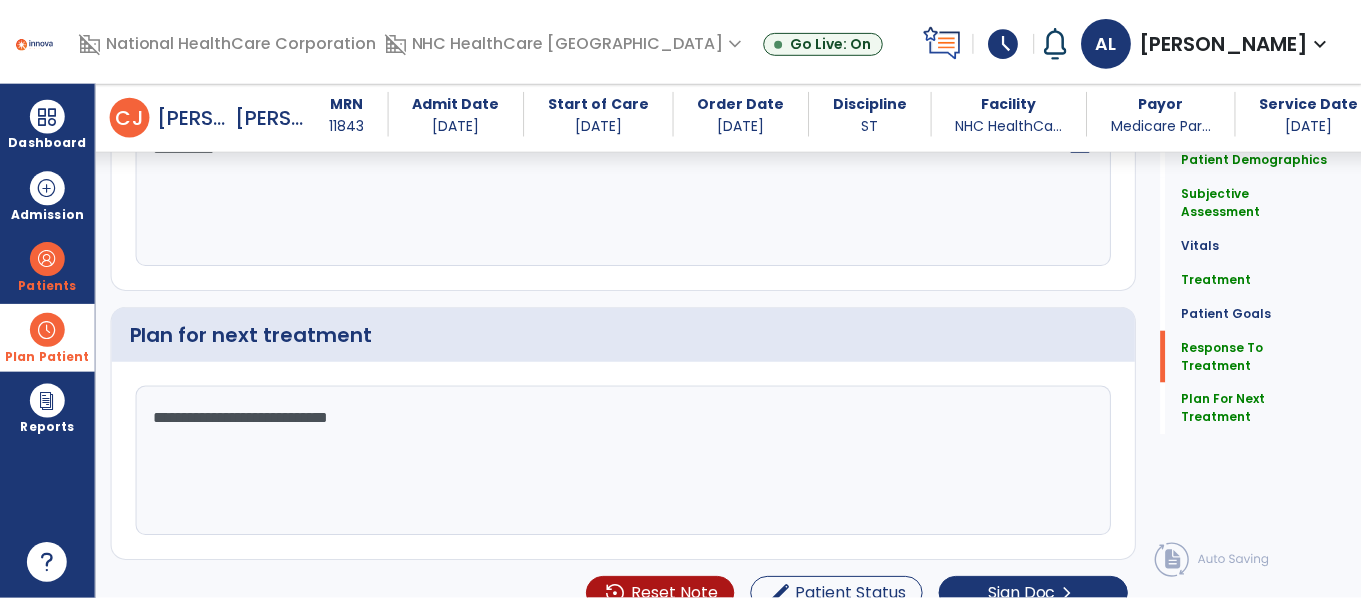 scroll, scrollTop: 2888, scrollLeft: 0, axis: vertical 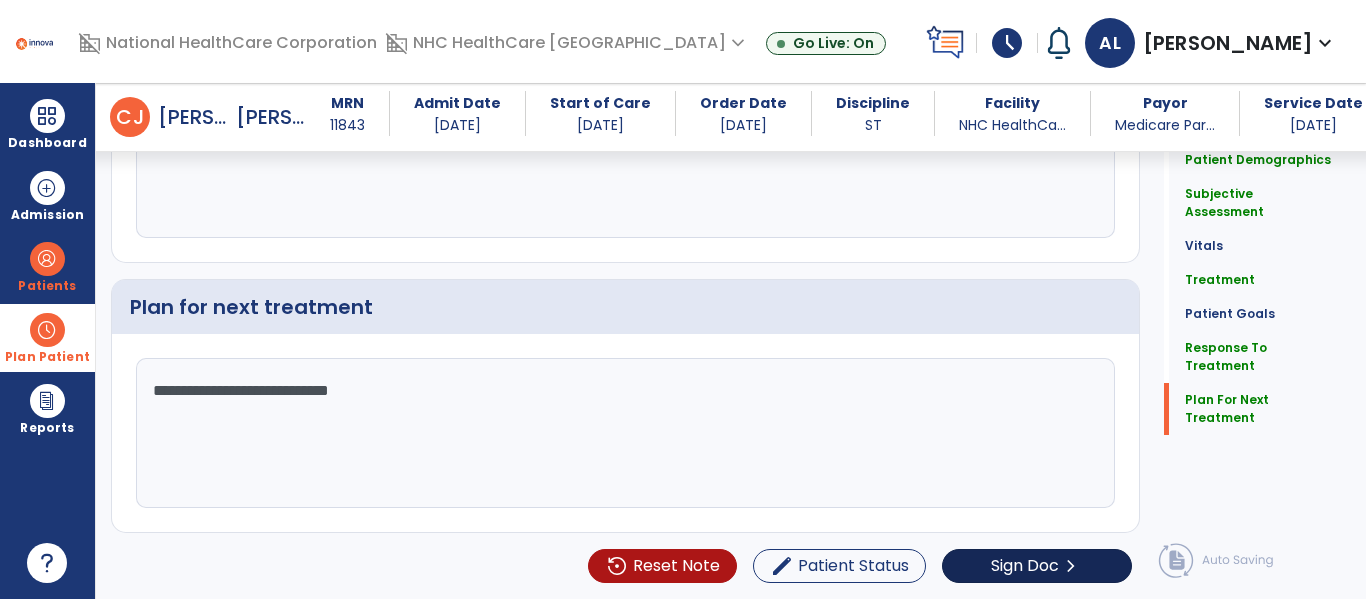 type on "**********" 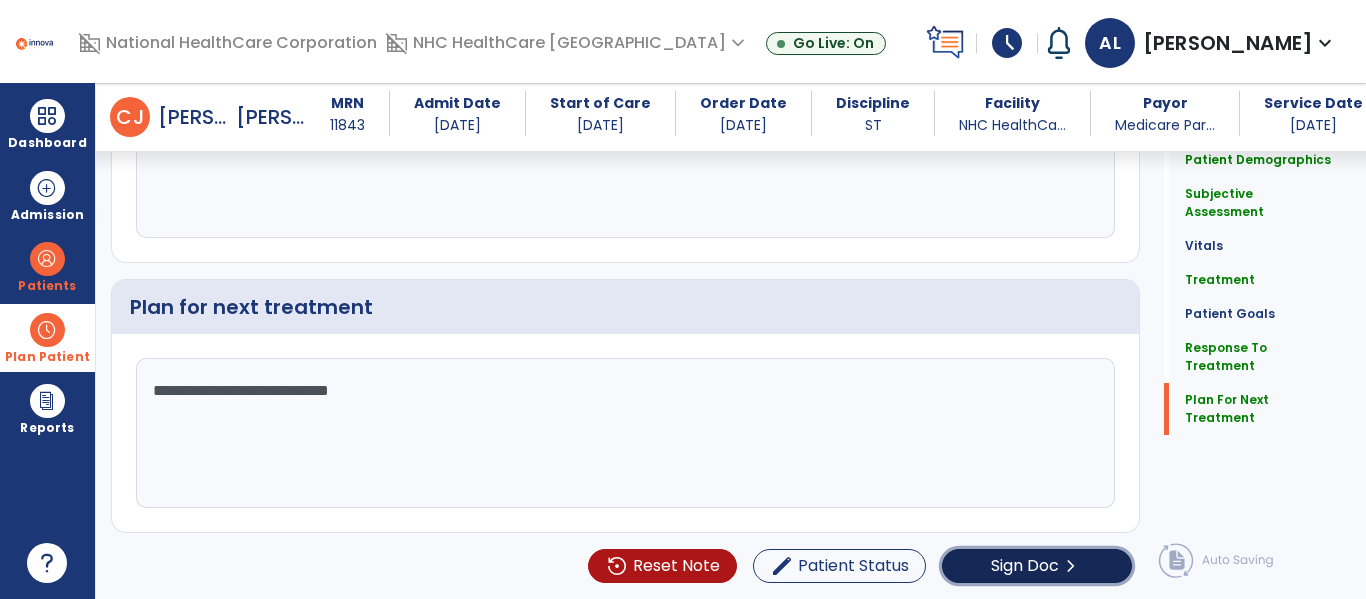 click on "Sign Doc" 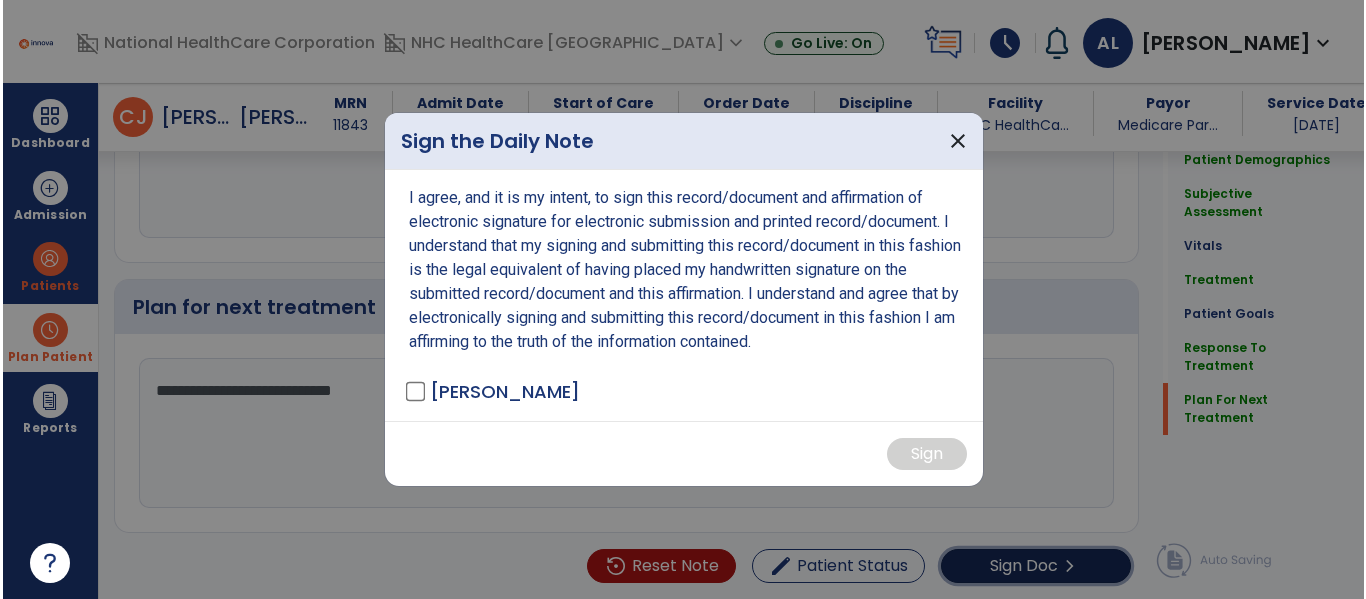 scroll, scrollTop: 2888, scrollLeft: 0, axis: vertical 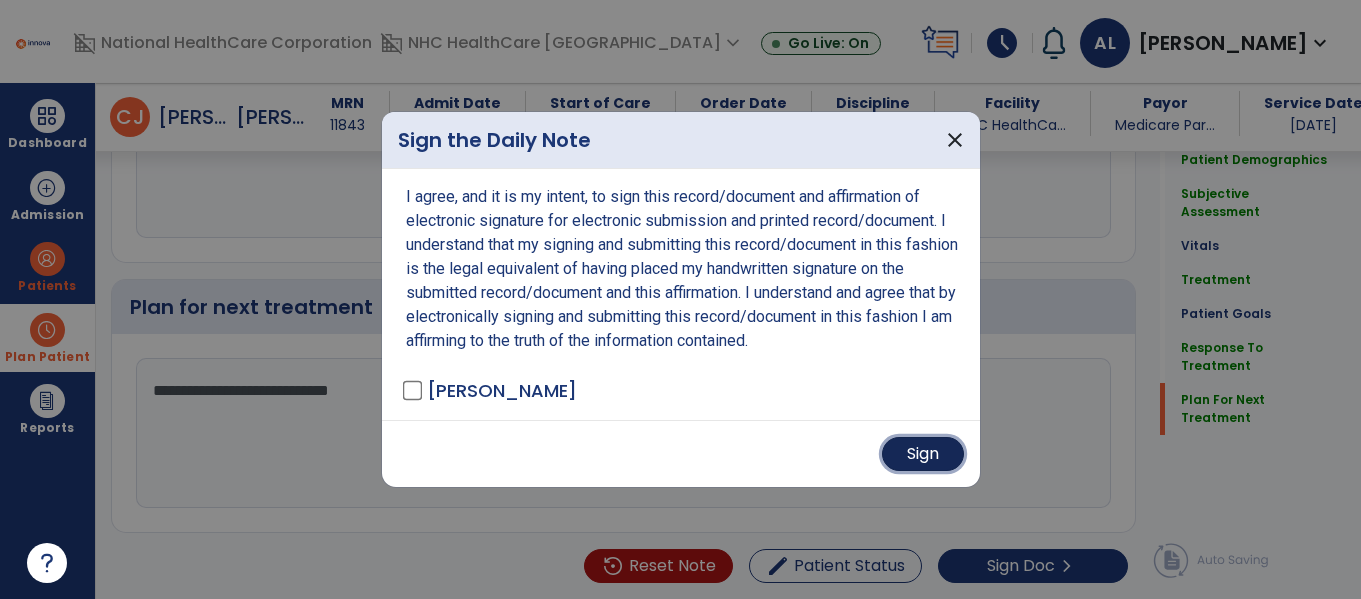 click on "Sign" at bounding box center [923, 454] 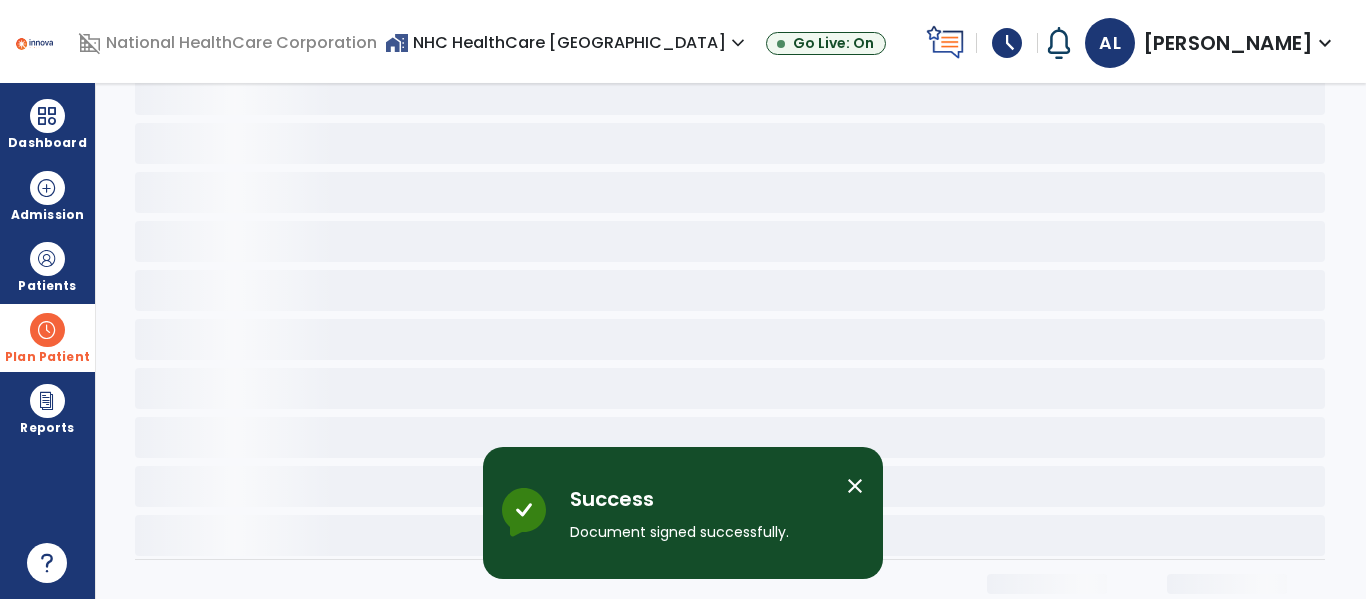 scroll, scrollTop: 0, scrollLeft: 0, axis: both 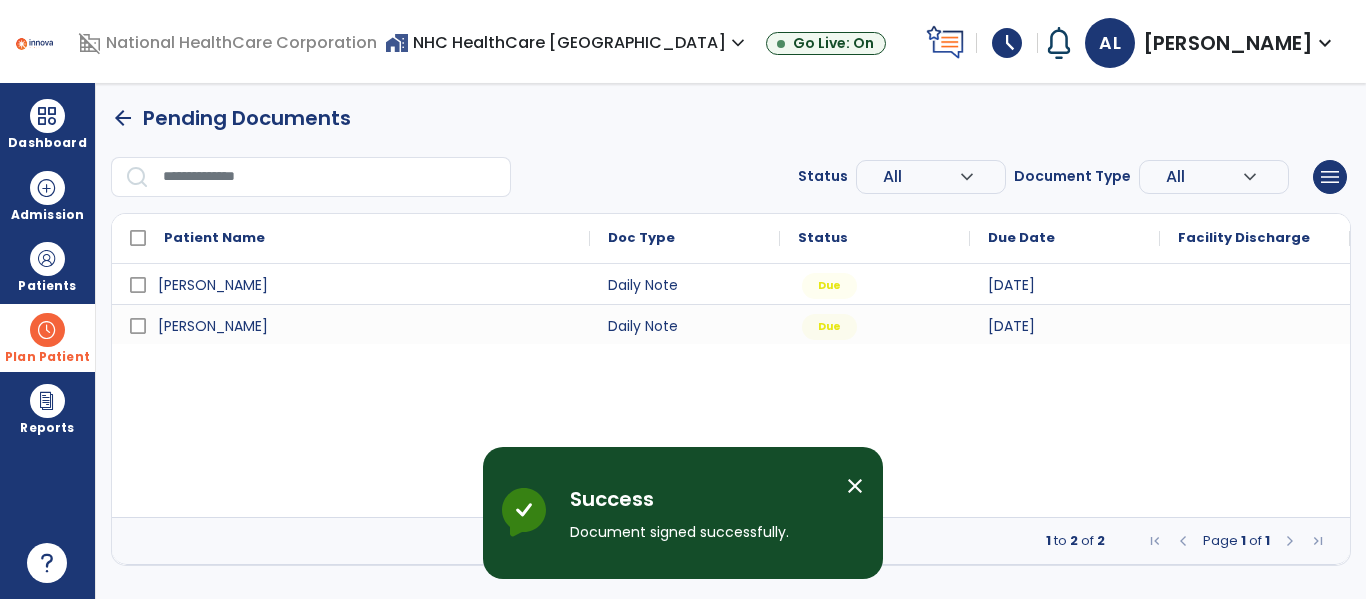 click on "close" at bounding box center (855, 486) 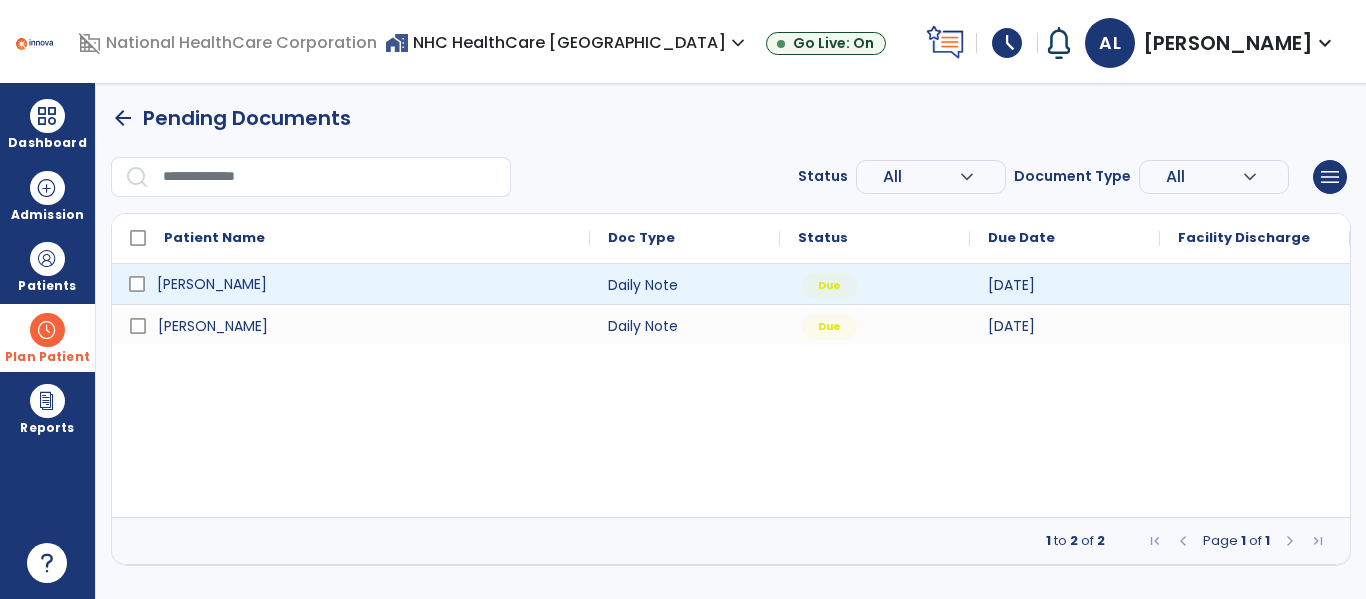 click on "[PERSON_NAME]" at bounding box center (365, 284) 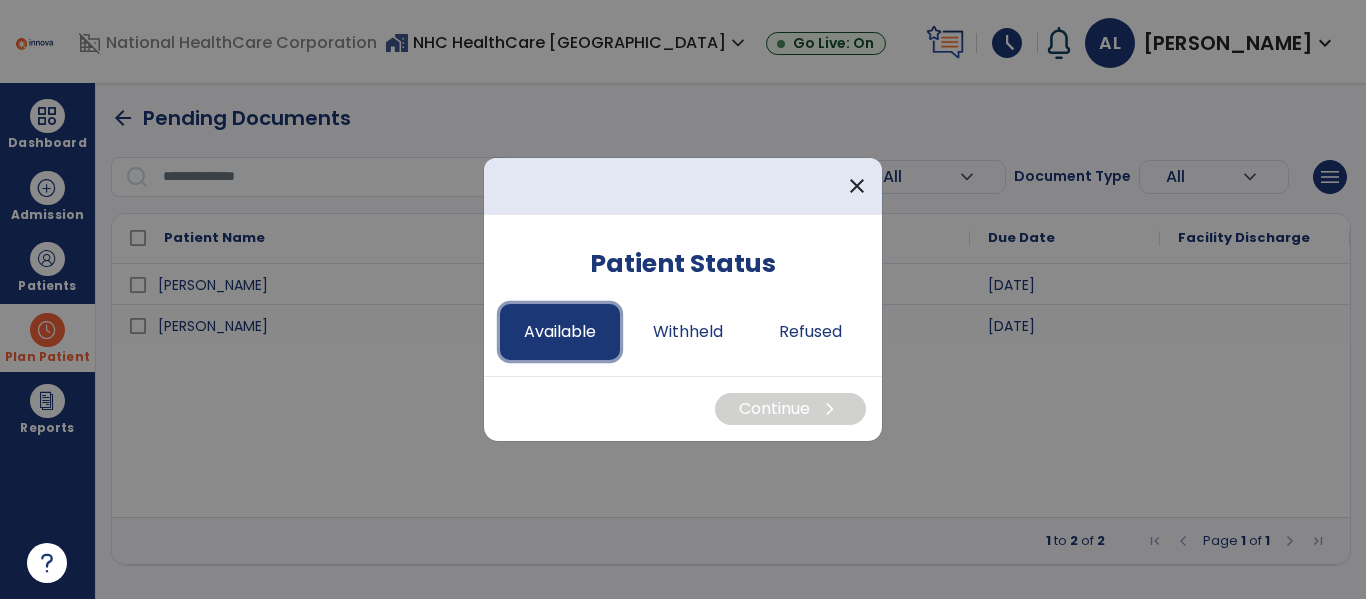 click on "Available" at bounding box center [560, 332] 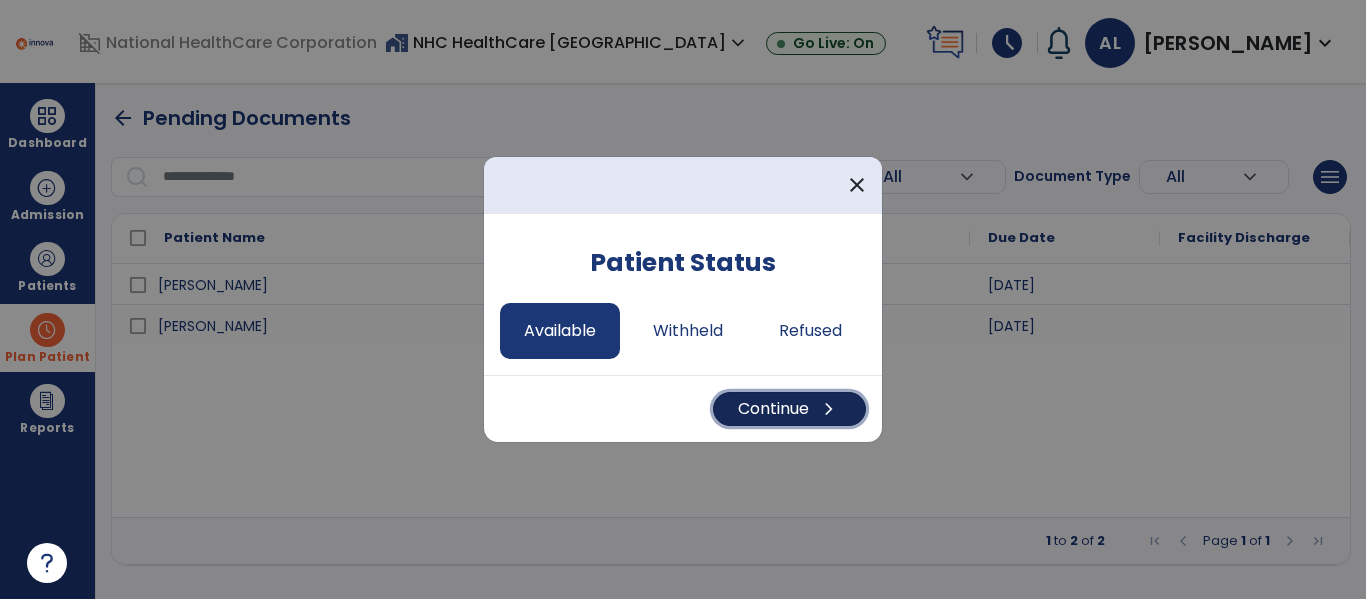 click on "Continue   chevron_right" at bounding box center (789, 409) 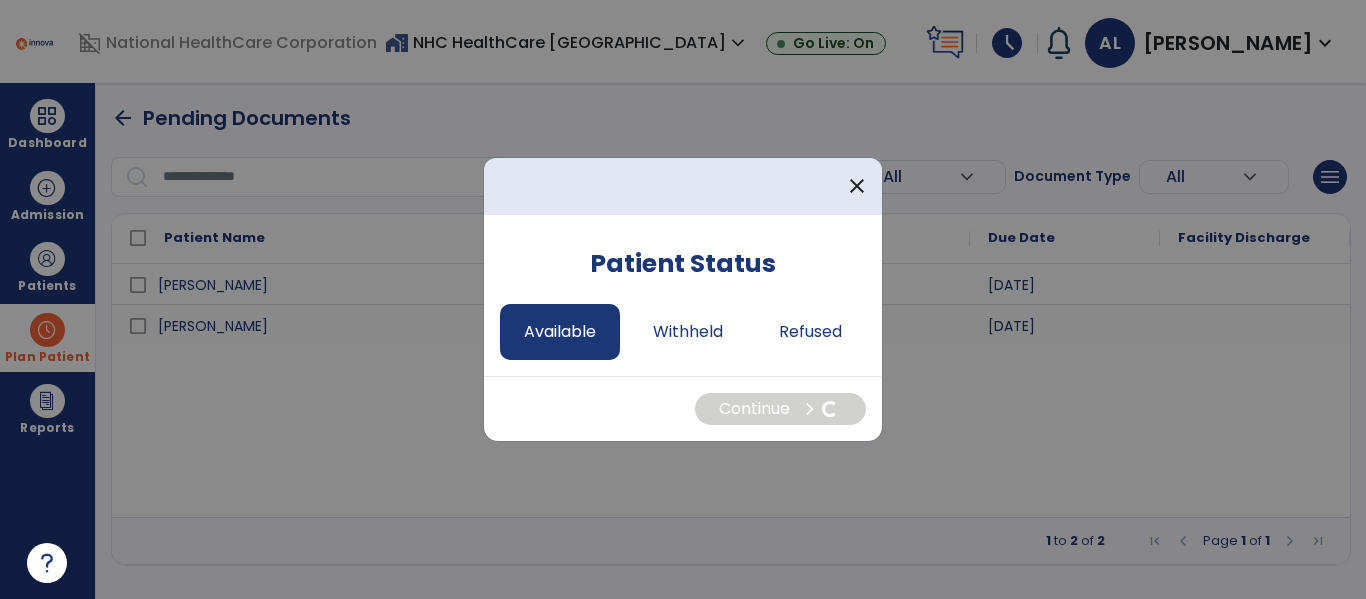 select on "*" 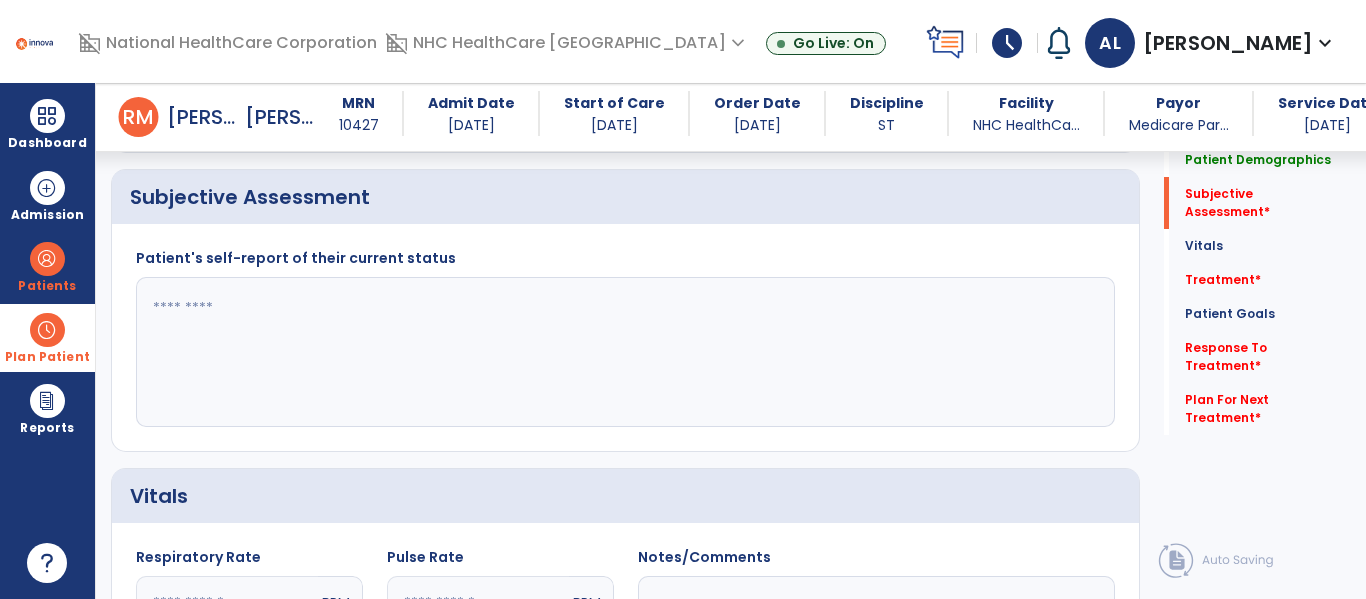 scroll, scrollTop: 474, scrollLeft: 0, axis: vertical 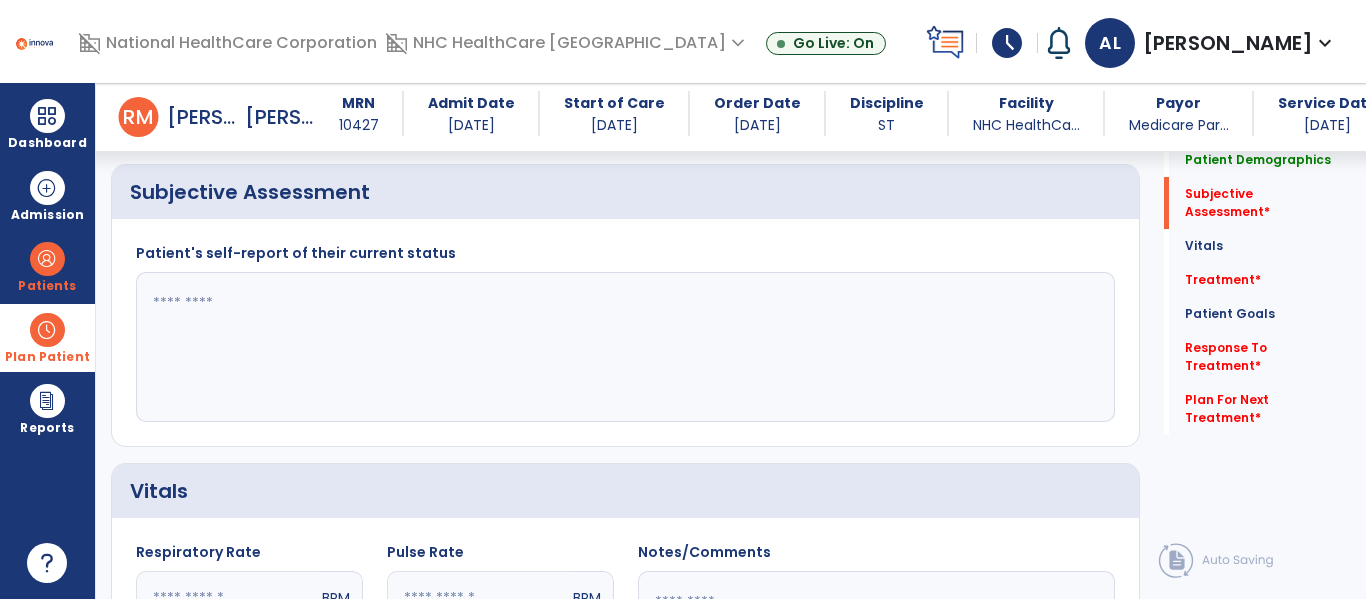 click 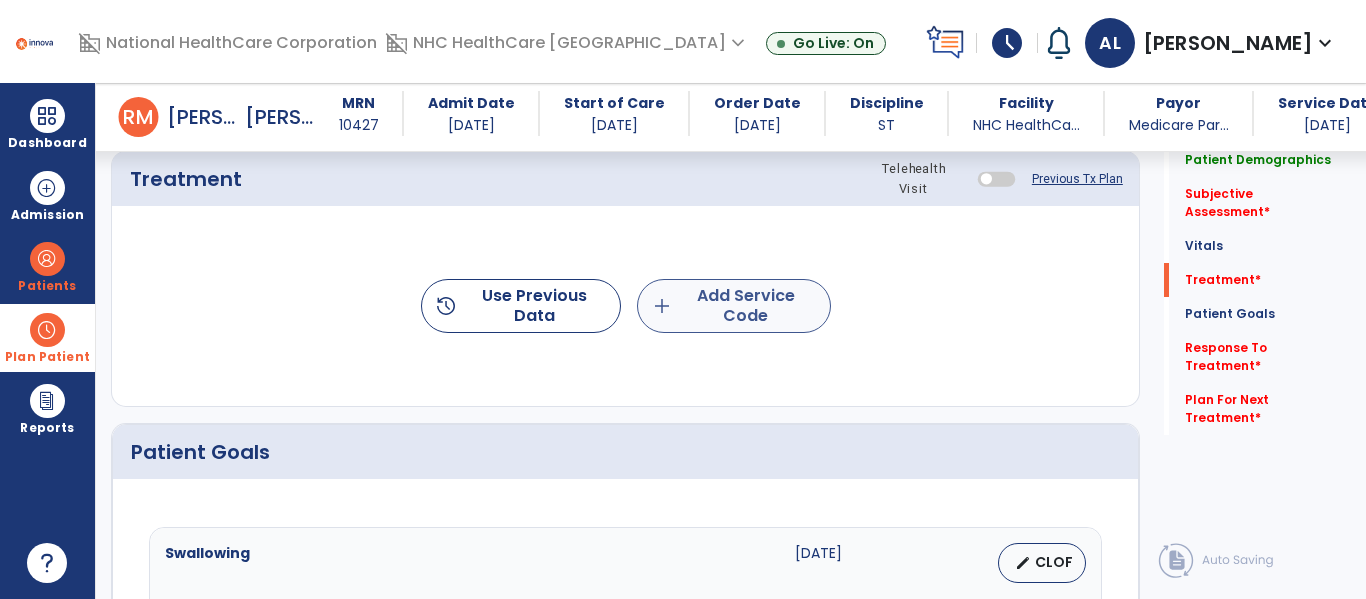 type on "**********" 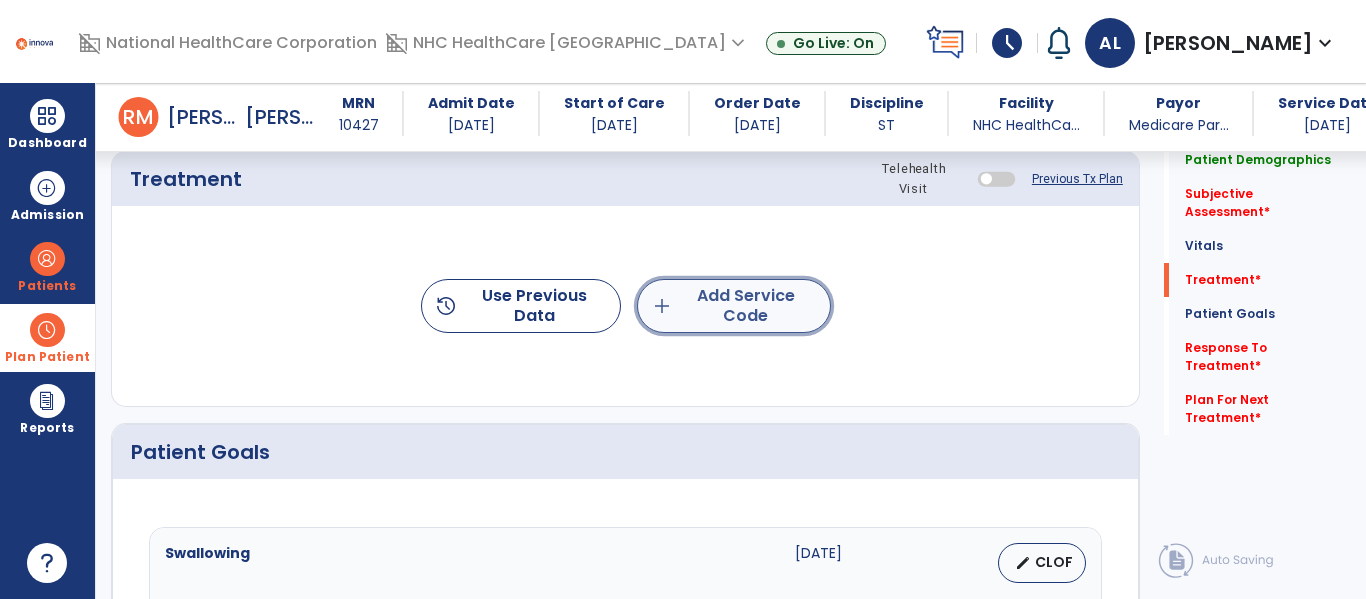 click on "add  Add Service Code" 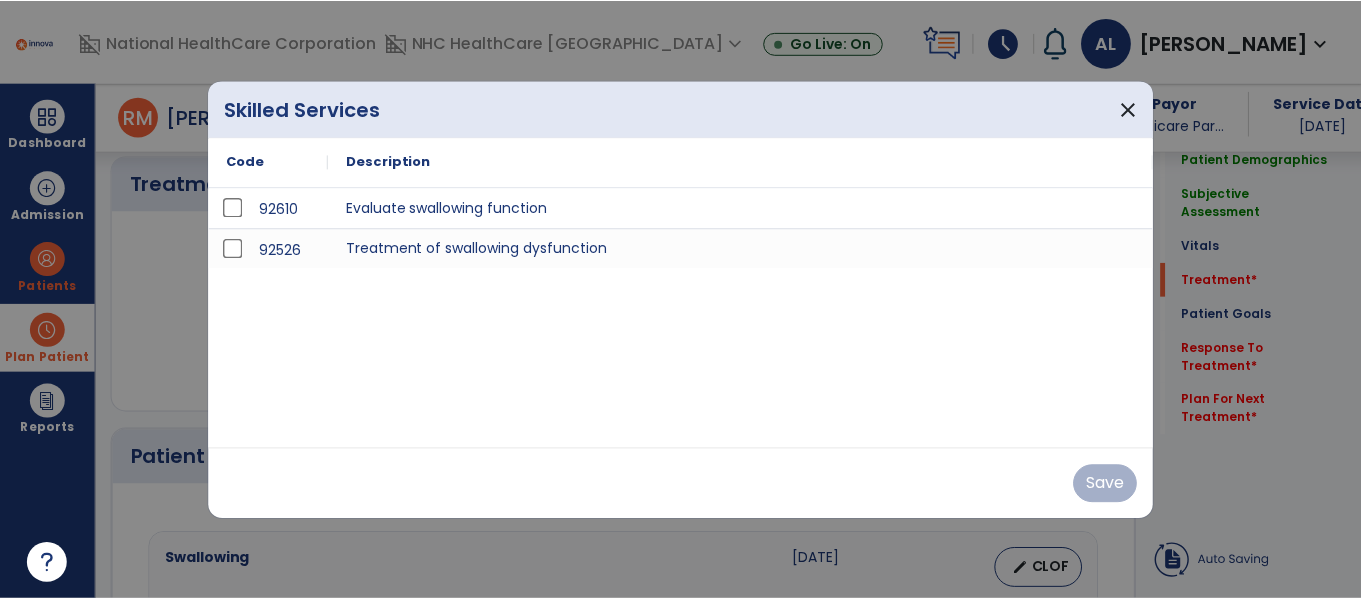 scroll, scrollTop: 1208, scrollLeft: 0, axis: vertical 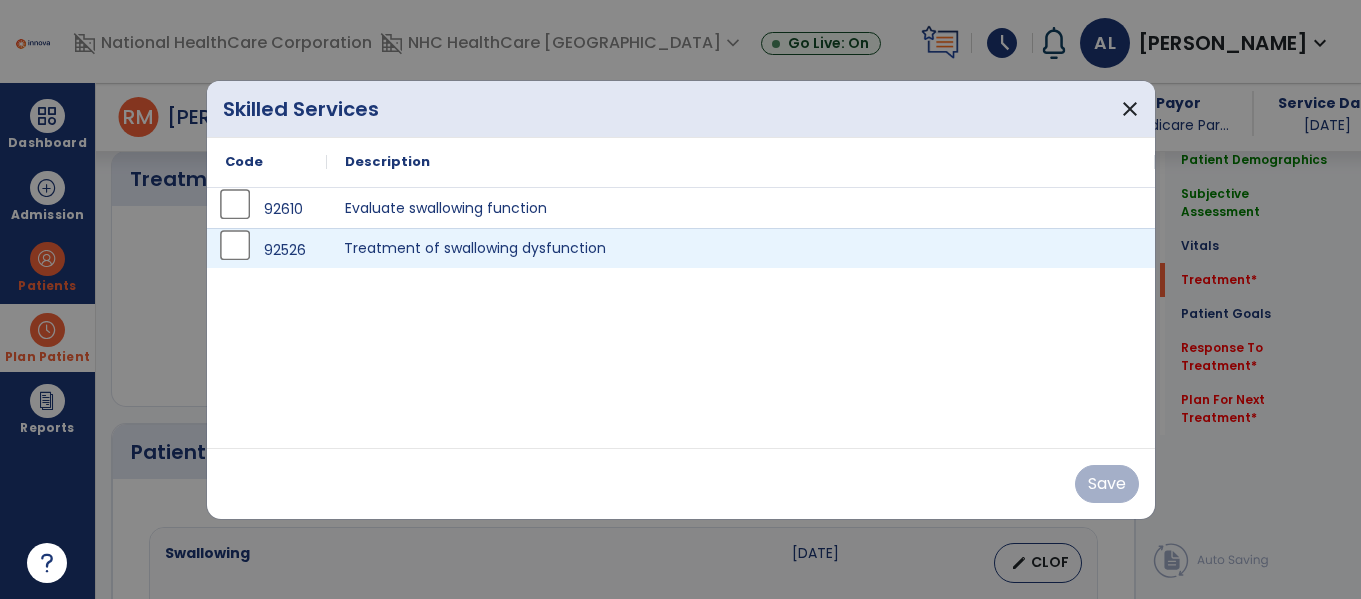 click on "Treatment of swallowing dysfunction" at bounding box center [741, 248] 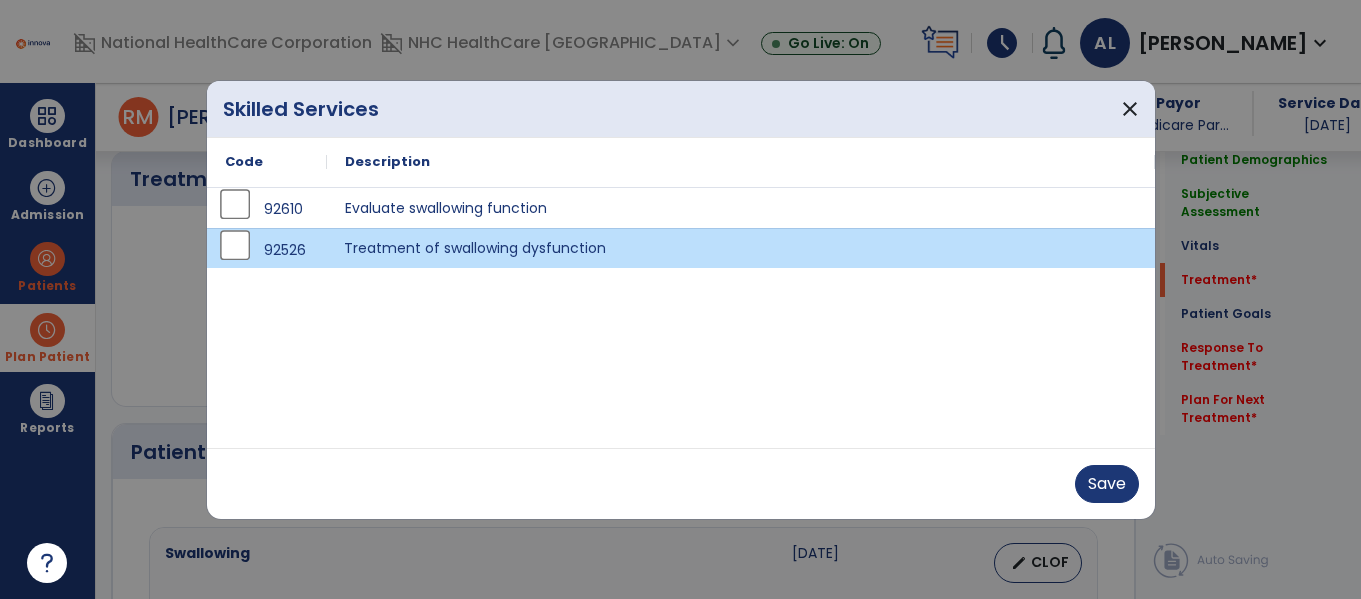 click on "Save" at bounding box center [681, 483] 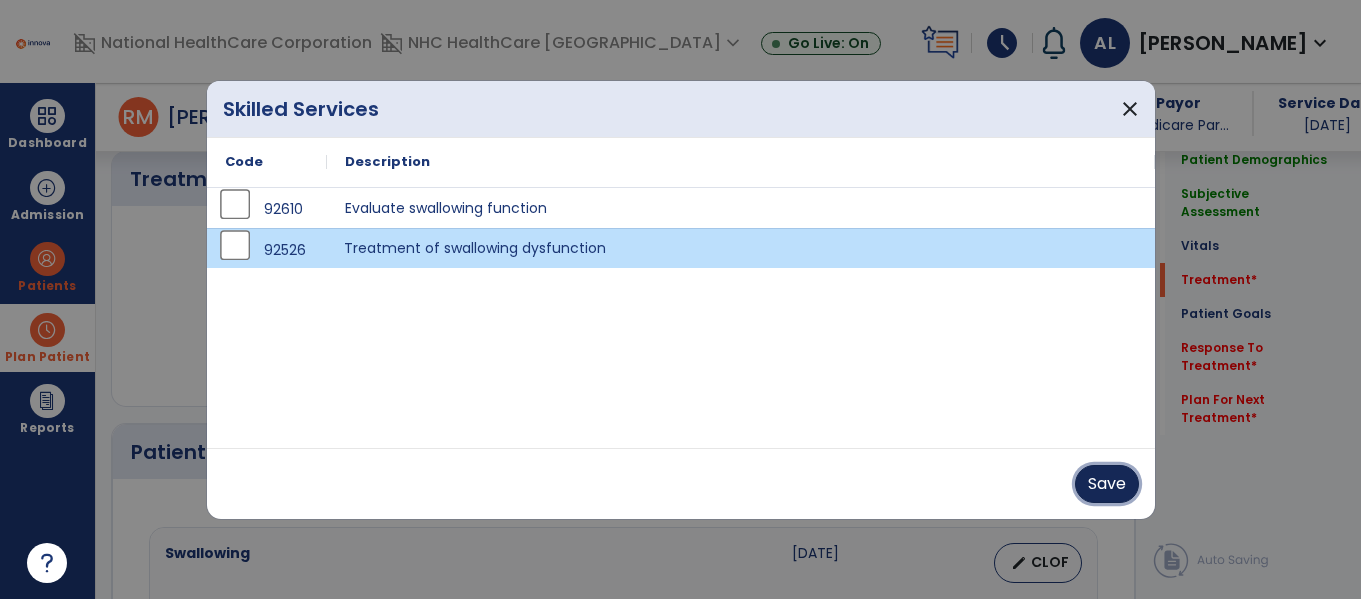 click on "Save" at bounding box center [1107, 484] 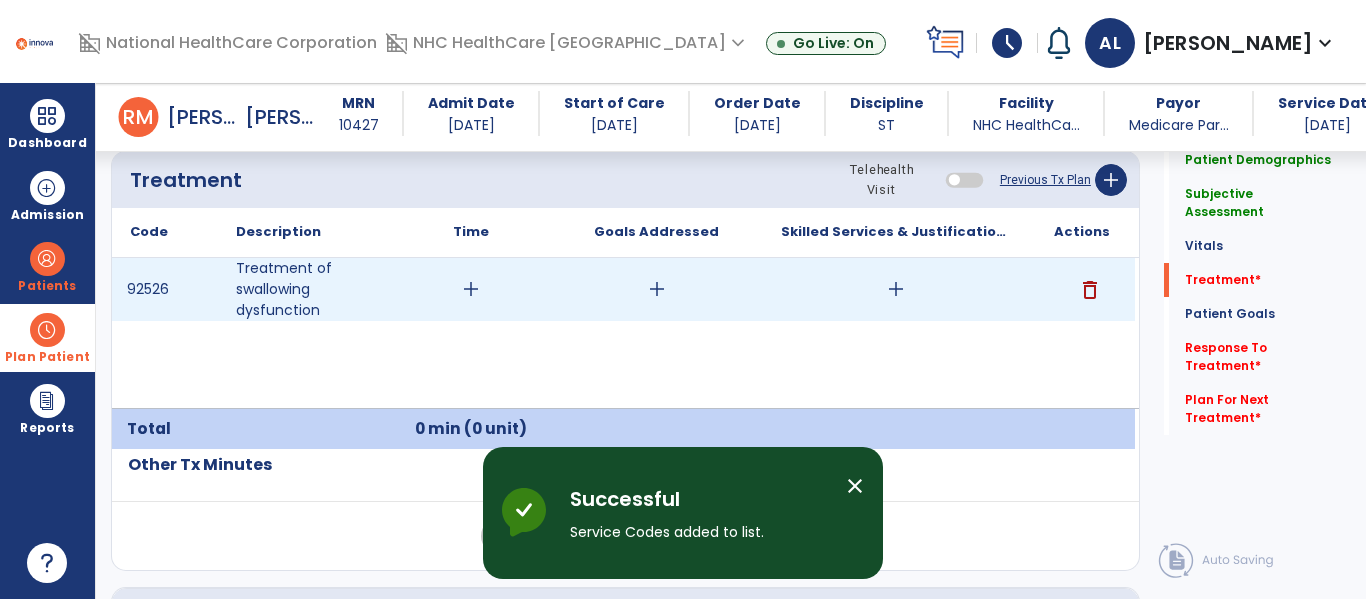 click on "add" at bounding box center [471, 289] 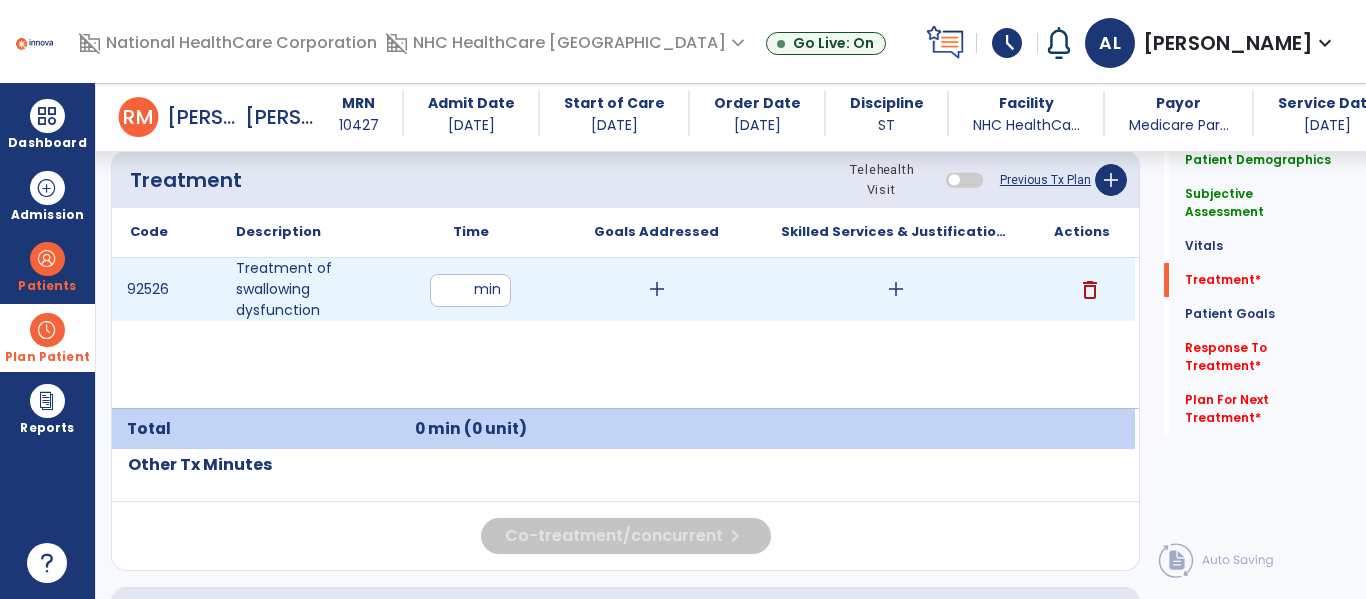 type on "**" 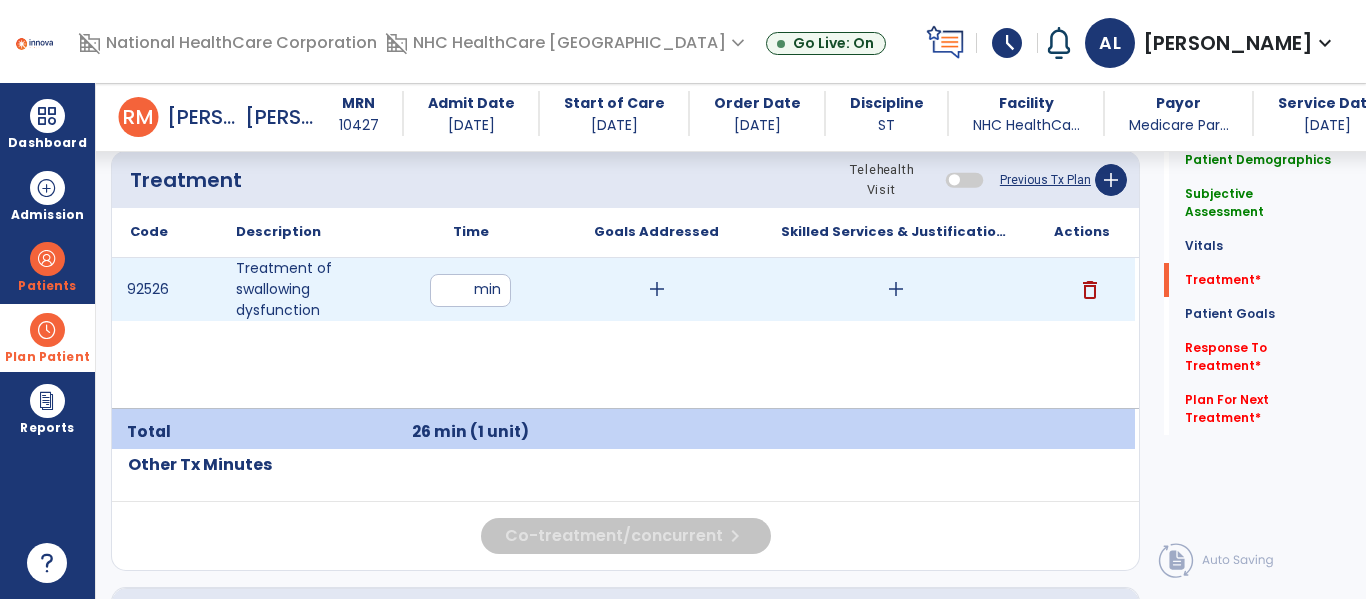click on "add" at bounding box center [657, 289] 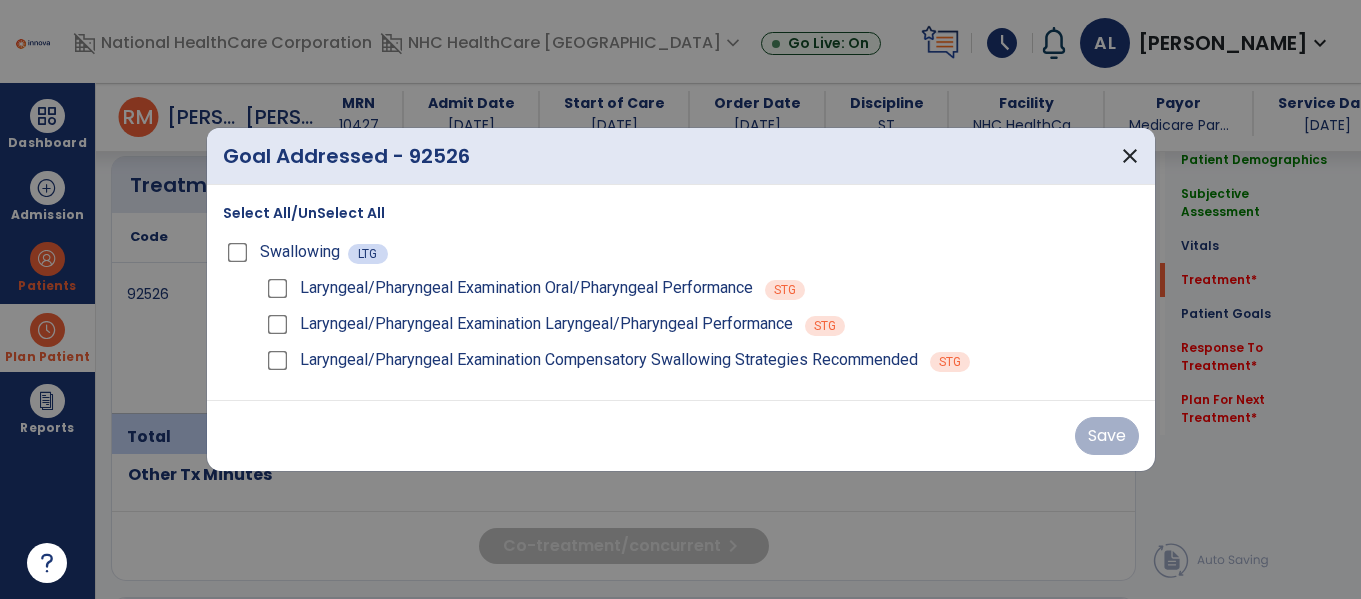 scroll, scrollTop: 1208, scrollLeft: 0, axis: vertical 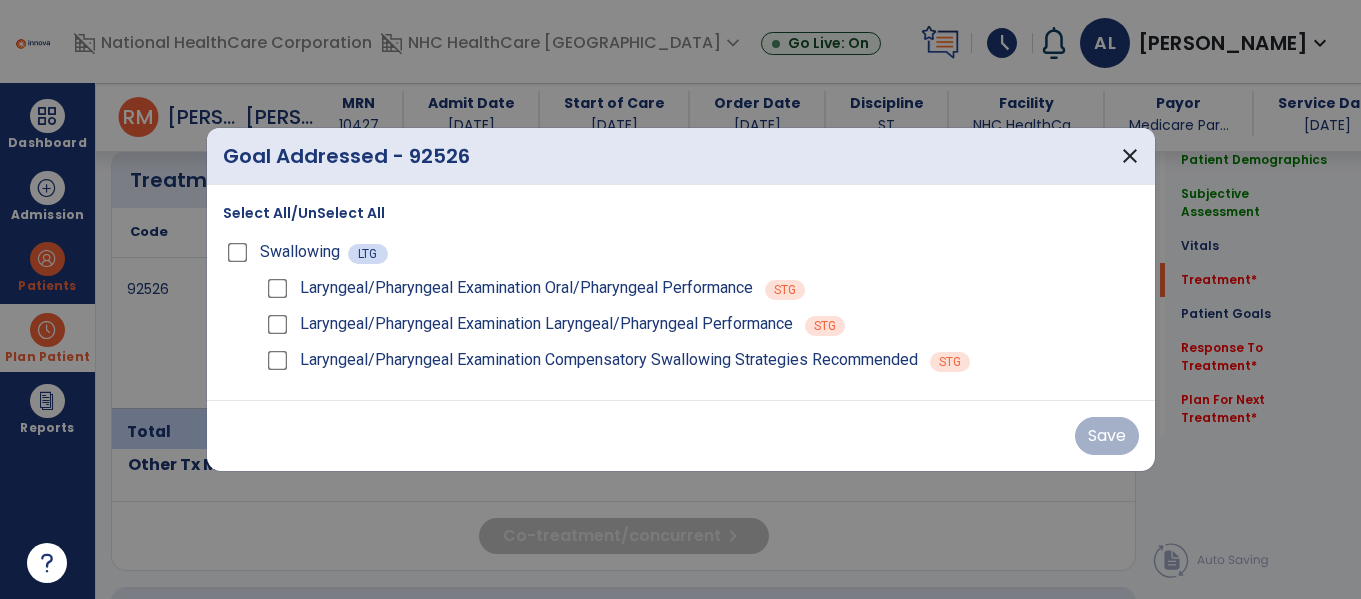 click on "Select All/UnSelect All" at bounding box center (304, 213) 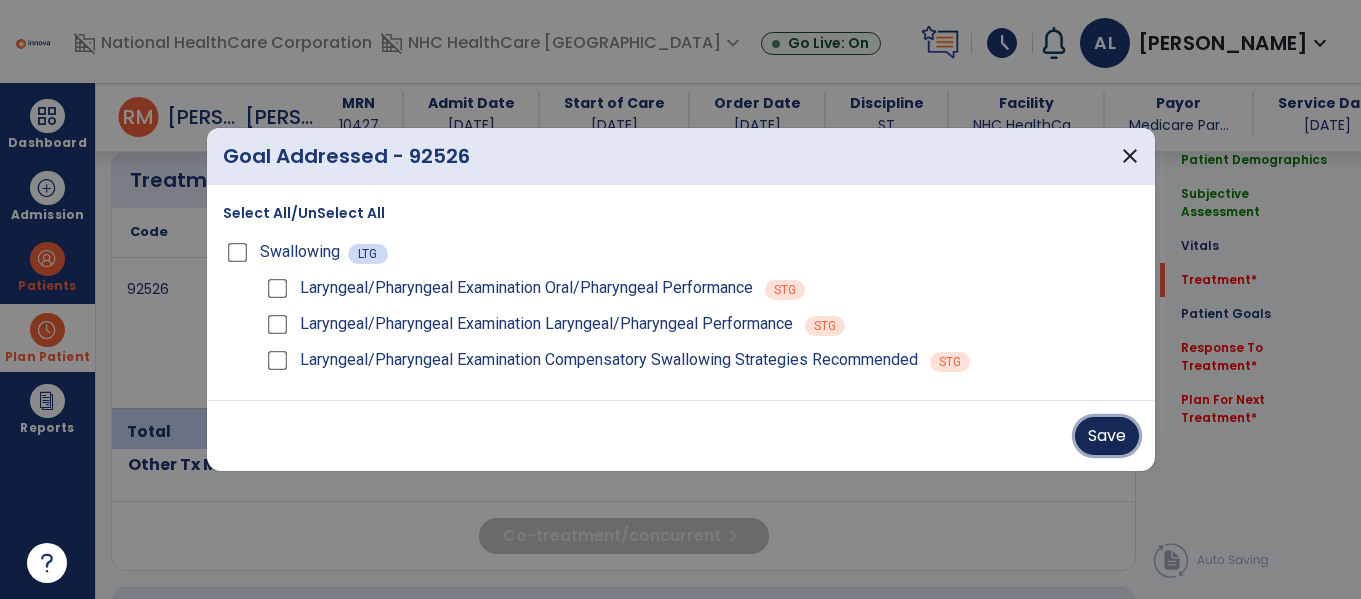 click on "Save" at bounding box center (1107, 436) 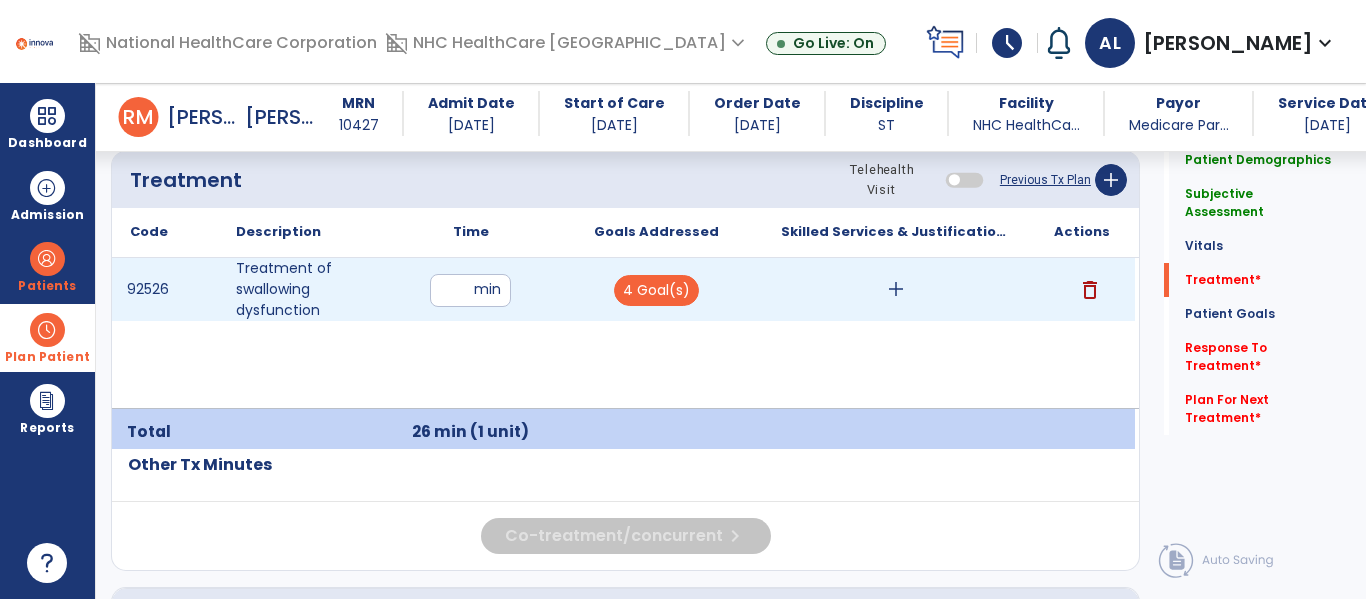 click on "add" at bounding box center (896, 289) 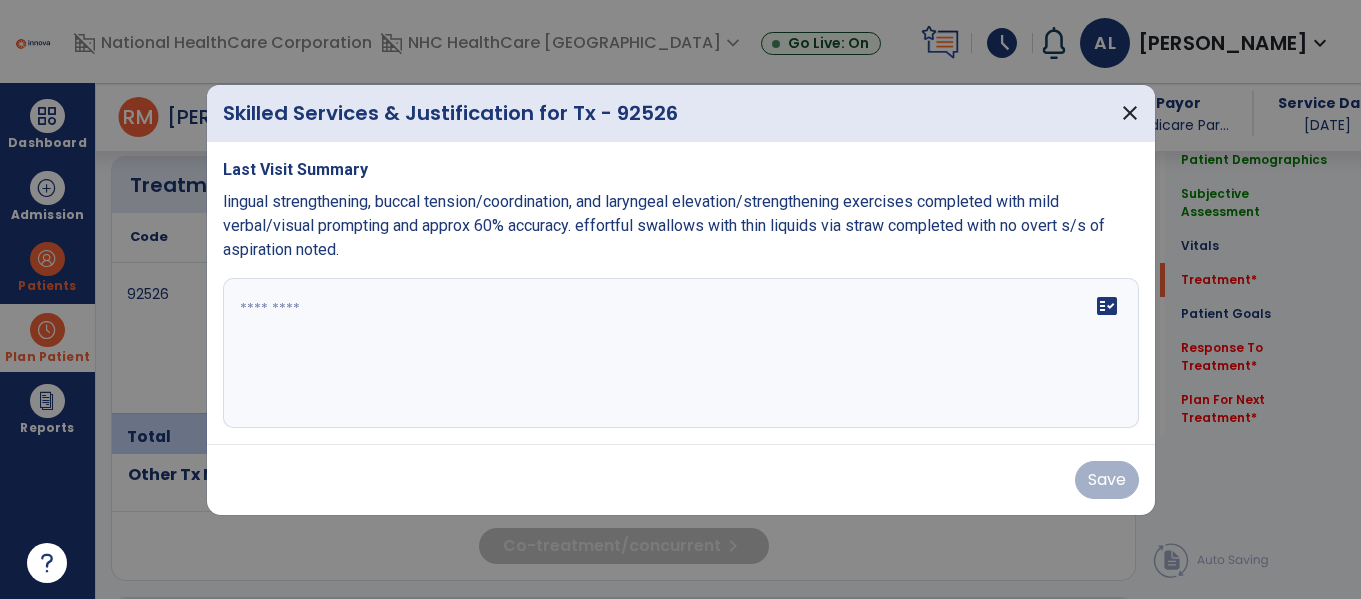 scroll, scrollTop: 1208, scrollLeft: 0, axis: vertical 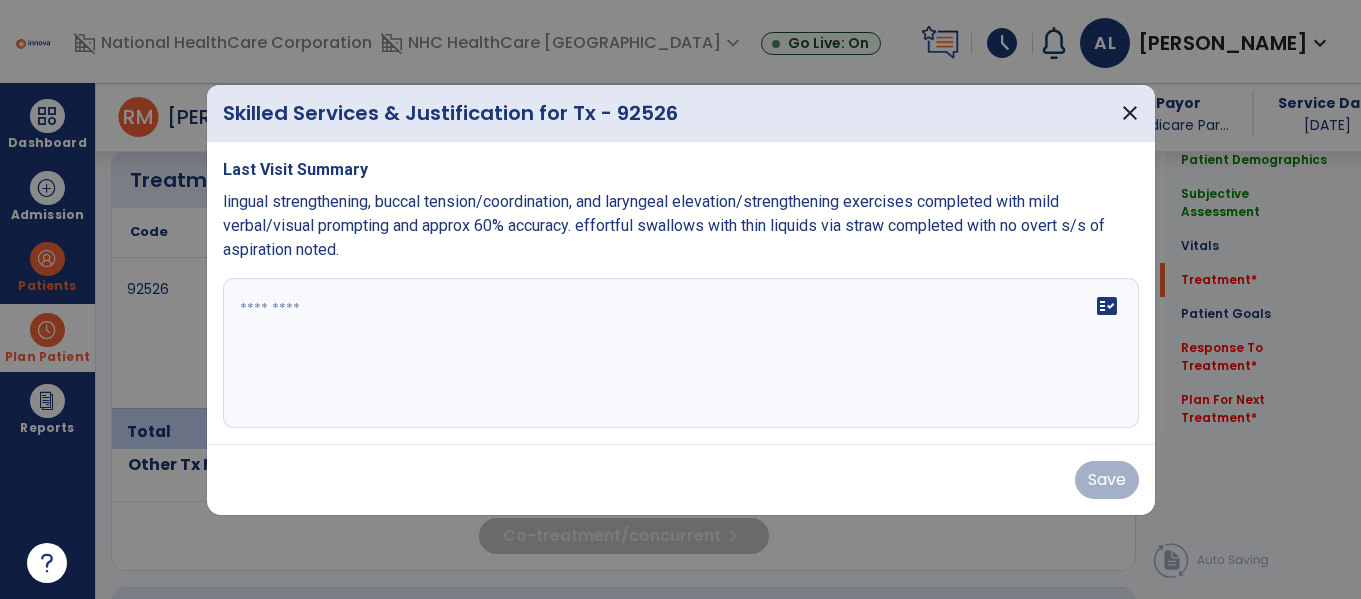 click on "lingual strengthening, buccal tension/coordination, and laryngeal elevation/strengthening exercises completed with mild verbal/visual prompting and approx 60% accuracy. effortful swallows with thin liquids via straw completed with no overt s/s of aspiration noted." at bounding box center [681, 226] 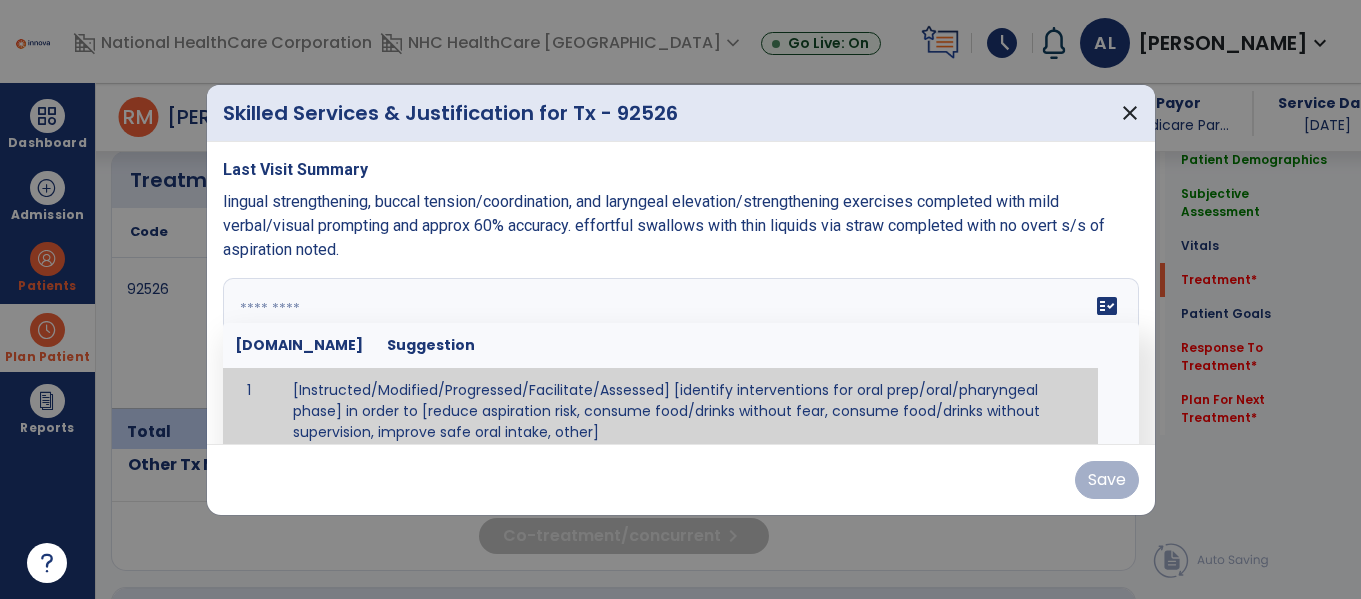 click at bounding box center (678, 353) 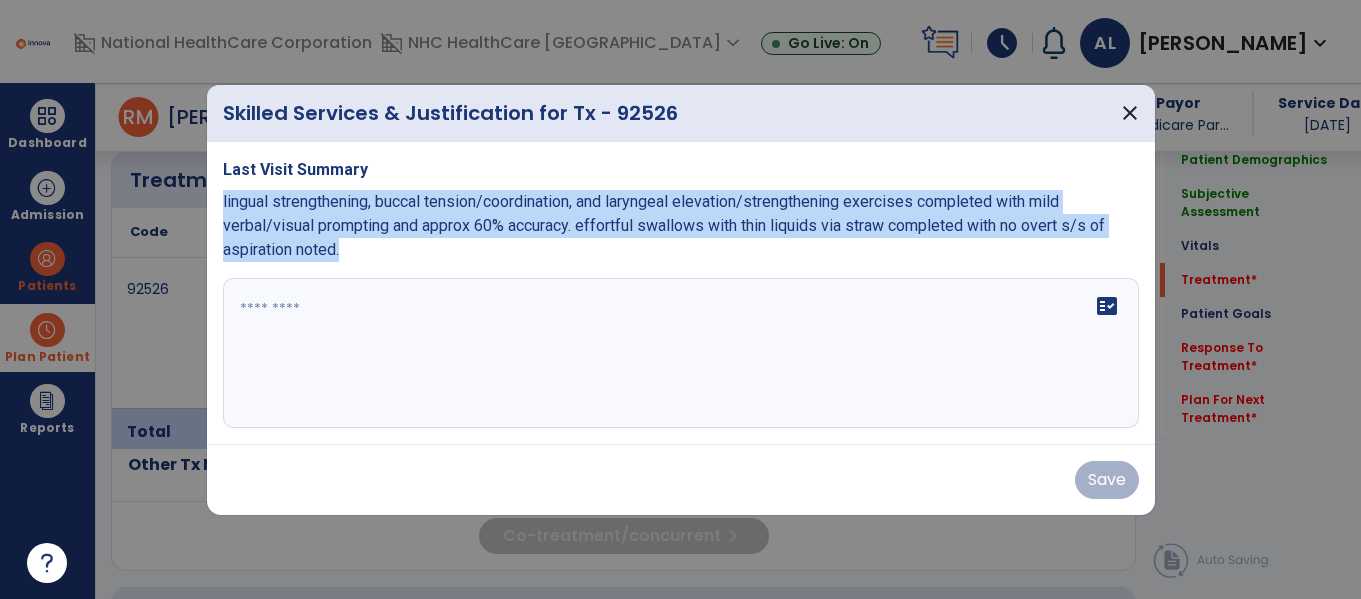 drag, startPoint x: 347, startPoint y: 259, endPoint x: 222, endPoint y: 208, distance: 135.00371 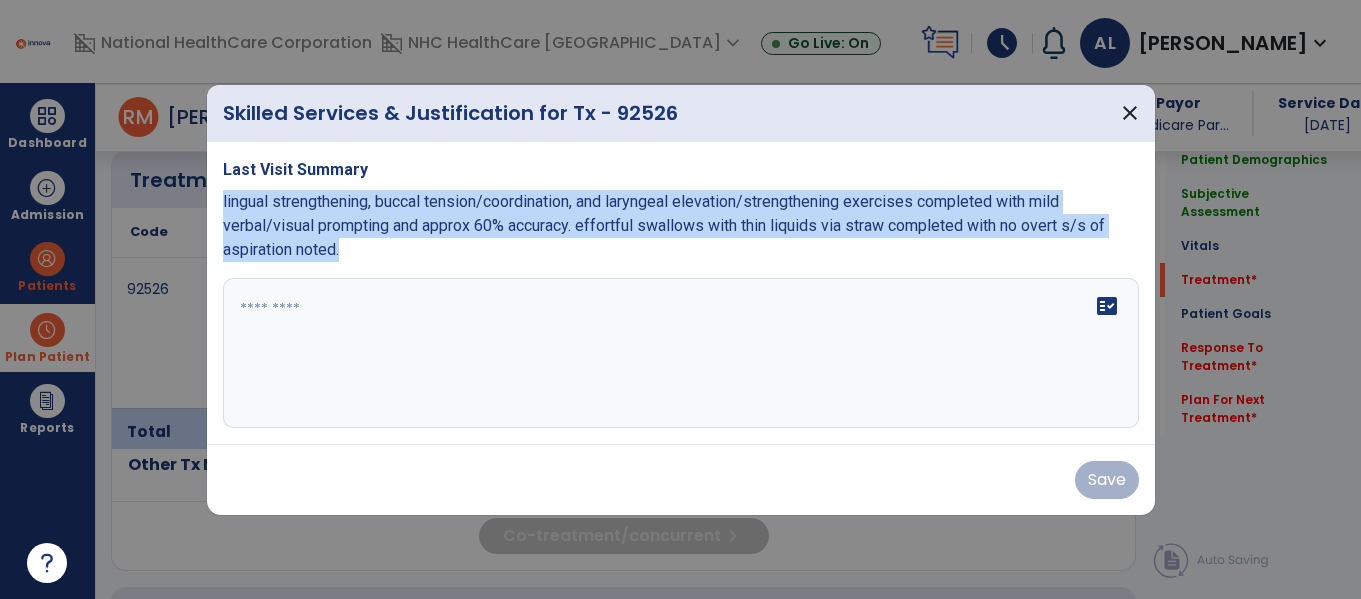 click on "lingual strengthening, buccal tension/coordination, and laryngeal elevation/strengthening exercises completed with mild verbal/visual prompting and approx 60% accuracy. effortful swallows with thin liquids via straw completed with no overt s/s of aspiration noted." at bounding box center (681, 226) 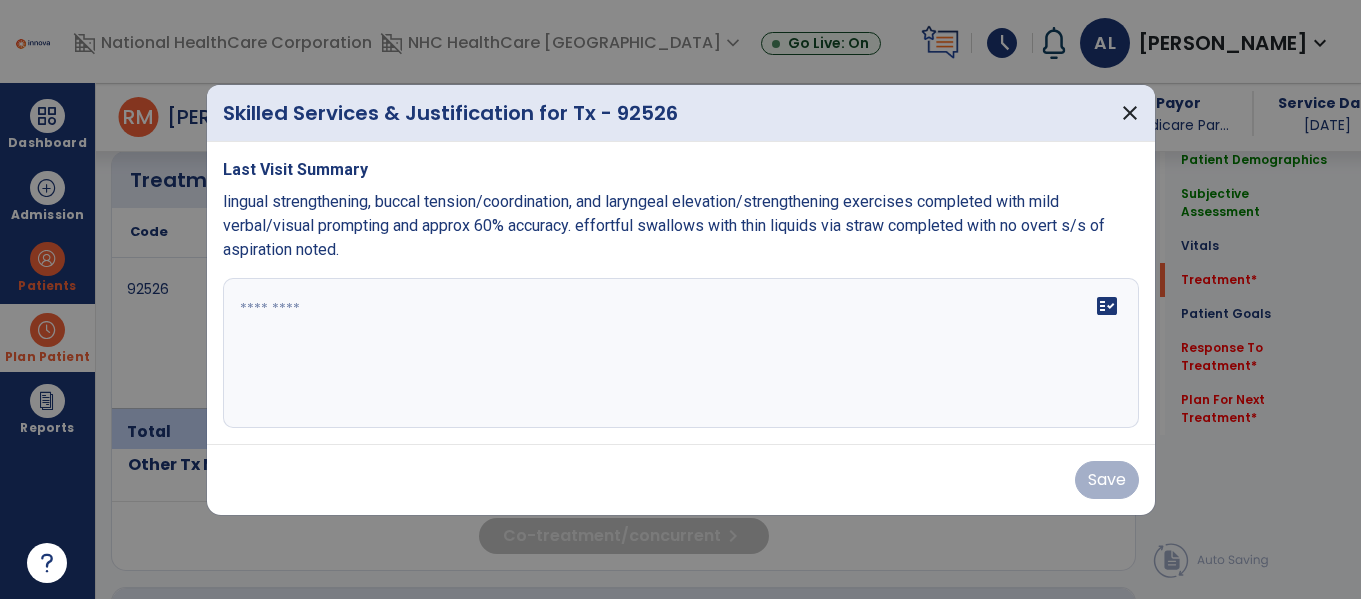 click on "fact_check" at bounding box center [681, 353] 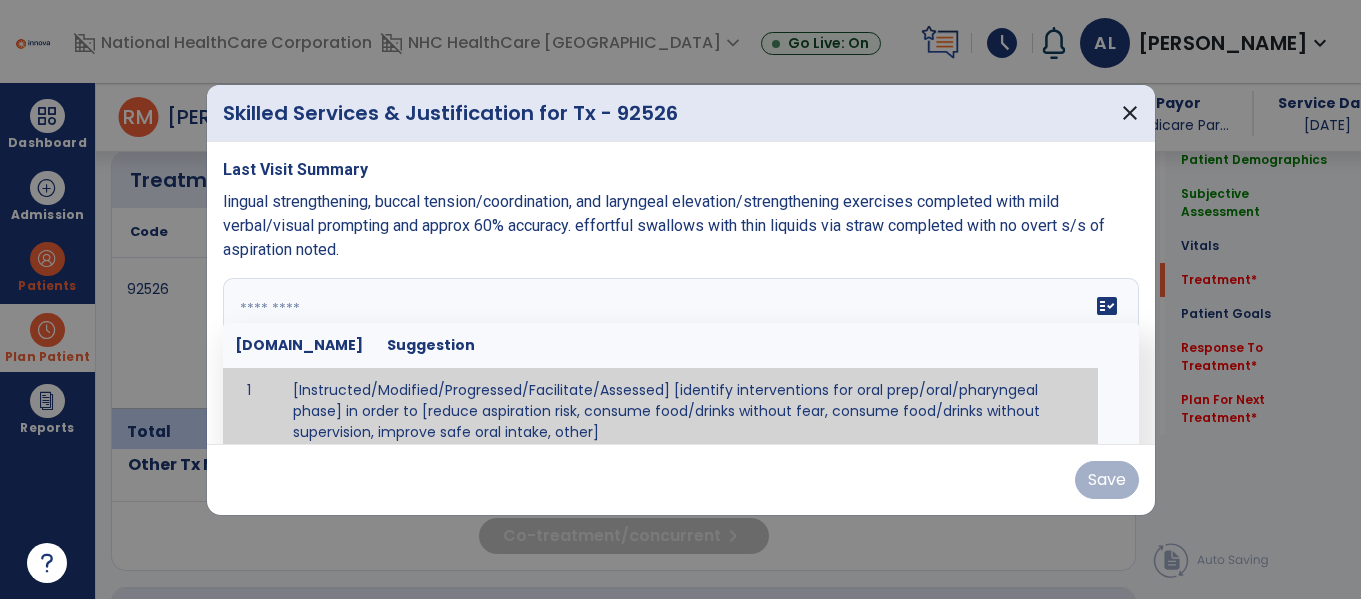 scroll, scrollTop: 12, scrollLeft: 0, axis: vertical 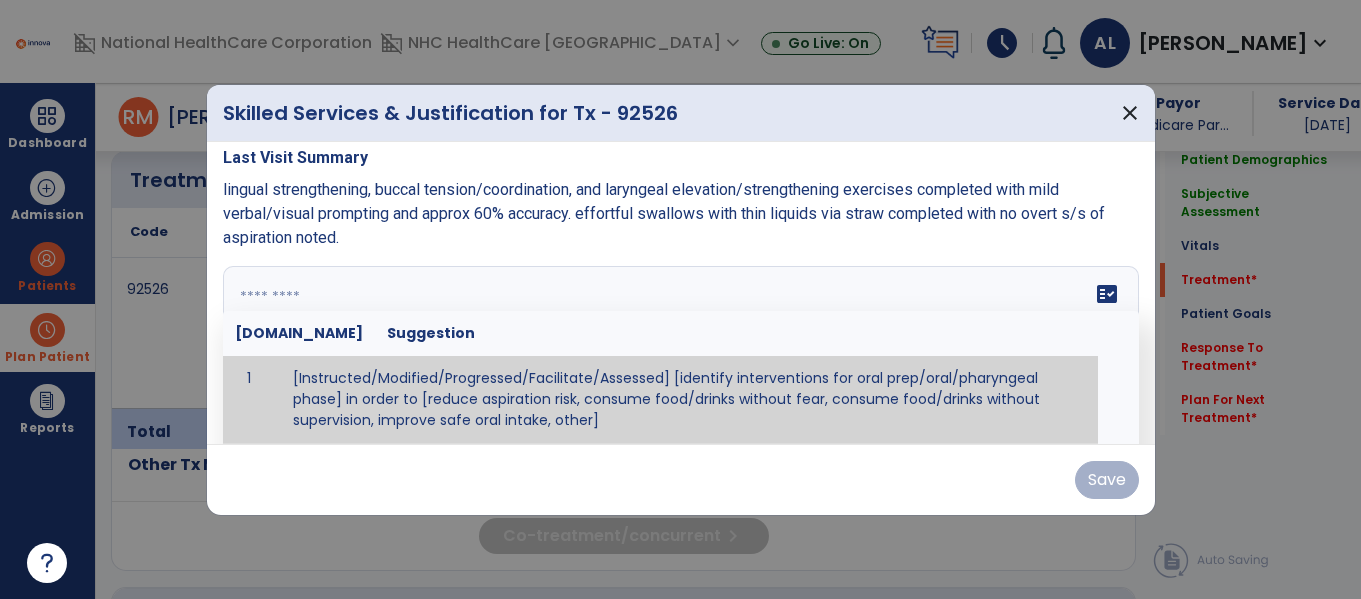 paste on "**********" 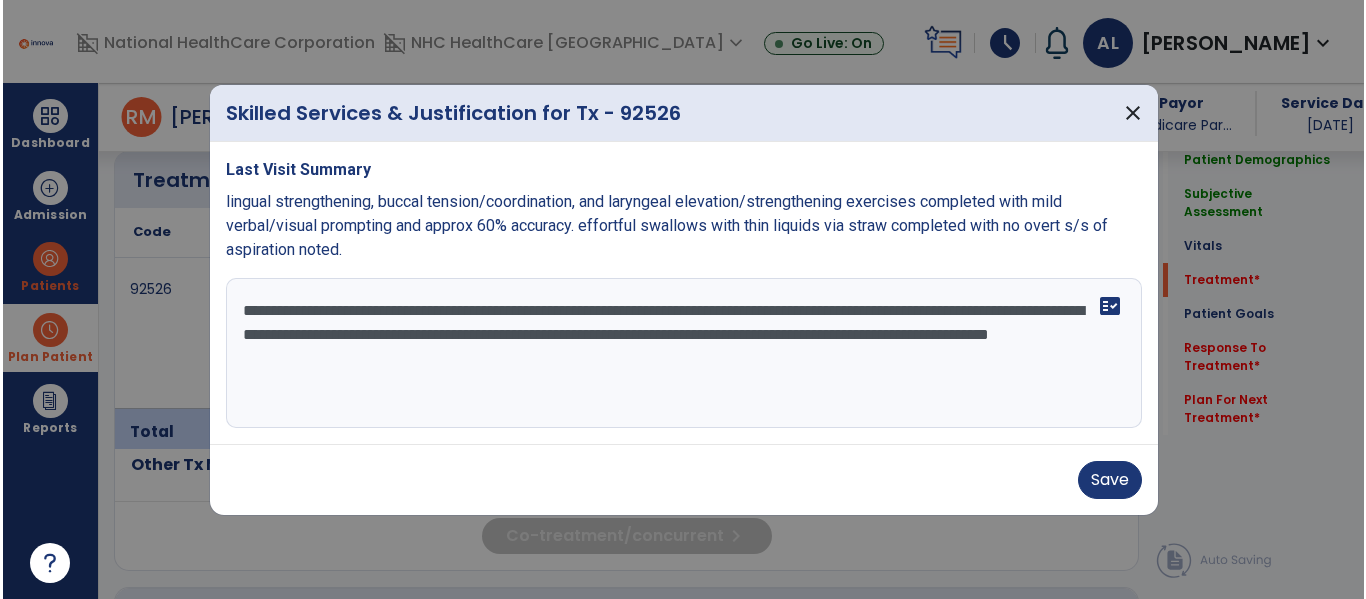 scroll, scrollTop: 0, scrollLeft: 0, axis: both 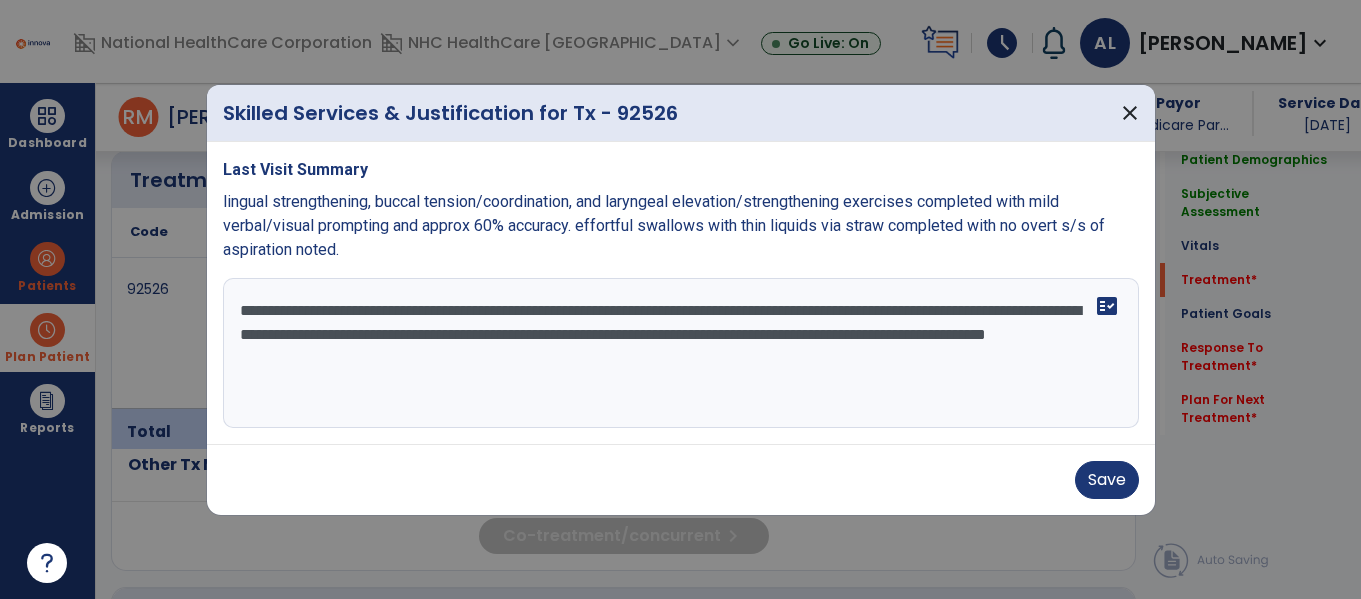 drag, startPoint x: 820, startPoint y: 337, endPoint x: 97, endPoint y: 255, distance: 727.6352 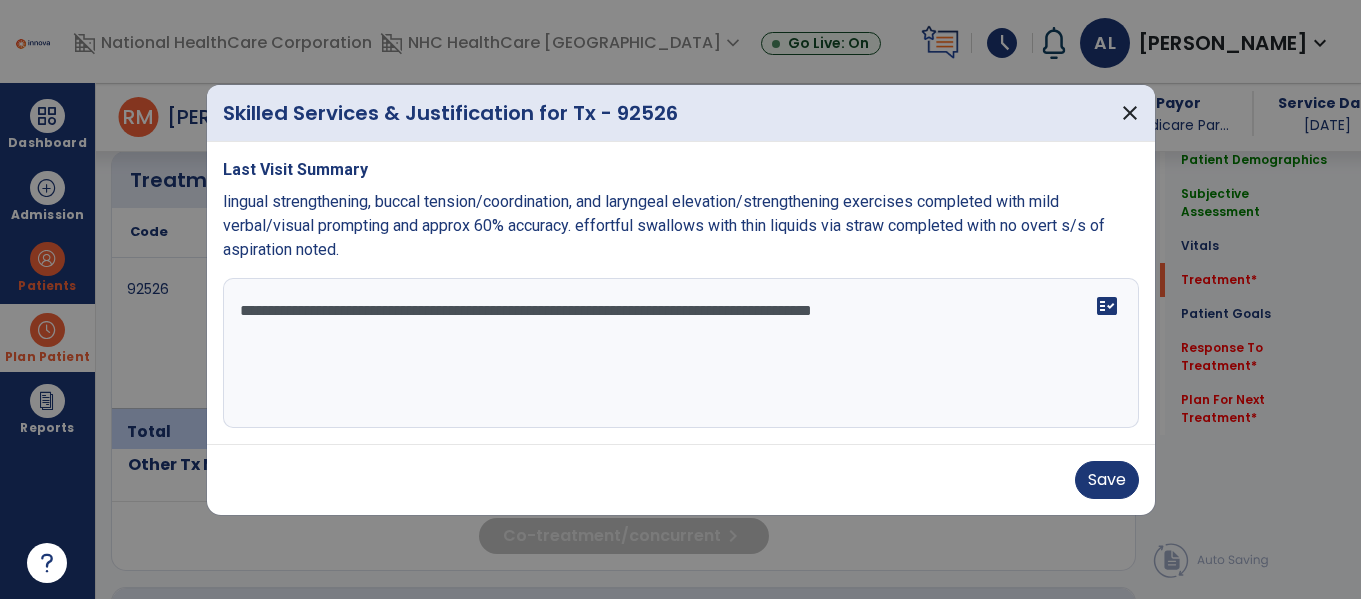 click on "**********" at bounding box center [681, 353] 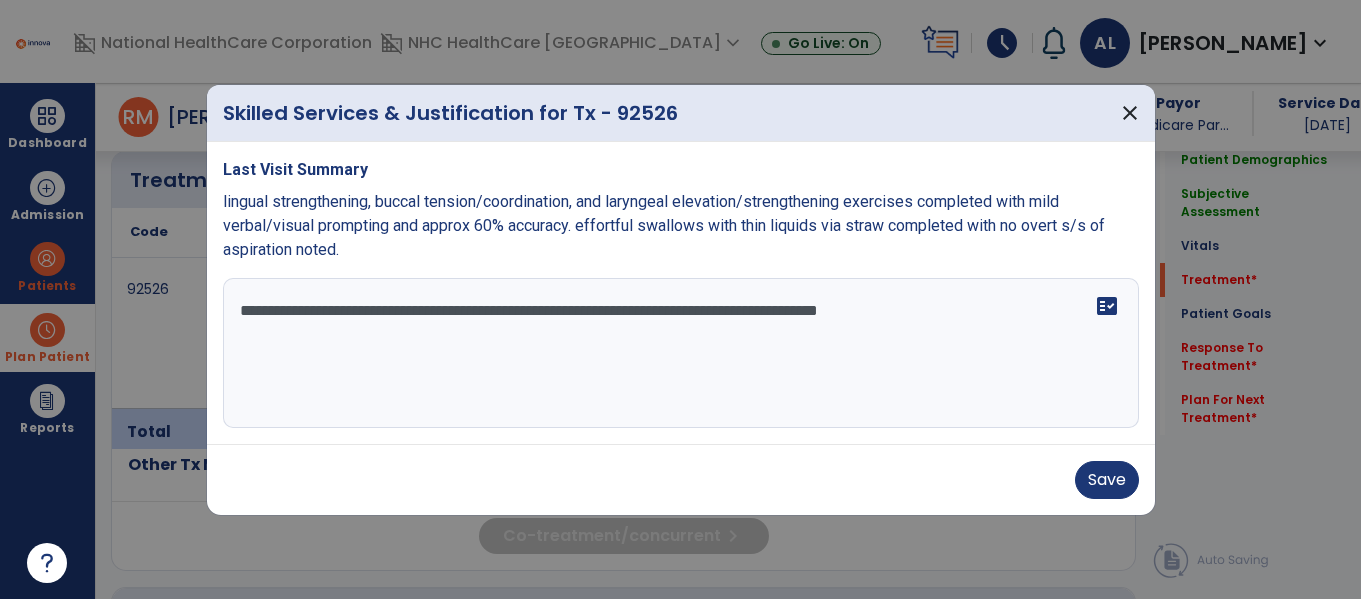 paste on "**********" 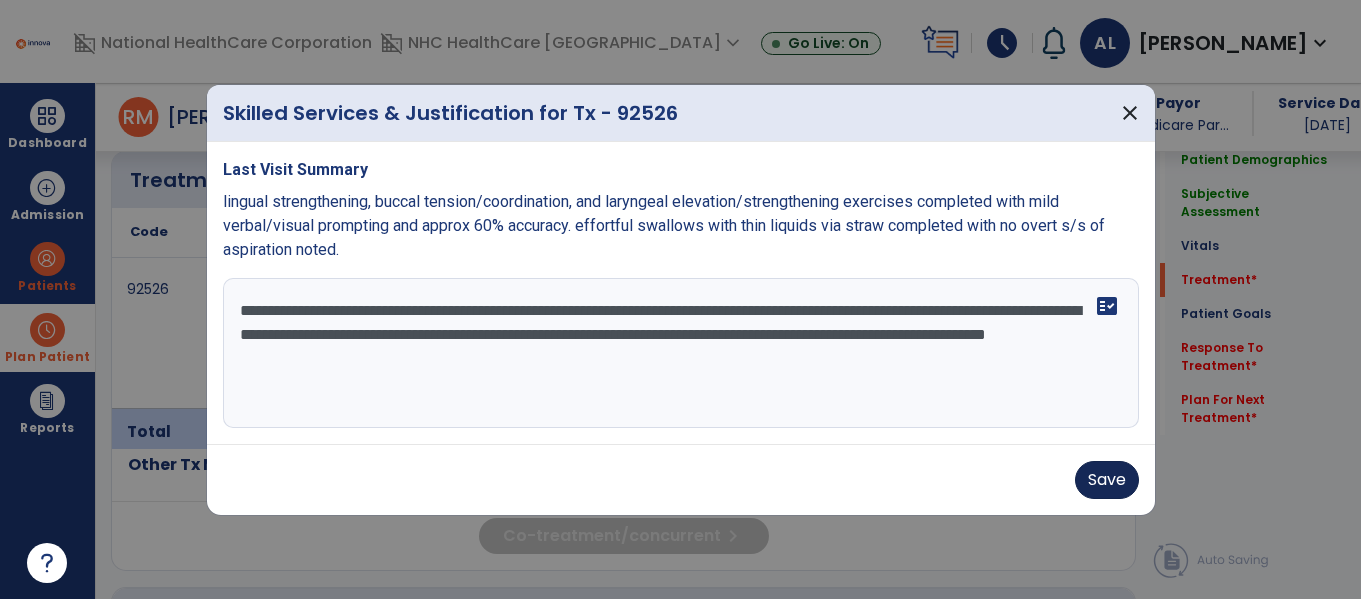 type on "**********" 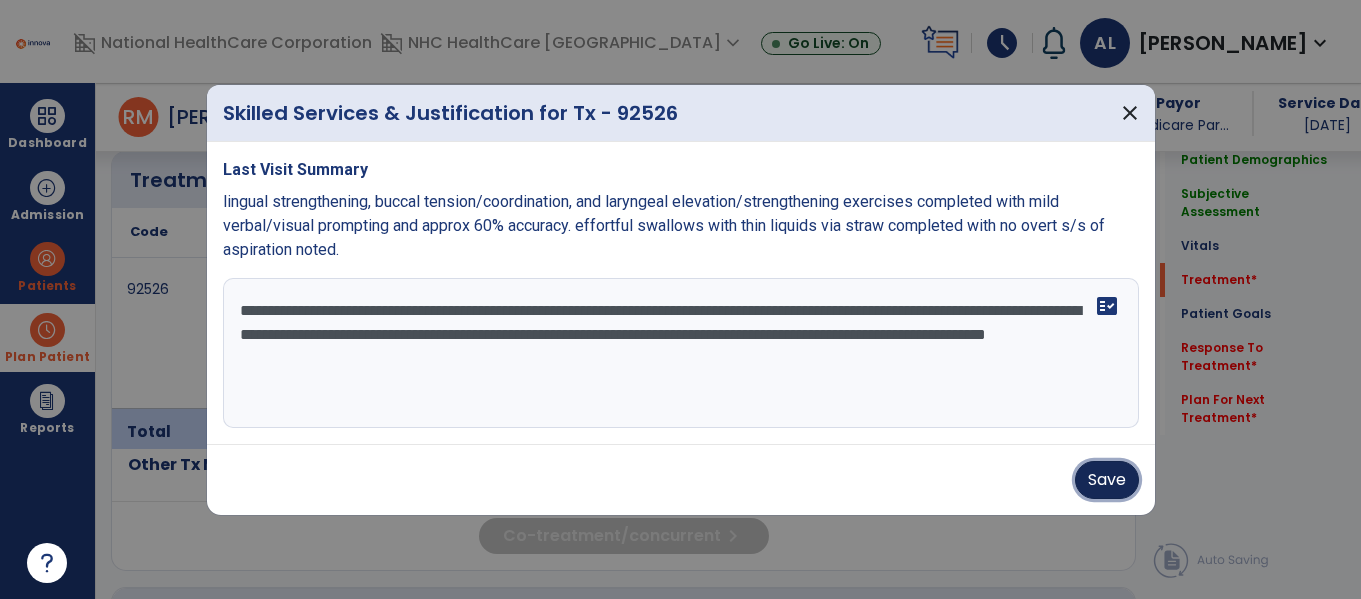 click on "Save" at bounding box center [1107, 480] 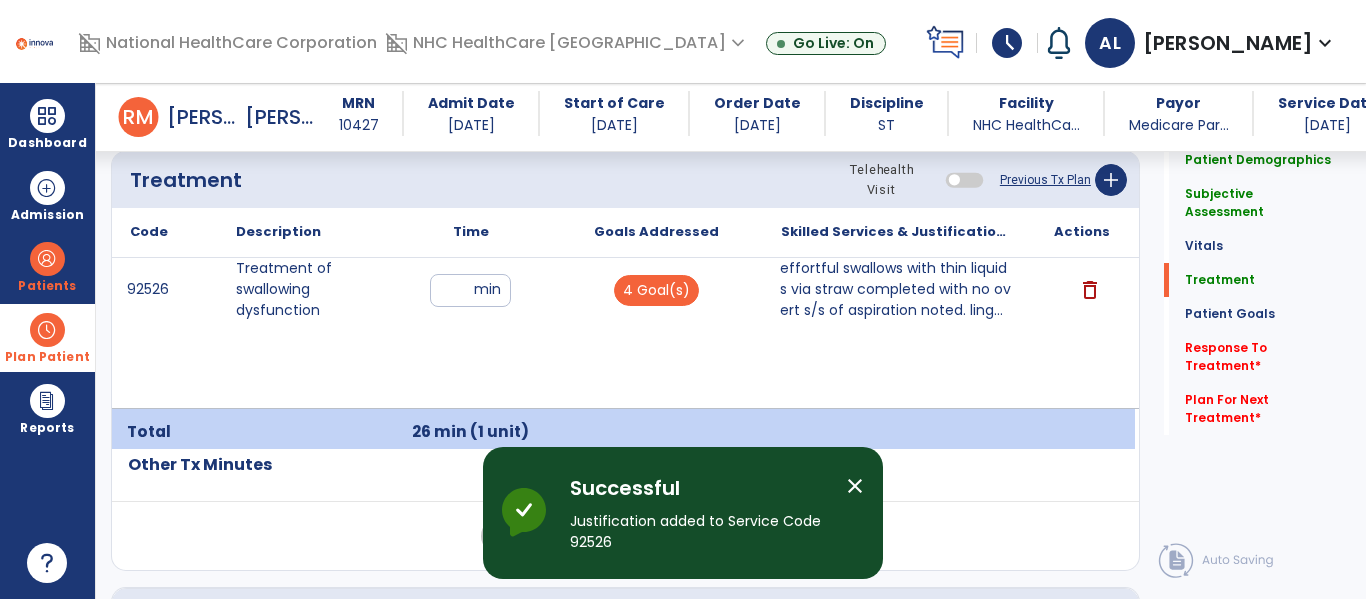 click on "close" at bounding box center [855, 486] 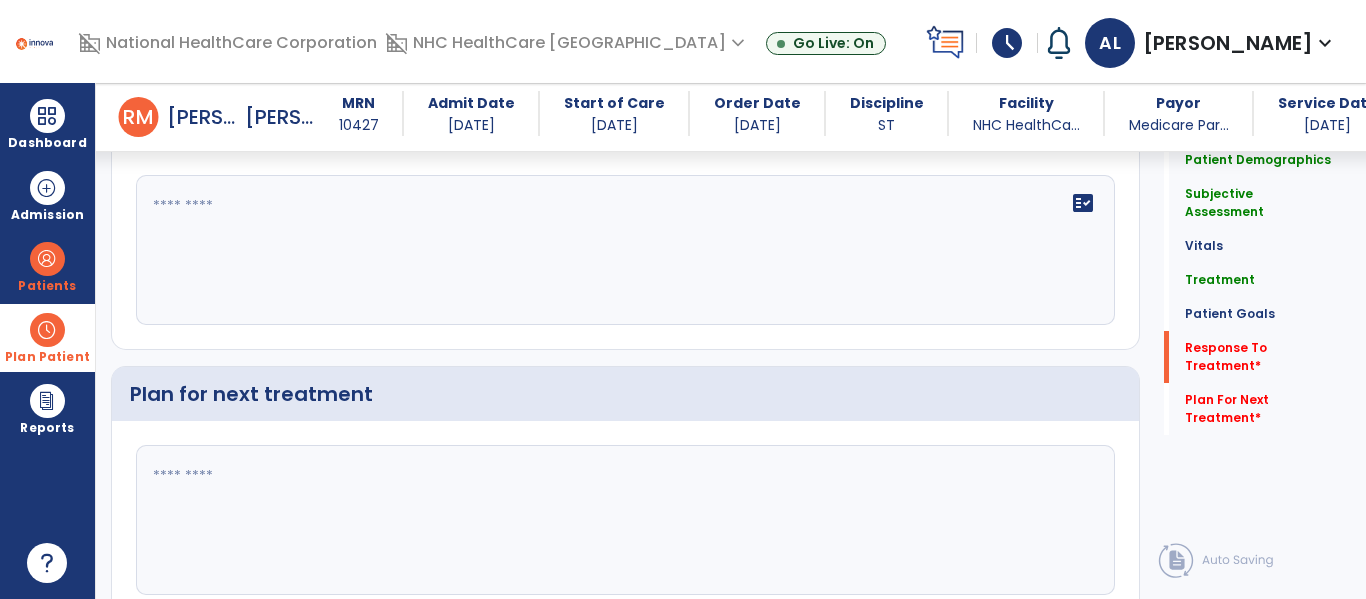 scroll, scrollTop: 2715, scrollLeft: 0, axis: vertical 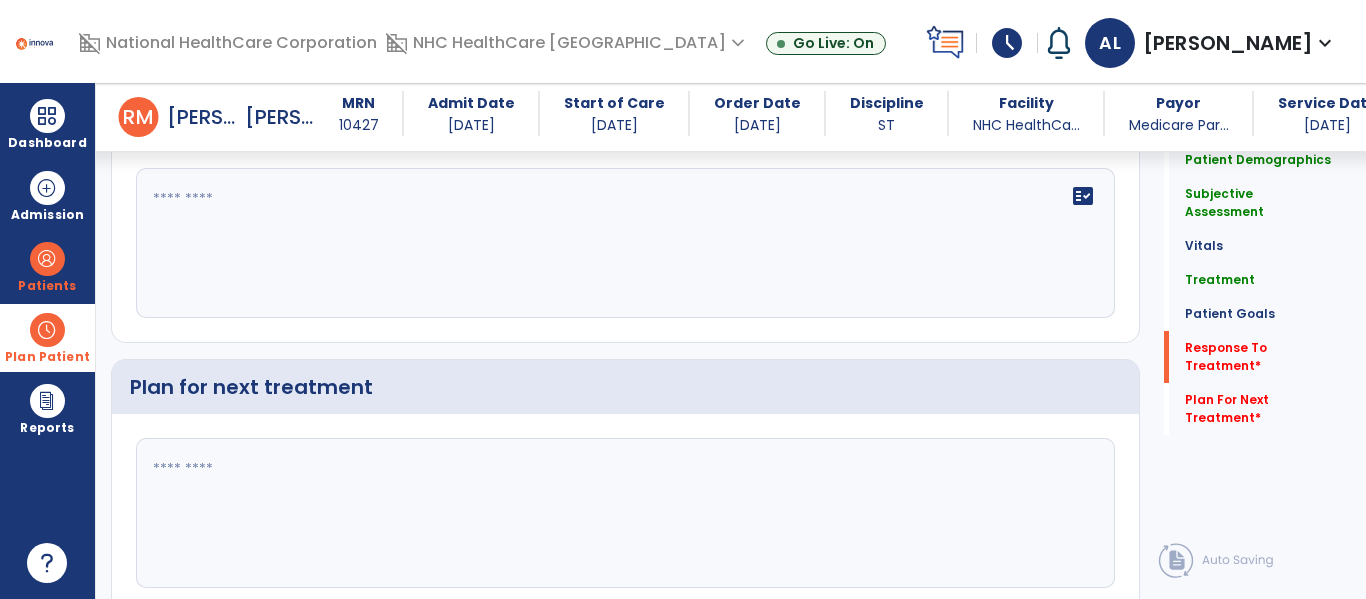 click on "fact_check" 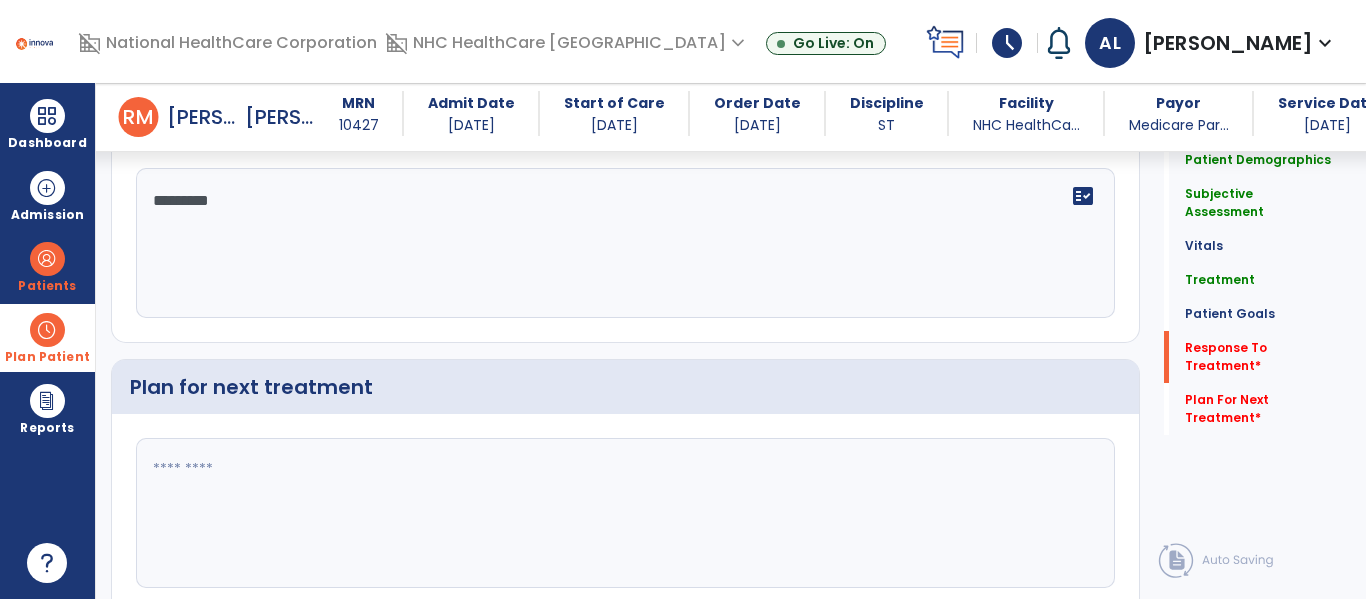 type on "*********" 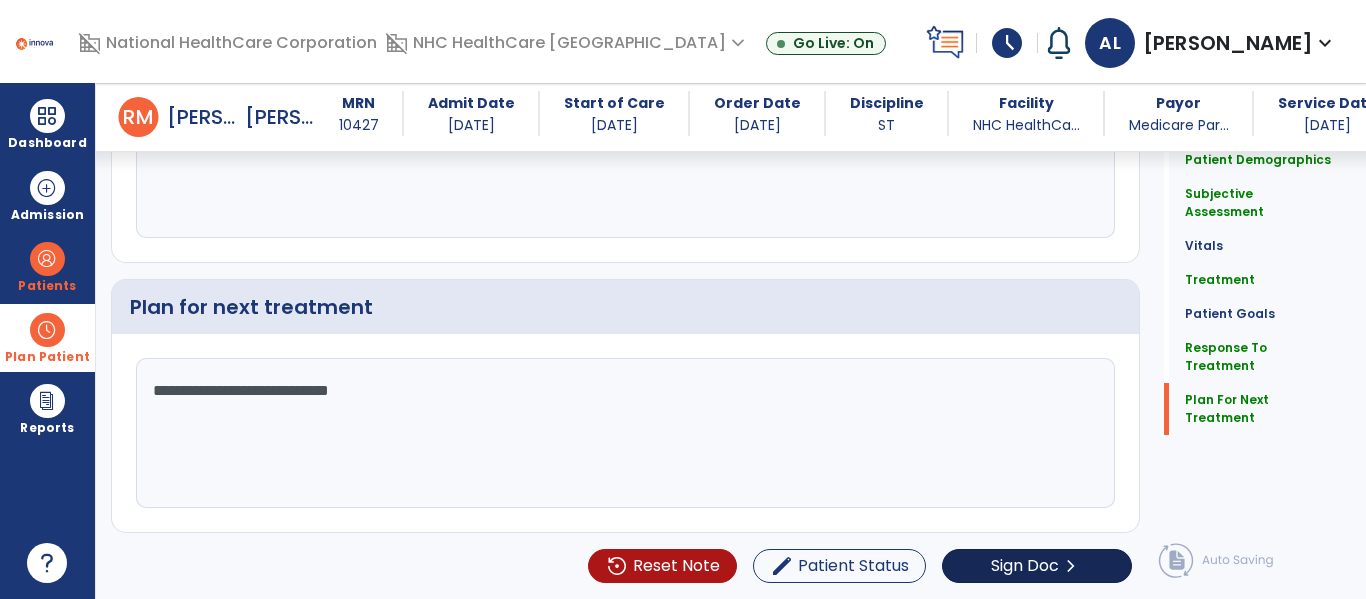 type on "**********" 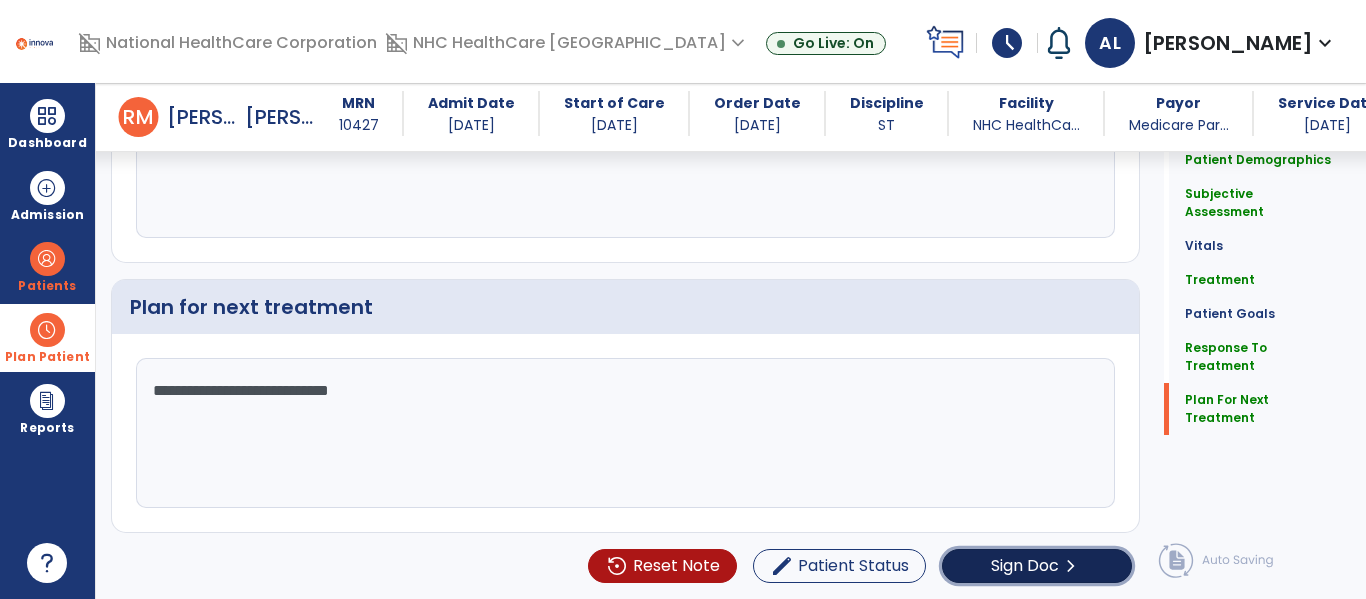 click on "Sign Doc" 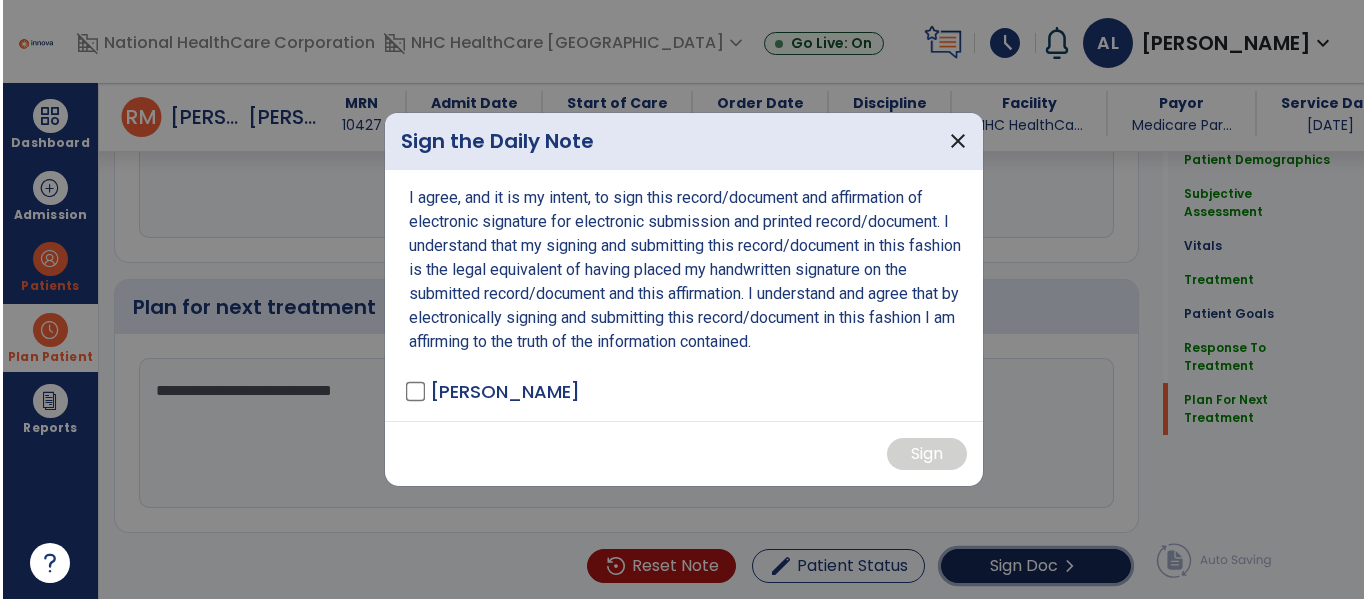 scroll, scrollTop: 2796, scrollLeft: 0, axis: vertical 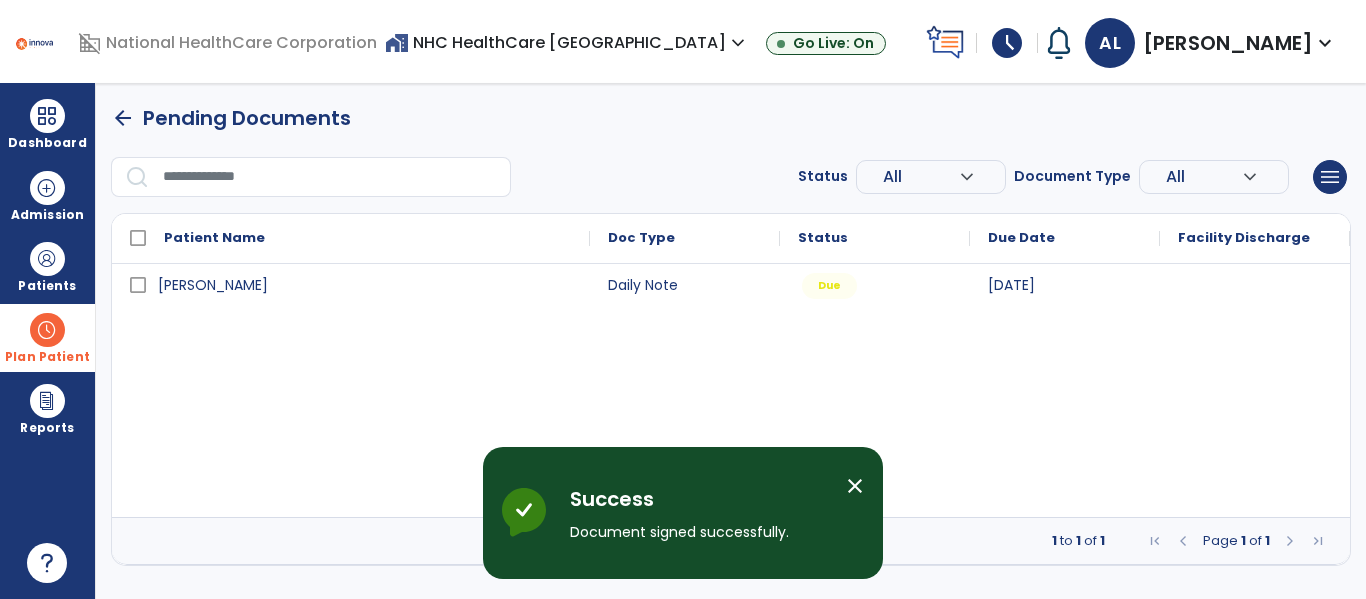 click on "close" at bounding box center (855, 486) 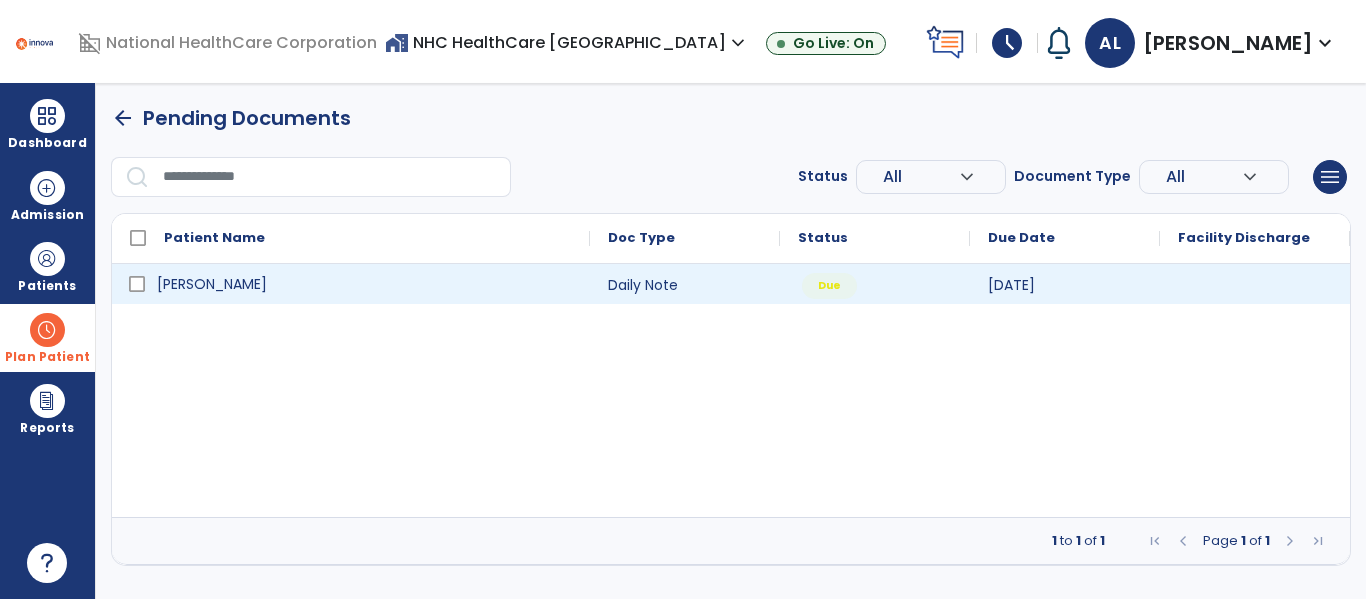 click on "[PERSON_NAME]" at bounding box center [365, 284] 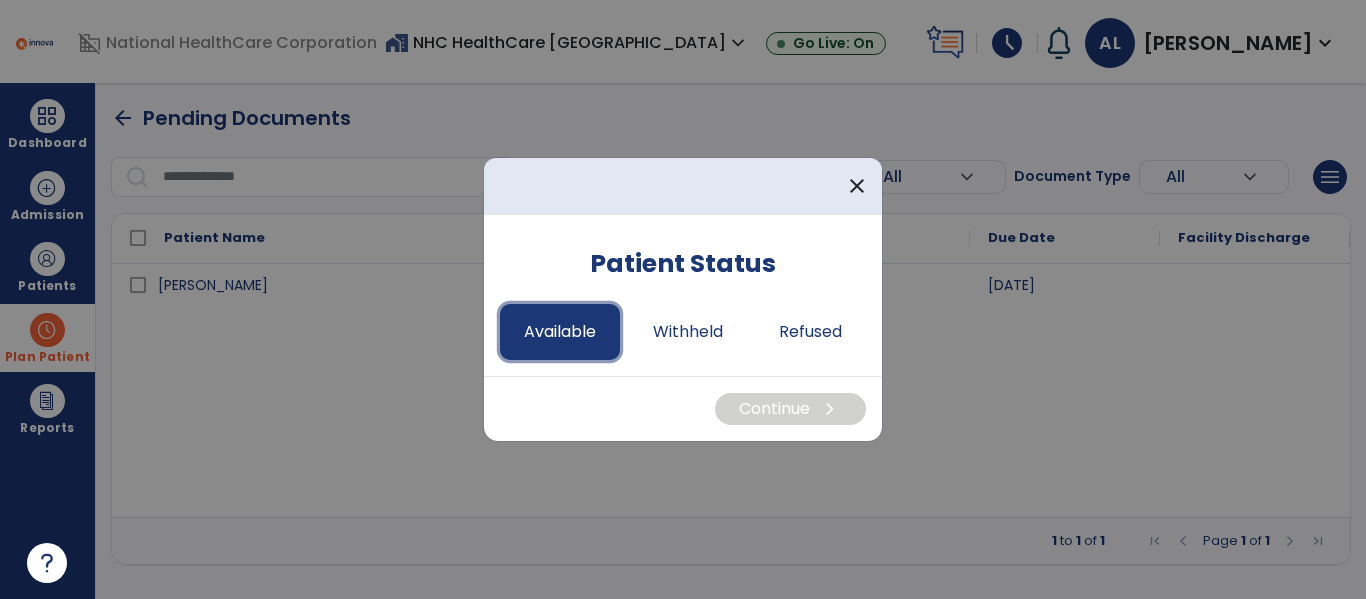 drag, startPoint x: 556, startPoint y: 337, endPoint x: 567, endPoint y: 335, distance: 11.18034 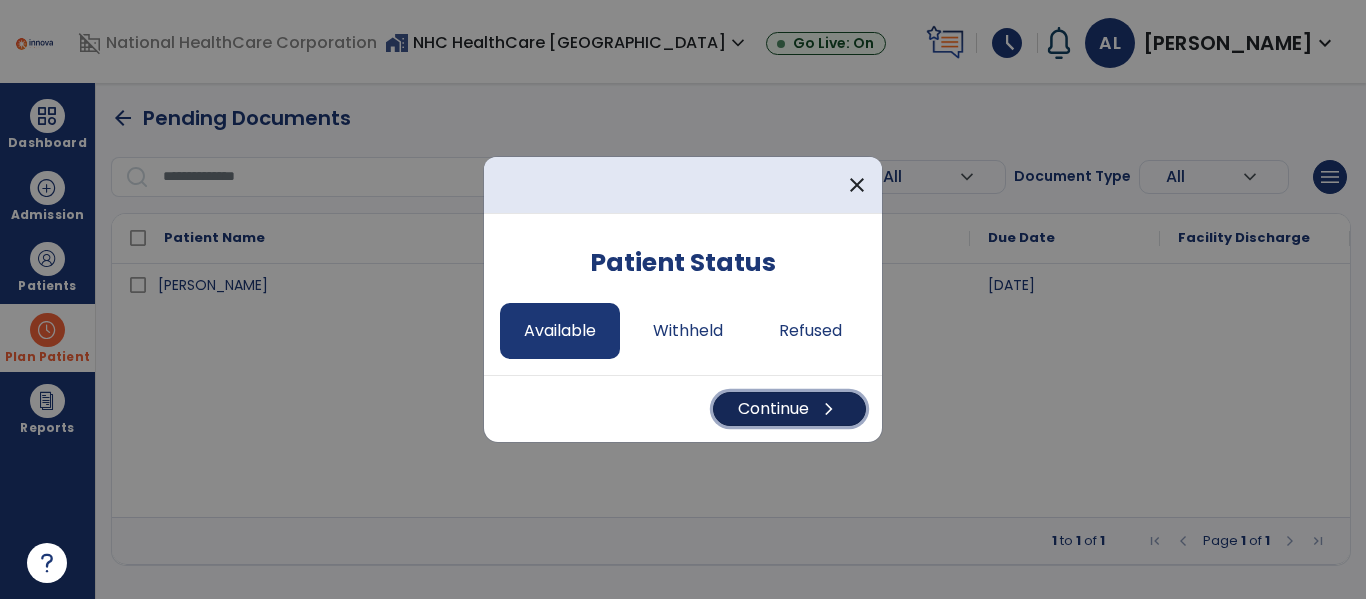 click on "Continue   chevron_right" at bounding box center [789, 409] 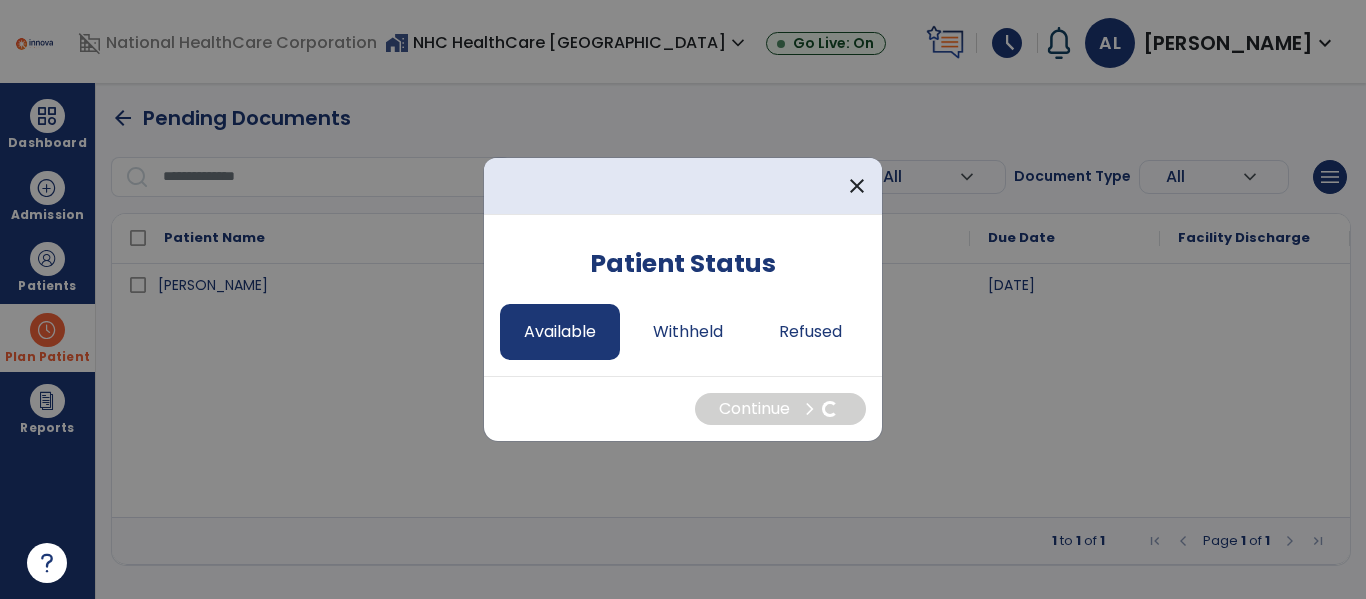 select on "*" 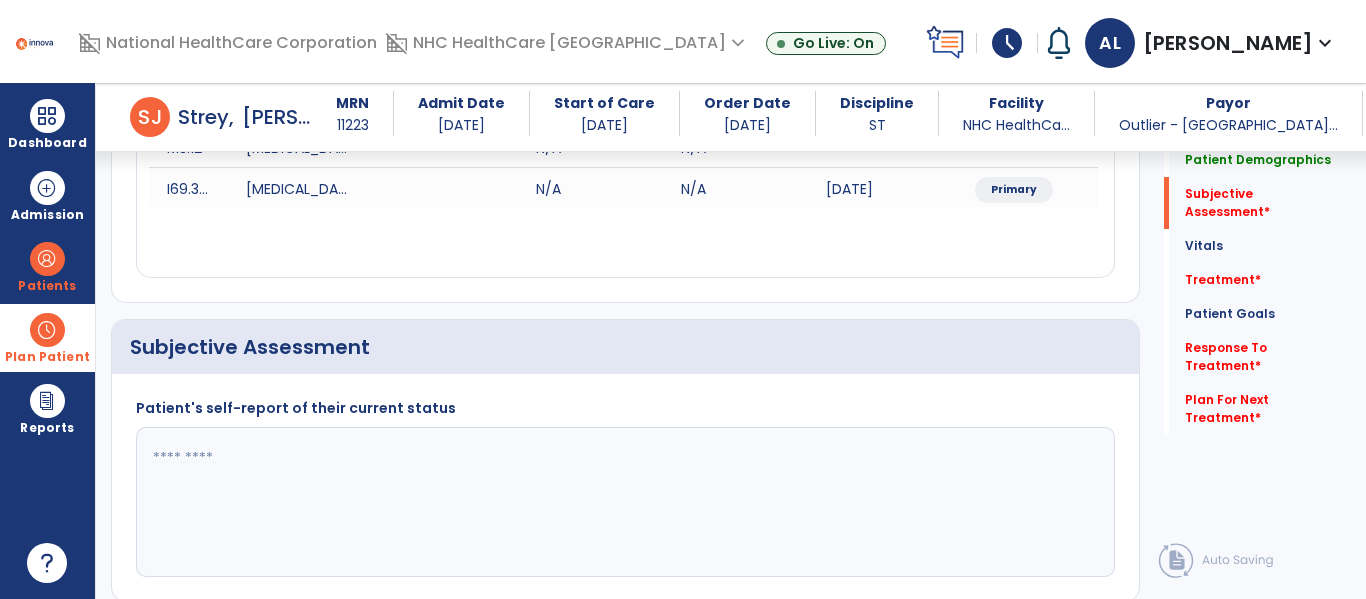 scroll, scrollTop: 396, scrollLeft: 0, axis: vertical 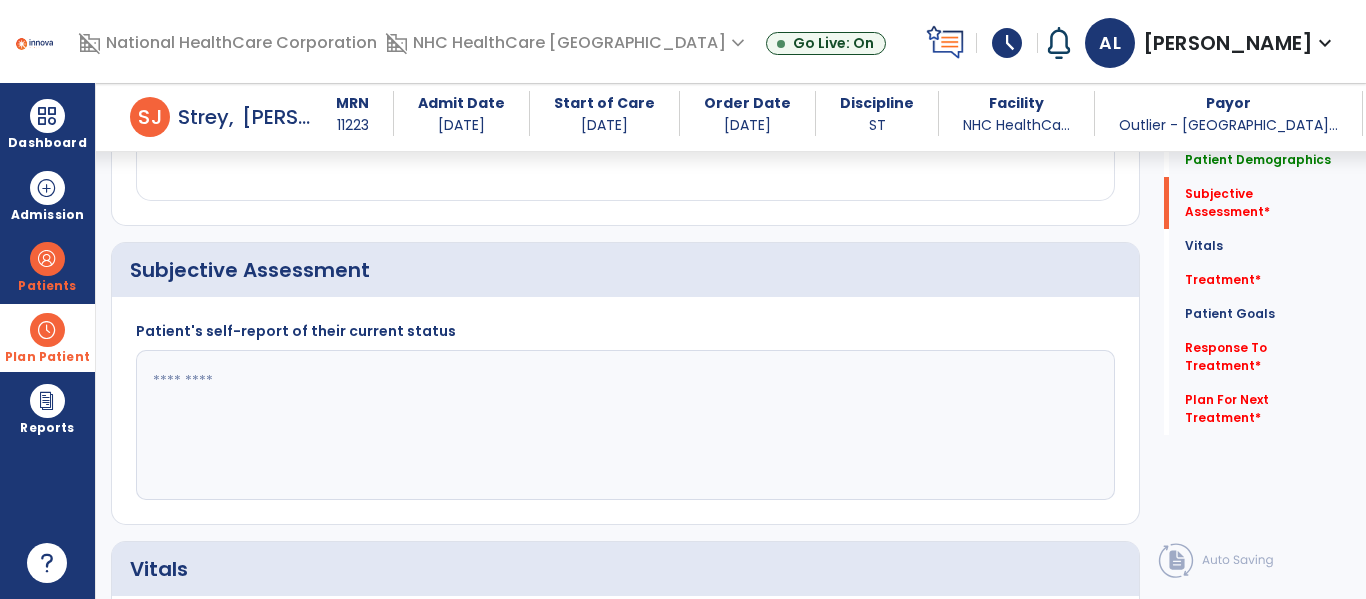 click 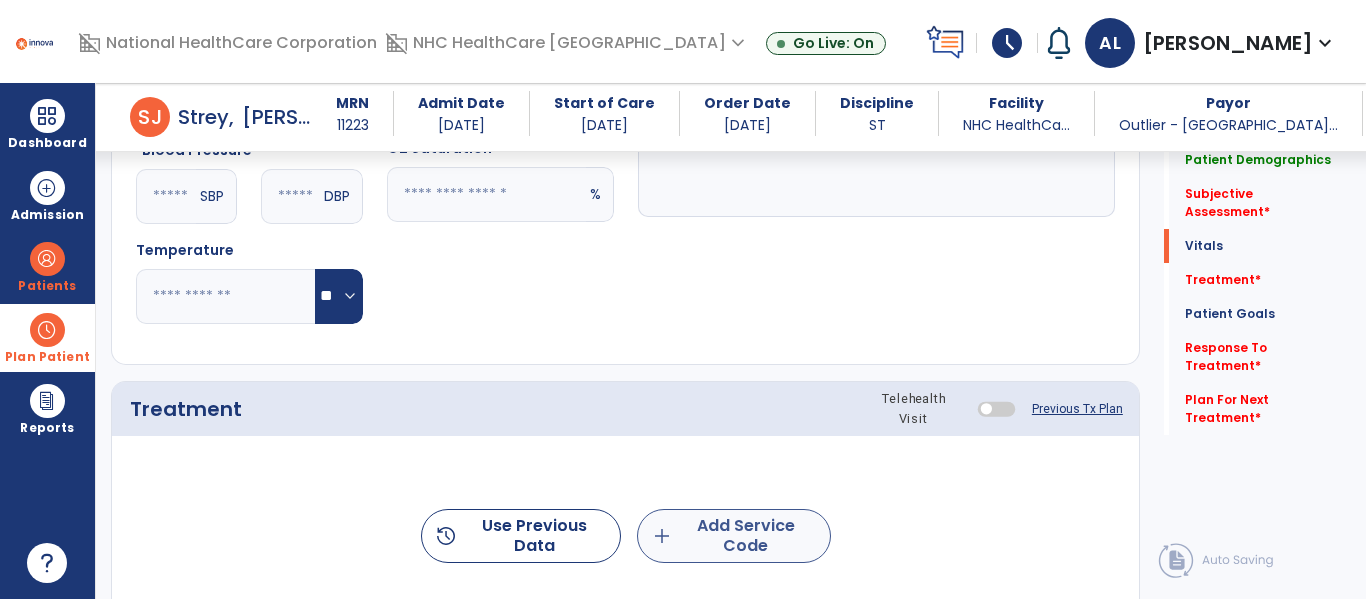 type on "**********" 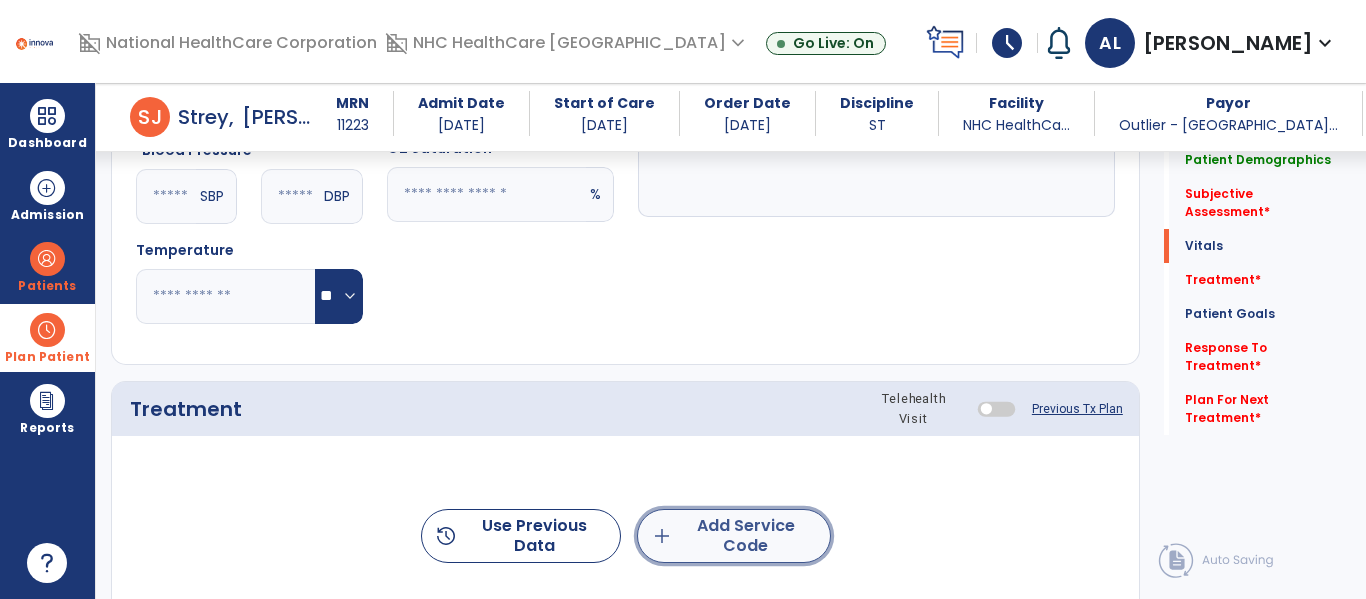 click on "add  Add Service Code" 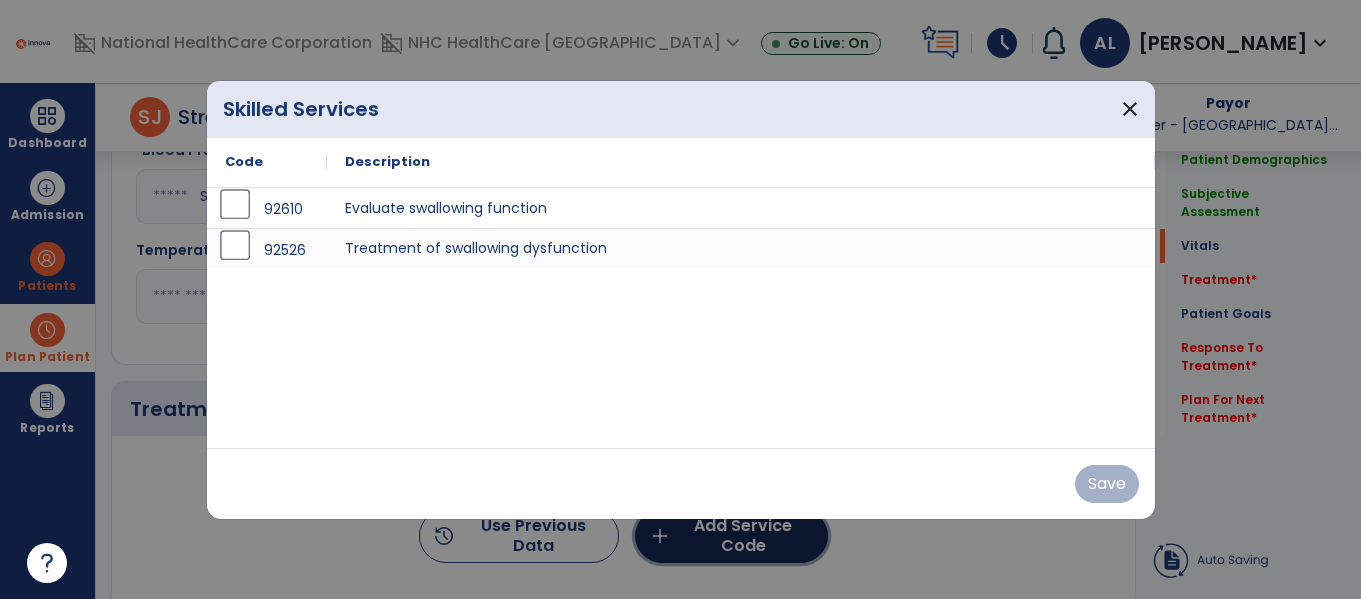 scroll, scrollTop: 978, scrollLeft: 0, axis: vertical 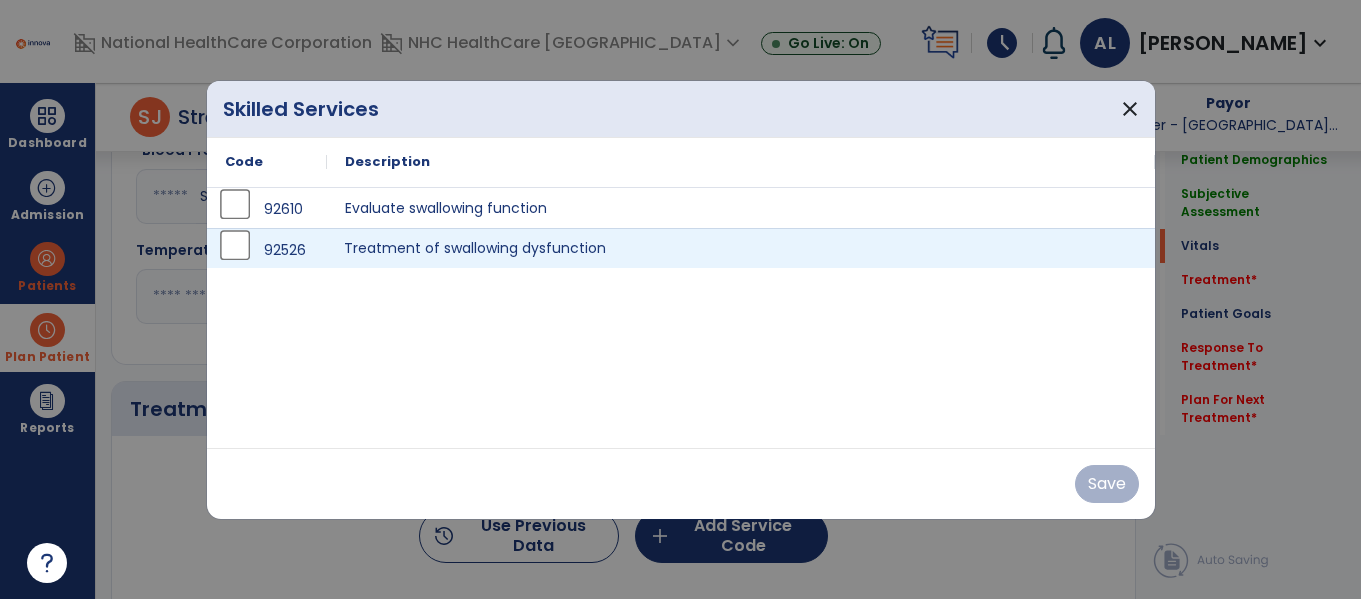 click on "Treatment of swallowing dysfunction" at bounding box center (741, 248) 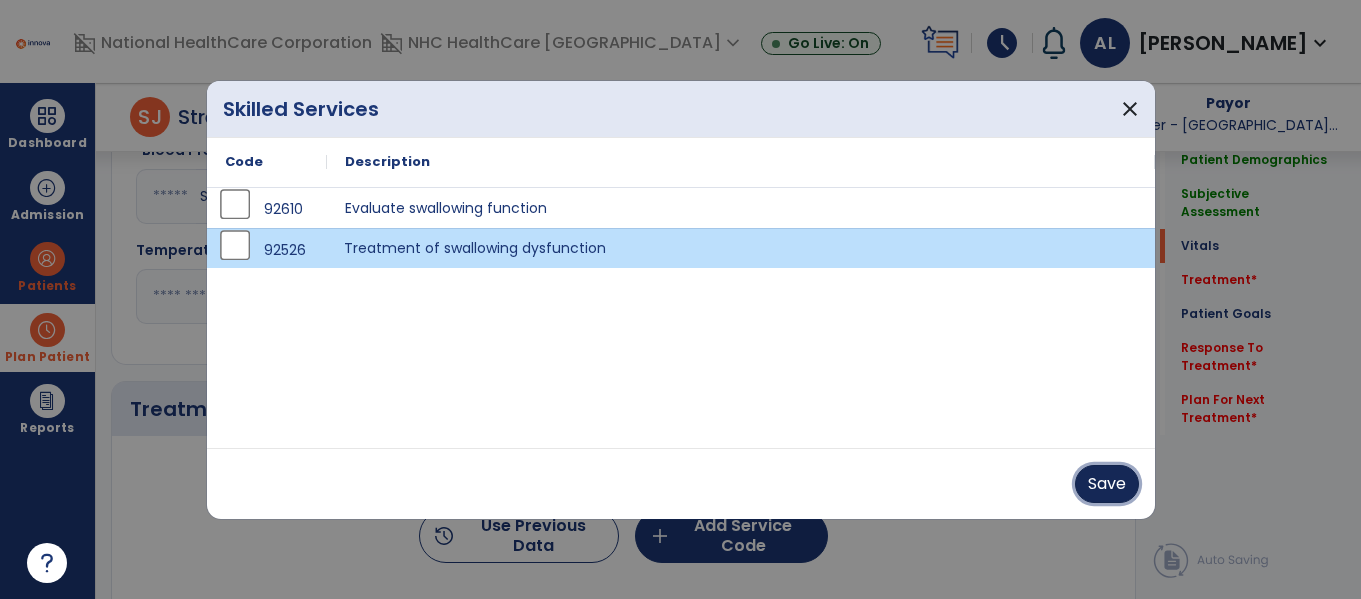 click on "Save" at bounding box center [1107, 484] 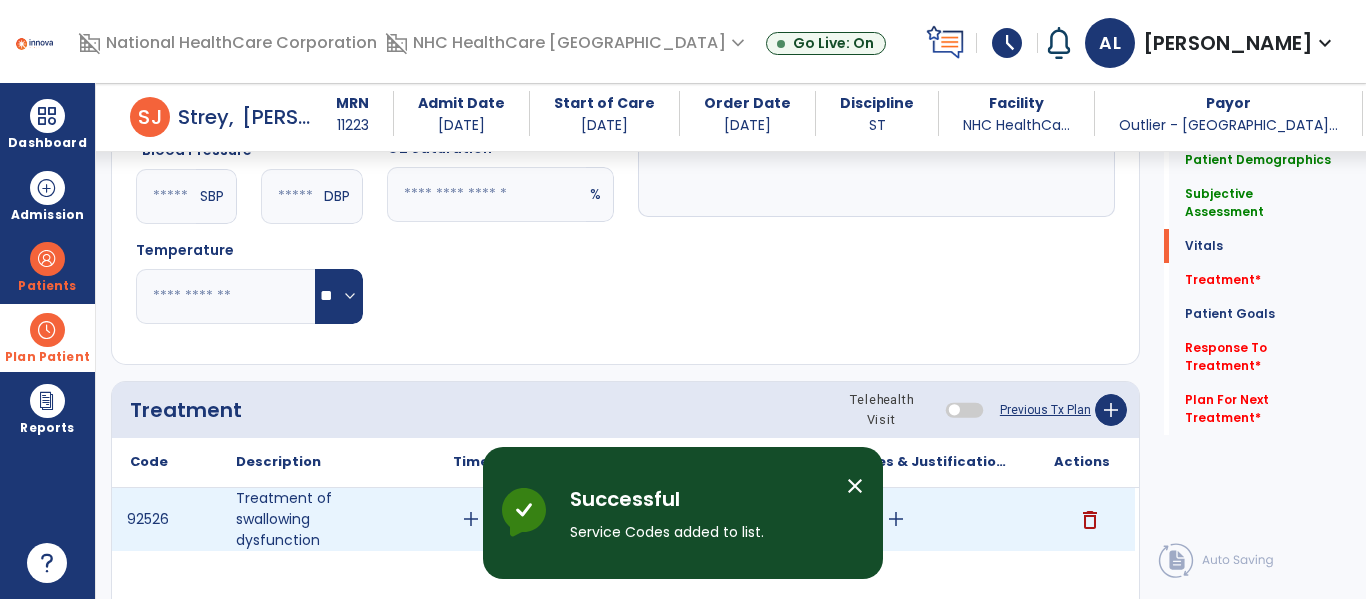 click on "add" at bounding box center [471, 519] 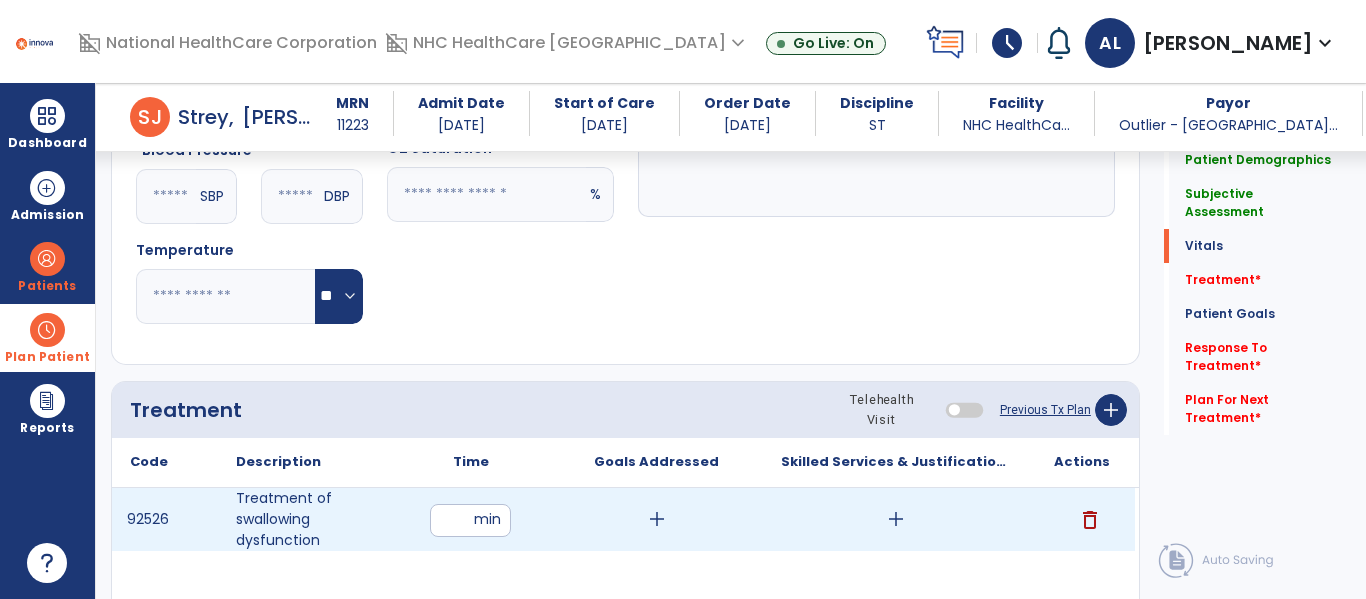 type on "**" 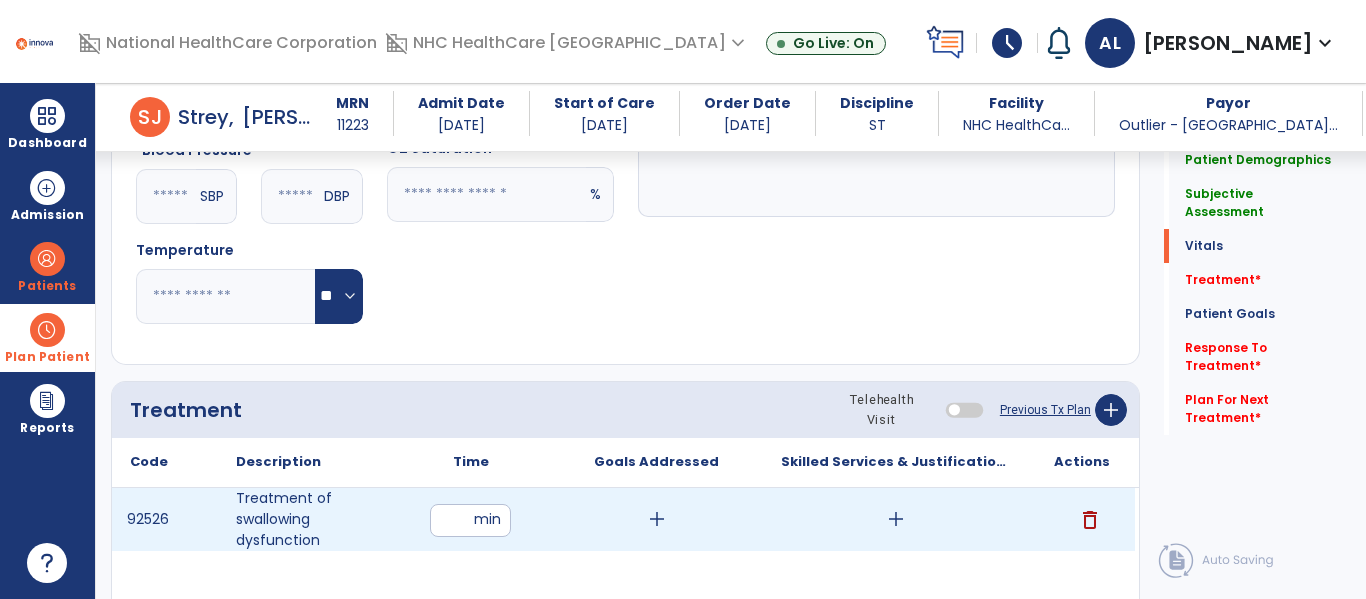 click on "add" at bounding box center (656, 519) 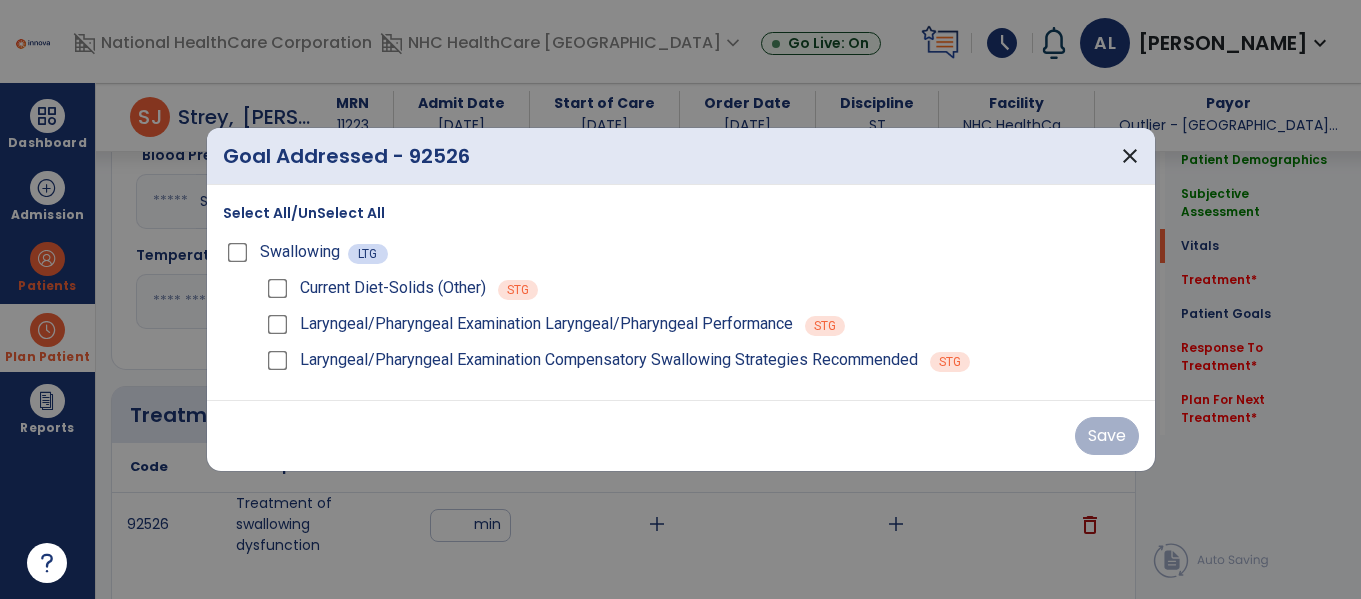 scroll, scrollTop: 978, scrollLeft: 0, axis: vertical 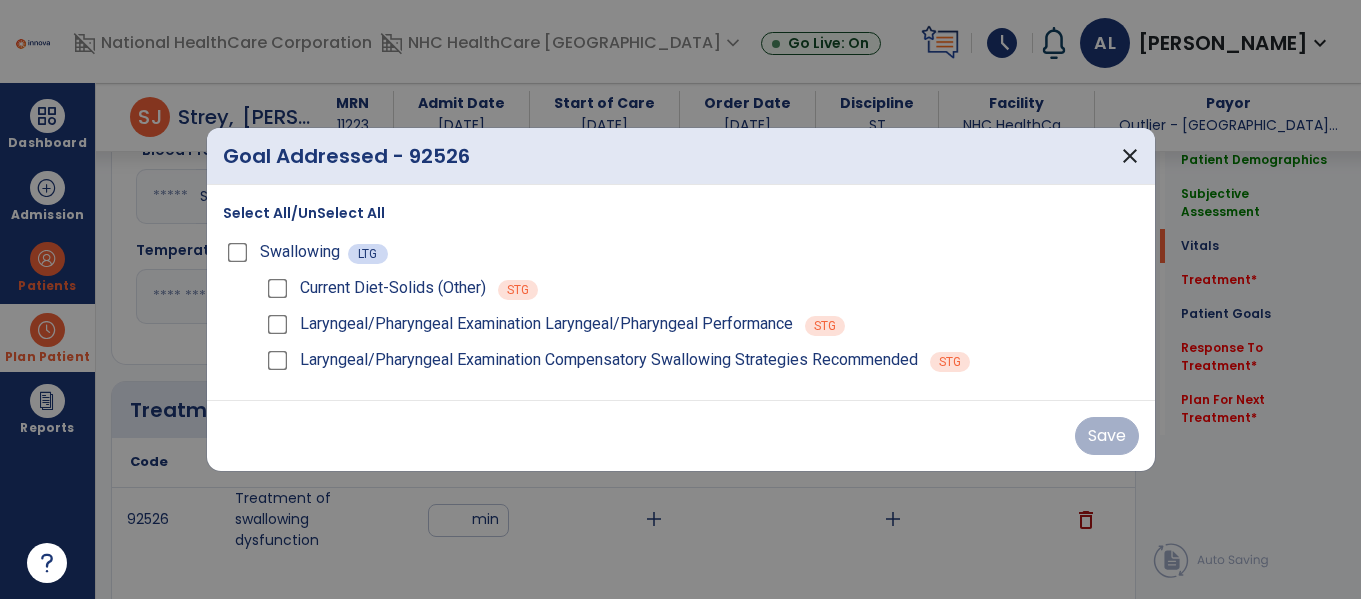 click on "Select All/UnSelect All" at bounding box center (304, 213) 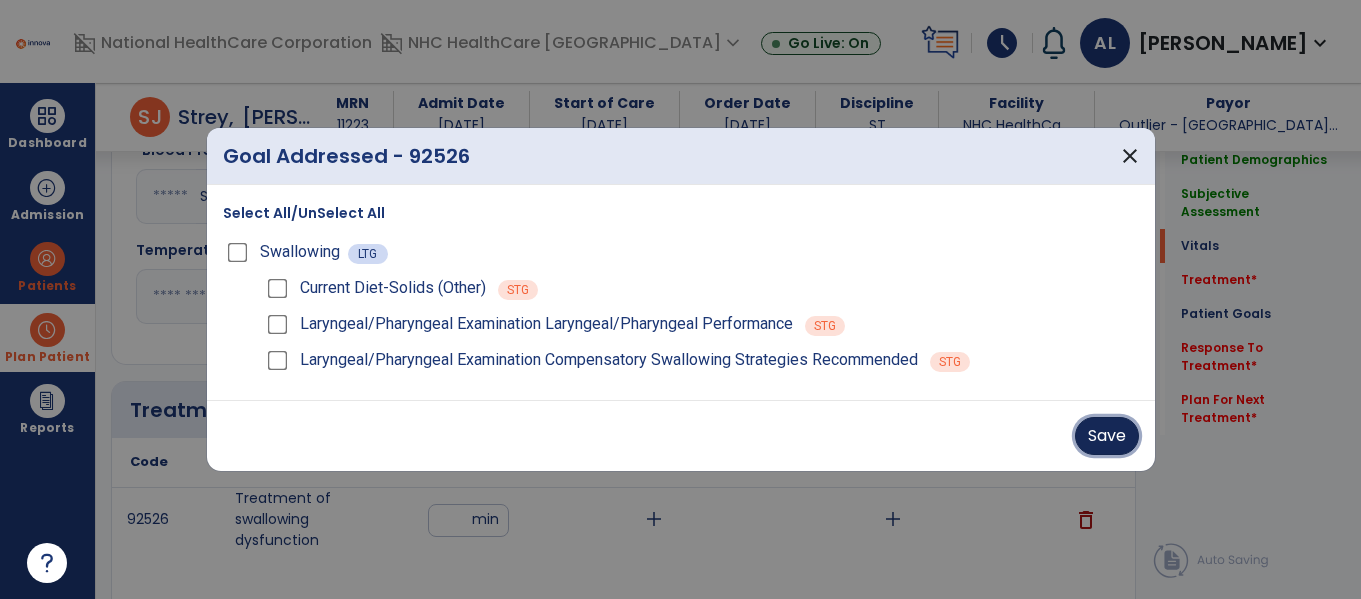 click on "Save" at bounding box center (1107, 436) 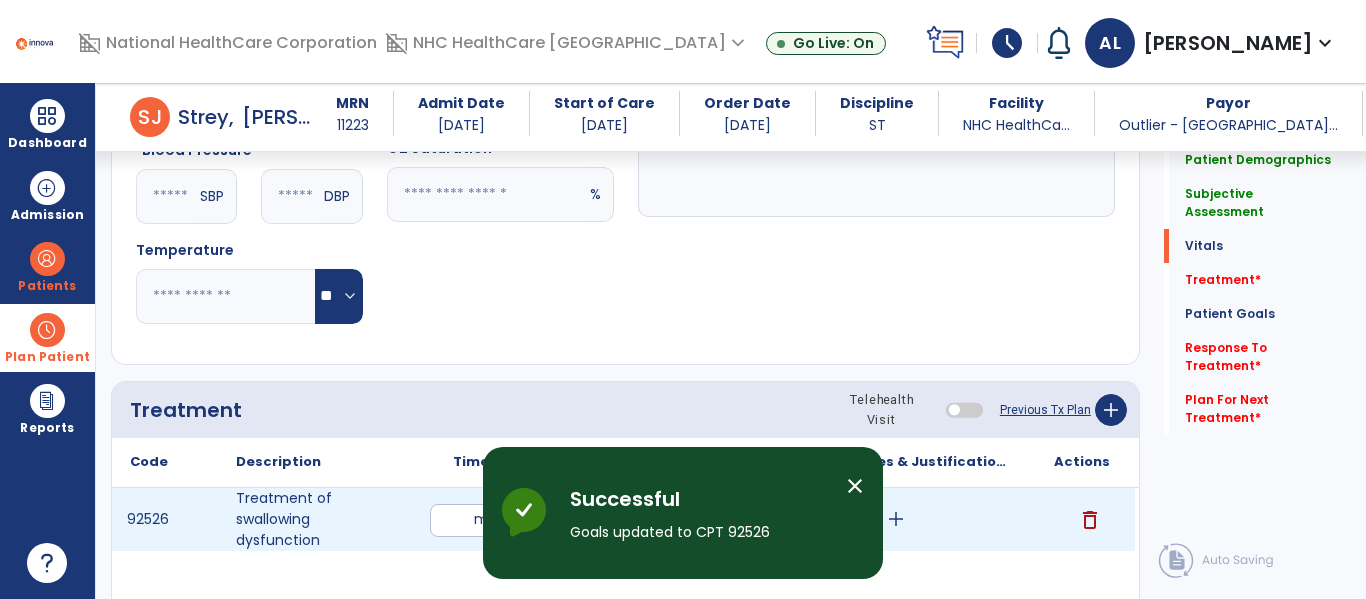 click on "add" at bounding box center (896, 519) 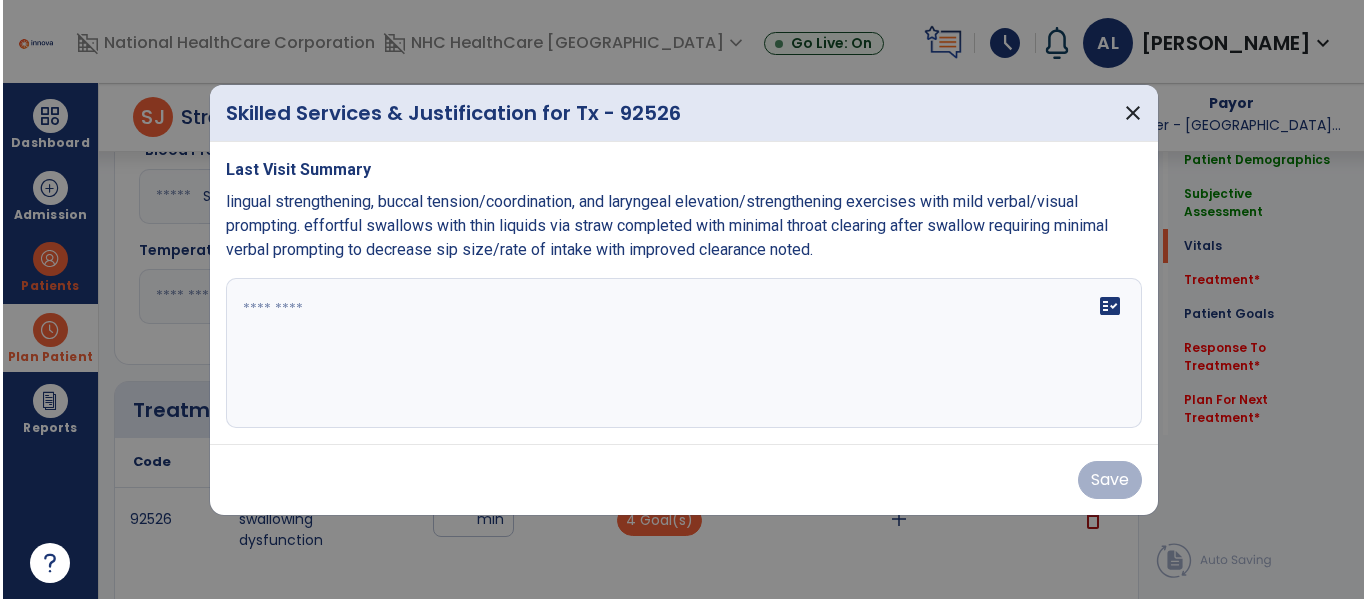 scroll, scrollTop: 978, scrollLeft: 0, axis: vertical 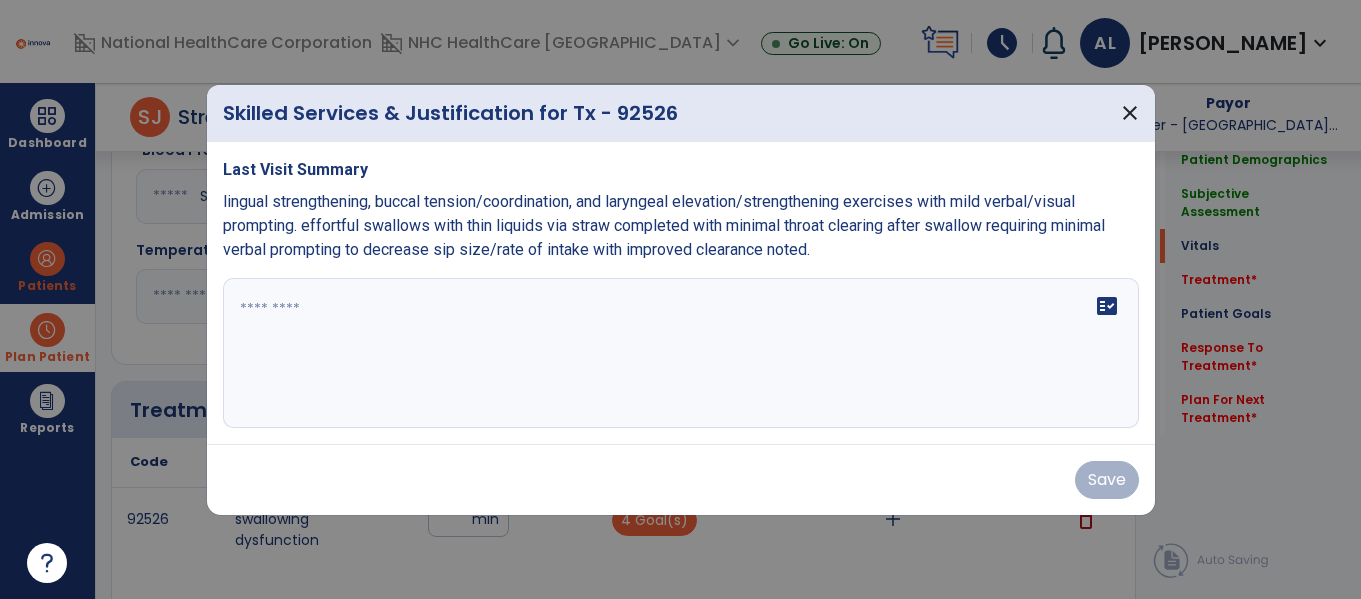 click on "fact_check" at bounding box center (681, 353) 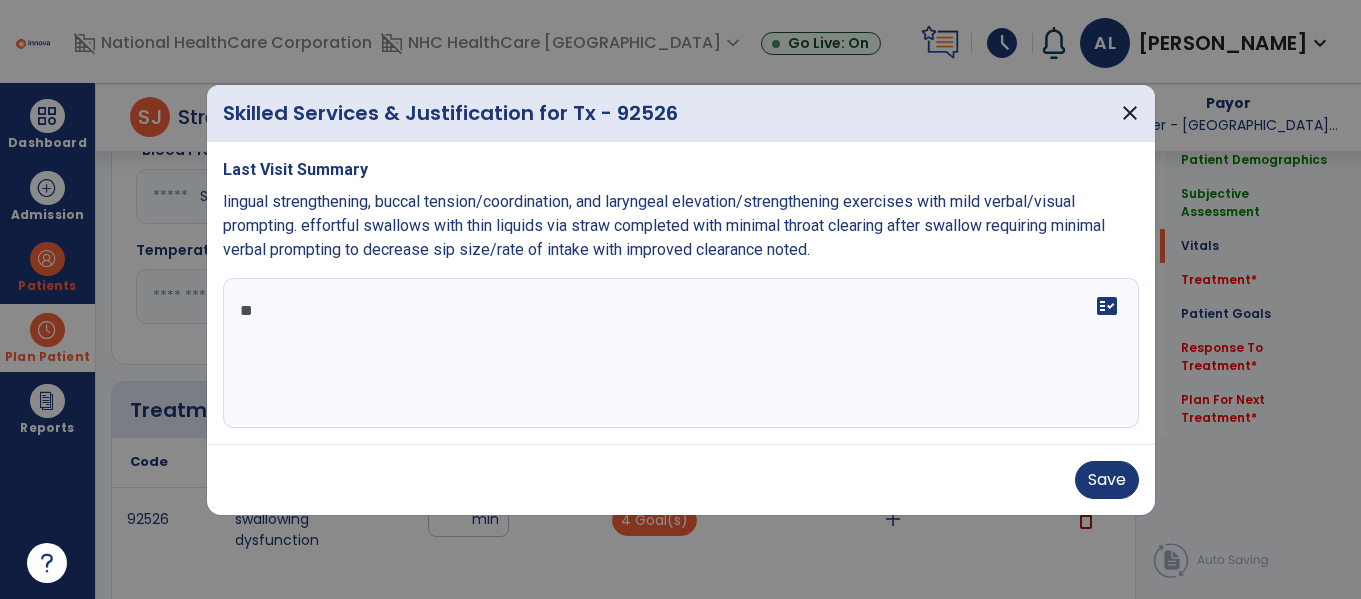 type on "*" 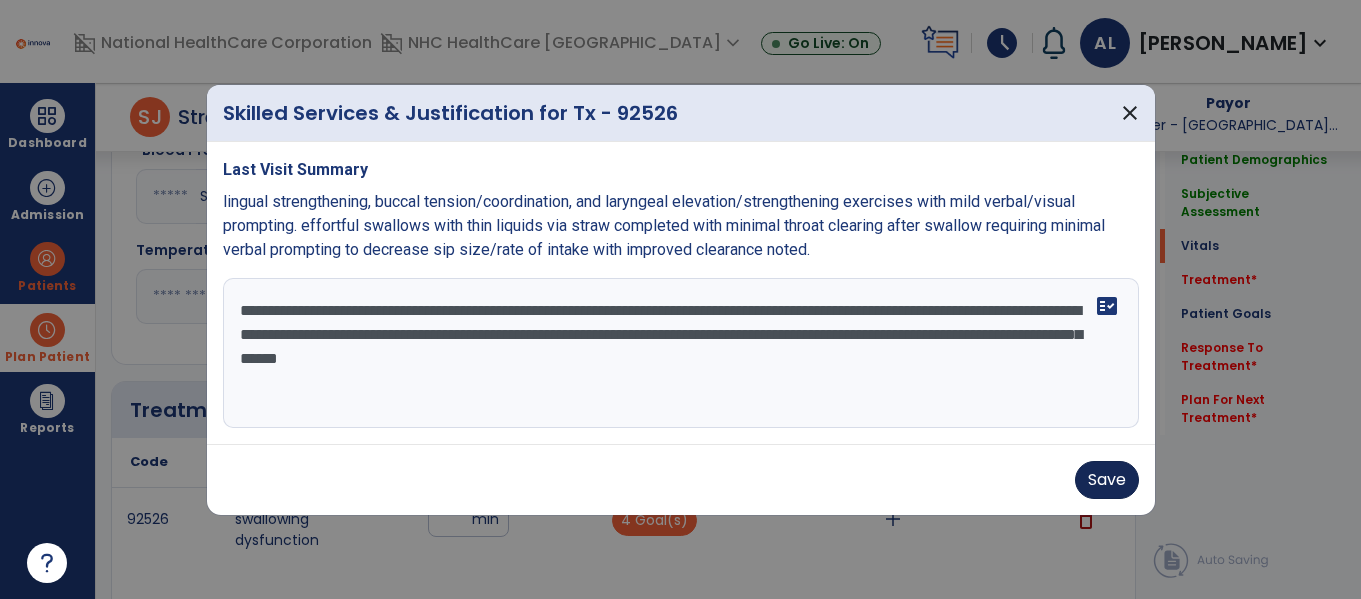 type on "**********" 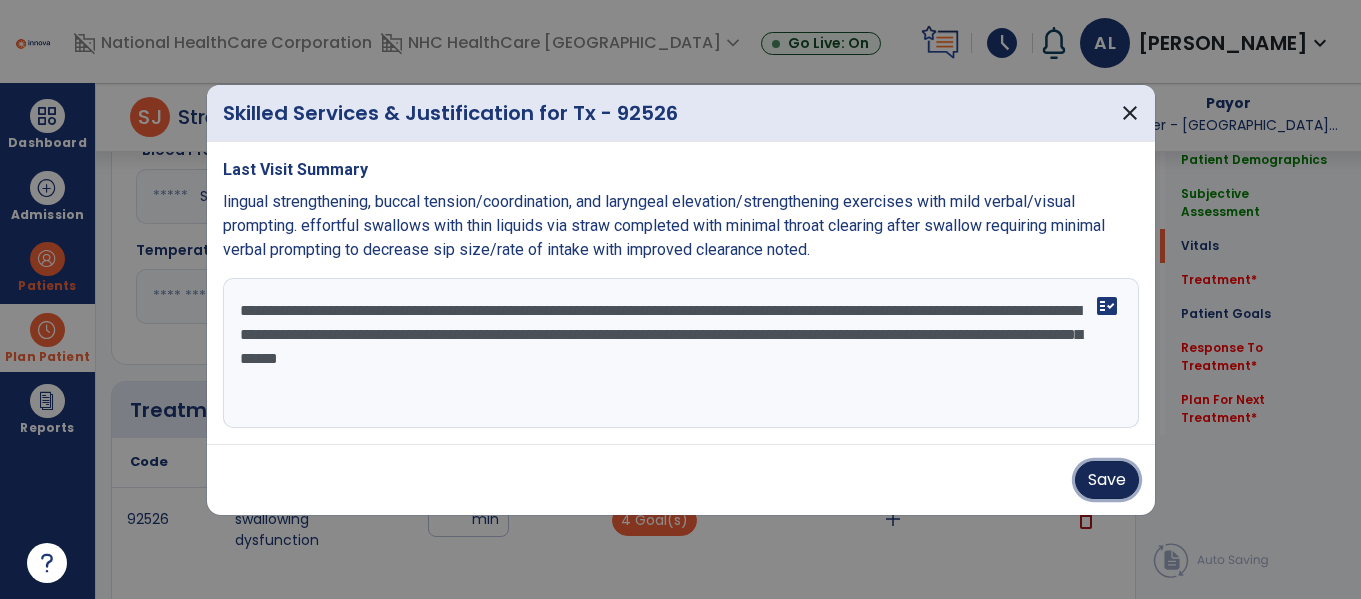 click on "Save" at bounding box center [1107, 480] 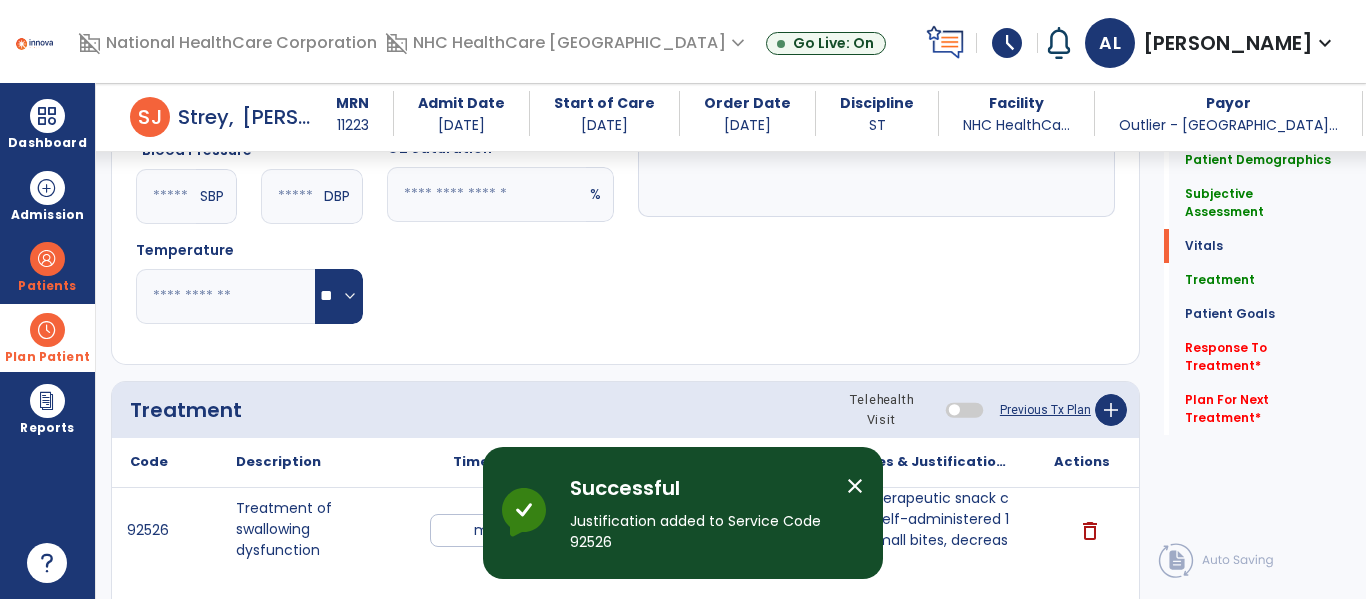 click on "close" at bounding box center [855, 486] 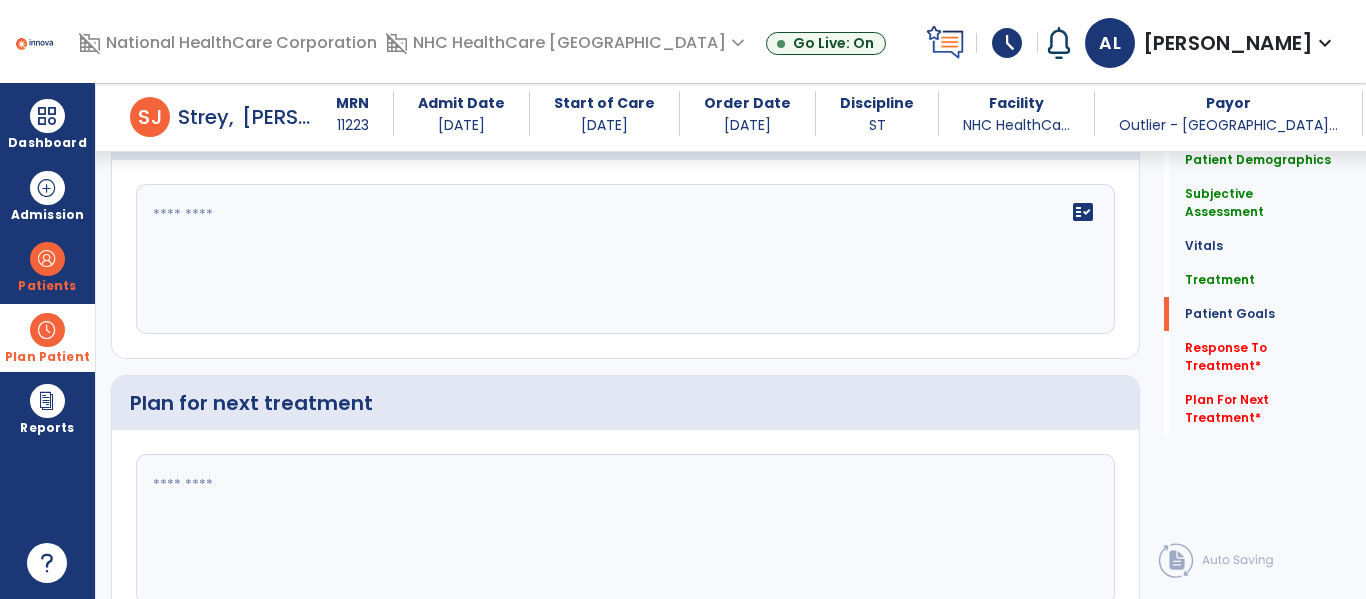 scroll, scrollTop: 2619, scrollLeft: 0, axis: vertical 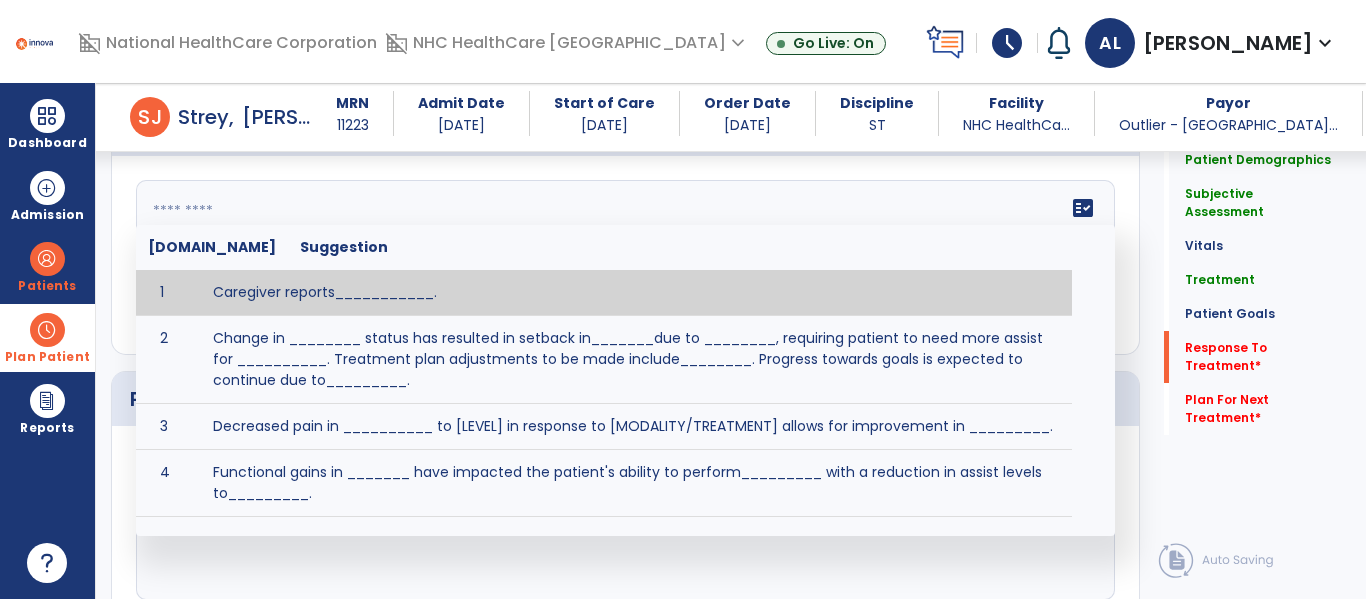 click on "fact_check  [DOMAIN_NAME] Suggestion 1 Caregiver reports___________. 2 Change in ________ status has resulted in setback in_______due to ________, requiring patient to need more assist for __________.   Treatment plan adjustments to be made include________.  Progress towards goals is expected to continue due to_________. 3 Decreased pain in __________ to [LEVEL] in response to [MODALITY/TREATMENT] allows for improvement in _________. 4 Functional gains in _______ have impacted the patient's ability to perform_________ with a reduction in assist levels to_________. 5 Functional progress this week has been significant due to__________. 6 Gains in ________ have improved the patient's ability to perform ______with decreased levels of assist to___________. 7 Improvement in ________allows patient to tolerate higher levels of challenges in_________. 8 Pain in [AREA] has decreased to [LEVEL] in response to [TREATMENT/MODALITY], allowing fore ease in completing__________. 9 10 11 12 13 14 15 16 17 18 19 20 21" 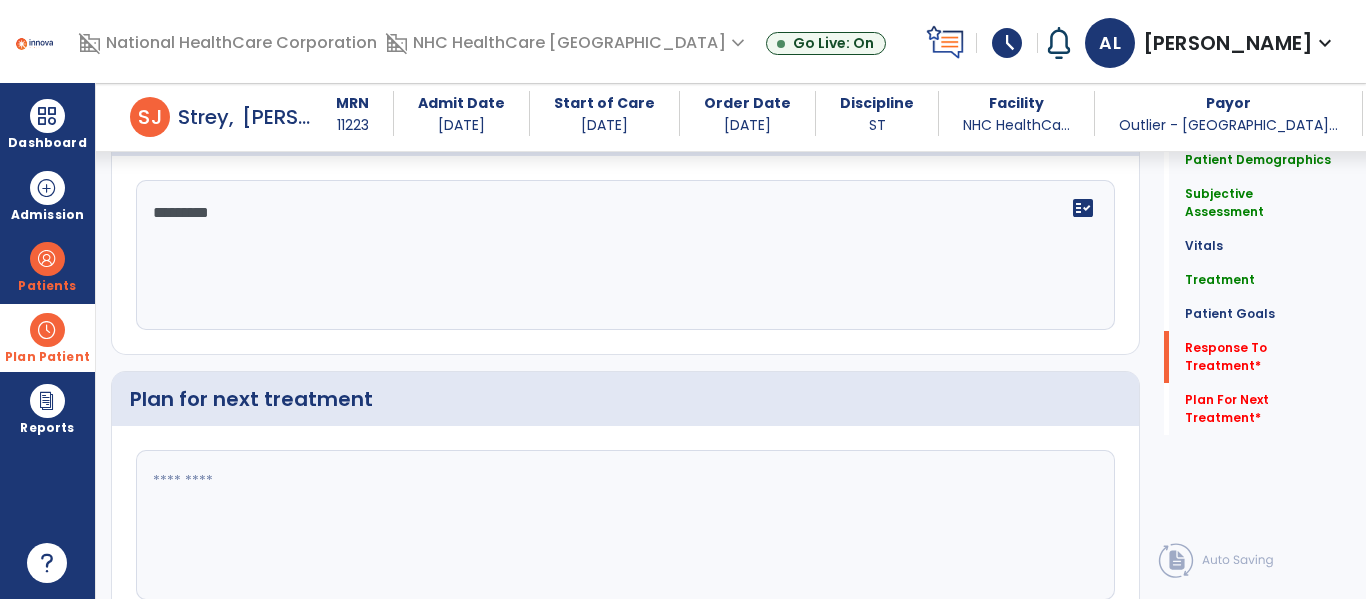 type on "*********" 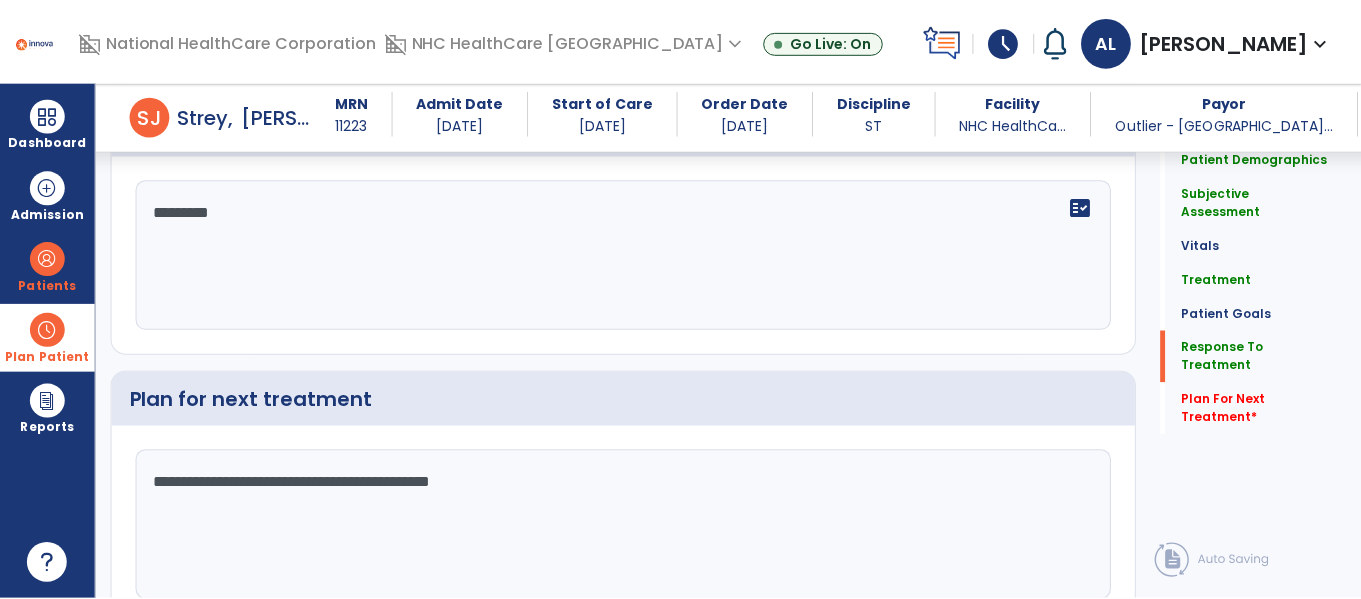 scroll, scrollTop: 2712, scrollLeft: 0, axis: vertical 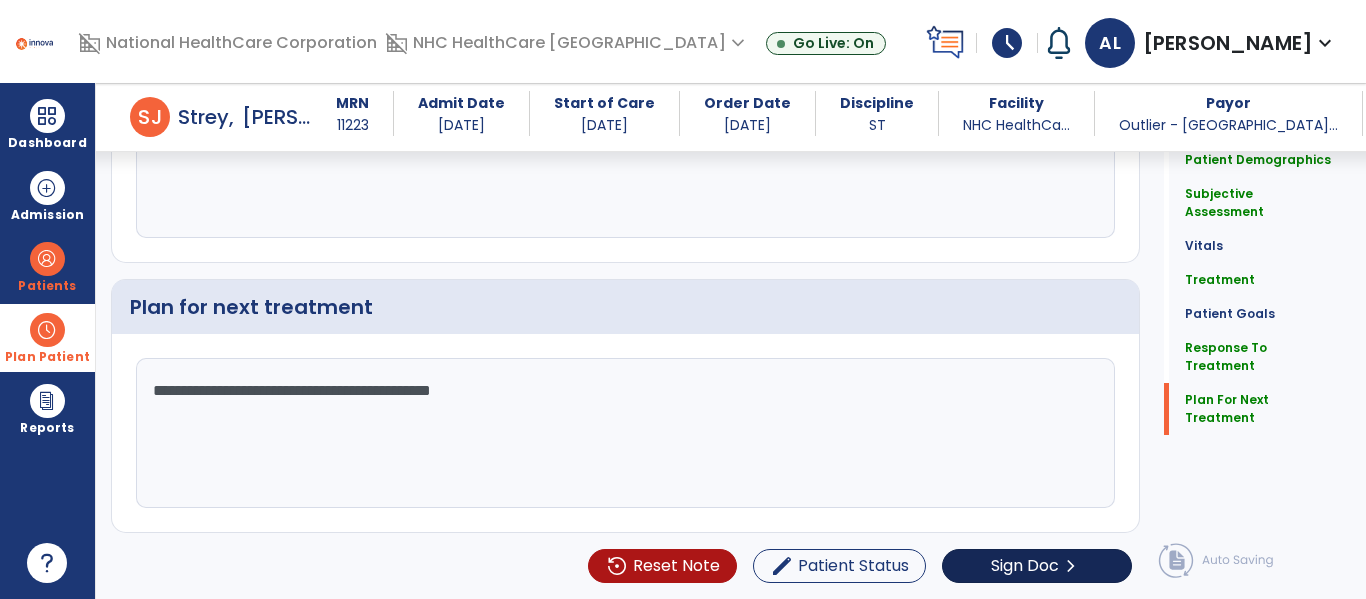 type on "**********" 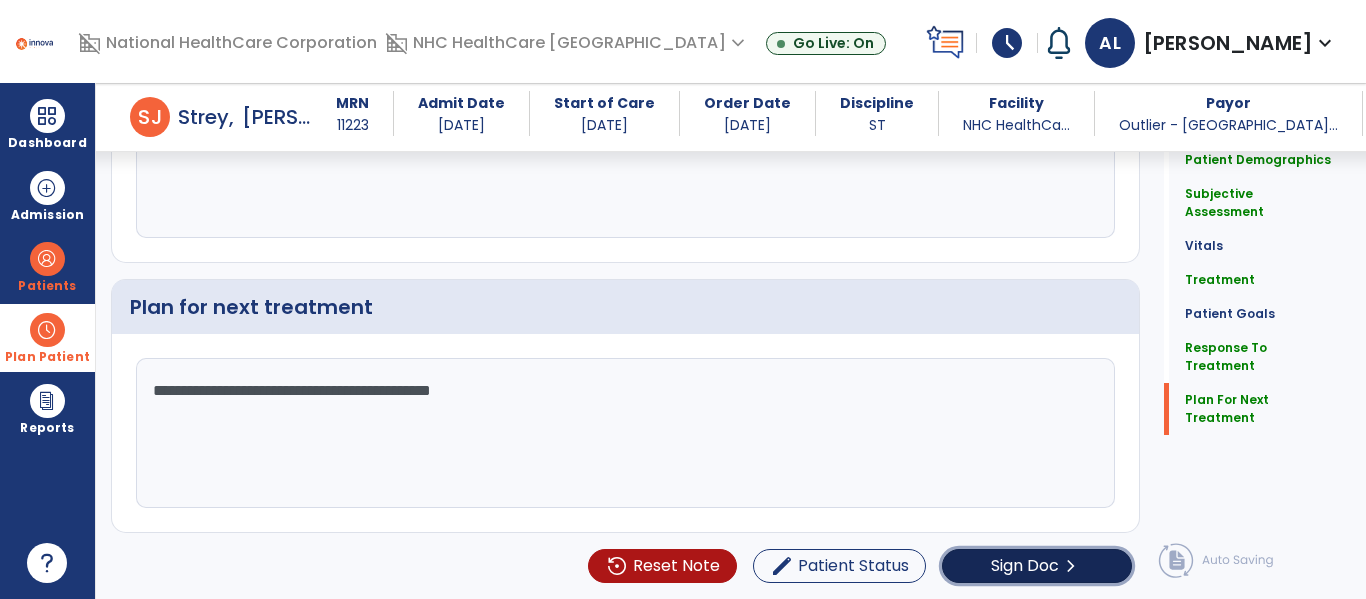 click on "Sign Doc" 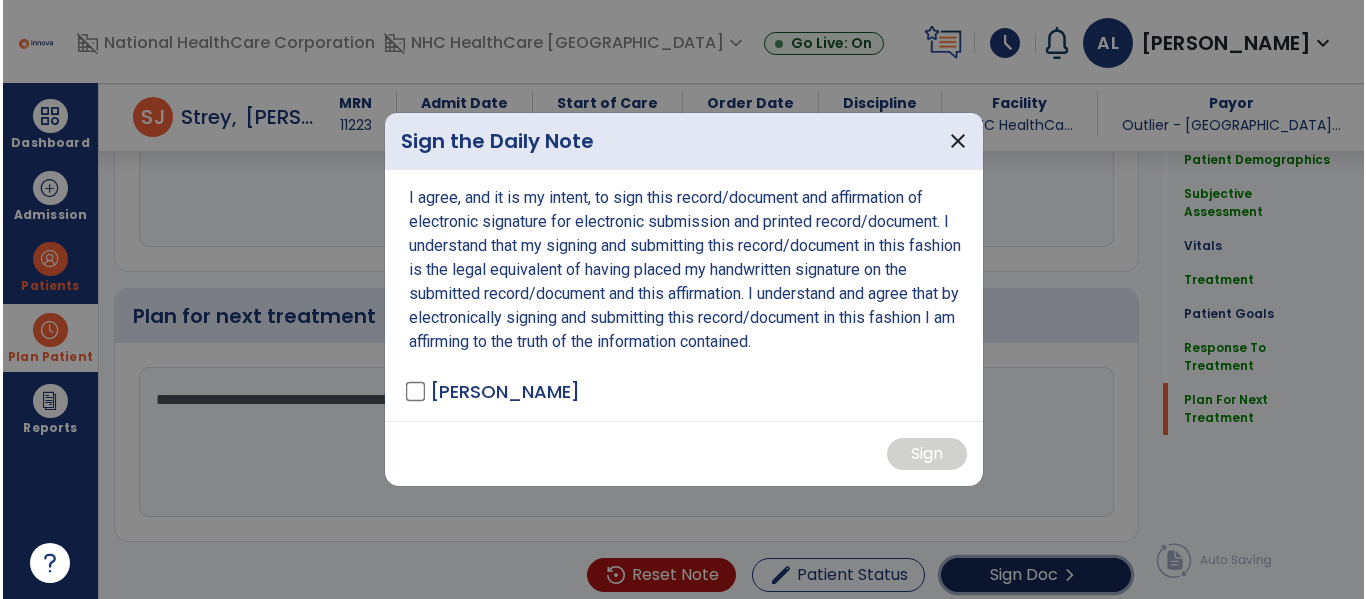 scroll, scrollTop: 2712, scrollLeft: 0, axis: vertical 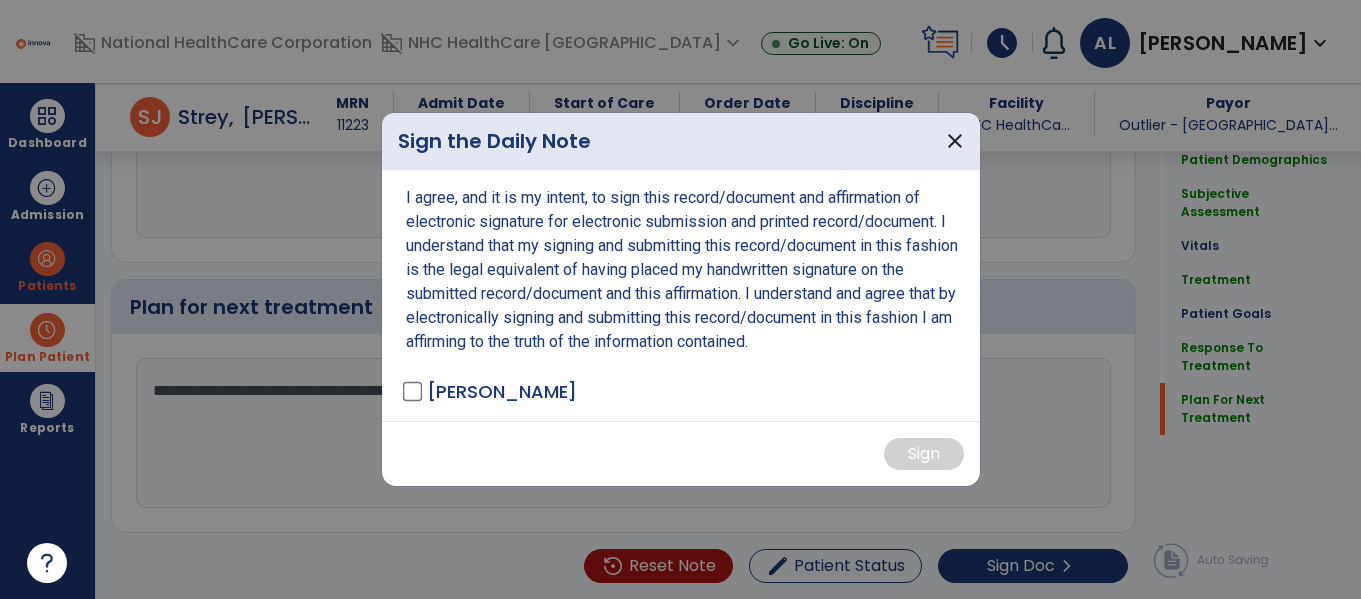 click on "I agree, and it is my intent, to sign this record/document and affirmation of electronic signature for electronic submission and printed record/document. I understand that my signing and submitting this record/document in this fashion is the legal equivalent of having placed my handwritten signature on the submitted record/document and this affirmation. I understand and agree that by electronically signing and submitting this record/document in this fashion I am affirming to the truth of the information contained.  [PERSON_NAME]  - ST" at bounding box center [681, 295] 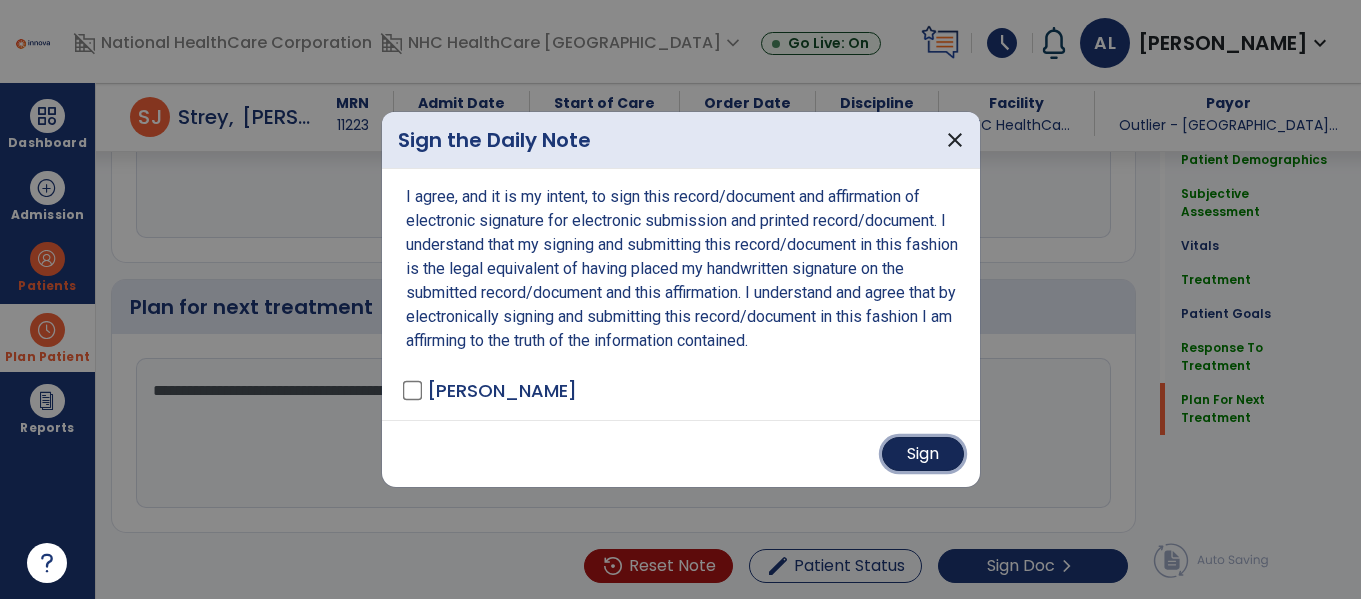 click on "Sign" at bounding box center [923, 454] 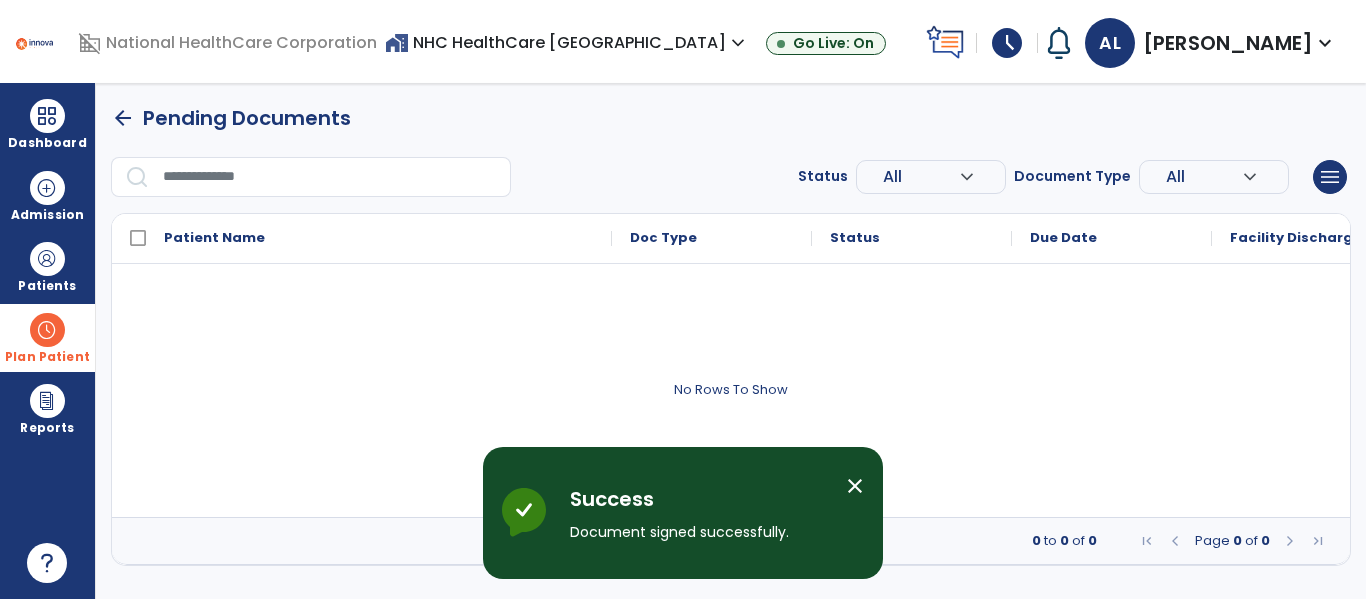scroll, scrollTop: 0, scrollLeft: 0, axis: both 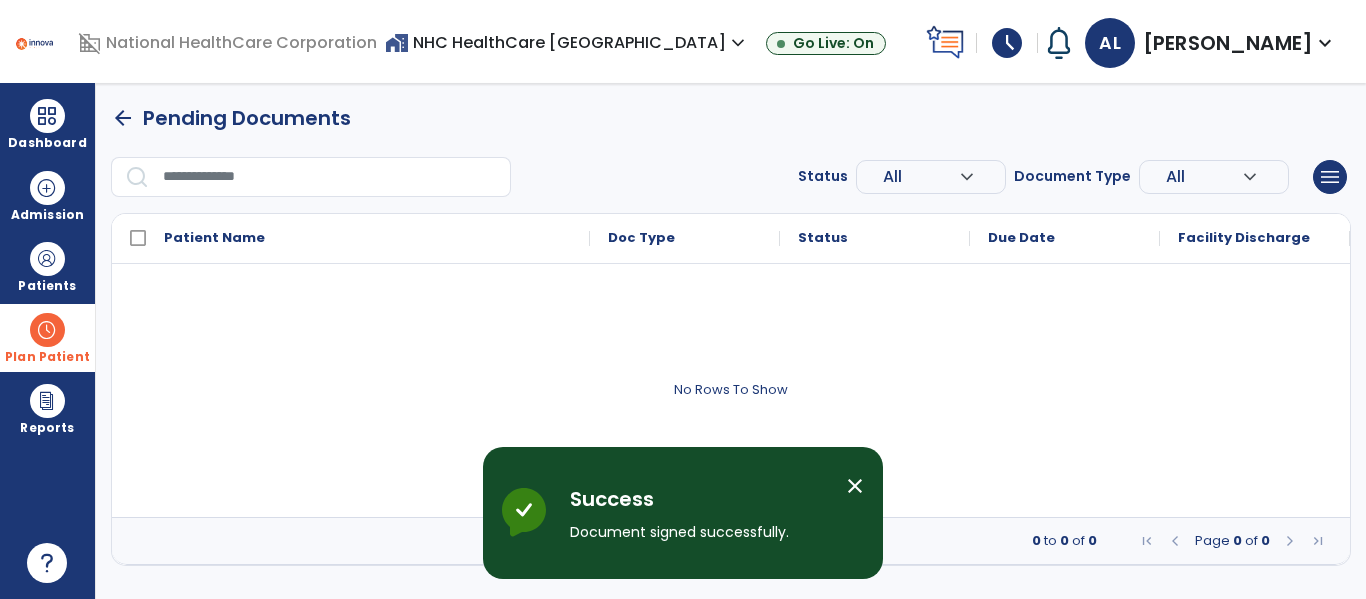 click on "close" at bounding box center (855, 486) 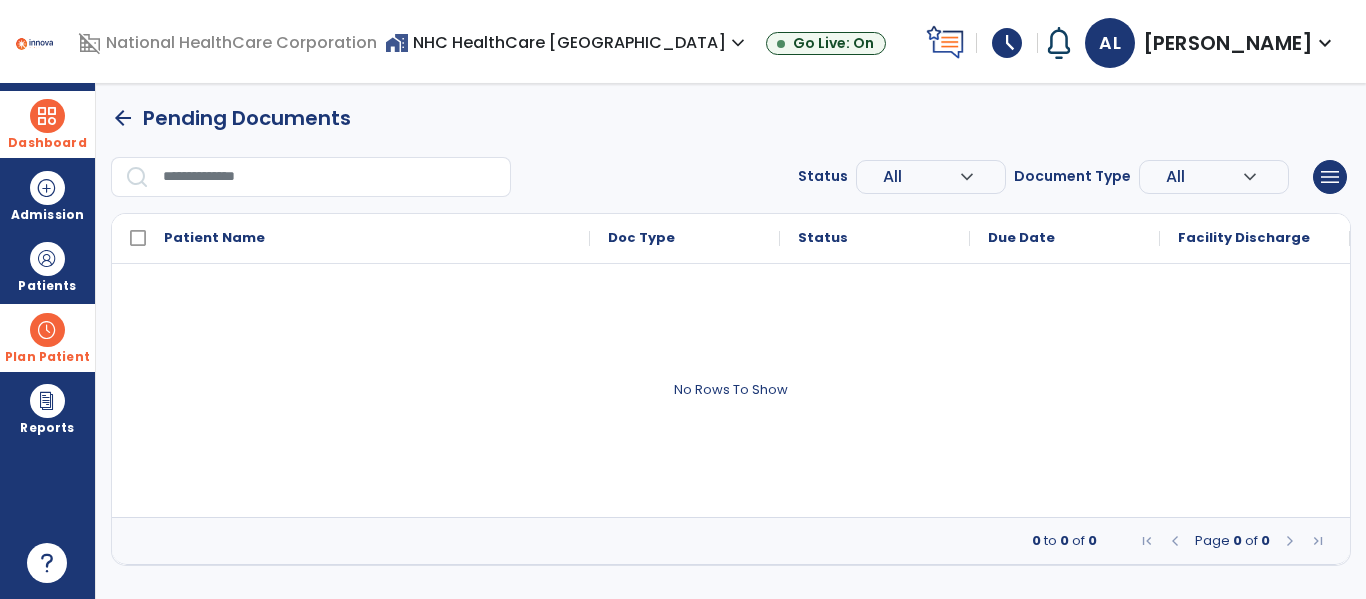 click at bounding box center [47, 116] 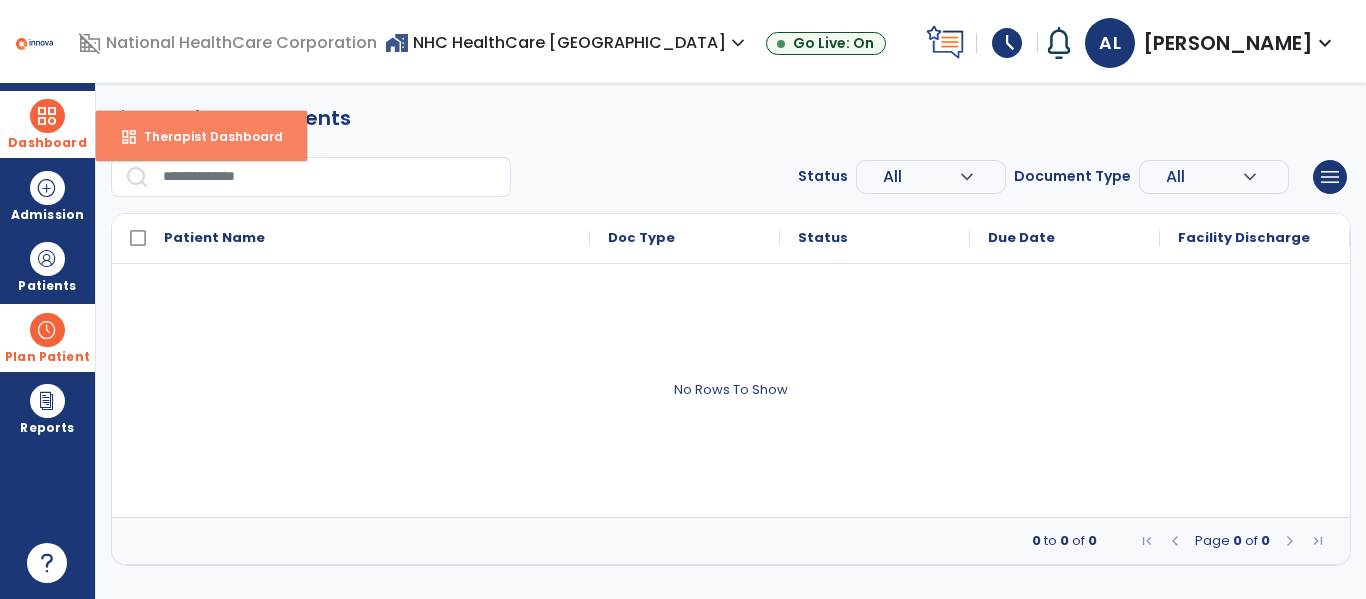 click on "dashboard  Therapist Dashboard" at bounding box center [201, 136] 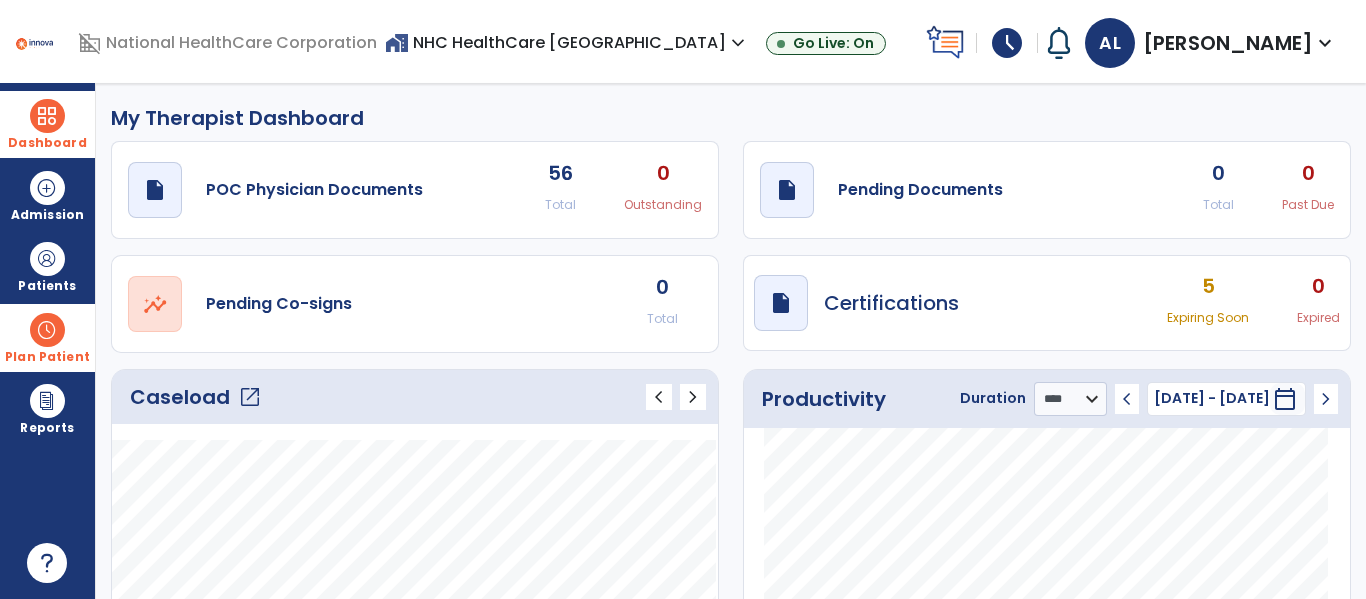 click at bounding box center (47, 330) 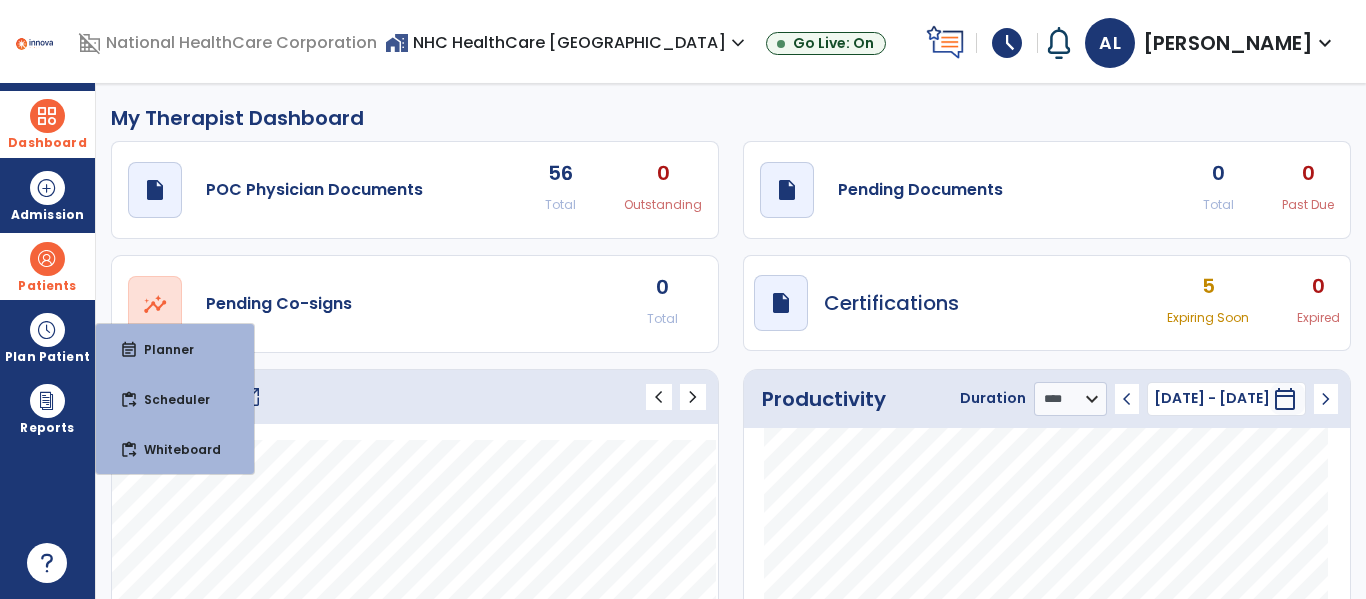 click on "Patients" at bounding box center (47, 286) 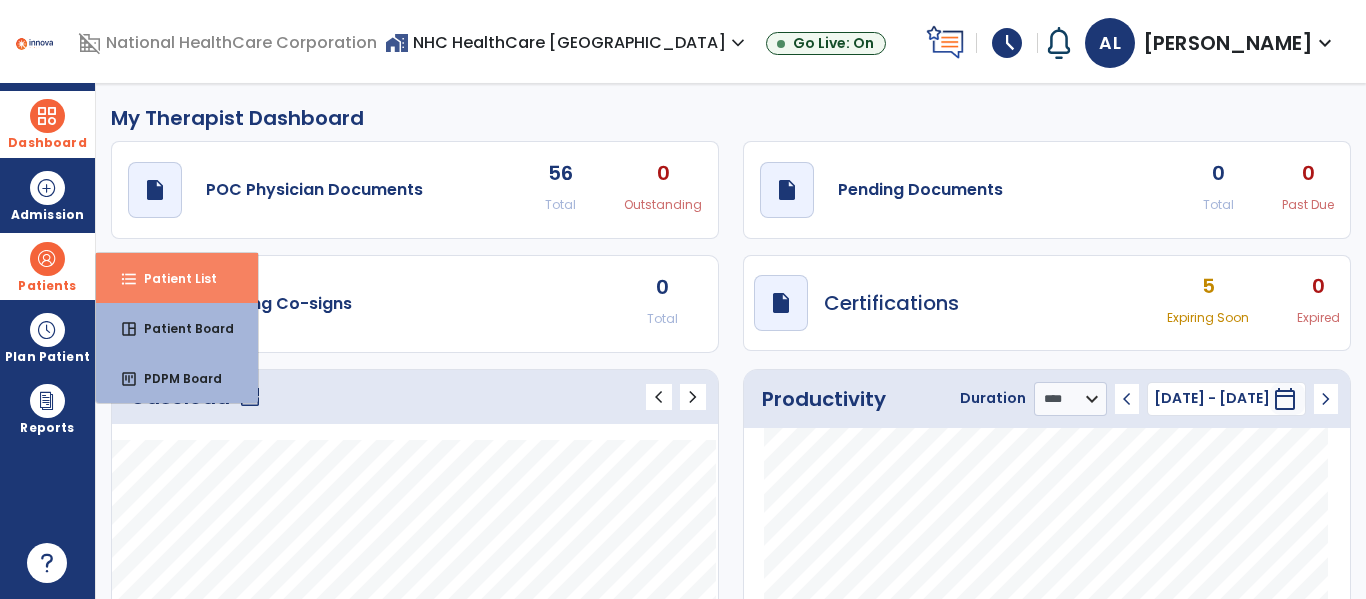 click on "format_list_bulleted  Patient List" at bounding box center (177, 278) 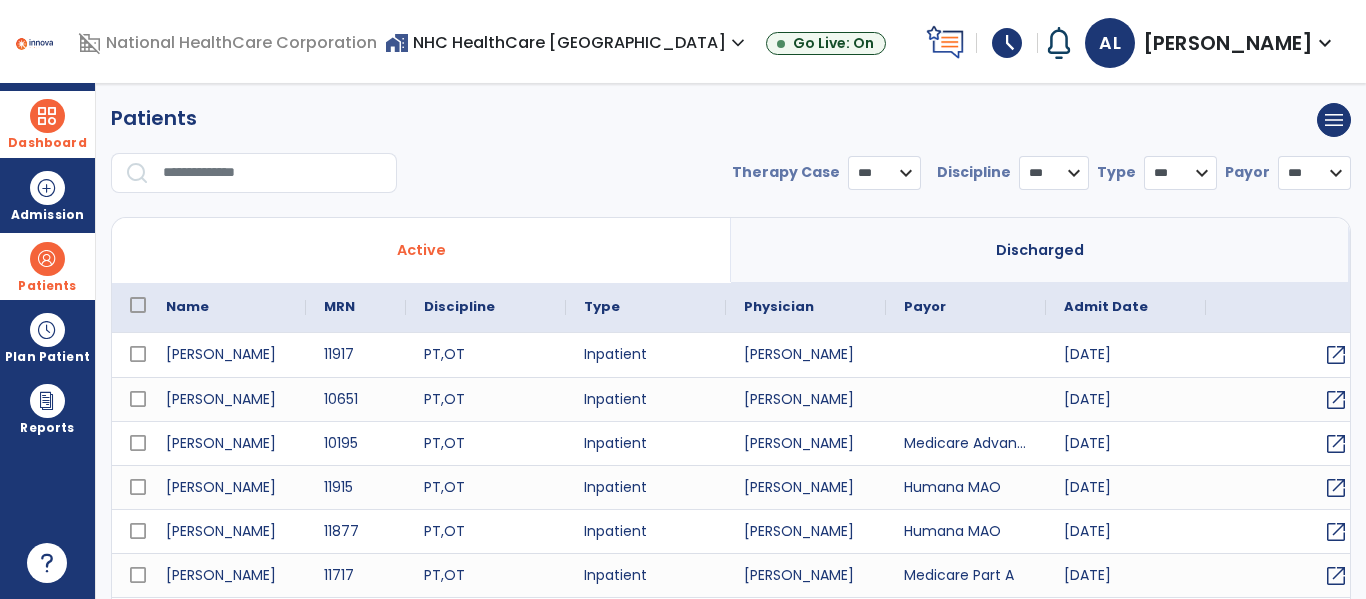select on "***" 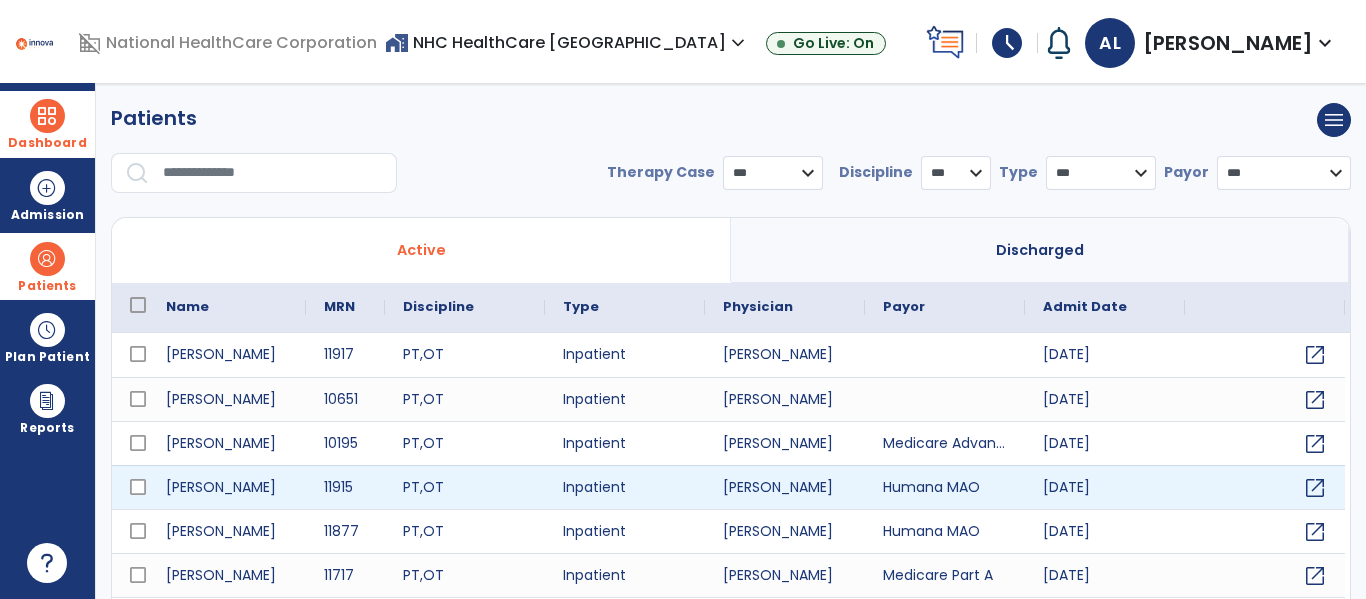 scroll, scrollTop: 55, scrollLeft: 0, axis: vertical 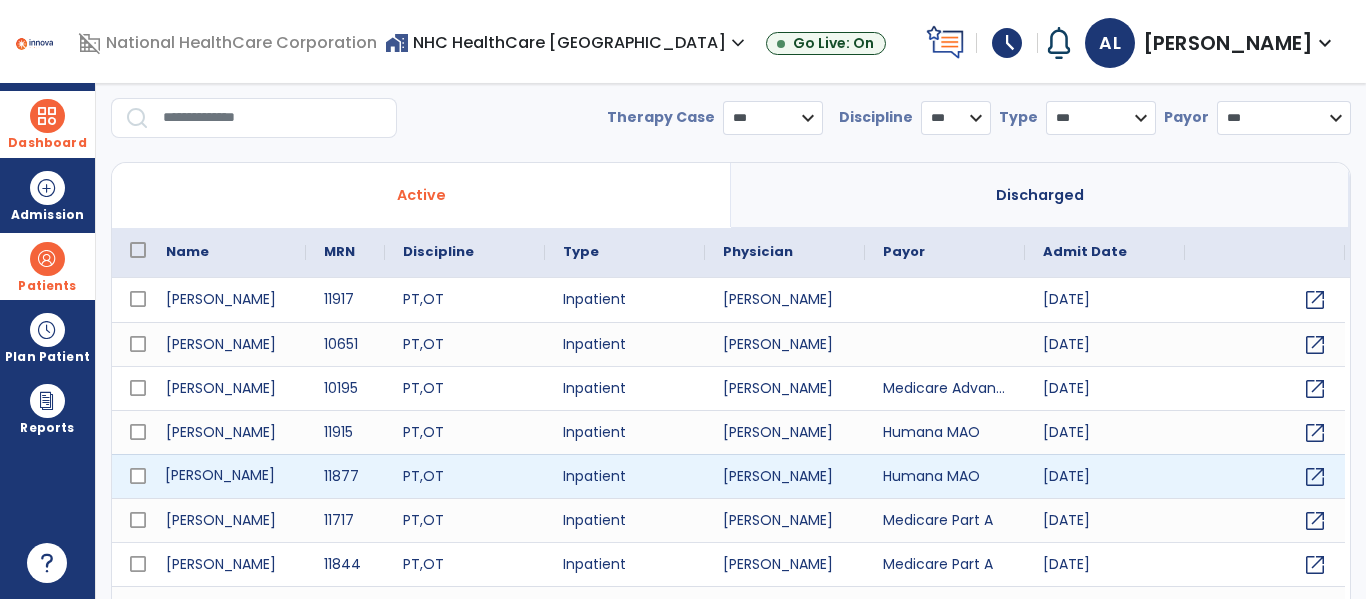 click on "[PERSON_NAME]" at bounding box center (227, 476) 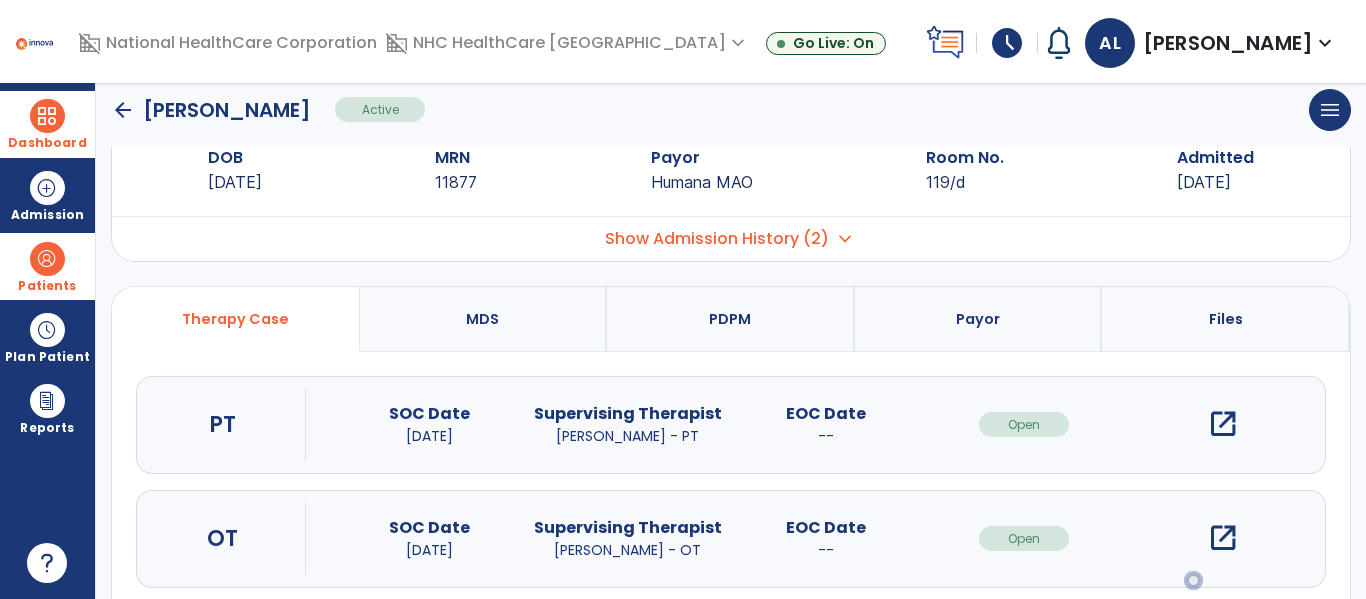 scroll, scrollTop: 207, scrollLeft: 0, axis: vertical 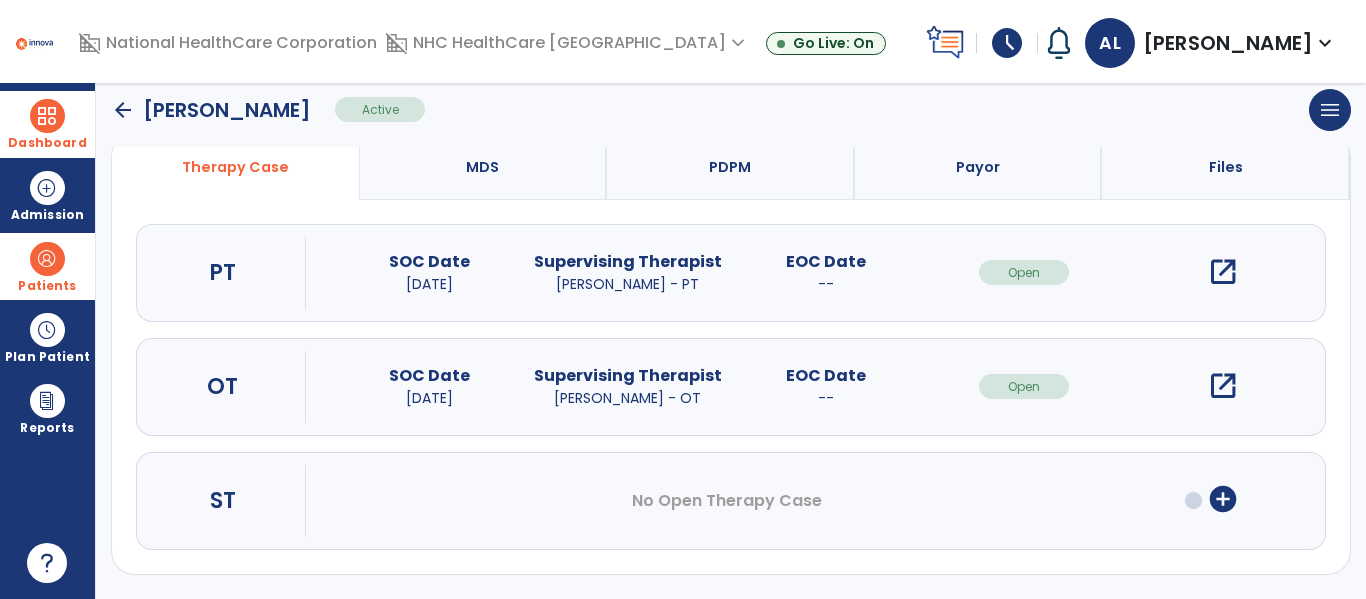 click on "add_circle" at bounding box center [1223, 499] 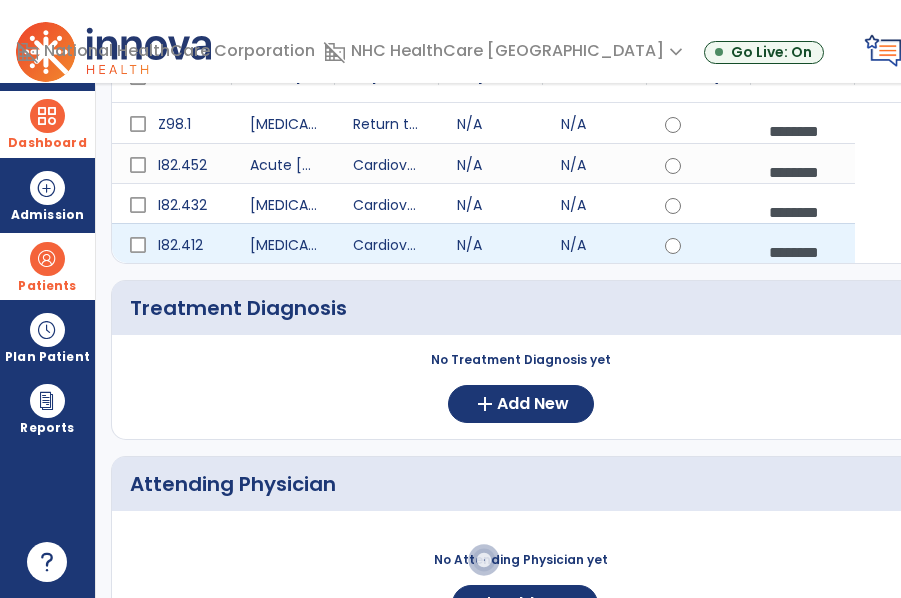 scroll, scrollTop: 190, scrollLeft: 0, axis: vertical 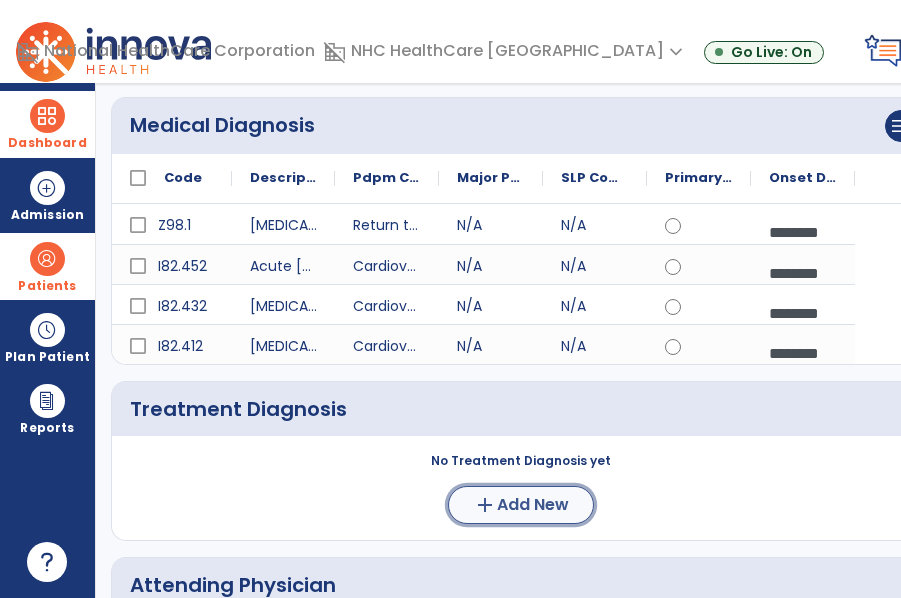 click on "add" 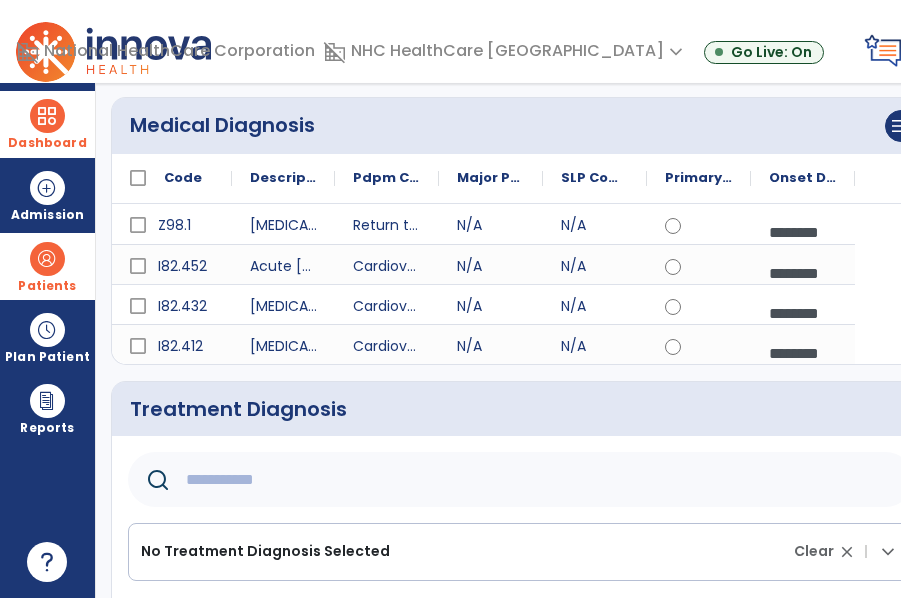 click 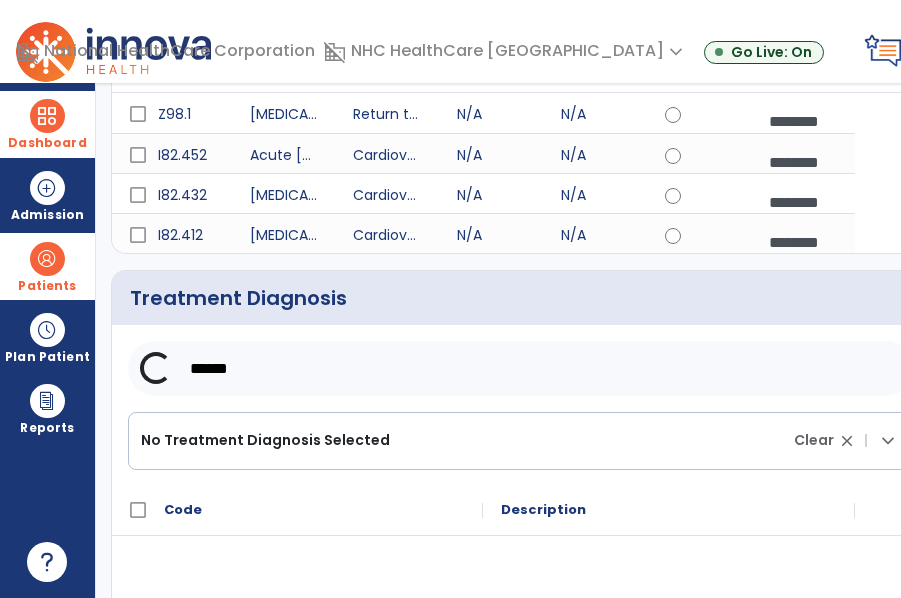 scroll, scrollTop: 302, scrollLeft: 0, axis: vertical 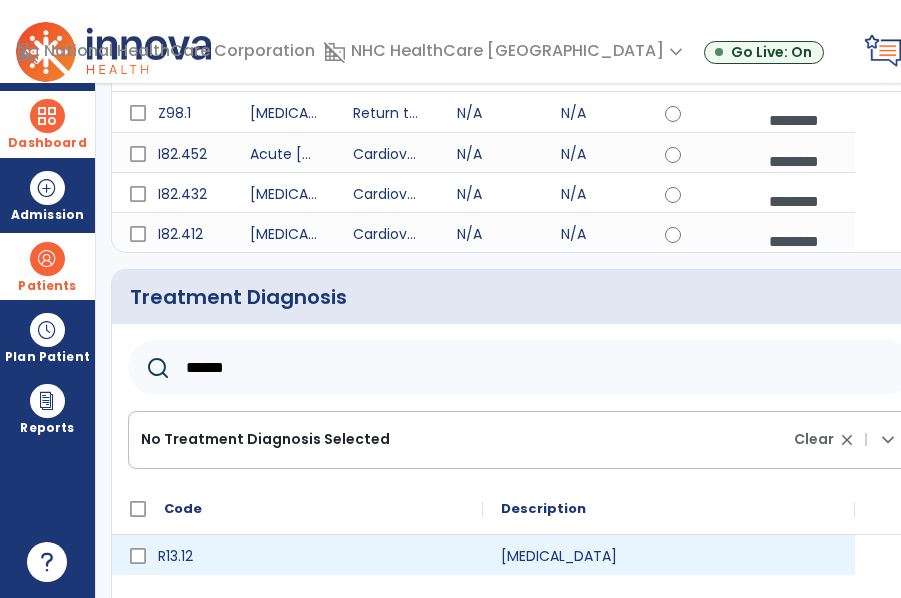 type on "******" 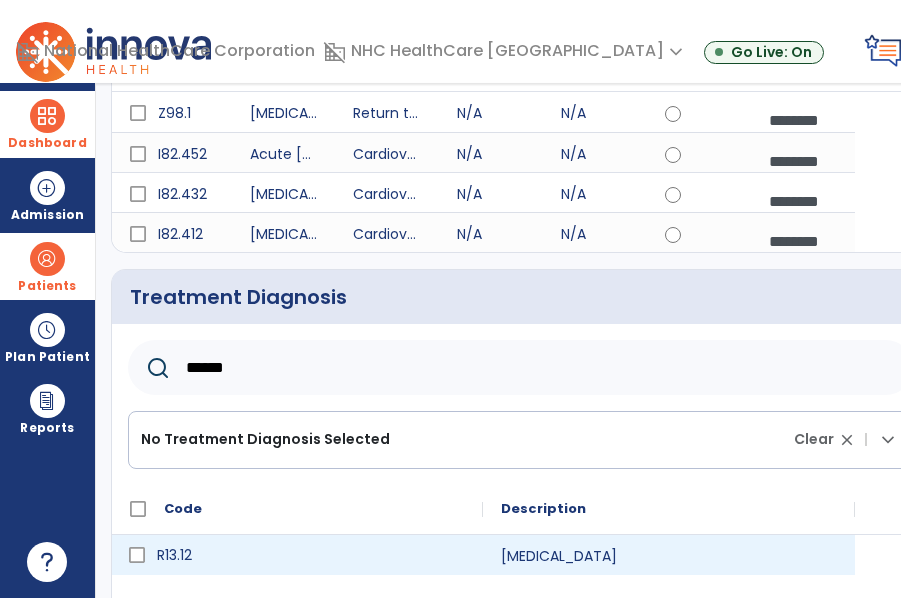 click on "R13.12" at bounding box center (311, 555) 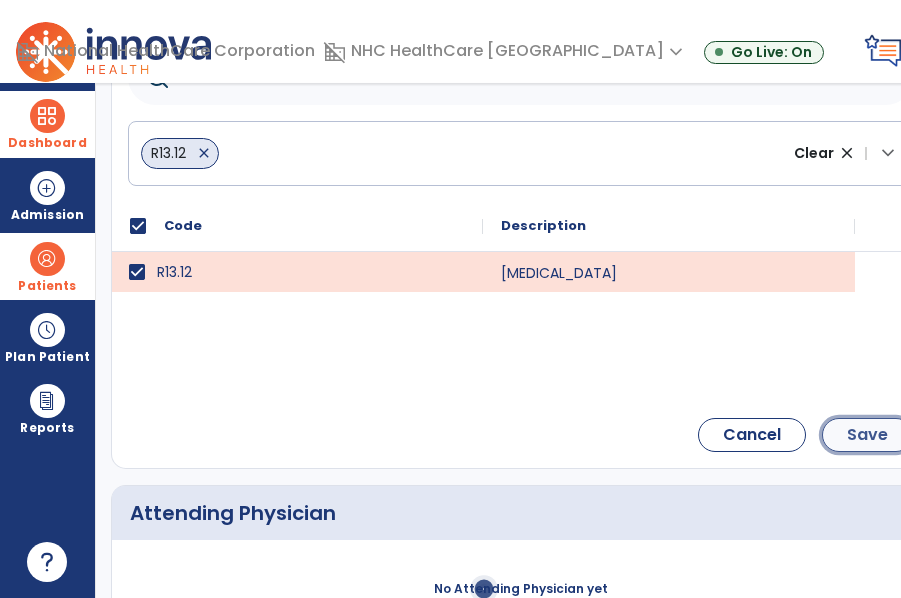 click on "Save" 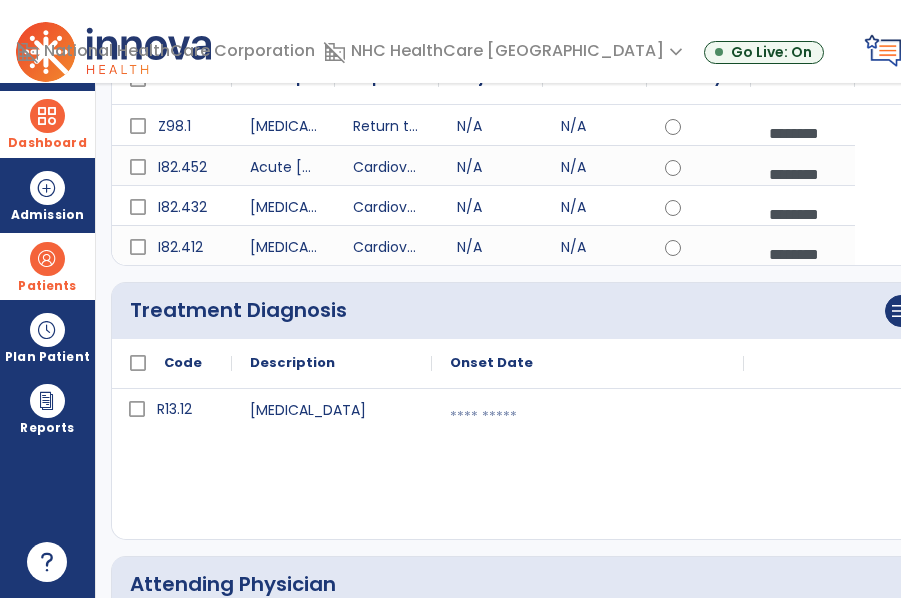 scroll, scrollTop: 288, scrollLeft: 0, axis: vertical 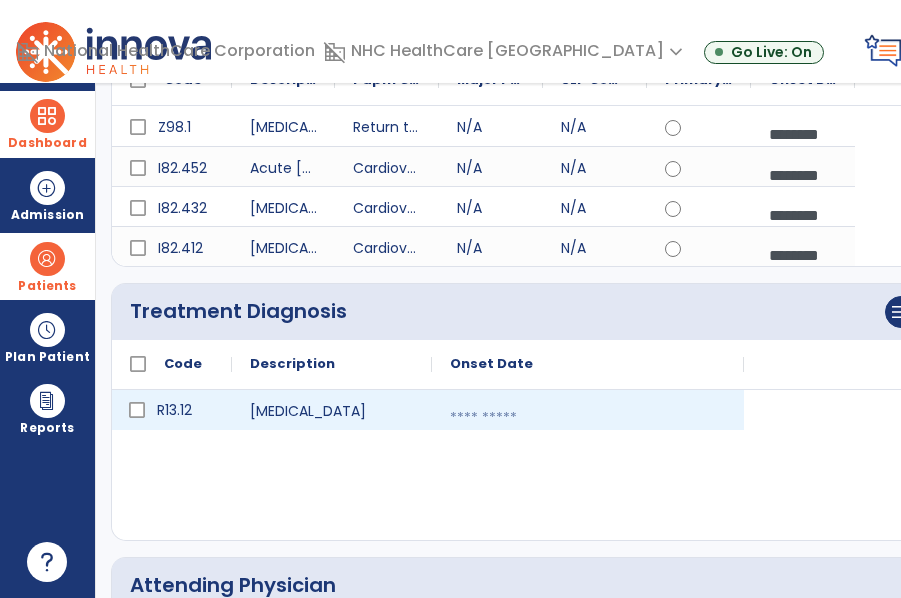 click at bounding box center (588, 418) 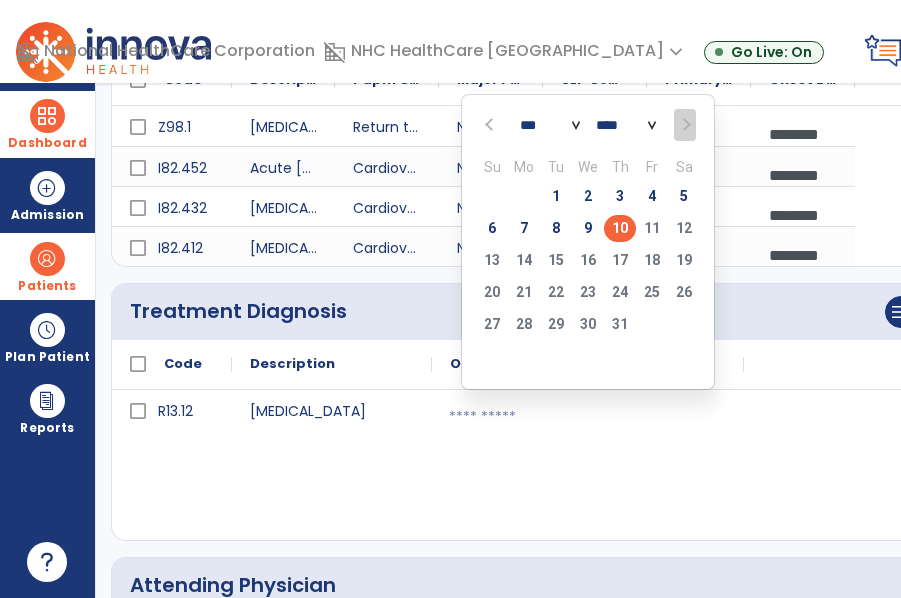 click on "13   14   15   16   17   18   19" 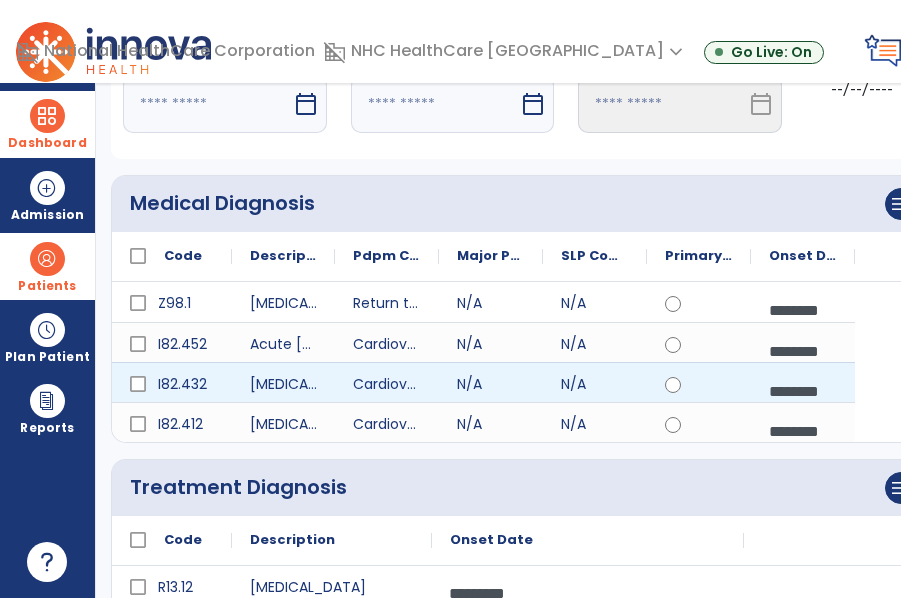 scroll, scrollTop: 106, scrollLeft: 0, axis: vertical 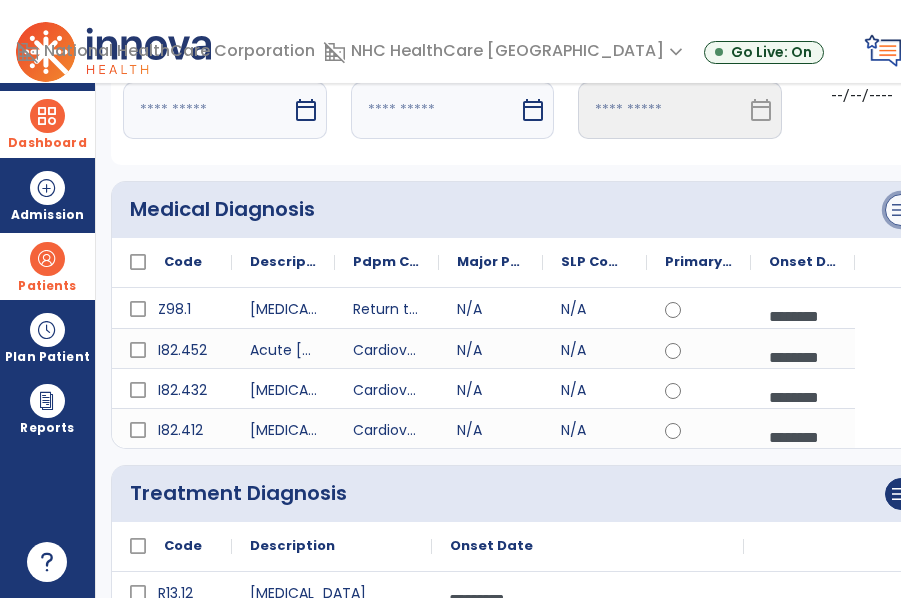 click on "menu" at bounding box center [901, 210] 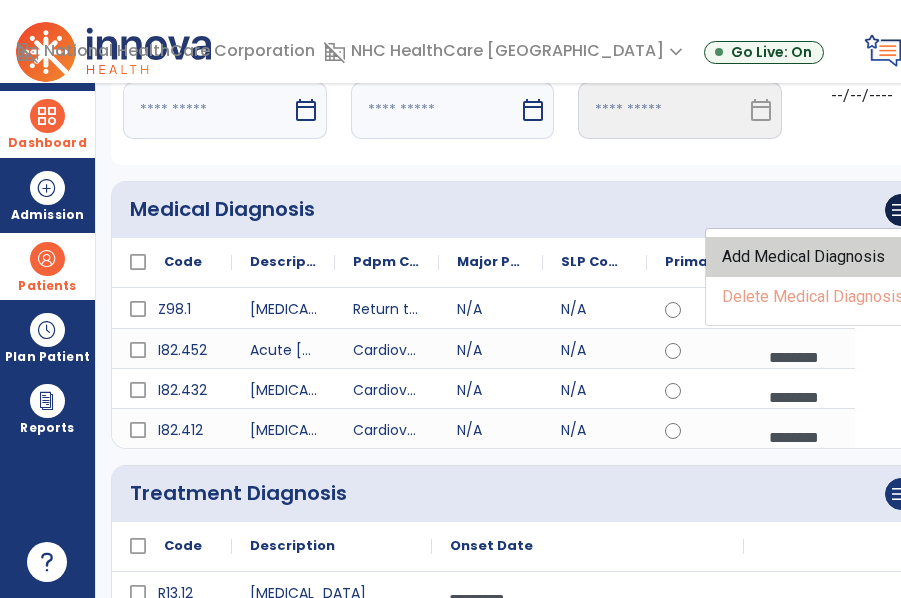 click on "Add Medical Diagnosis" 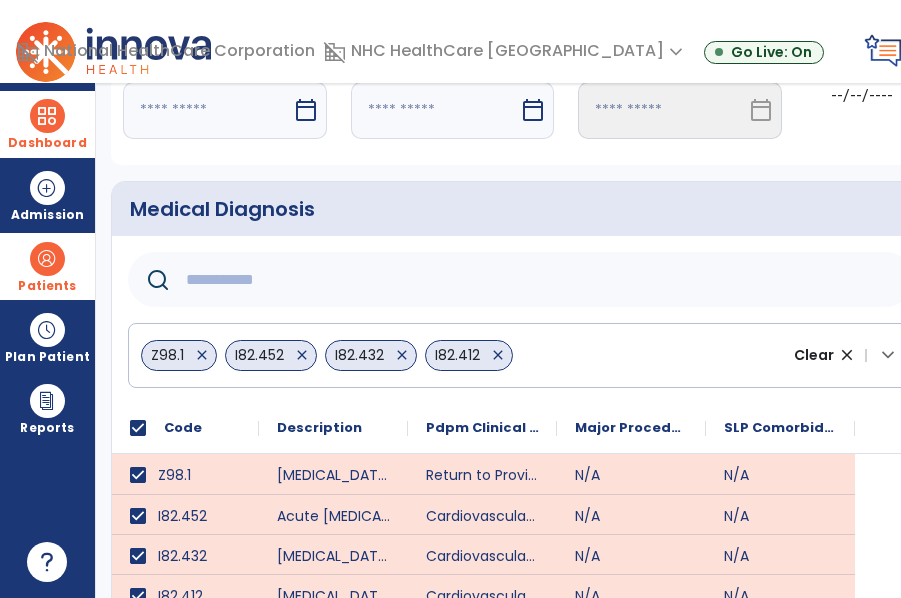 click 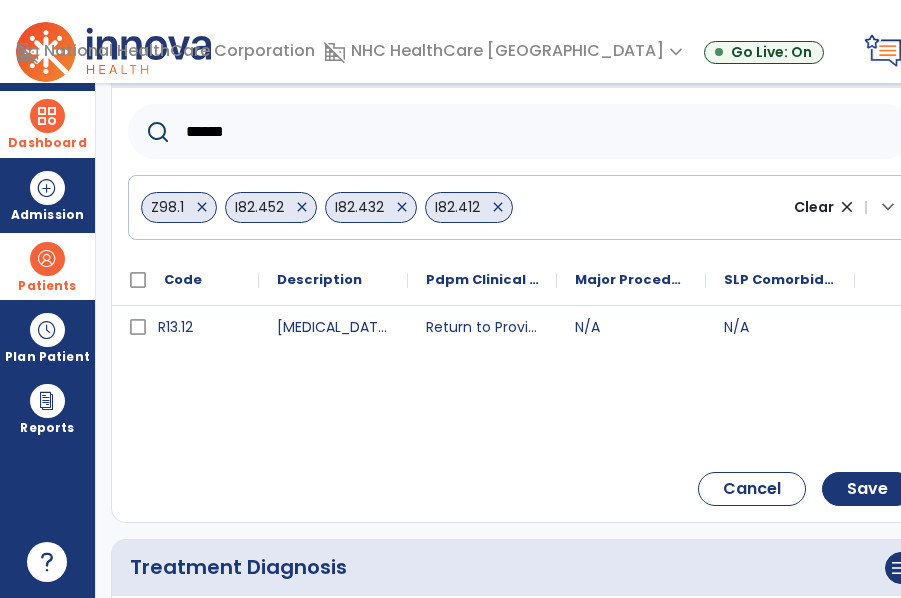 scroll, scrollTop: 255, scrollLeft: 0, axis: vertical 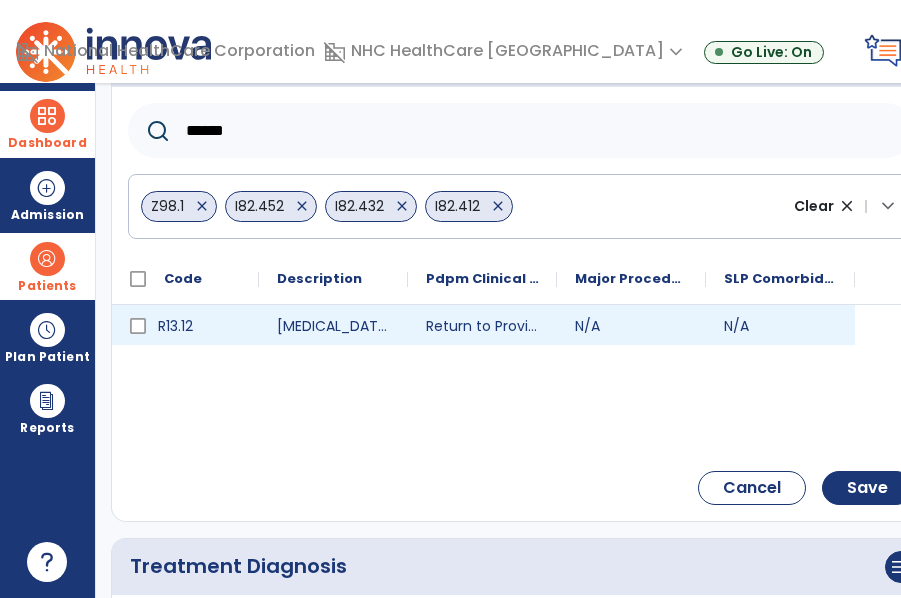 type on "******" 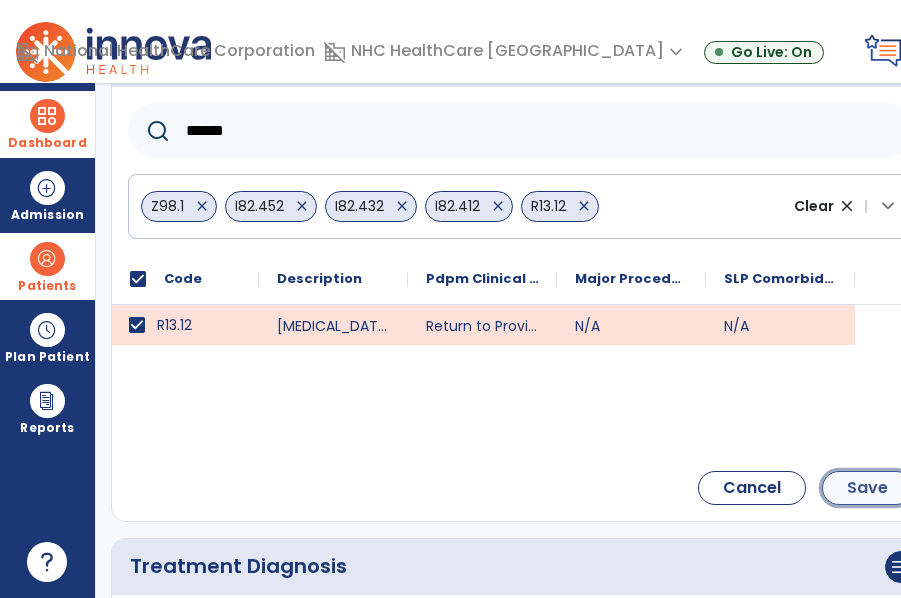 click on "Save" 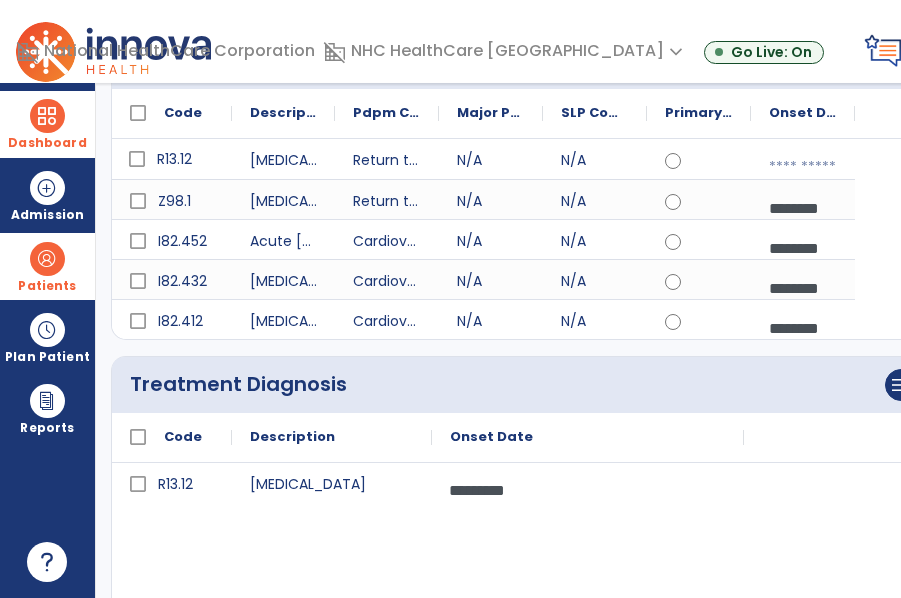 scroll, scrollTop: 215, scrollLeft: 0, axis: vertical 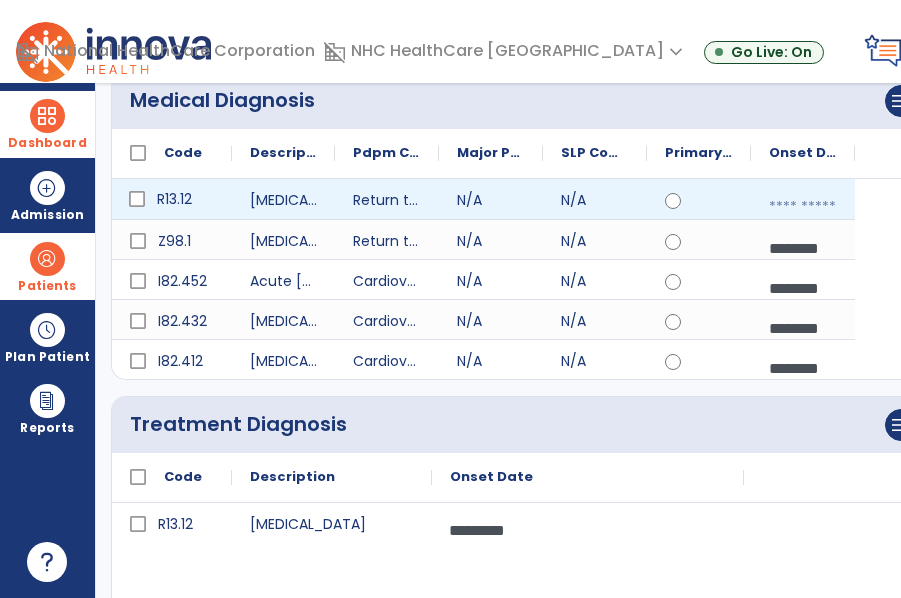 click at bounding box center [803, 207] 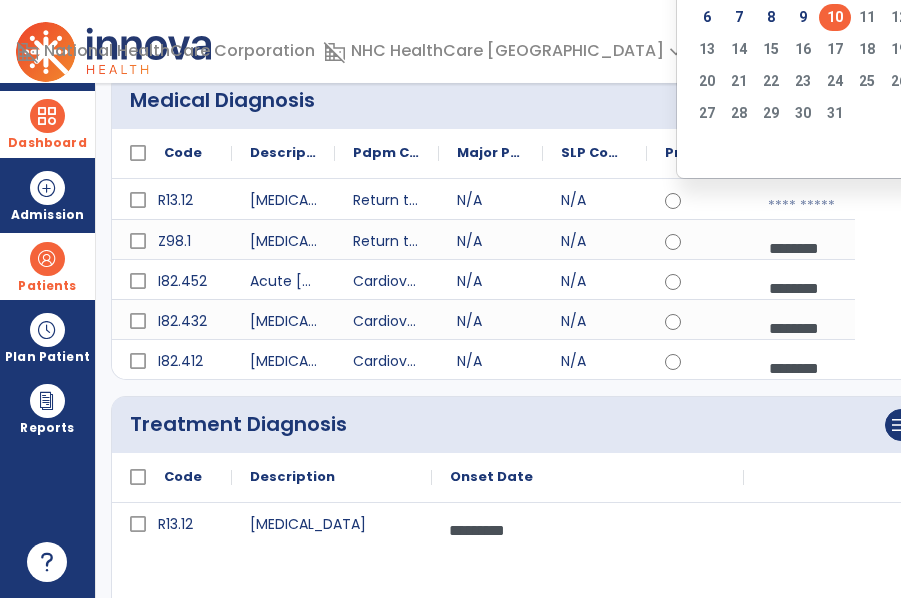 click on "10" 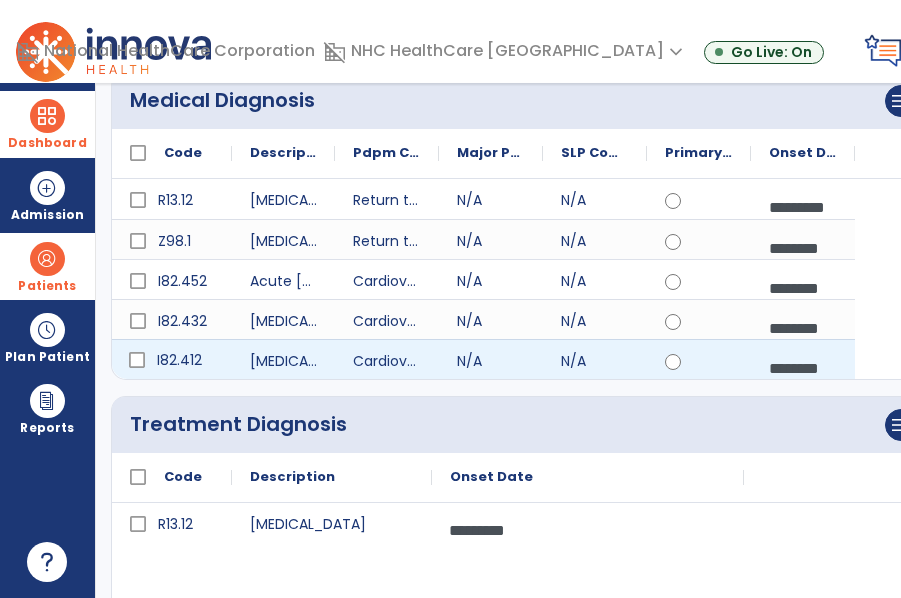 click on "I82.412" 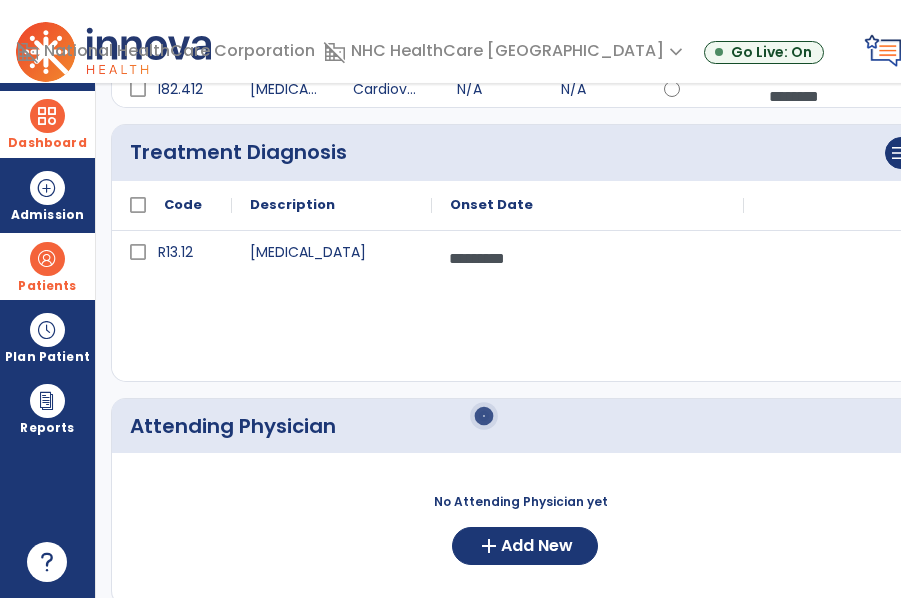 scroll, scrollTop: 693, scrollLeft: 0, axis: vertical 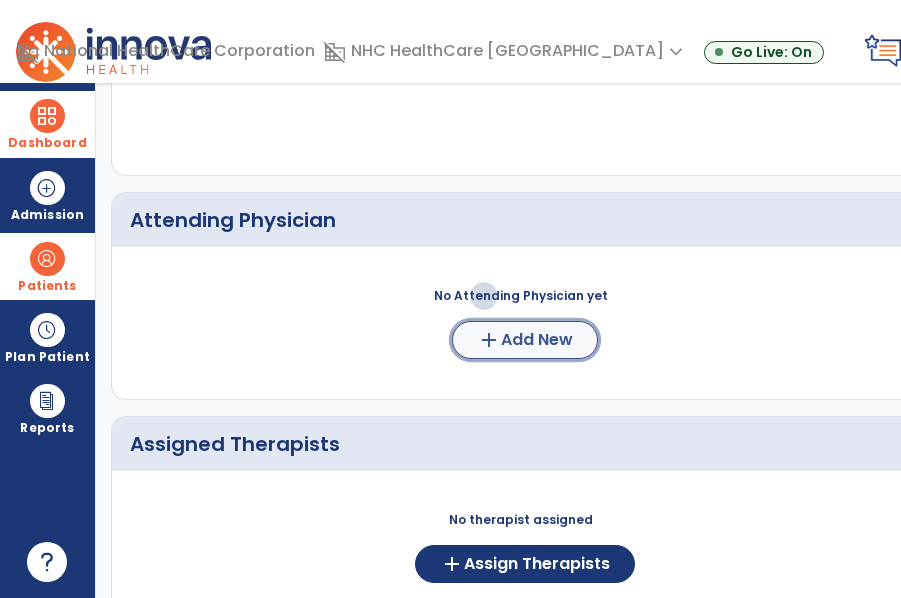 click on "add" 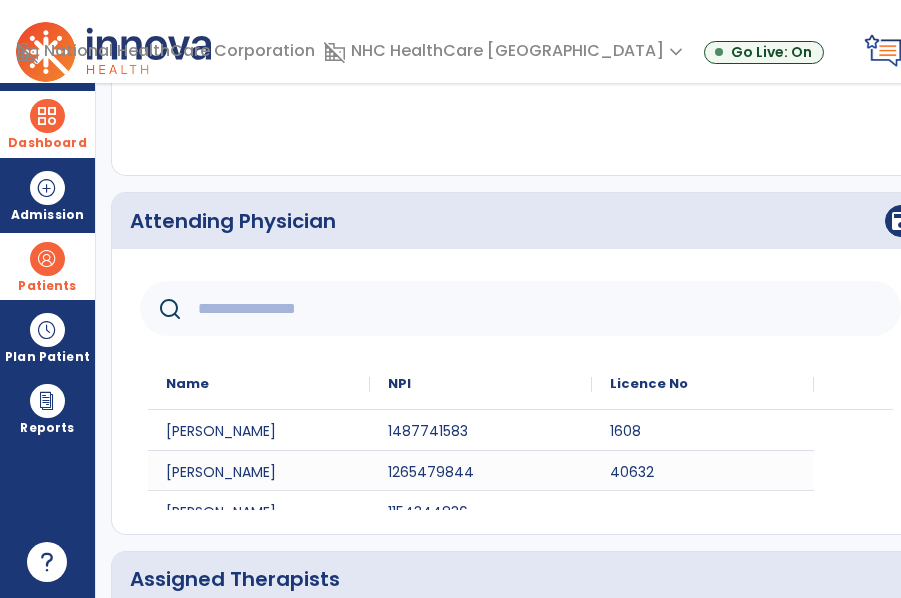 click 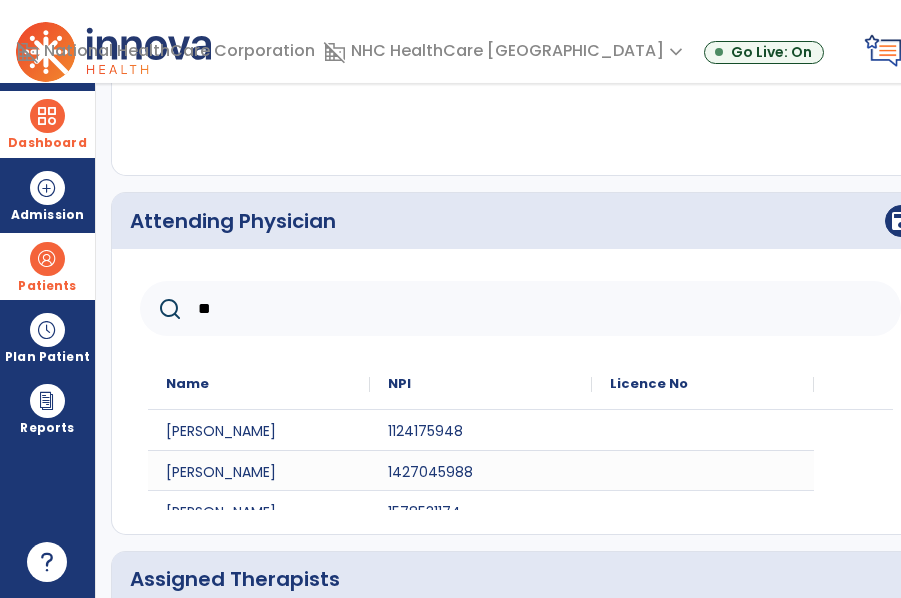 click on "**" 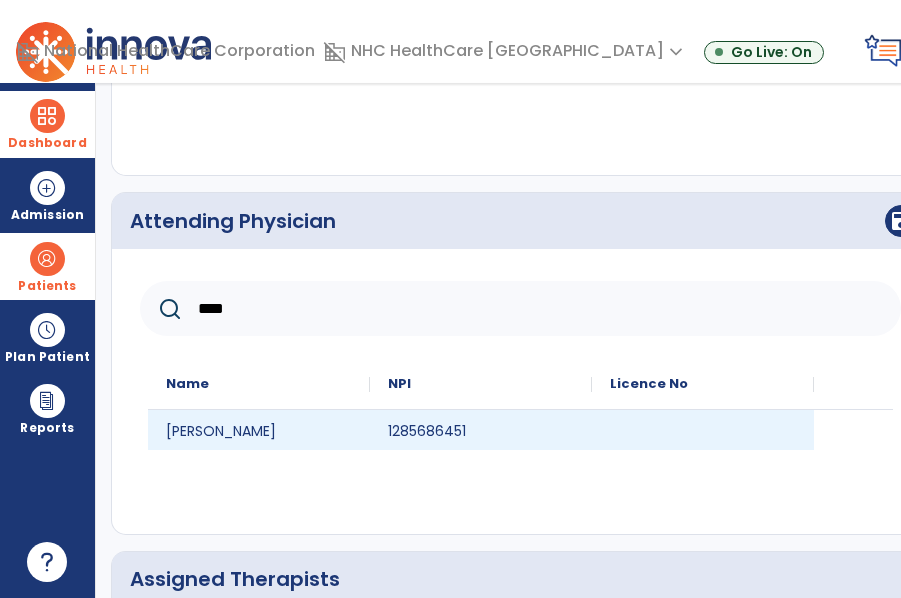 type on "****" 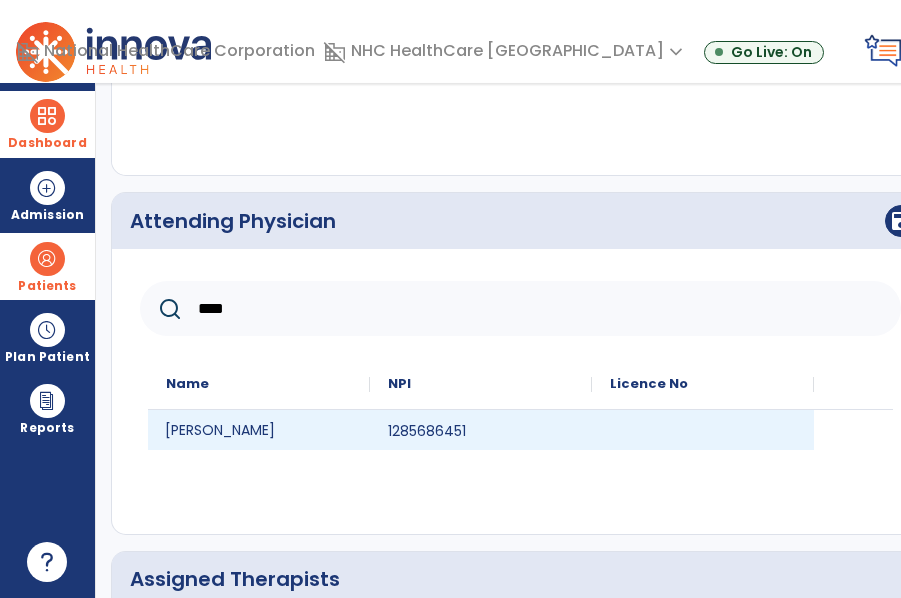 click on "[PERSON_NAME]" 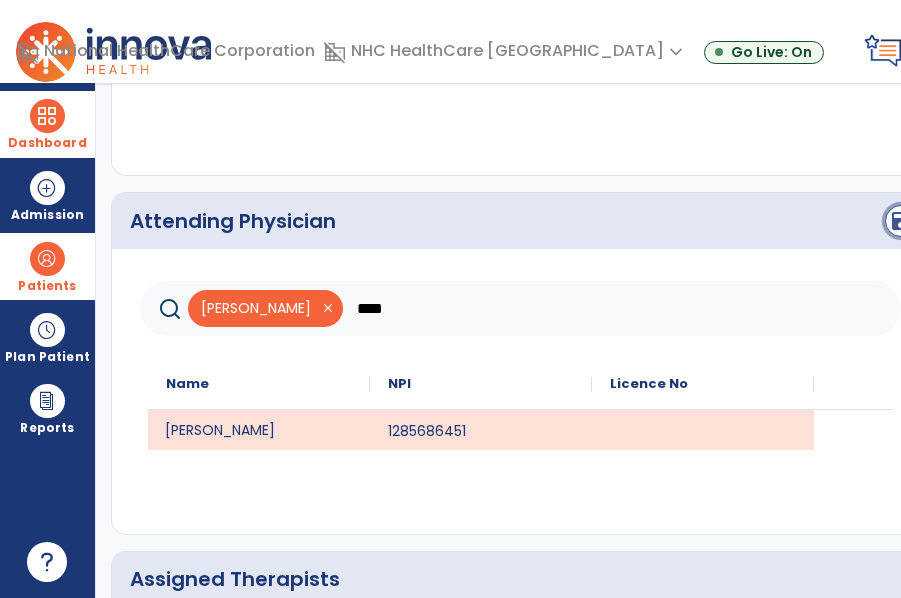 click on "save" 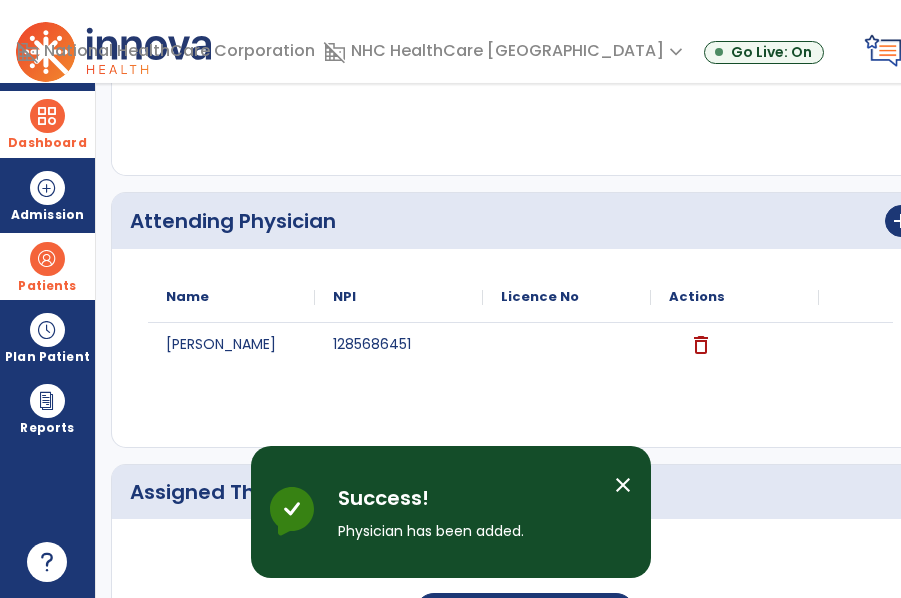 click on "close" at bounding box center (623, 485) 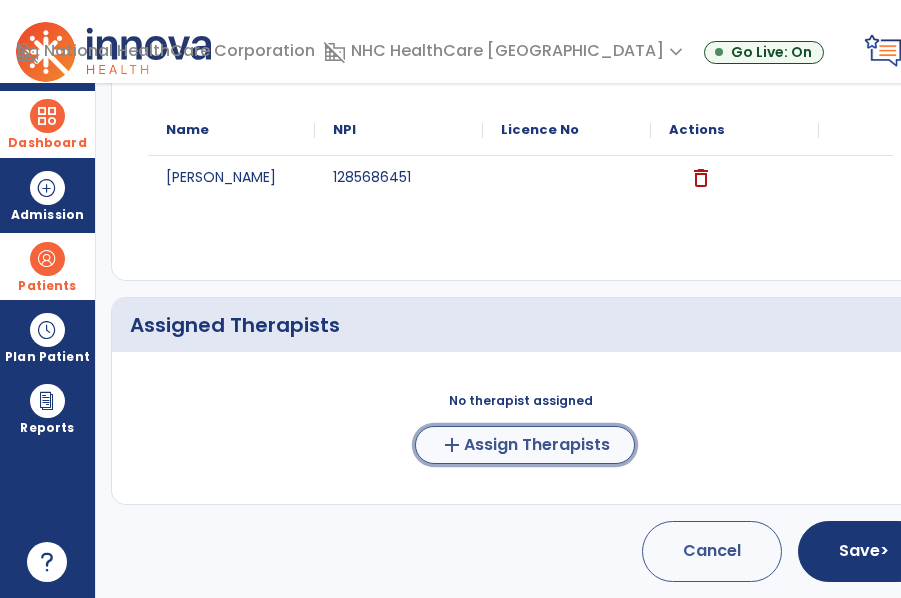 click on "Assign Therapists" 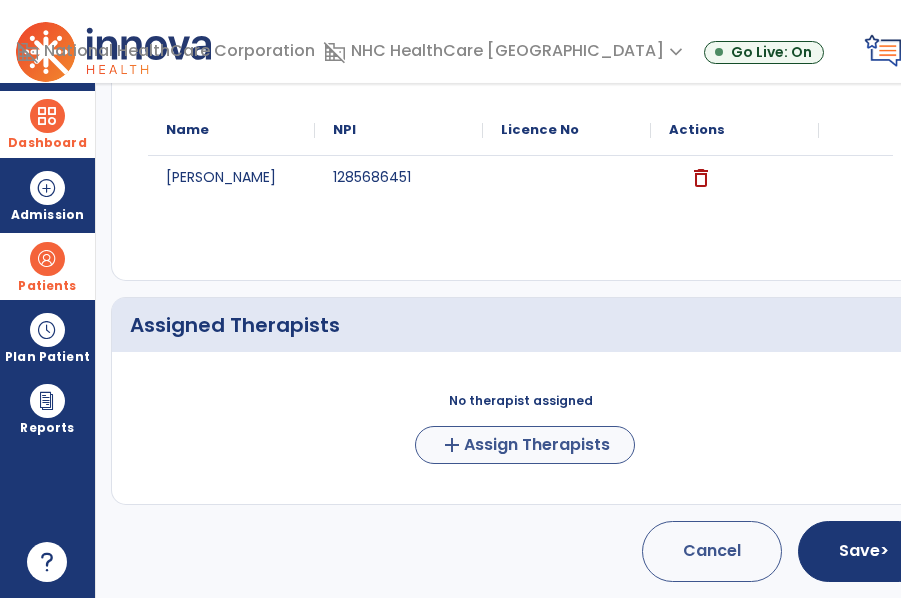 scroll, scrollTop: 856, scrollLeft: 0, axis: vertical 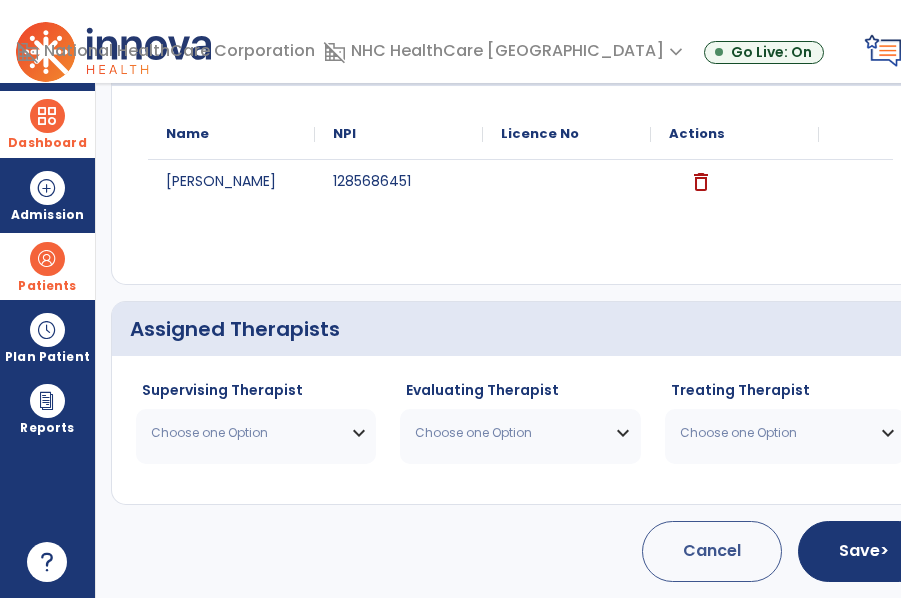 click on "Choose one Option" at bounding box center [256, 433] 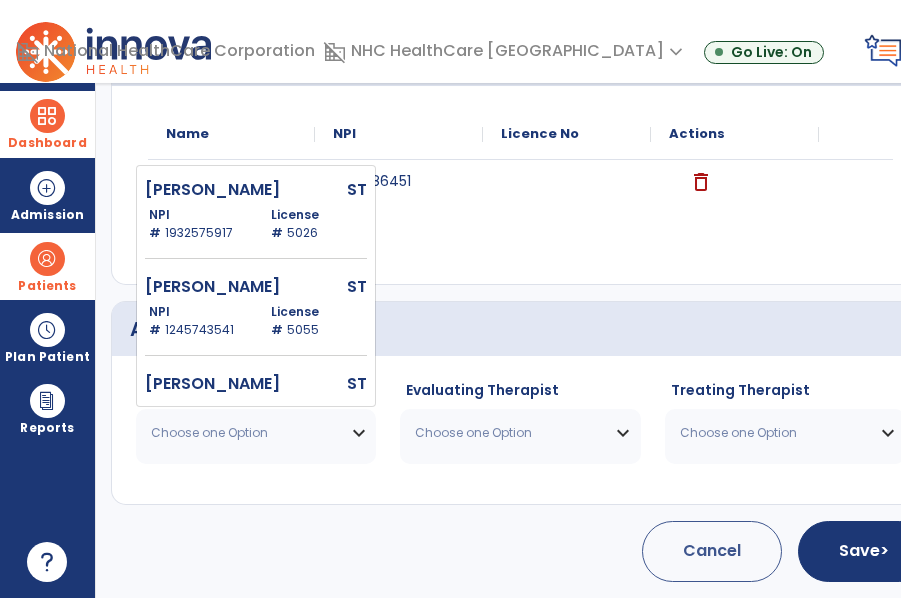 click on "NPI #  [US_HEALTHCARE_NPI]  License #  5055" 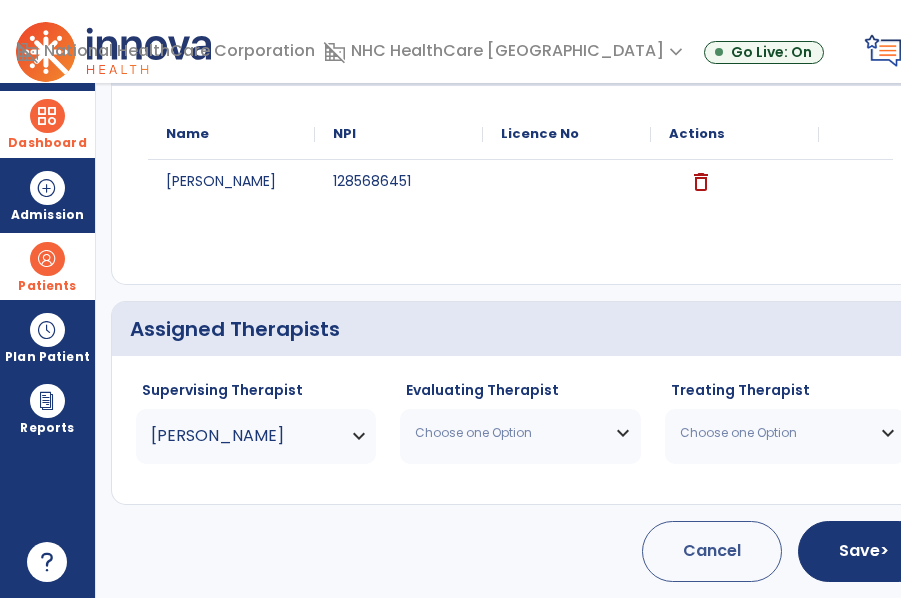 click on "Choose one Option" at bounding box center [507, 433] 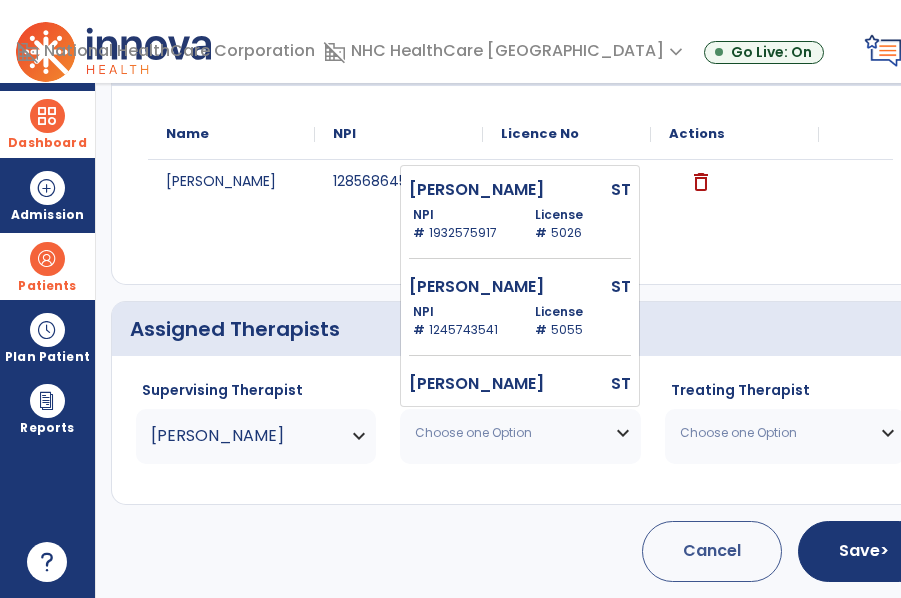 click on "1245743541" 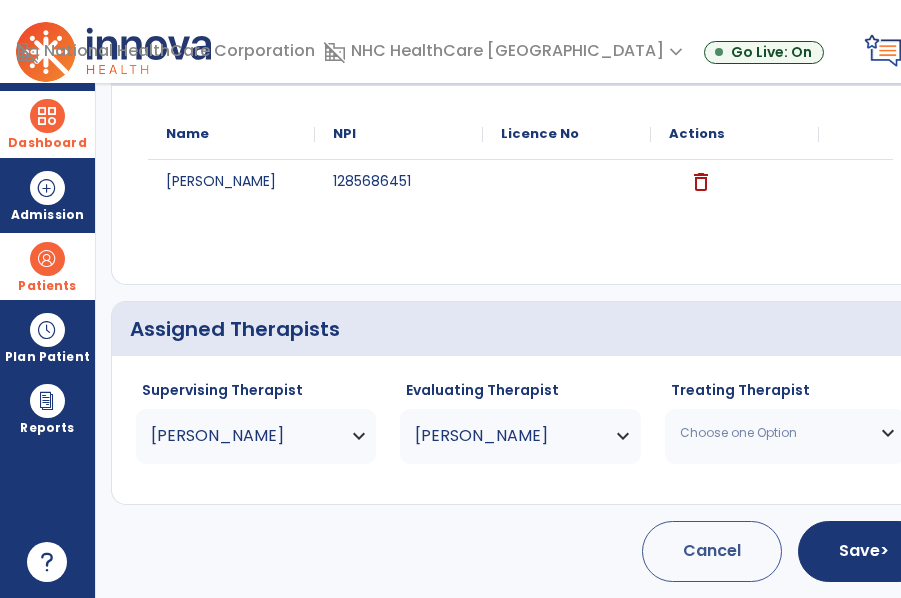 click on "Choose one Option" at bounding box center (772, 433) 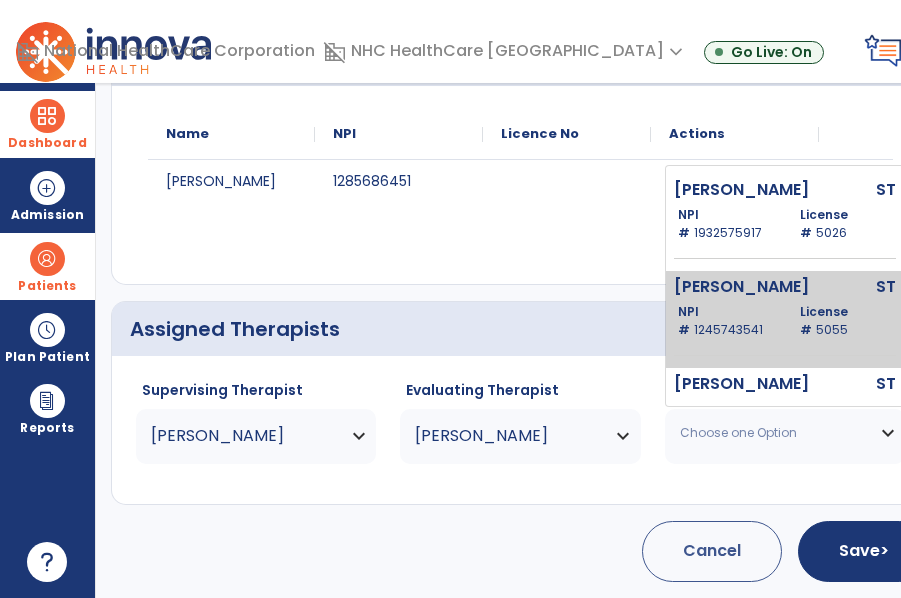 click on "NPI #  [US_HEALTHCARE_NPI]" 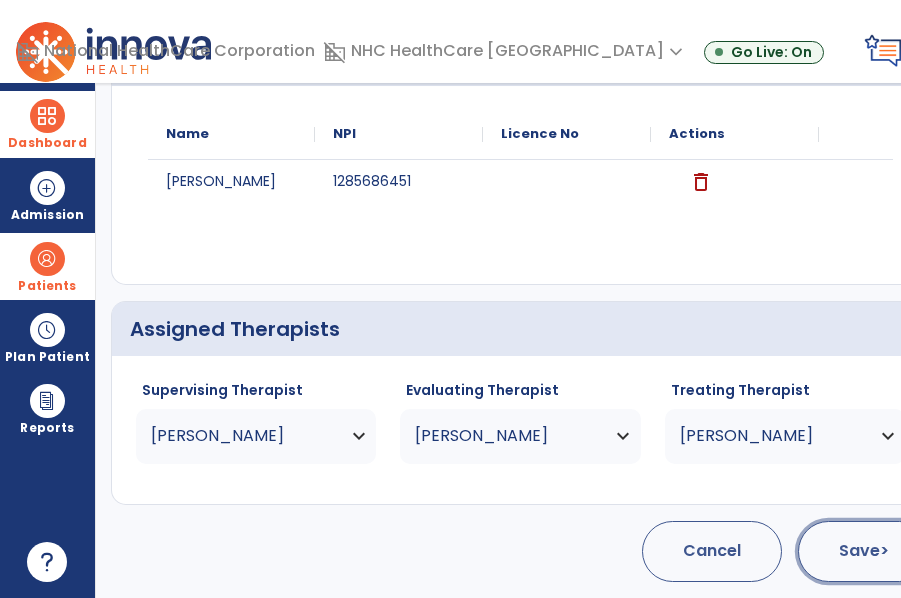 click on "Save  >" 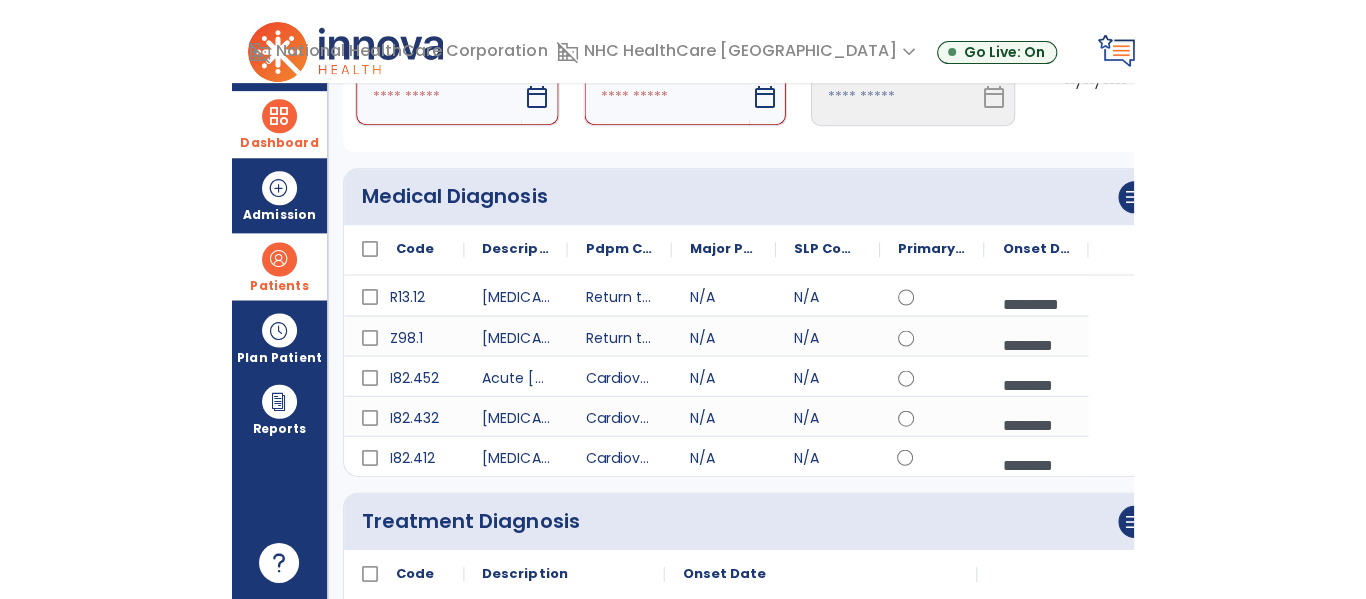 scroll, scrollTop: 0, scrollLeft: 0, axis: both 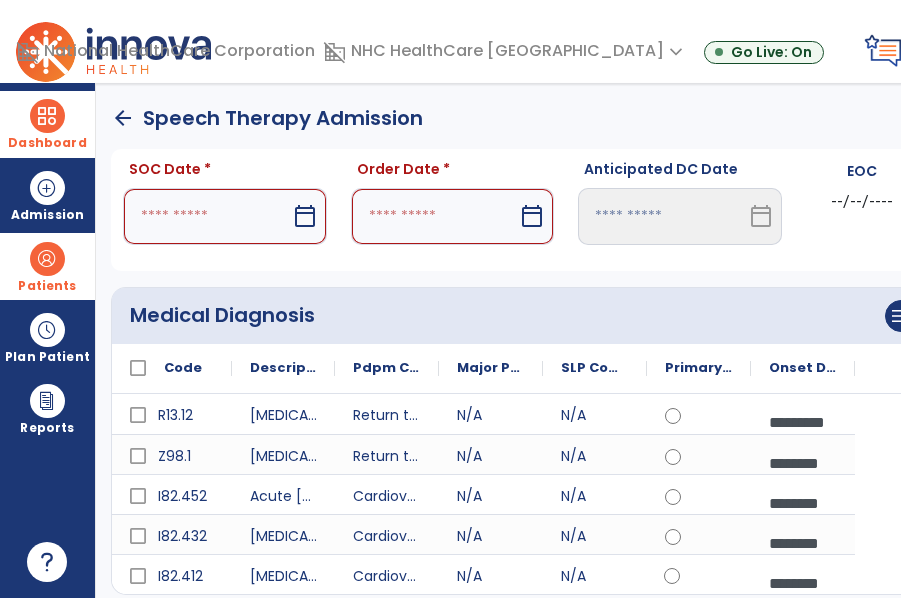 click on "calendar_today" at bounding box center [305, 216] 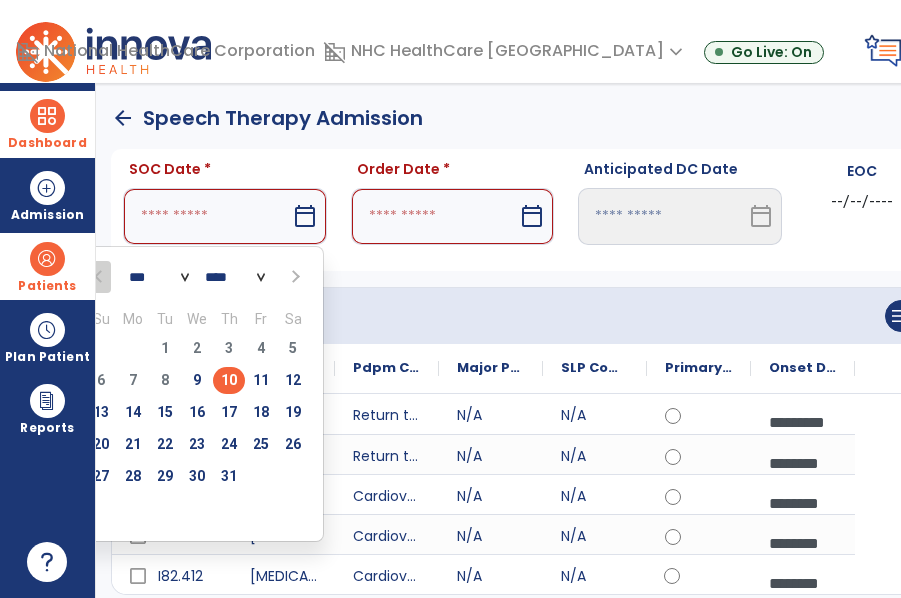 click on "10" at bounding box center (229, 380) 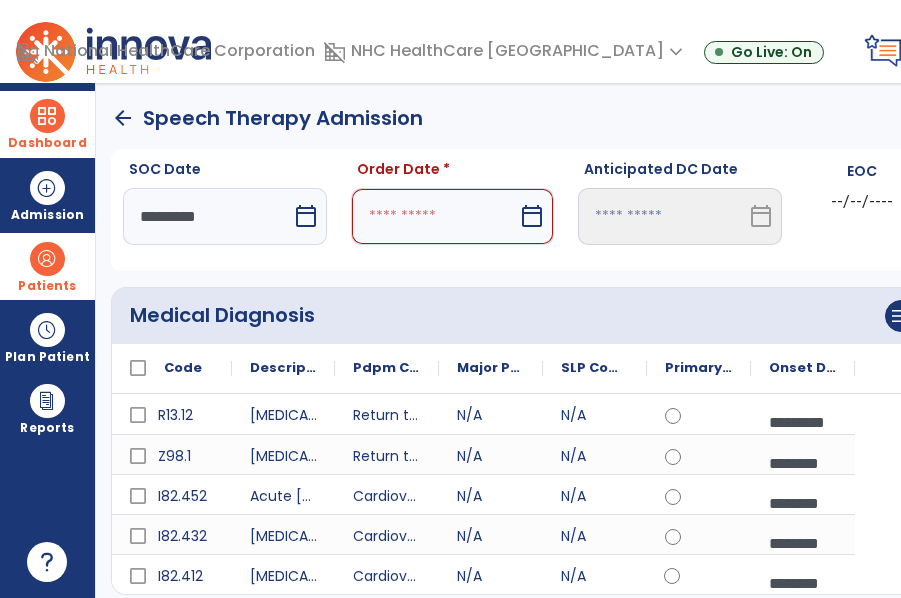 click at bounding box center (435, 216) 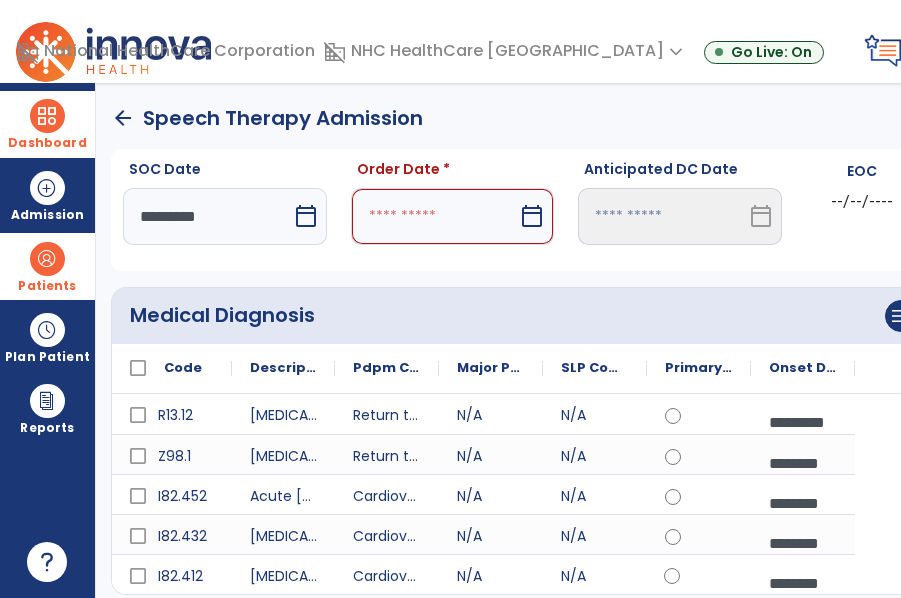 select on "*" 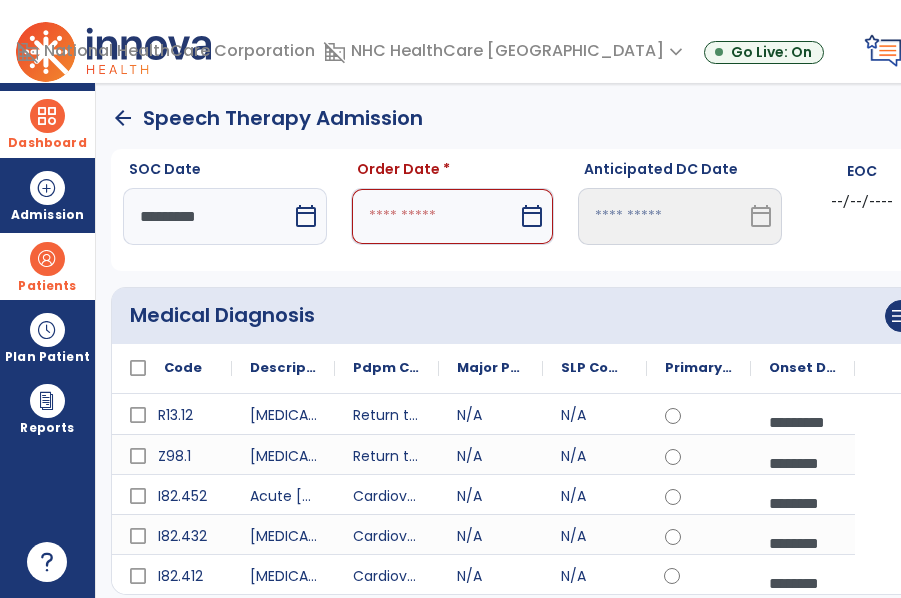 select on "****" 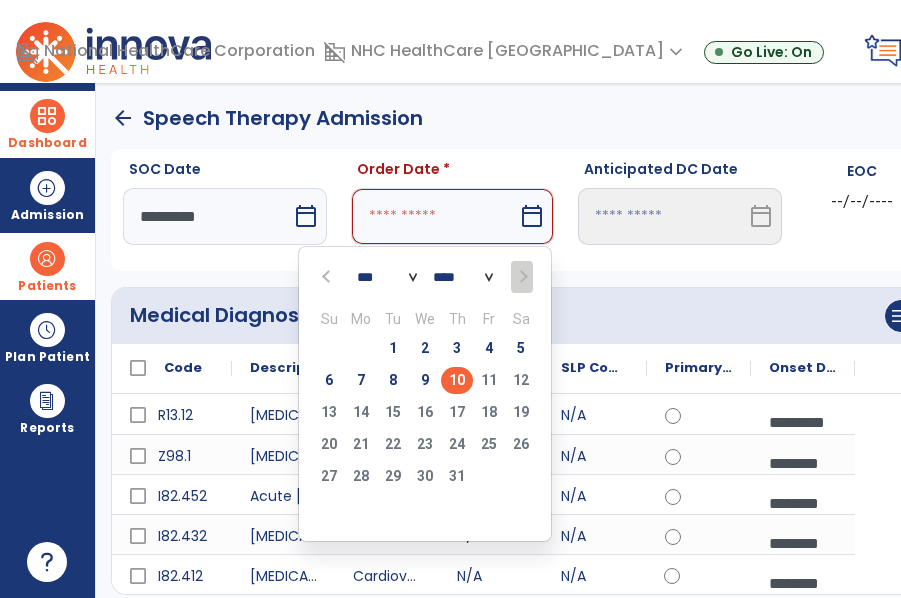 click on "10" at bounding box center (457, 380) 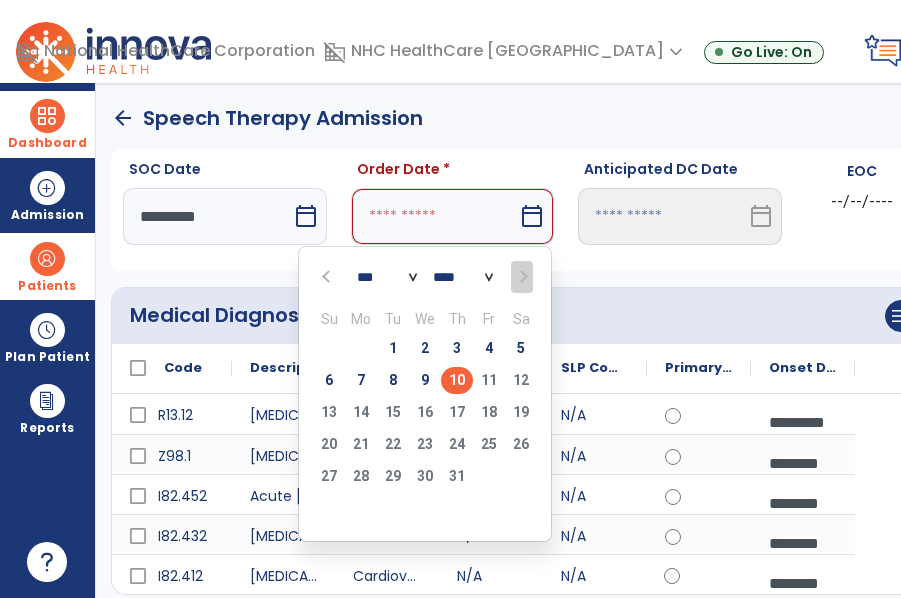type on "*********" 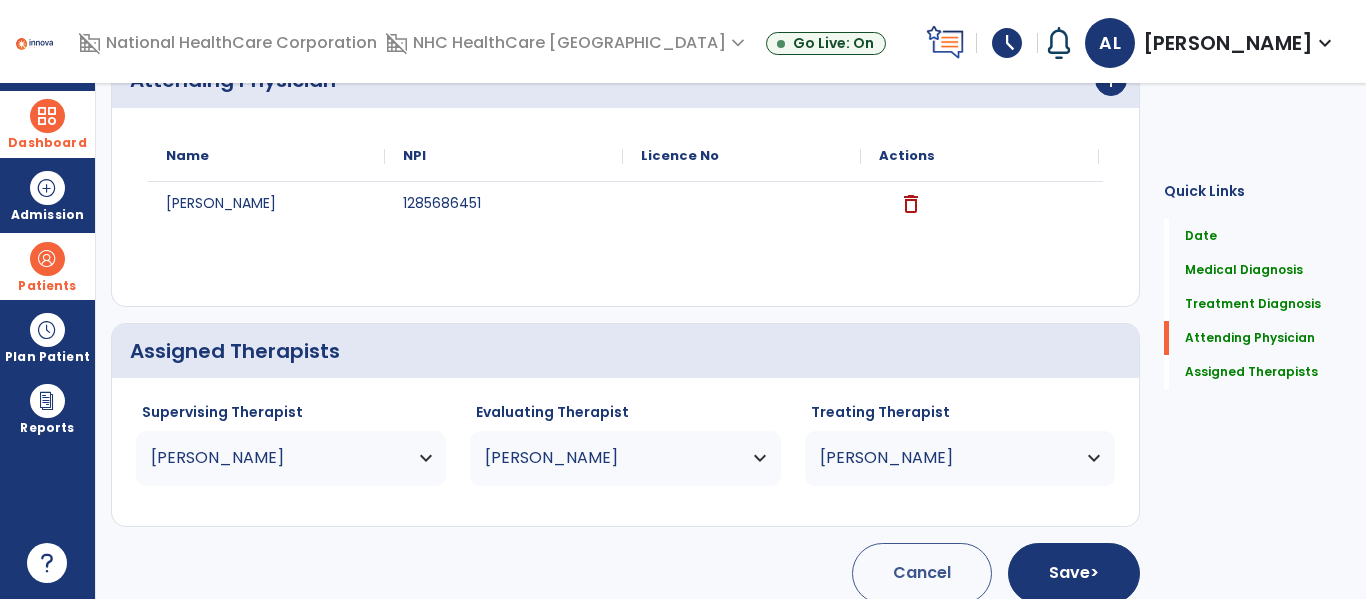 scroll, scrollTop: 843, scrollLeft: 0, axis: vertical 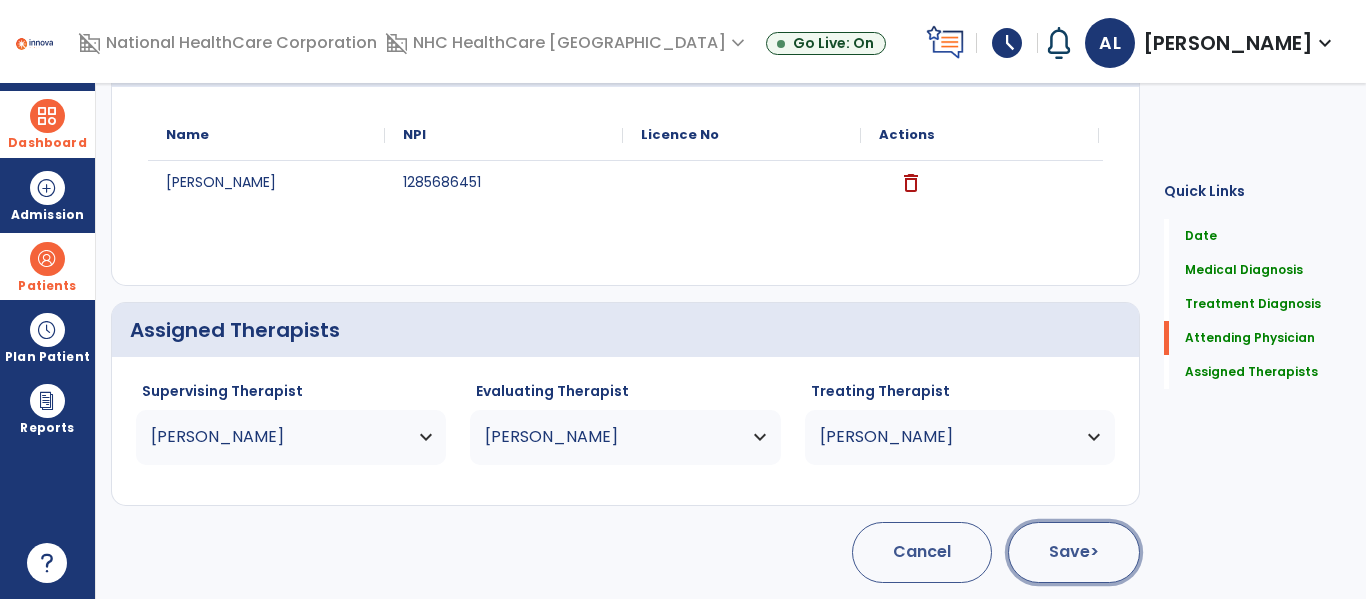 click on "Save  >" 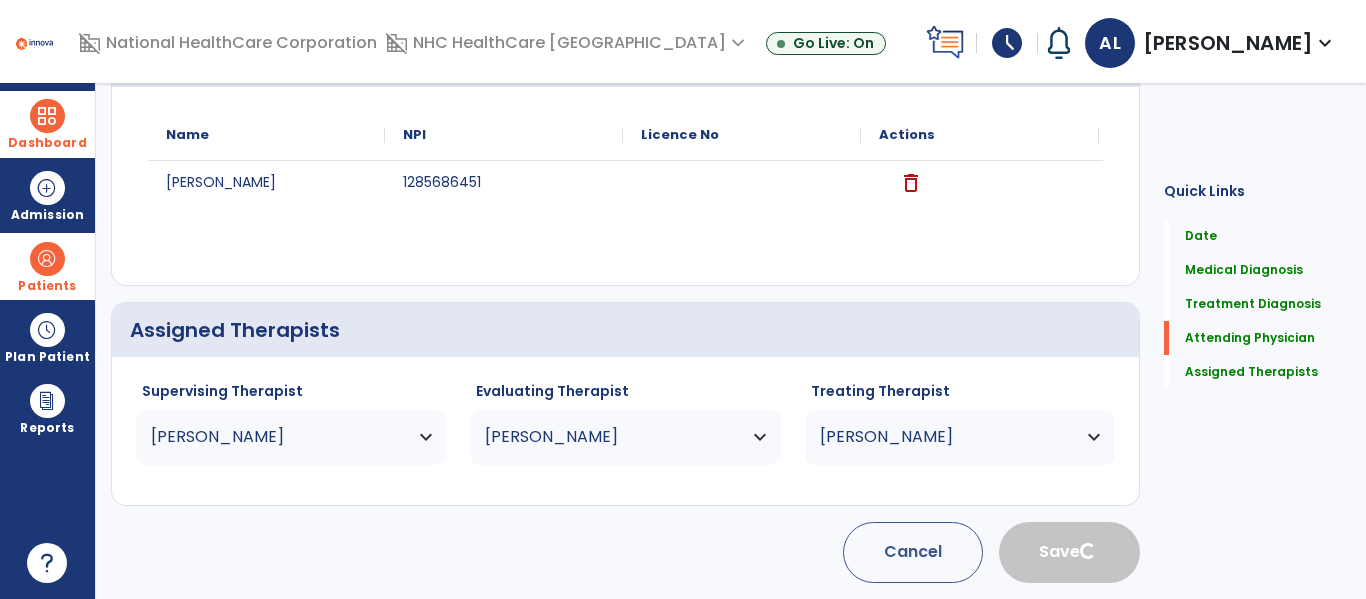type 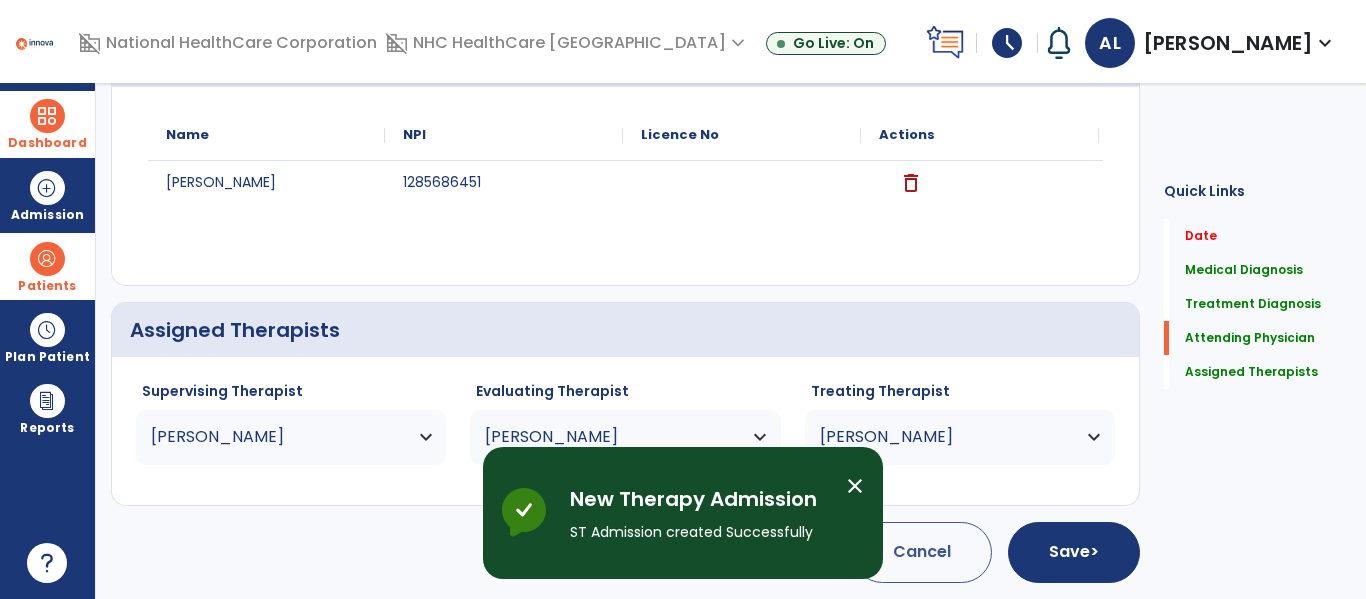 scroll, scrollTop: 0, scrollLeft: 0, axis: both 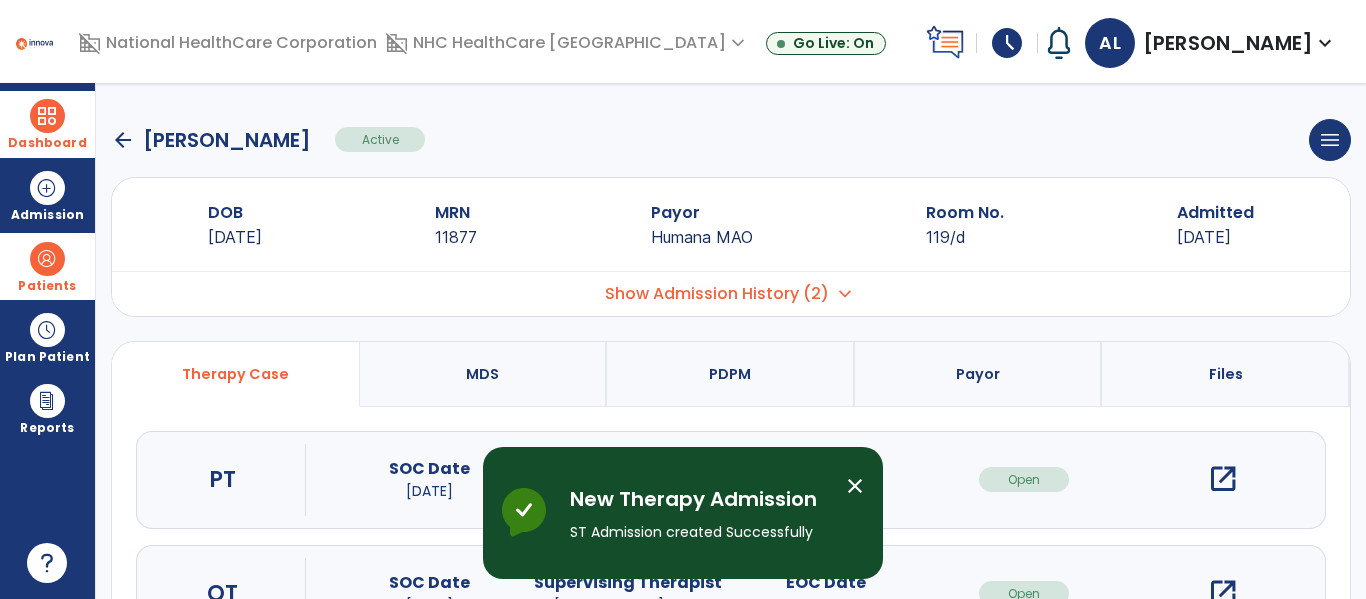 click on "close" at bounding box center (855, 486) 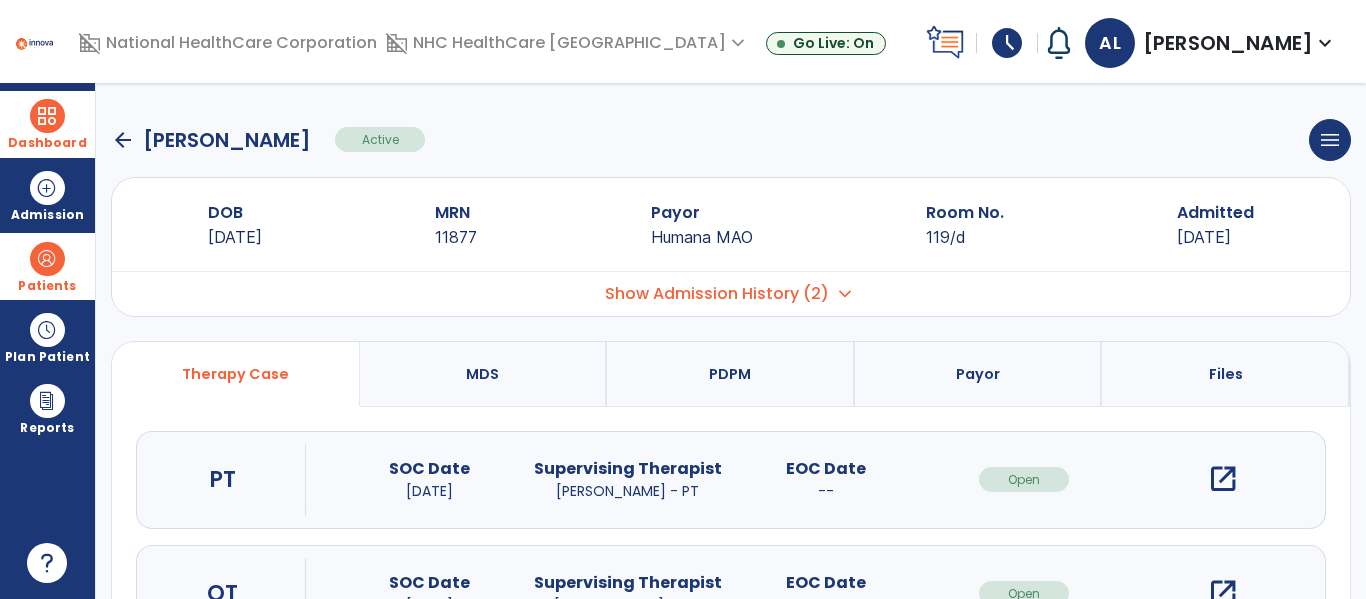 scroll, scrollTop: 207, scrollLeft: 0, axis: vertical 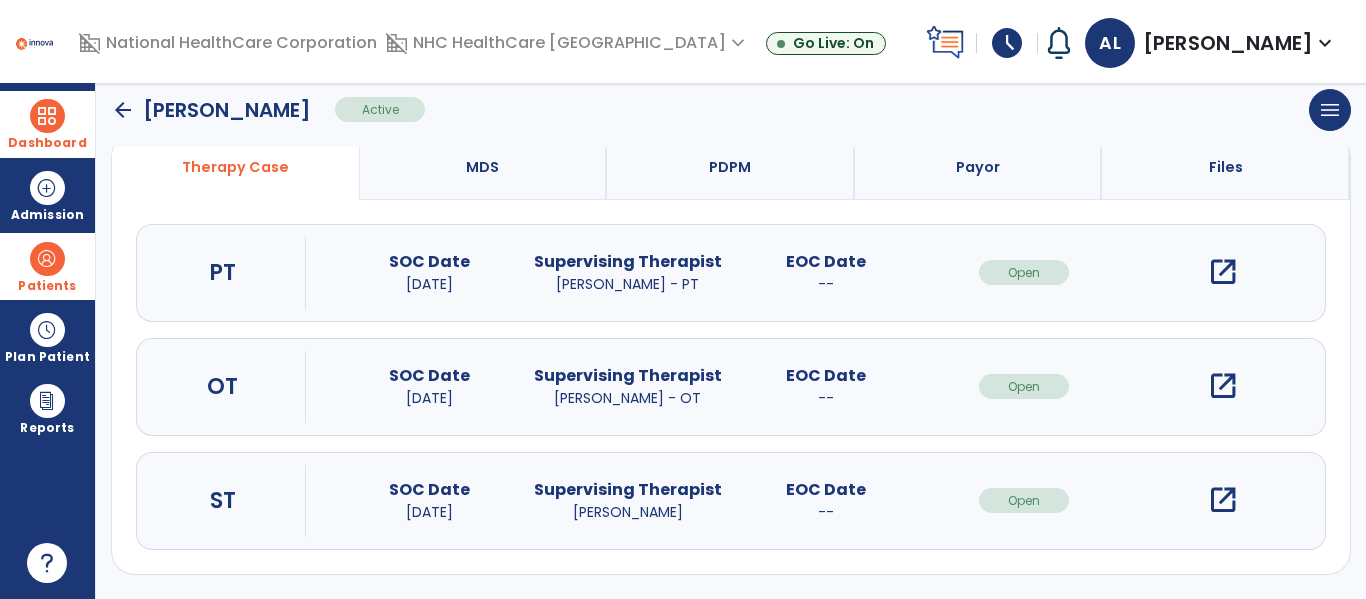 click on "open_in_new" at bounding box center (1223, 500) 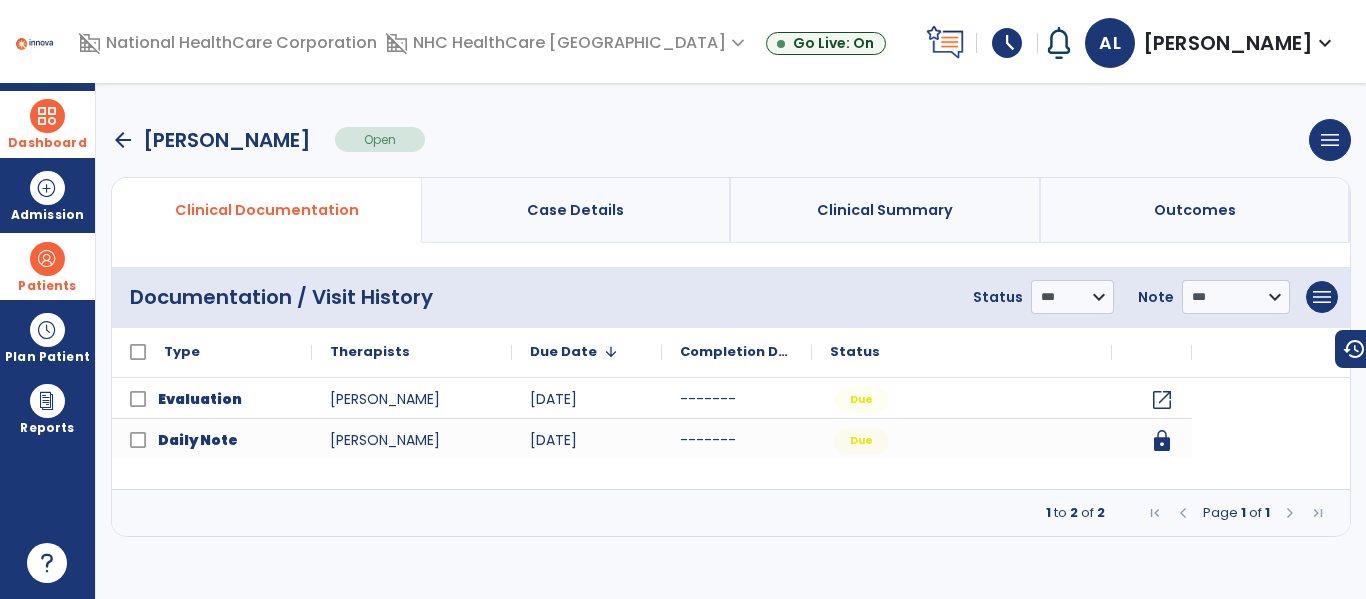 scroll, scrollTop: 0, scrollLeft: 0, axis: both 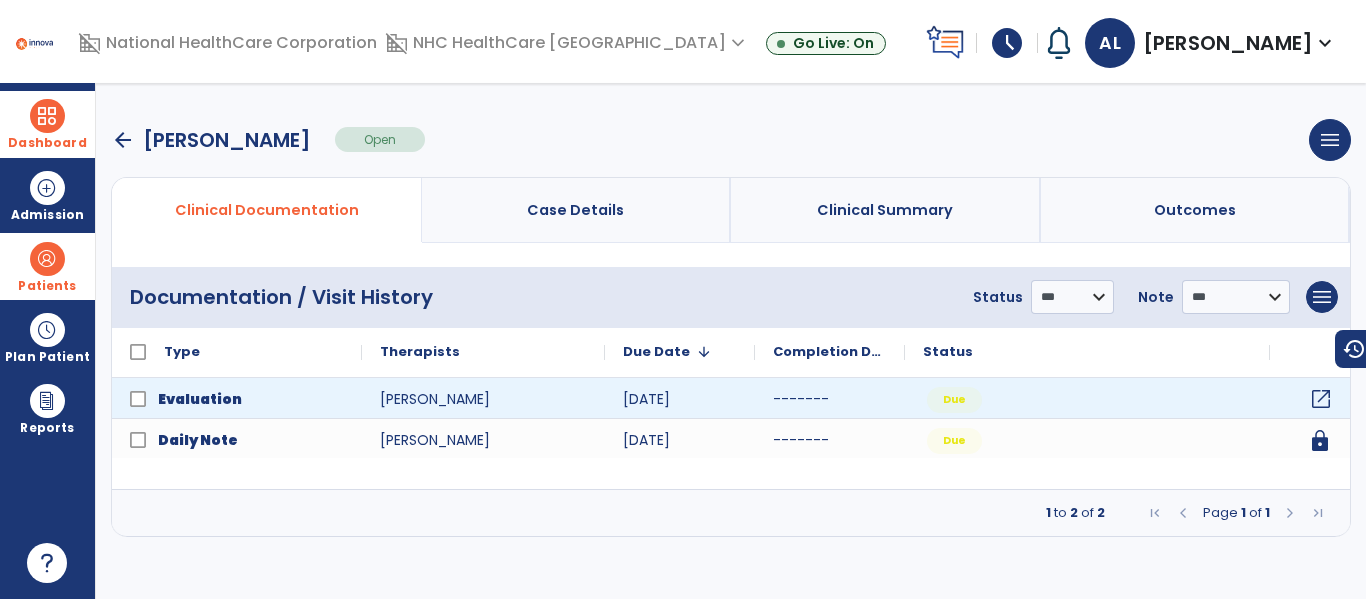 click on "open_in_new" 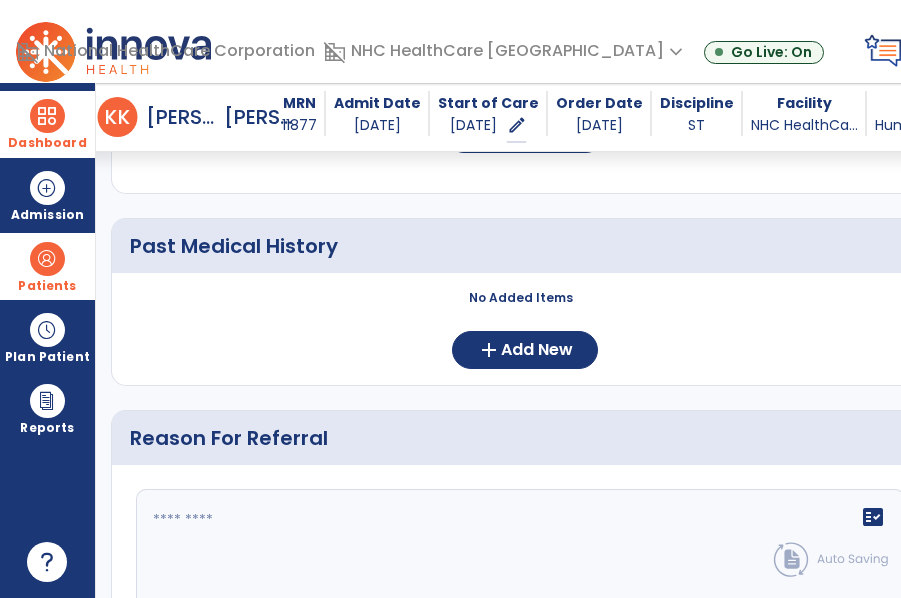 scroll, scrollTop: 962, scrollLeft: 0, axis: vertical 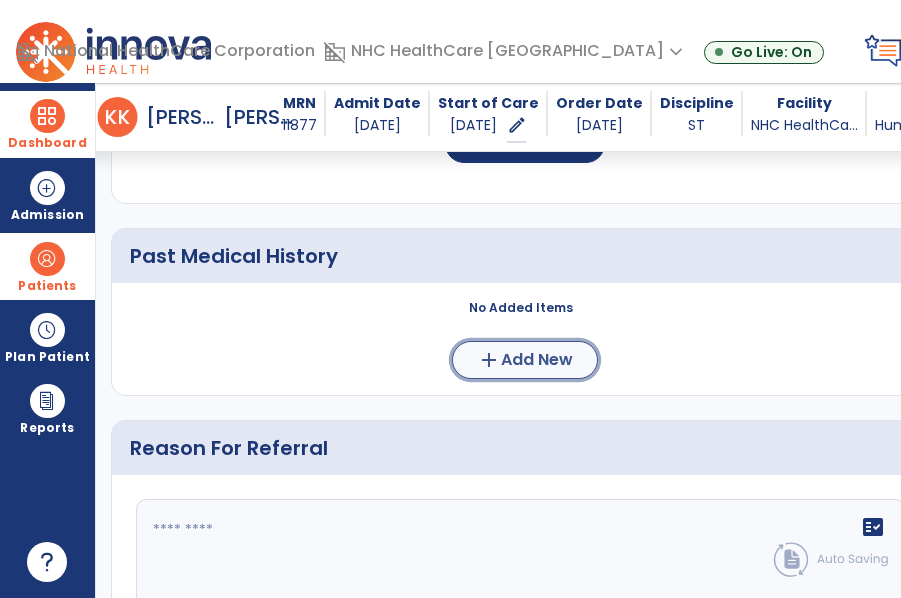click on "add" 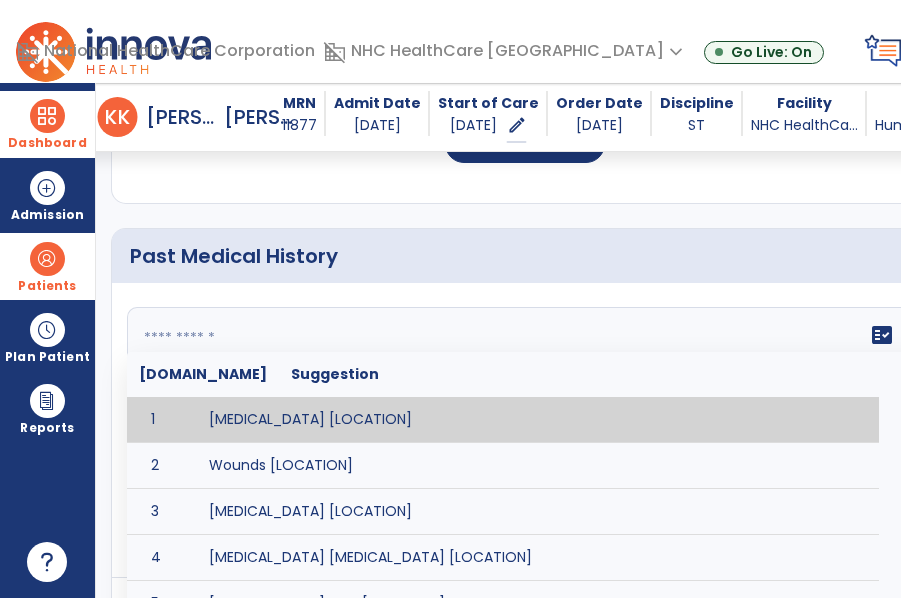 click on "fact_check  [DOMAIN_NAME] Suggestion 1 [MEDICAL_DATA] [LOCATION] 2 Wounds [LOCATION] 3 [MEDICAL_DATA] [LOCATION] 4 [MEDICAL_DATA] [MEDICAL_DATA] [LOCATION] 5 [MEDICAL_DATA] tear [LOCATION] 6 ACL tear surgically repaired [LOCATION] 7 [MEDICAL_DATA] (AKA) [LOCATION] 8 Below knee [MEDICAL_DATA] (BKE) [LOCATION] 9 [MEDICAL_DATA] (SITE/TYPE) 10 Surgery (TYPE) 11 AAA ([MEDICAL_DATA]) 12 [MEDICAL_DATA] tear [LOCATION] 13 [MEDICAL_DATA] 14 AIDS (Acquired [MEDICAL_DATA] Syndrome) 15 [MEDICAL_DATA] 16 [MEDICAL_DATA] 17 [MEDICAL_DATA] 18 Anxiety 19 ASHD ([MEDICAL_DATA]) 20 [MEDICAL_DATA] 21 [MEDICAL_DATA] 22 [MEDICAL_DATA] 23 [MEDICAL_DATA] 24 [MEDICAL_DATA] Bypass Graft (CABG) 25 CAD ([MEDICAL_DATA]) 26 [MEDICAL_DATA] 27 [MEDICAL_DATA] 28 [MEDICAL_DATA] 29 [MEDICAL_DATA] 30 COPD ([MEDICAL_DATA]) 31 CRPS ([MEDICAL_DATA]) 32 CVA (Cerebrovascular Accident) 33 CVI ([MEDICAL_DATA]) 34 DDD ([MEDICAL_DATA]) 35 [MEDICAL_DATA] 36 37 38 39 40 41 42" 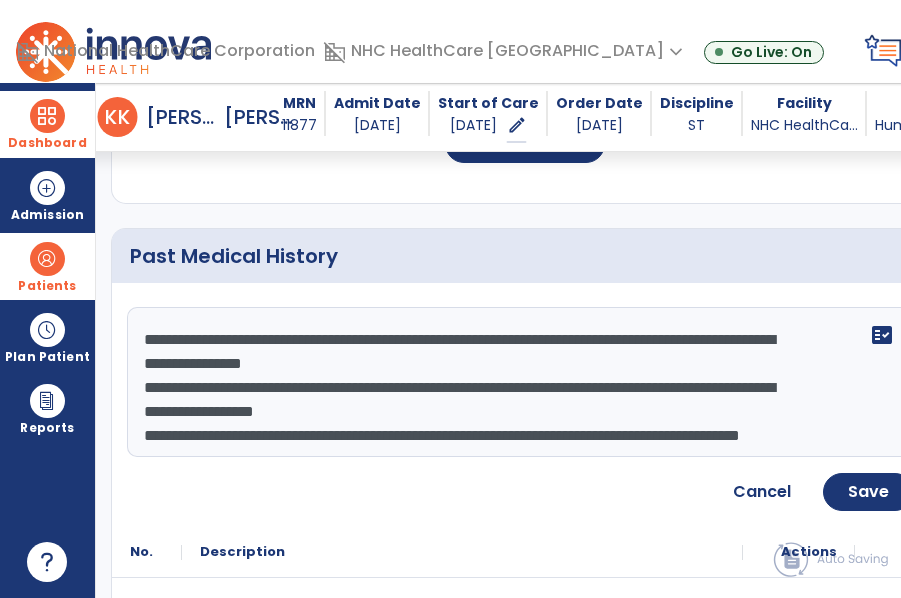 scroll, scrollTop: 39, scrollLeft: 0, axis: vertical 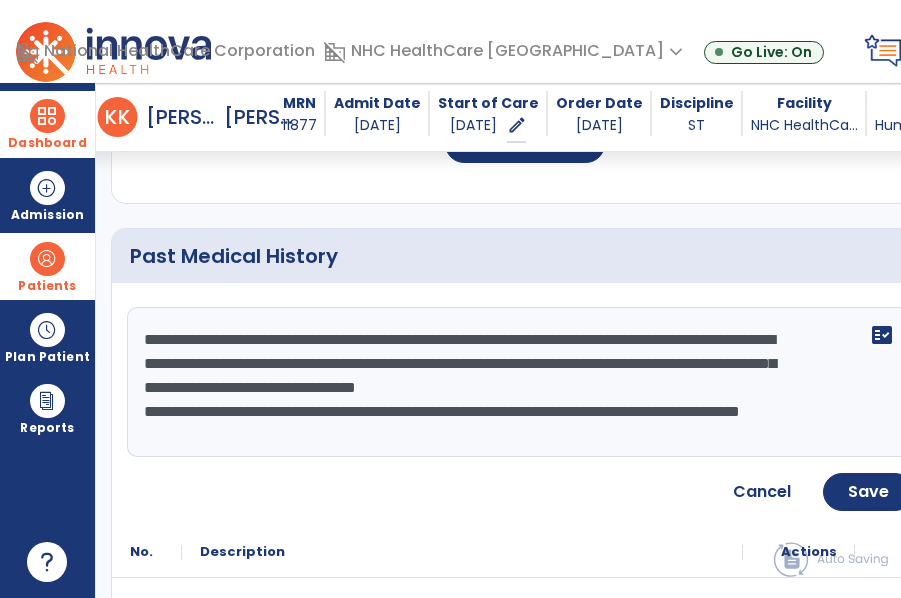 click on "**********" 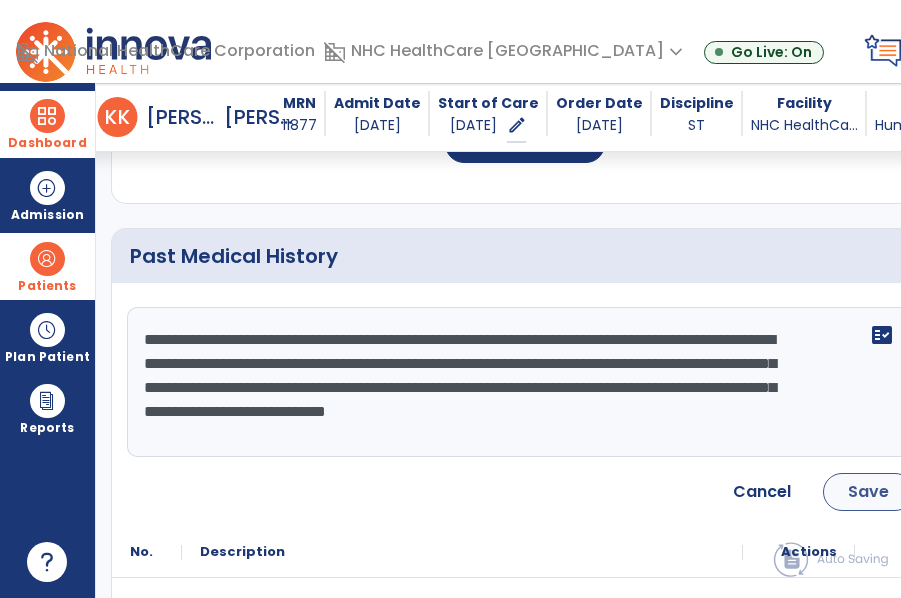 type on "**********" 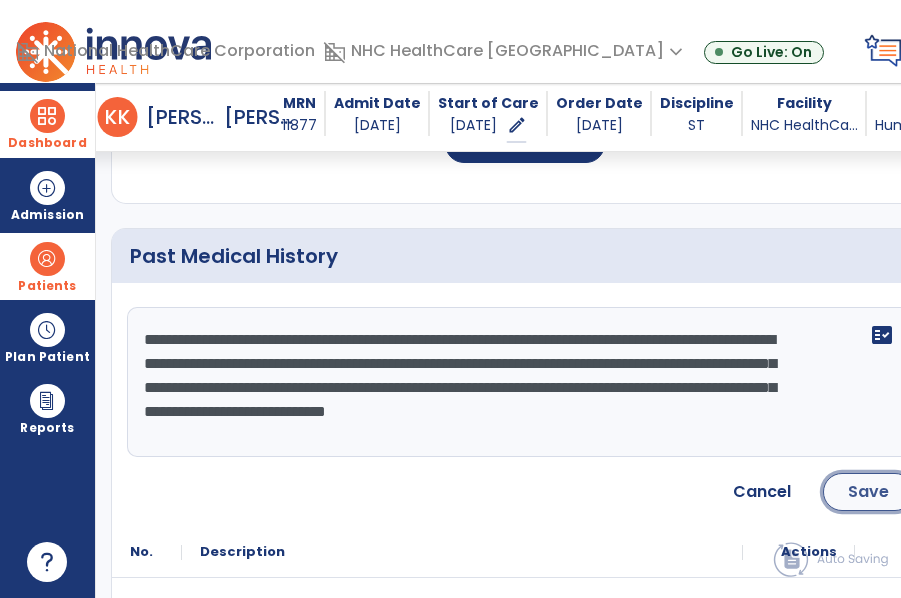 click on "Save" 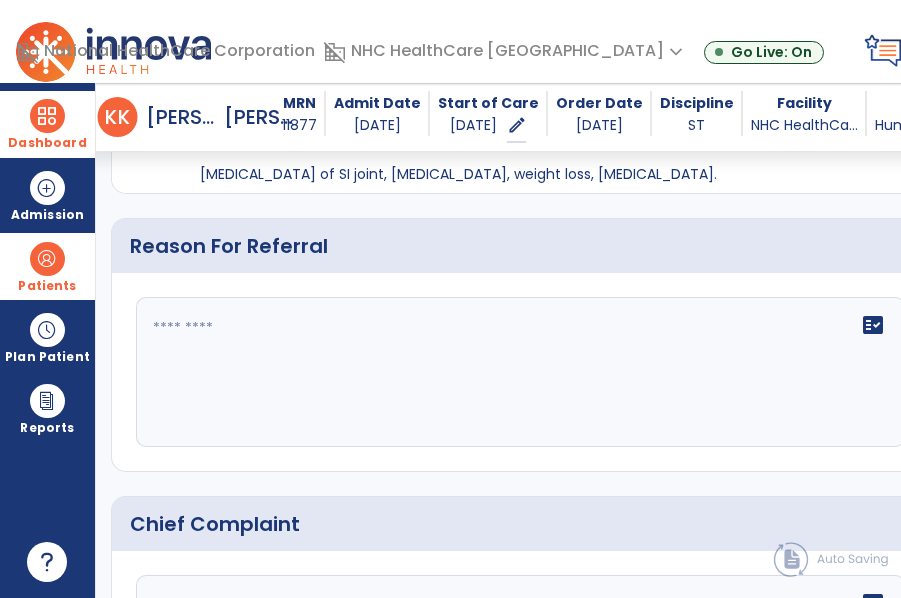 scroll, scrollTop: 1368, scrollLeft: 0, axis: vertical 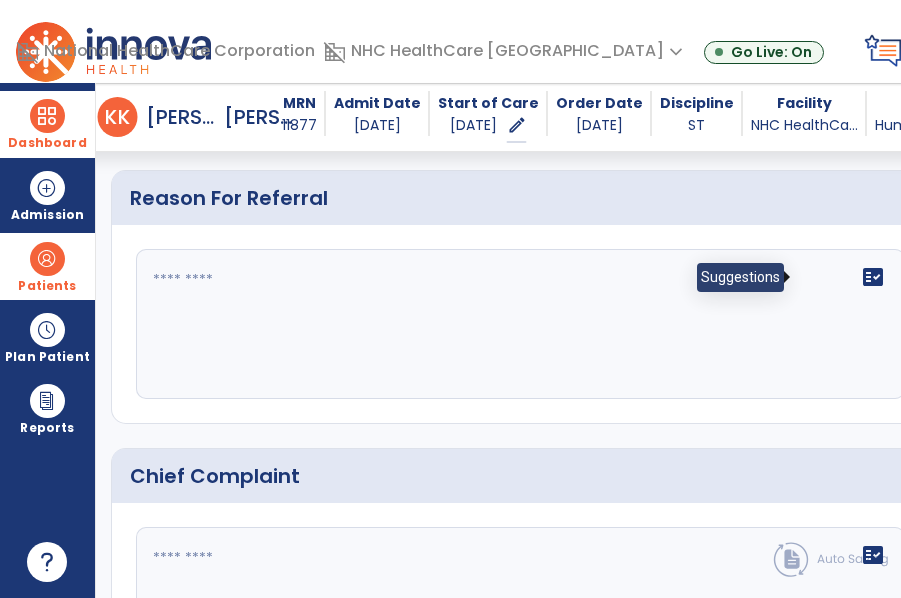 click on "fact_check" 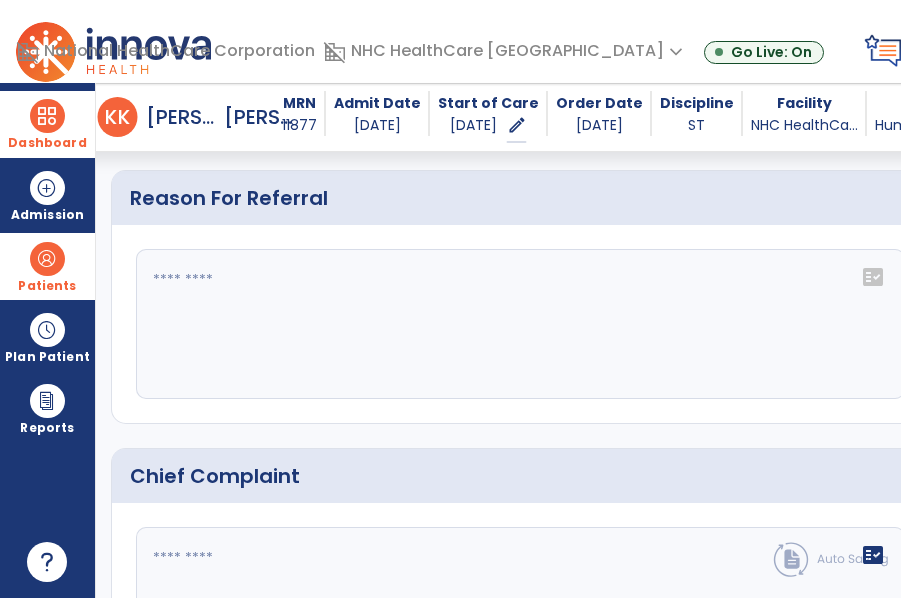 click on "fact_check" 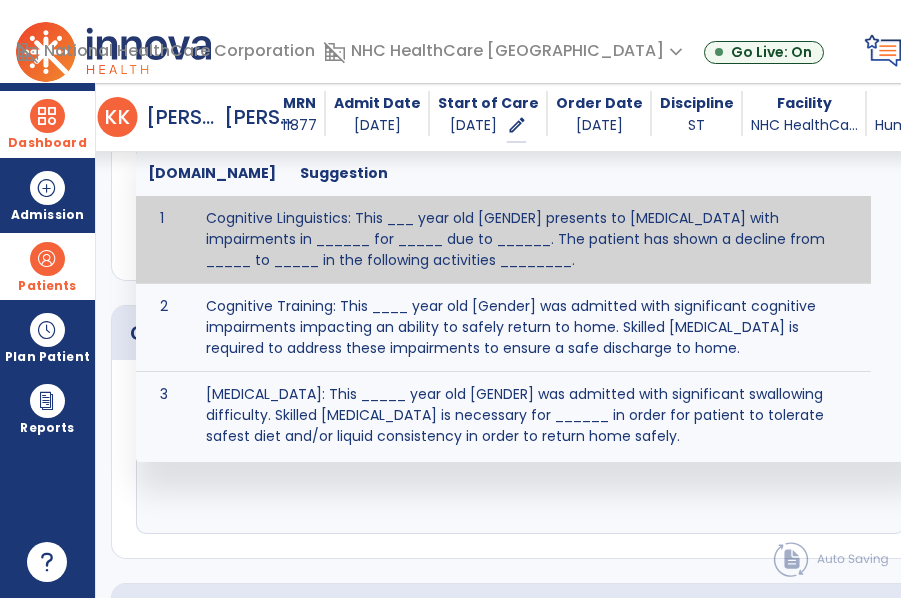 scroll, scrollTop: 1514, scrollLeft: 0, axis: vertical 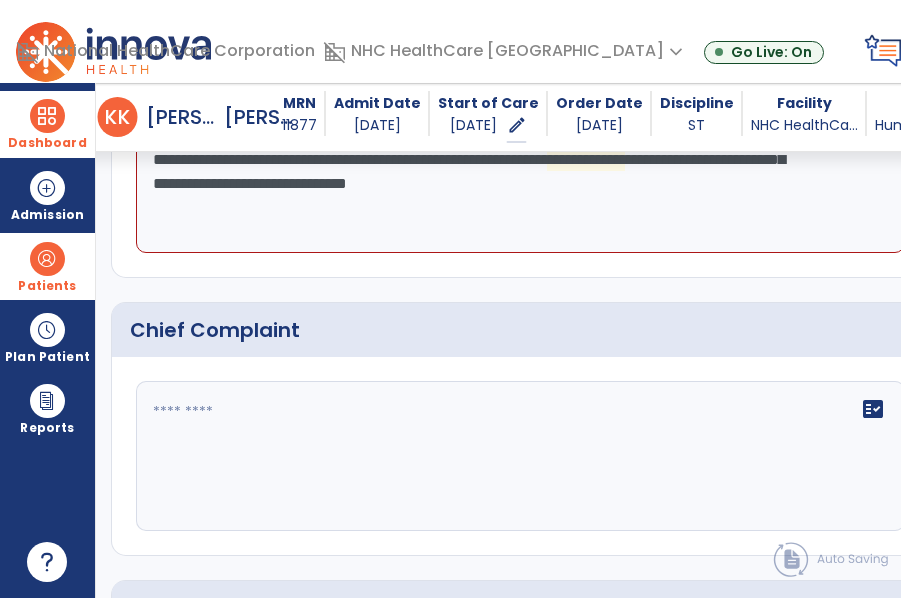 type on "**********" 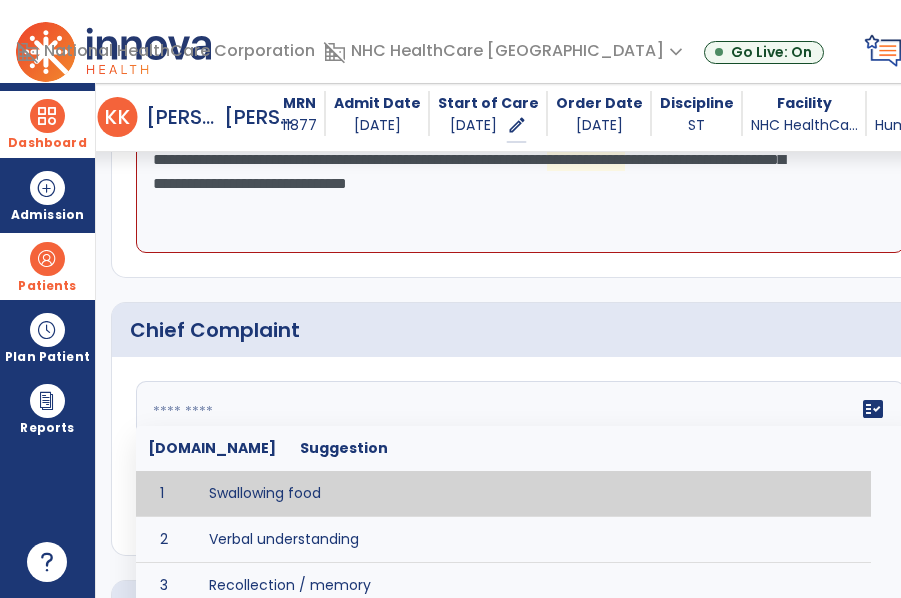 click on "fact_check  [DOMAIN_NAME] Suggestion 1 Swallowing food 2 Verbal understanding 3 Recollection / memory 4 Word retrieval 5 Spoken communication 6 Written communication 7 Understanding 8 Pocketing food 9 Holding food in mouth 10 Coughing at meals 11 Expectorating food or medications 12 Weight loss related to [MEDICAL_DATA] 13 Recurrent aspiration PNA" 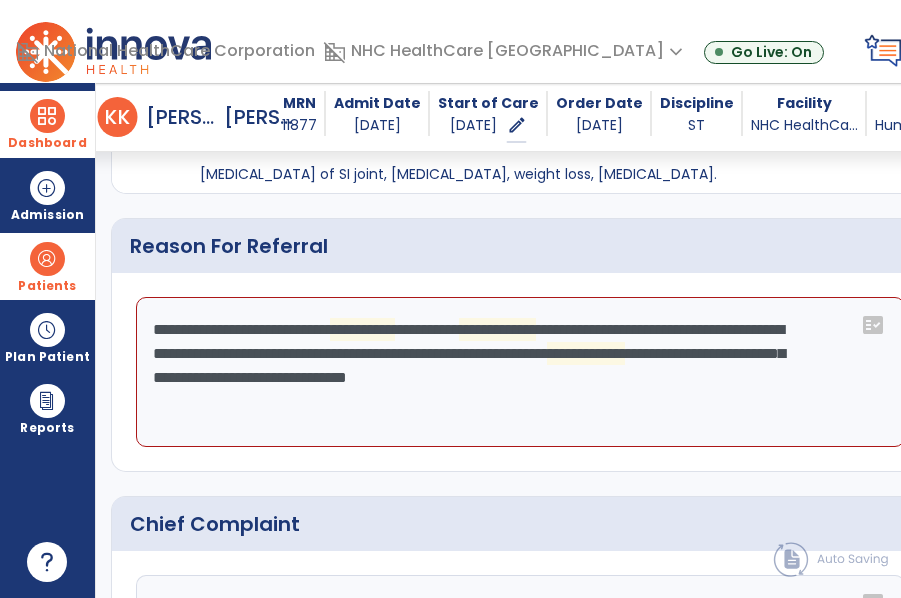 scroll, scrollTop: 1319, scrollLeft: 0, axis: vertical 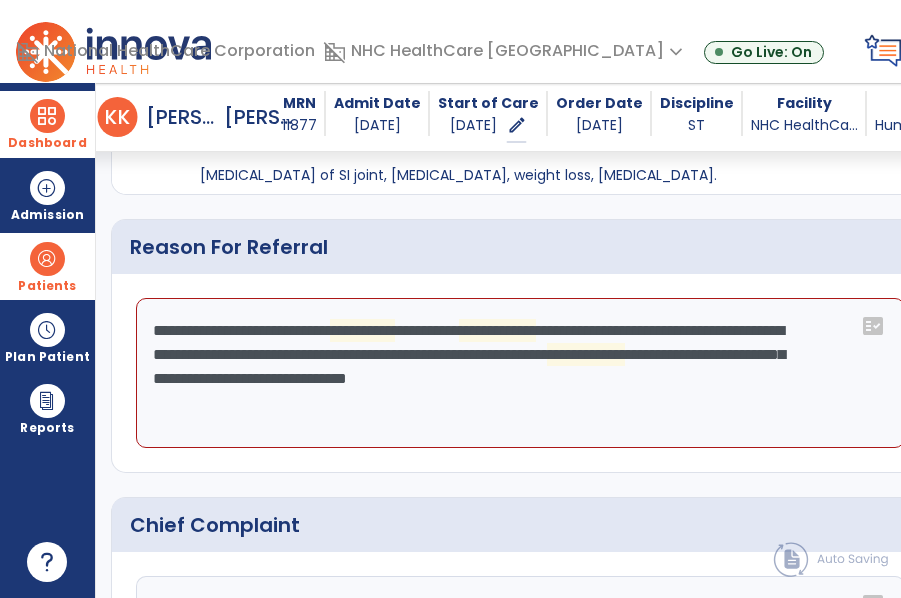 drag, startPoint x: 286, startPoint y: 408, endPoint x: 105, endPoint y: 292, distance: 214.9814 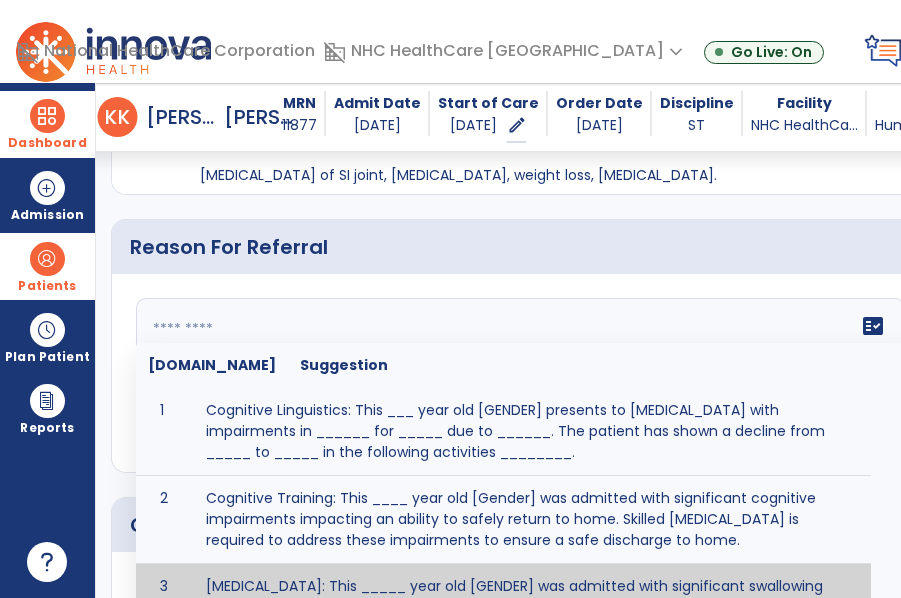 scroll, scrollTop: 56, scrollLeft: 0, axis: vertical 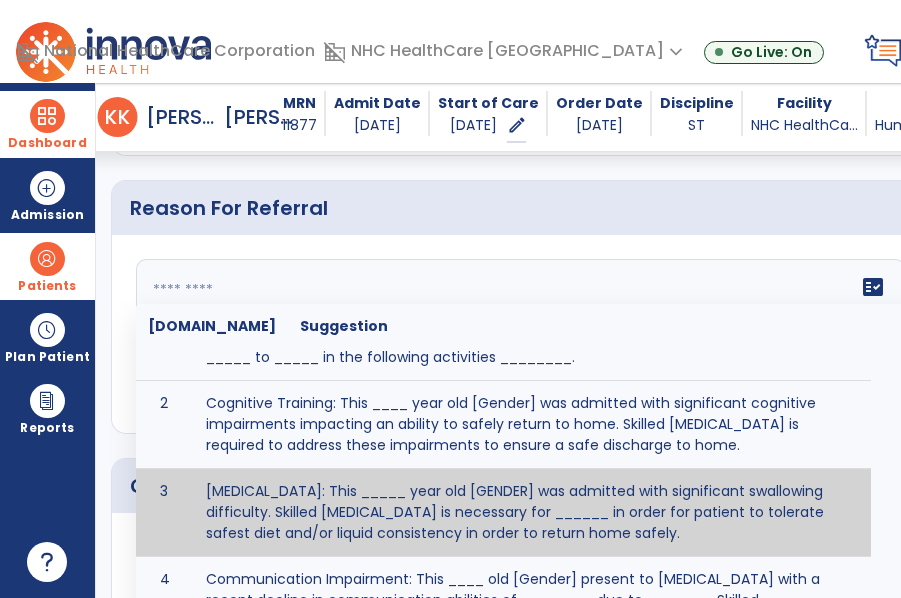 paste on "**********" 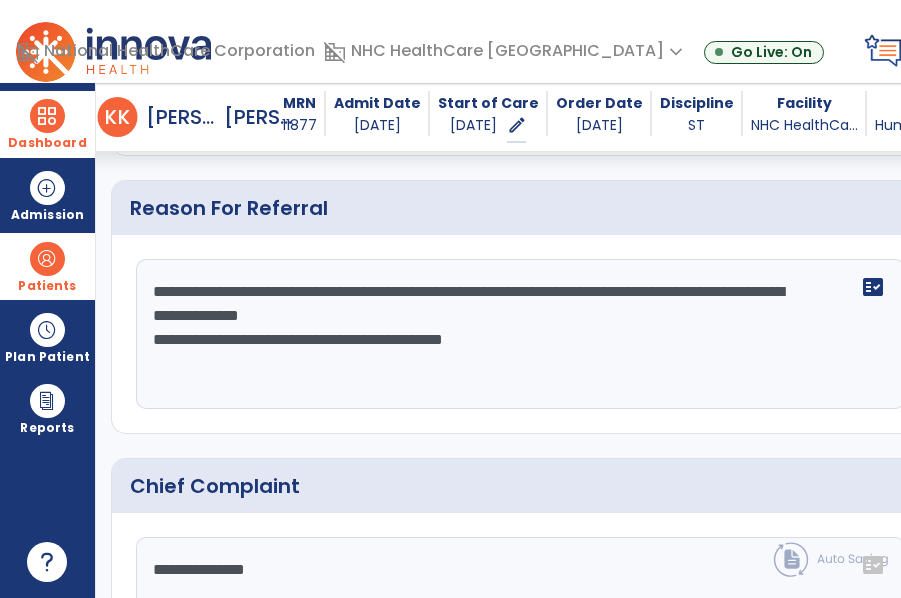 click on "**********" 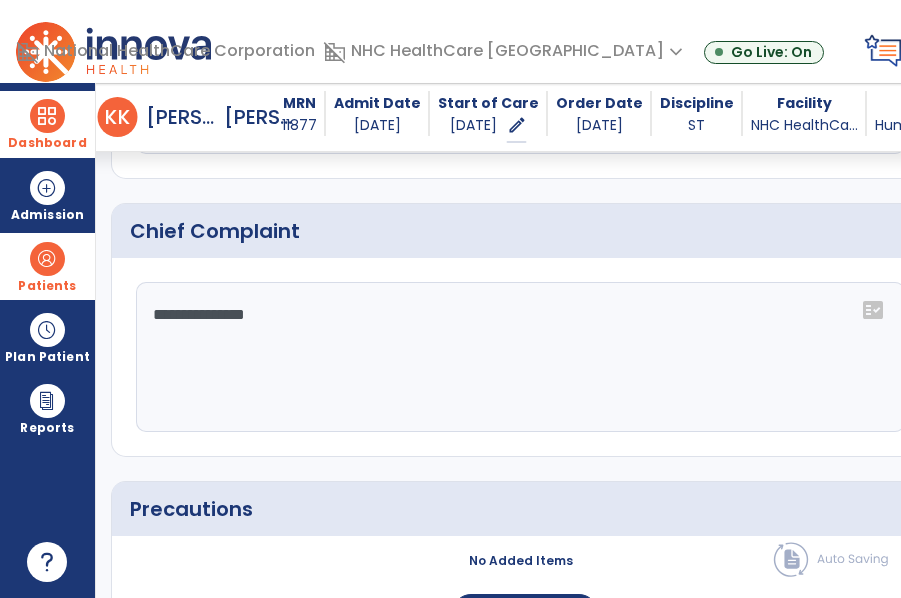 scroll, scrollTop: 1612, scrollLeft: 0, axis: vertical 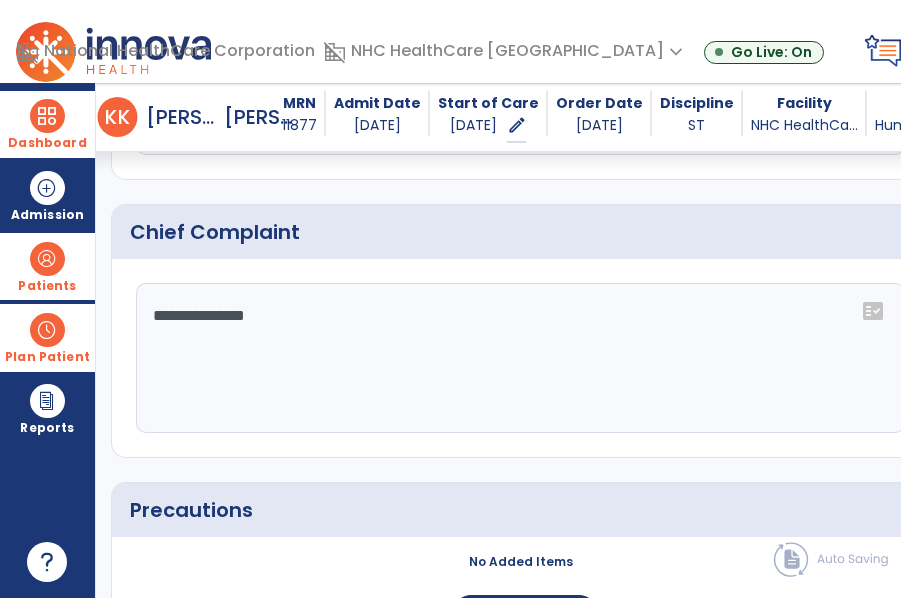 type on "**********" 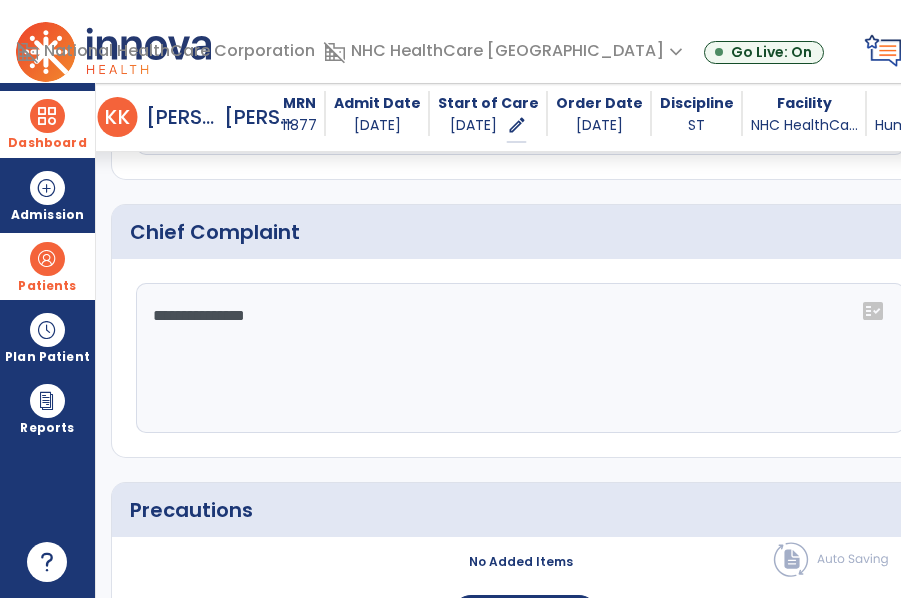 scroll, scrollTop: 1806, scrollLeft: 0, axis: vertical 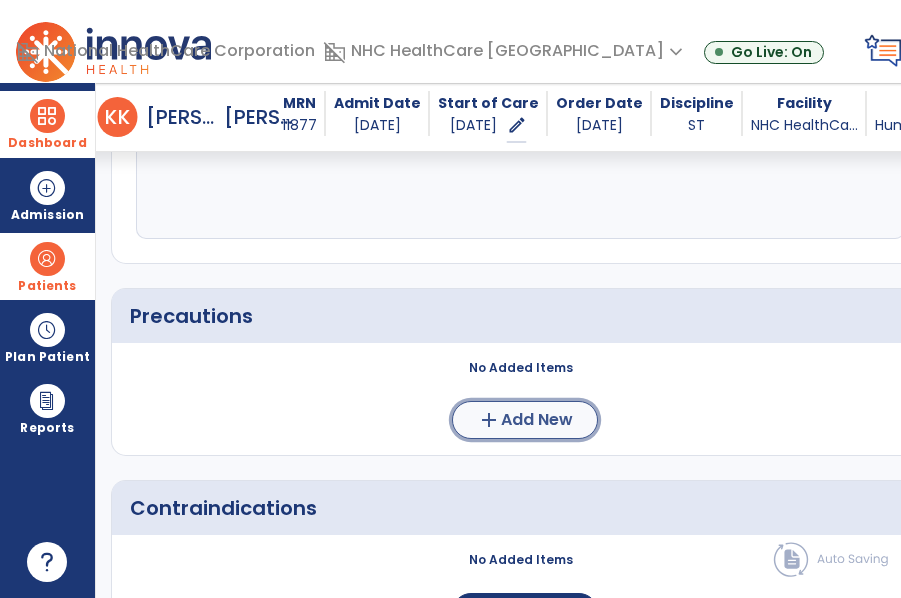 click on "Add New" 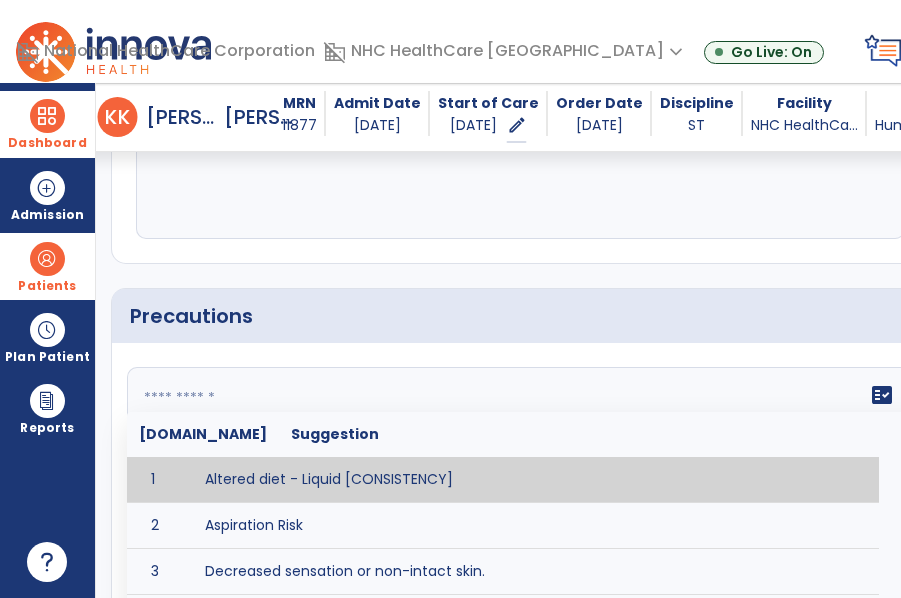 click 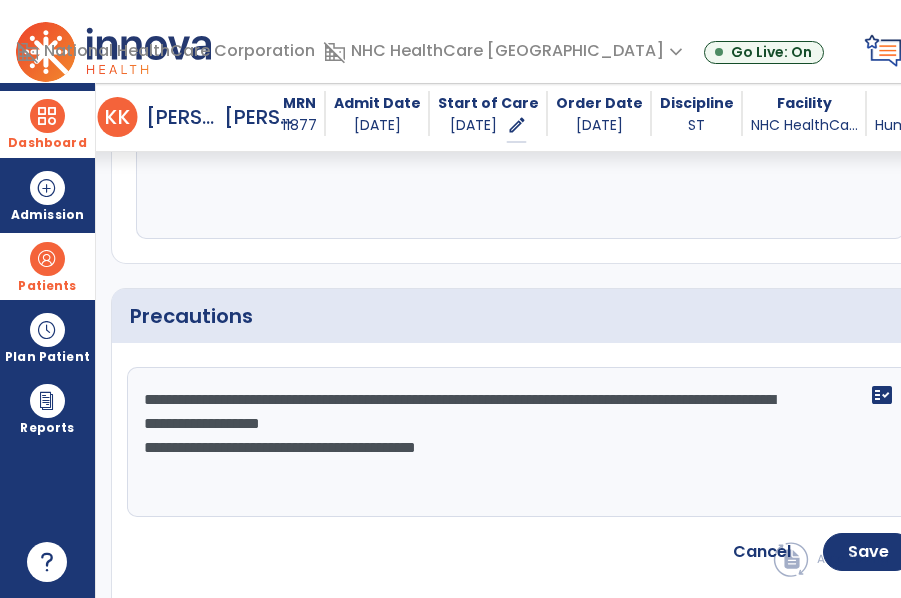 click on "**********" 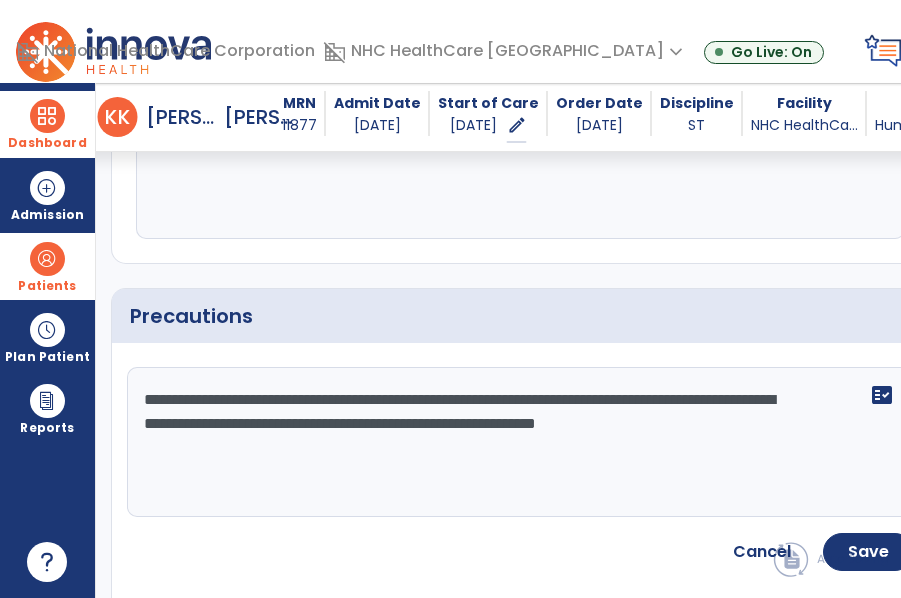 type on "**********" 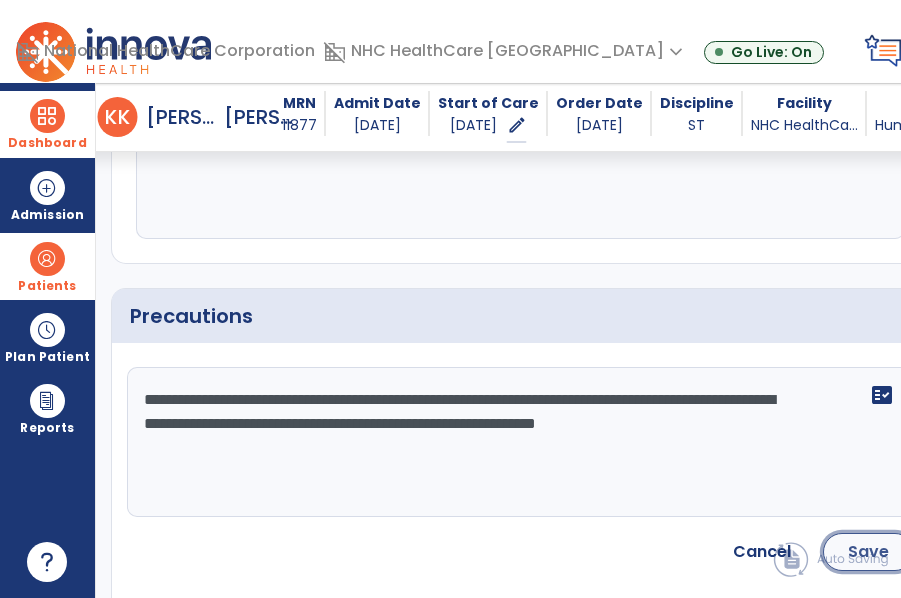 click on "Save" 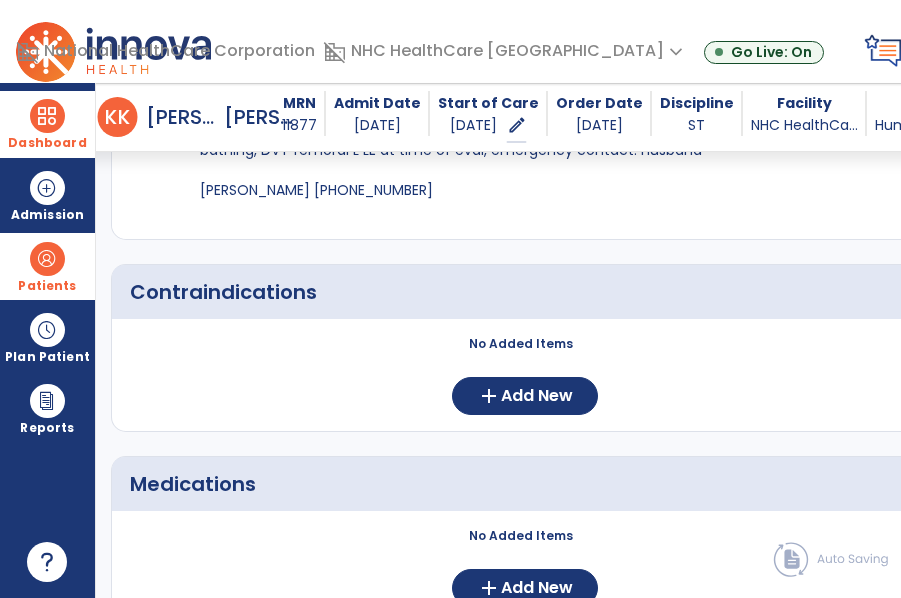scroll, scrollTop: 2224, scrollLeft: 0, axis: vertical 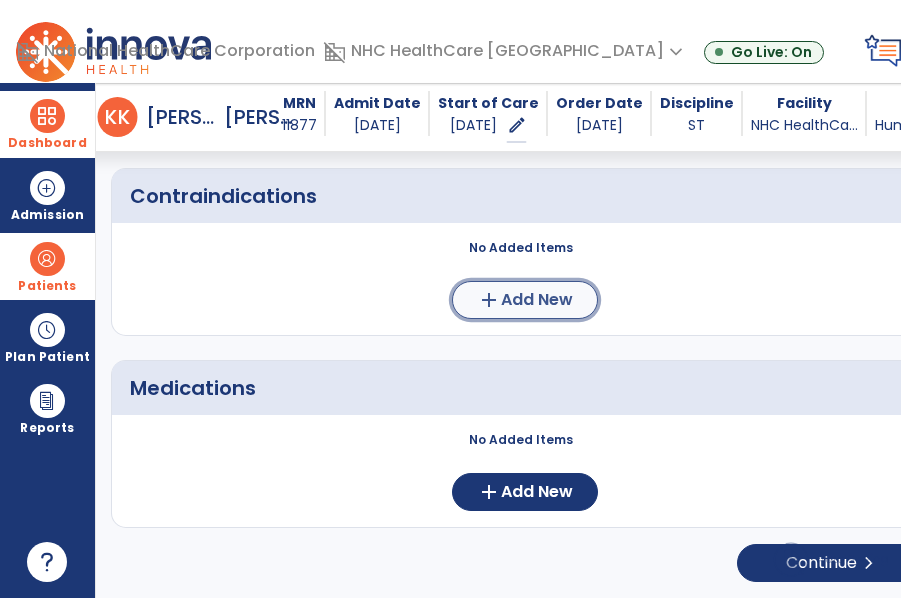 click on "add" 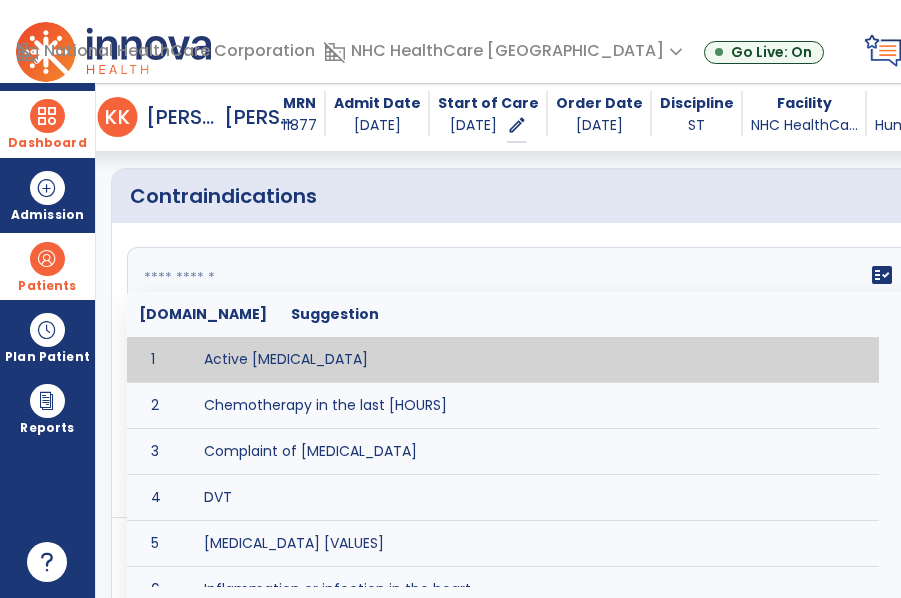 click on "fact_check  [DOMAIN_NAME] Suggestion 1 Active [MEDICAL_DATA] 2 Chemotherapy in the last [HOURS] 3 Complaint of [MEDICAL_DATA] 4 DVT 5 [MEDICAL_DATA] [VALUES] 6 Inflammation or infection in the heart. 7 [MEDICAL_DATA] lower than [VALUE] 8 [MEDICAL_DATA] 9 Pulmonary [MEDICAL_DATA] 10 Recent changes in EKG 11 Severe [MEDICAL_DATA] 12 Severe dehydration 13 Severe diaphoresis 14 Severe [MEDICAL_DATA] 15 Severe shortness of breath/dyspnea 16 Significantly elevated potassium levels 17 Significantly [MEDICAL_DATA] levels 18 Suspected or known [MEDICAL_DATA] 19 [MEDICAL_DATA] 20 Uncontrolled [MEDICAL_DATA] with blood sugar levels greater than [VALUE] or less than [Value]  21 [MEDICAL_DATA] 22 Untreated [MEDICAL_DATA]" 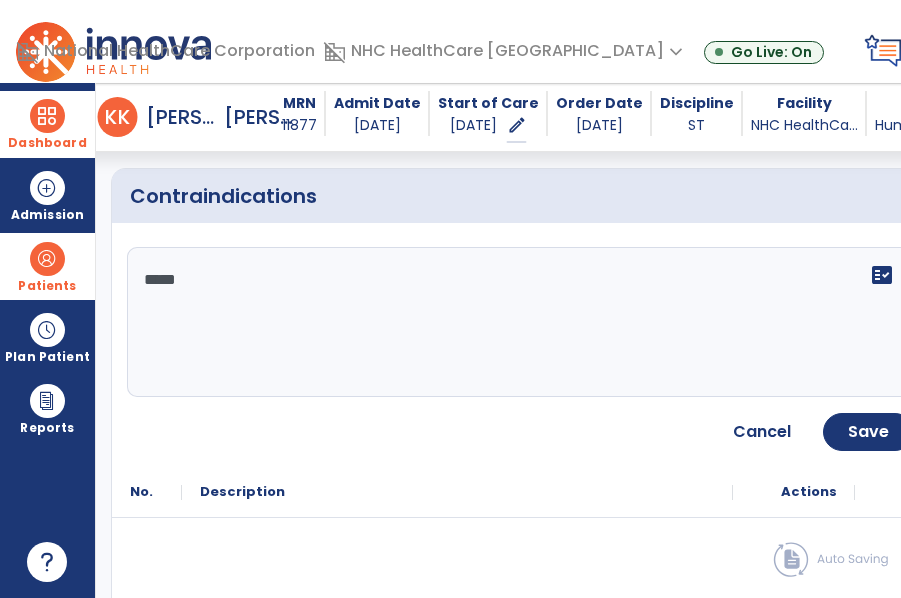 click on "****" 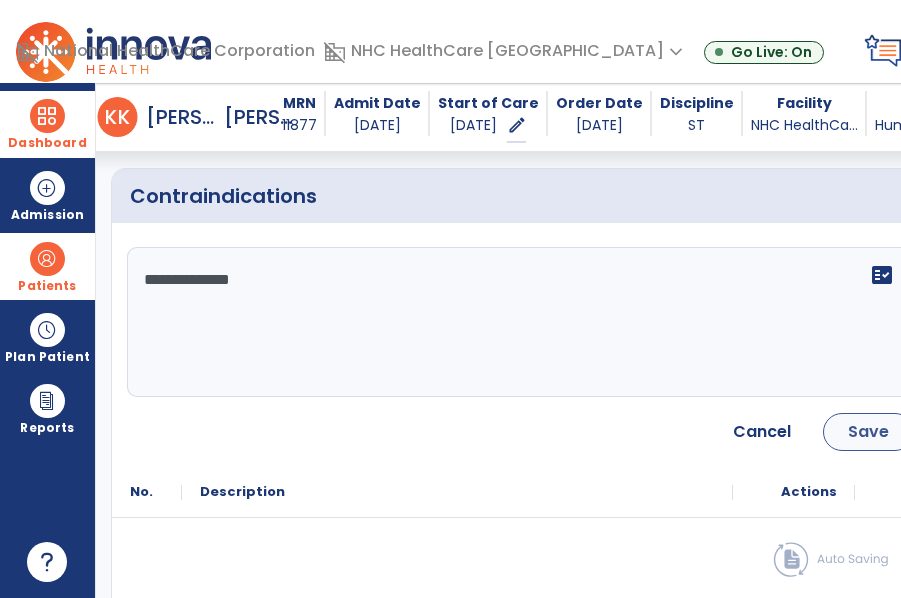 type on "**********" 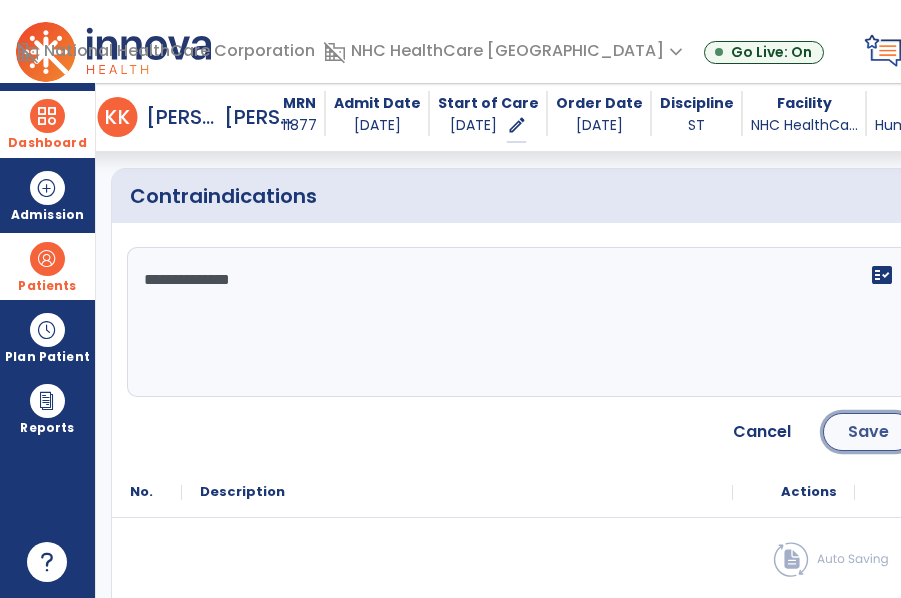 click on "Save" 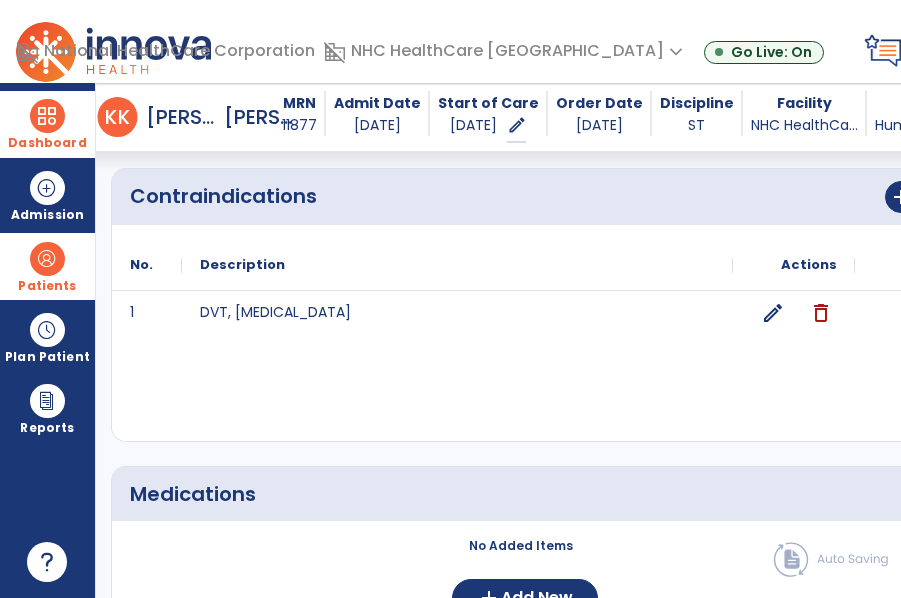 scroll, scrollTop: 2330, scrollLeft: 0, axis: vertical 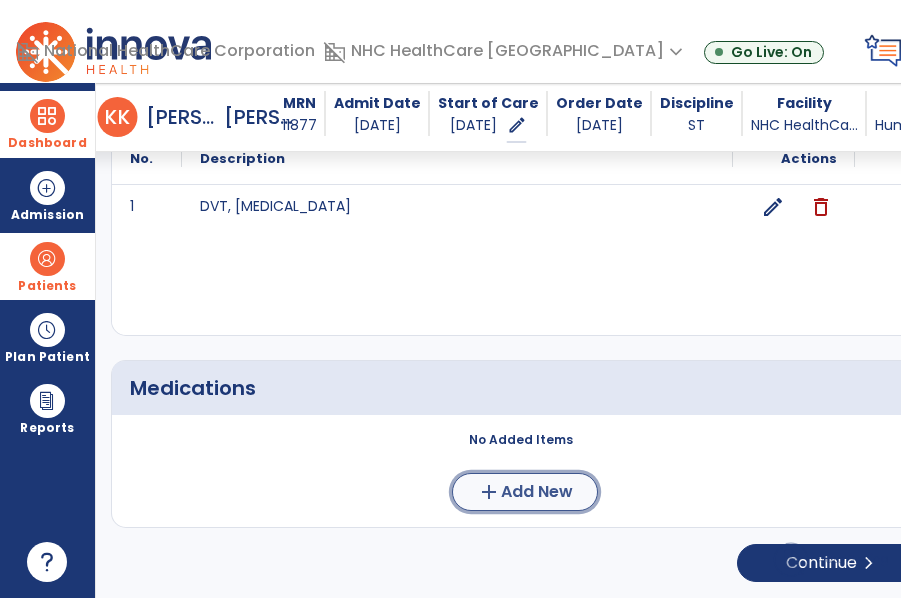 click on "add" 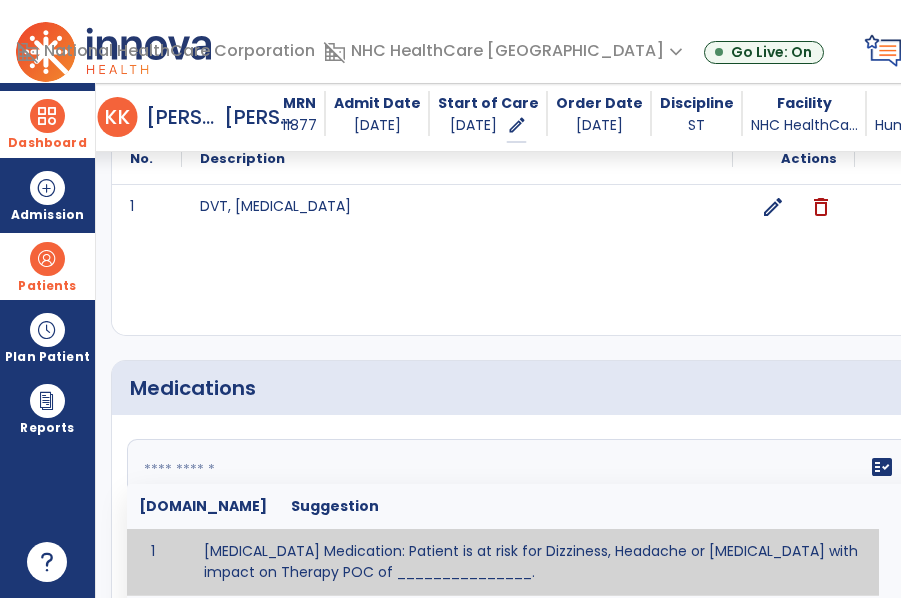 click on "fact_check  [DOMAIN_NAME] Suggestion 1 [MEDICAL_DATA] Medication: Patient is at risk for Dizziness, Headache or [MEDICAL_DATA] with impact on Therapy POC of _______________. 2 Anti-Arrhythmic Agents: at risk for Arrhythmias, Confusion, EKG changes, Hallucinations, [MEDICAL_DATA], Increased blood pressure, Increased heart rate, [MEDICAL_DATA] or Toxicity with impact on Therapy POC of 3 Anti-Coagulant medications: with potential risk for hemorrhage (including [MEDICAL_DATA] and coughing up blood), and [MEDICAL_DATA] syndrome). Potential impact on therapy progress includes _________. 4 Anti-[MEDICAL_DATA] medications: with potential risk for abnormal thinking, anxiety, dizziness, drowsiness, dry mouth, GI disturbance, increased appetite, loss of appetite, sedation, seizures, or weight gain. Possible impact on therapy progress includes ___________. 5 6 7 [MEDICAL_DATA] for ______________. 8 9 10 11 12 13 GERD Medications at risk for Headache, Nausea, Stomach pain or Vomiting with impact on Therapy POC of _____________. 14" 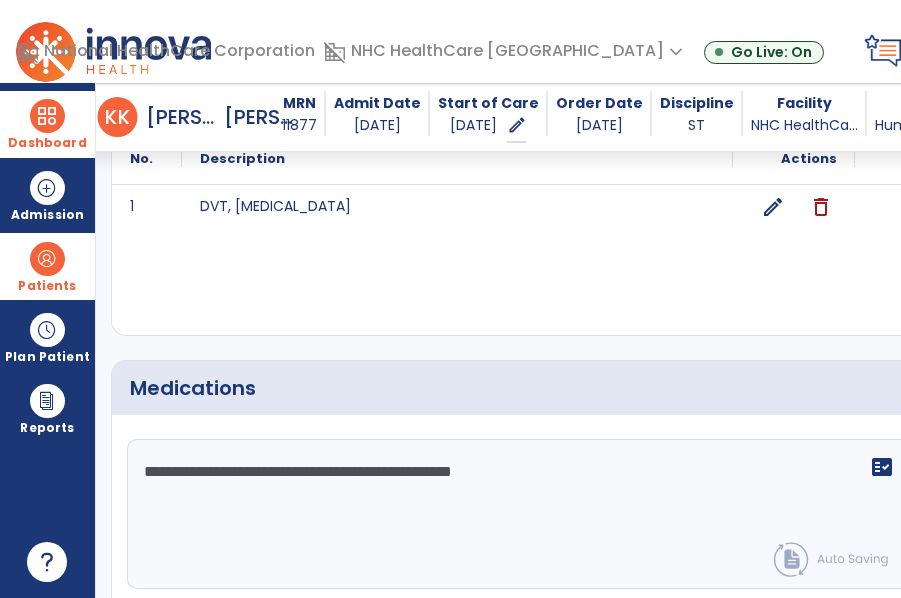 scroll, scrollTop: 2663, scrollLeft: 0, axis: vertical 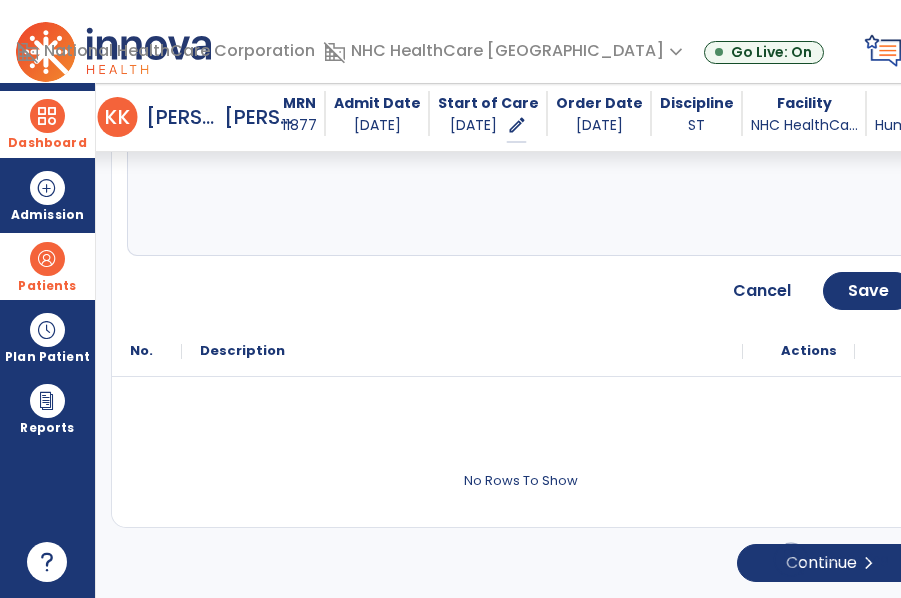 type on "**********" 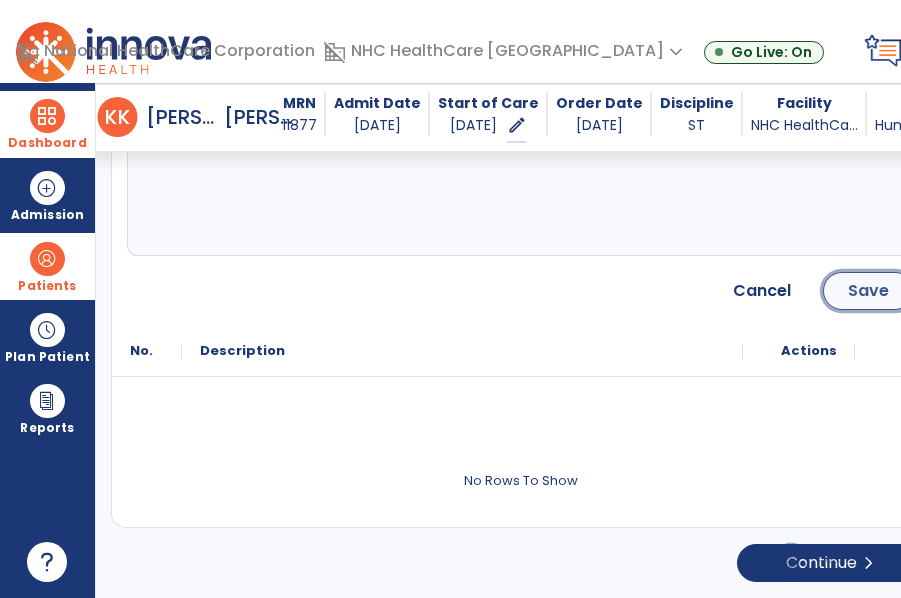 click on "Save" 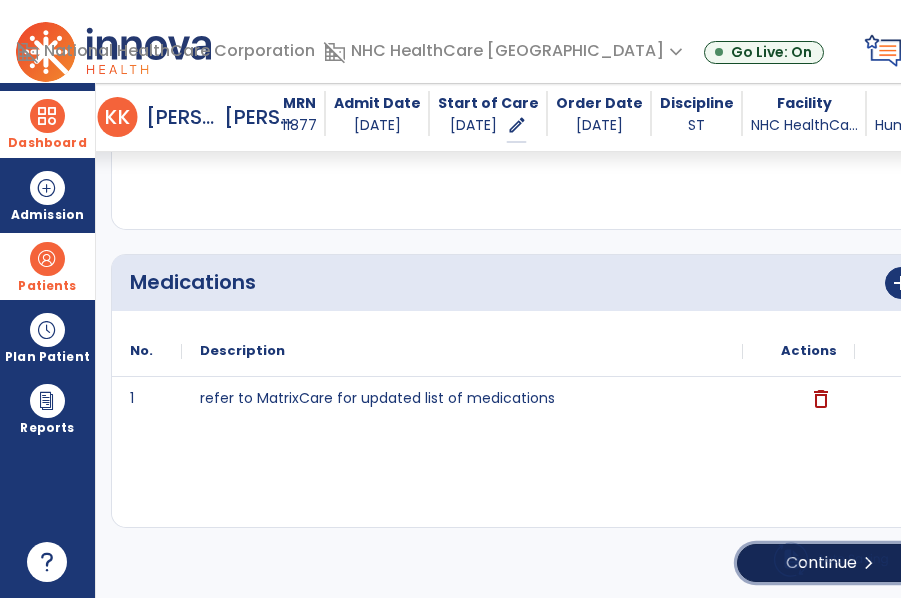 click on "Continue  chevron_right" 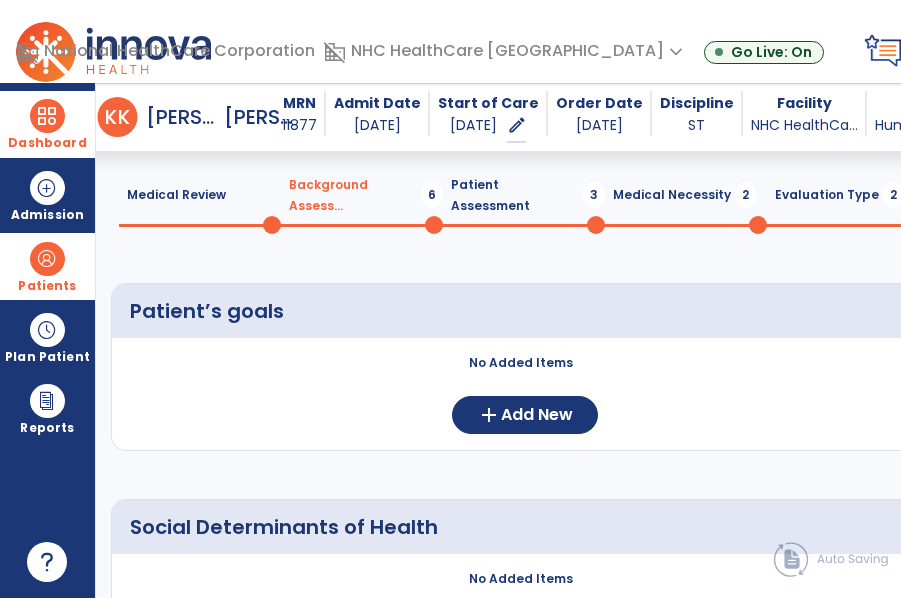 scroll, scrollTop: 60, scrollLeft: 0, axis: vertical 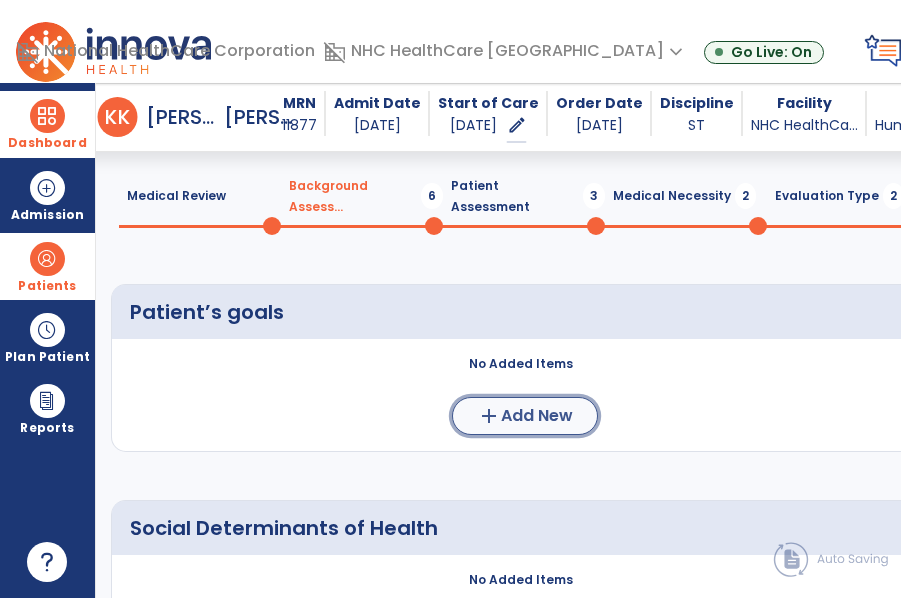 click on "add  Add New" 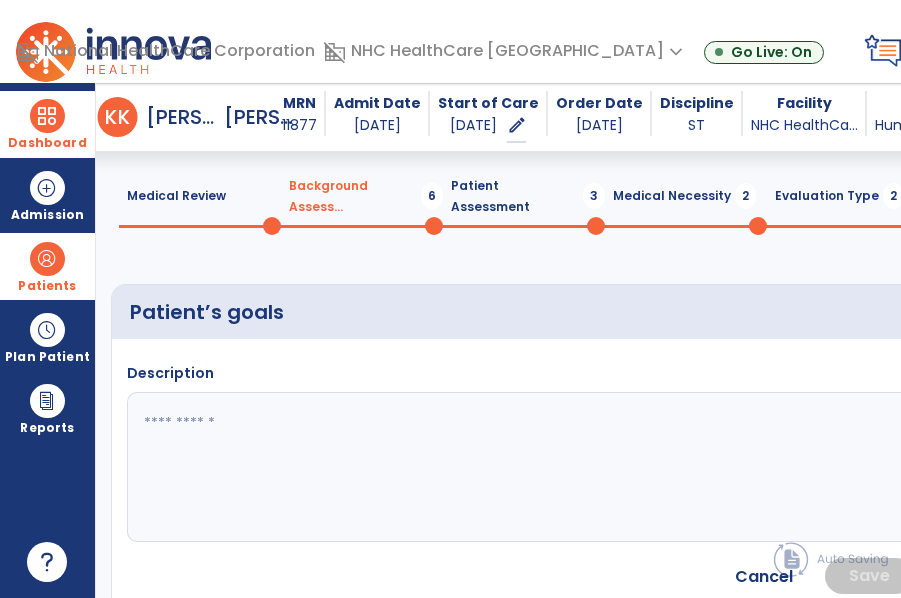 click 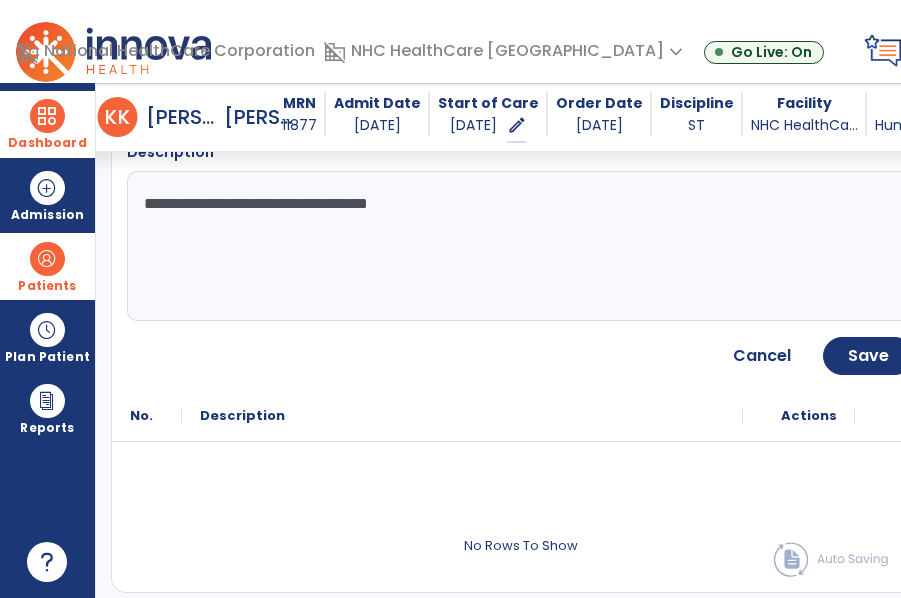 scroll, scrollTop: 287, scrollLeft: 0, axis: vertical 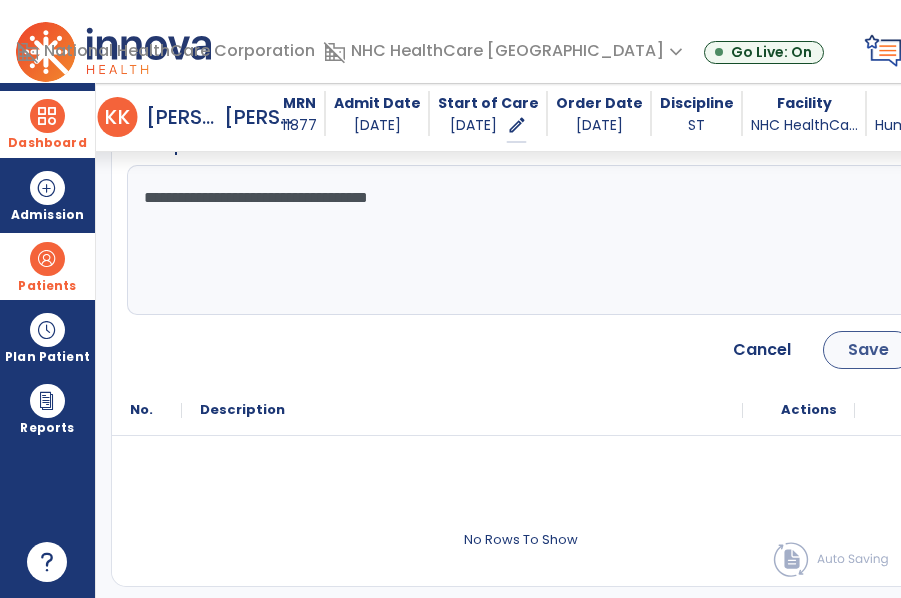 type on "**********" 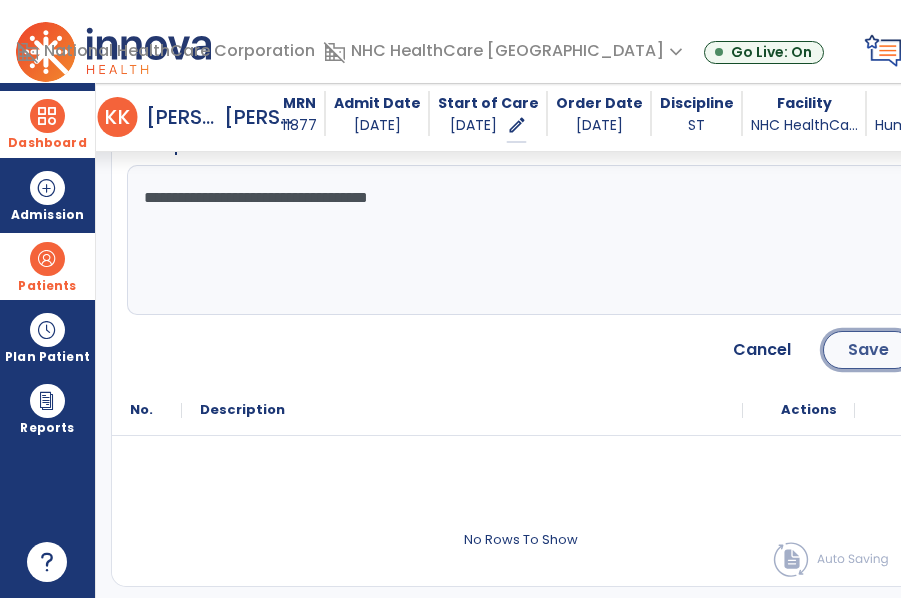click on "Save" 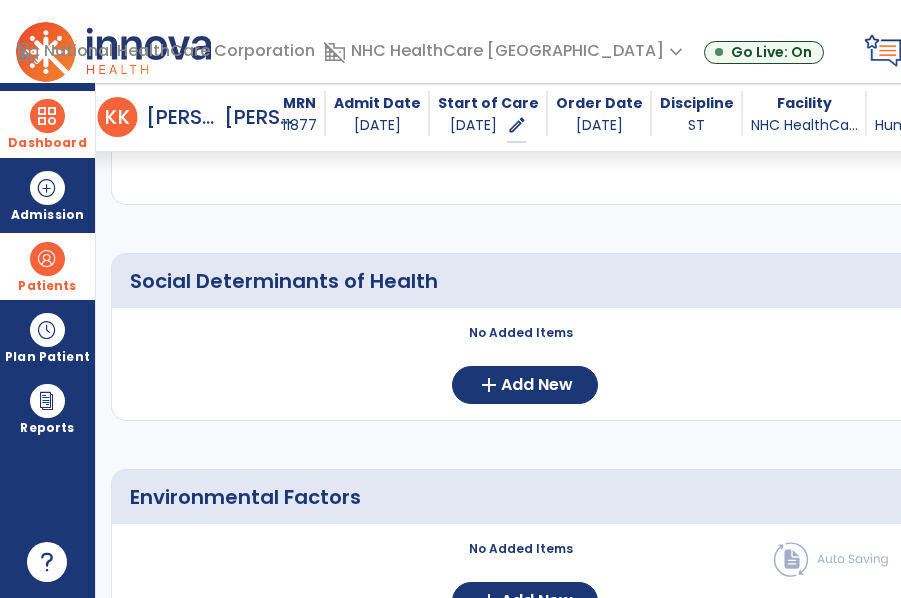 scroll, scrollTop: 416, scrollLeft: 0, axis: vertical 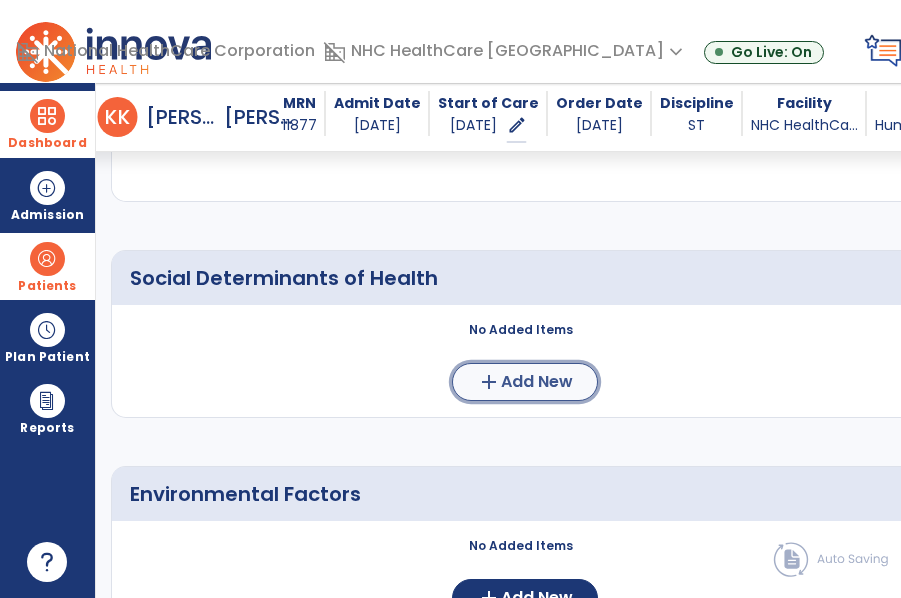 click on "add" 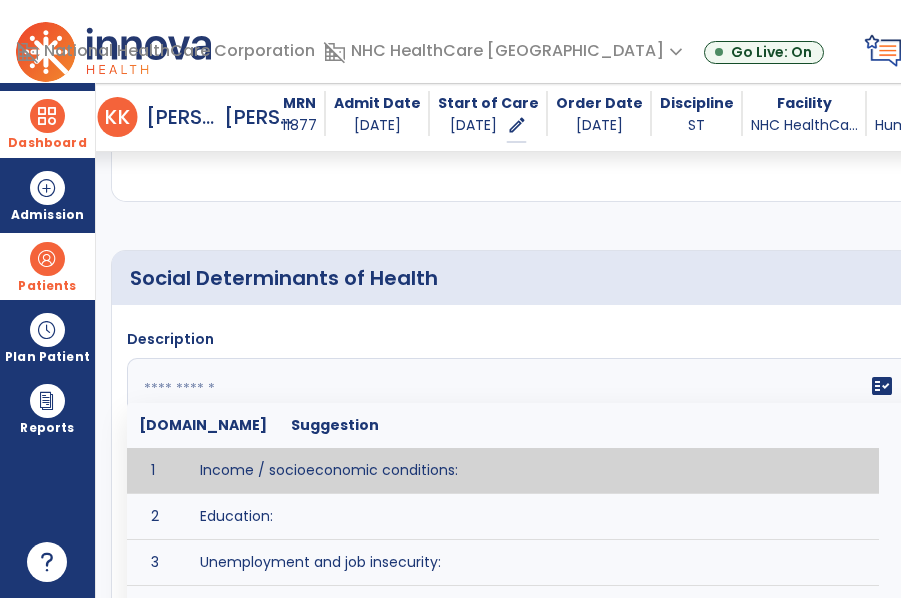 click 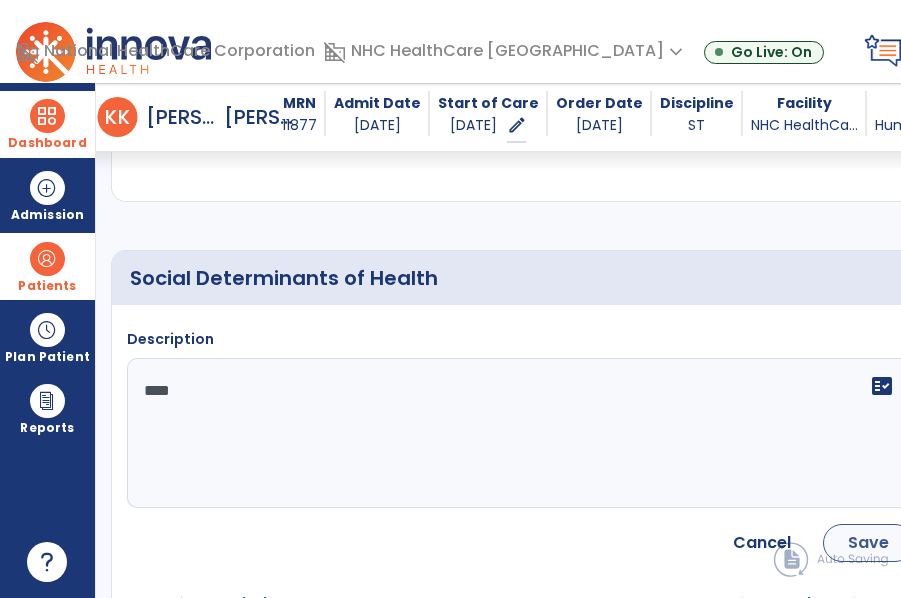 type on "****" 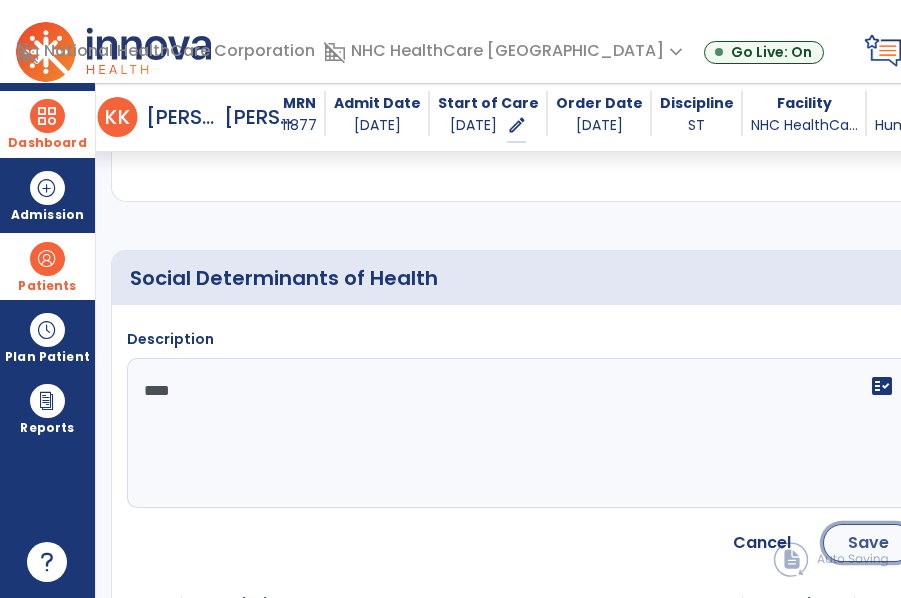 click on "Save" 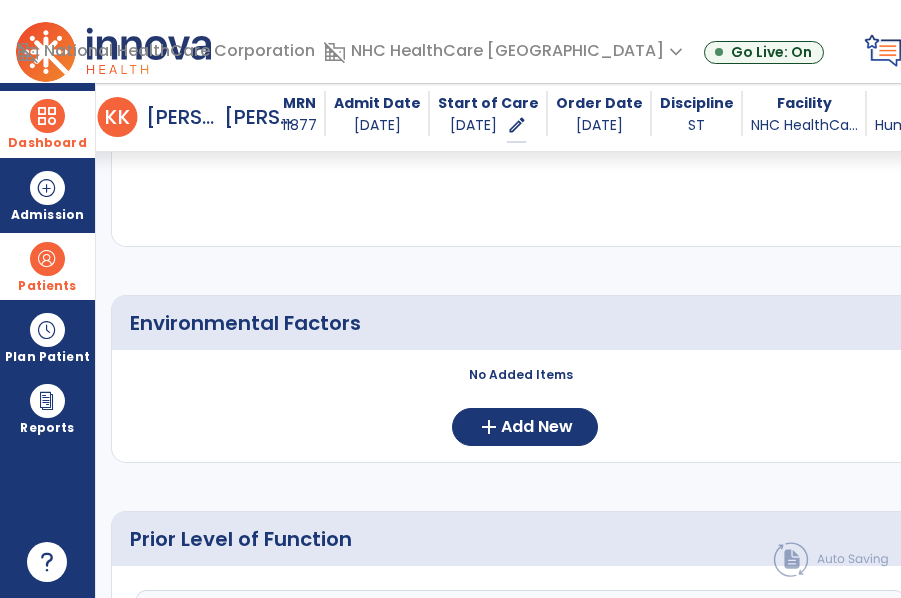 scroll, scrollTop: 694, scrollLeft: 0, axis: vertical 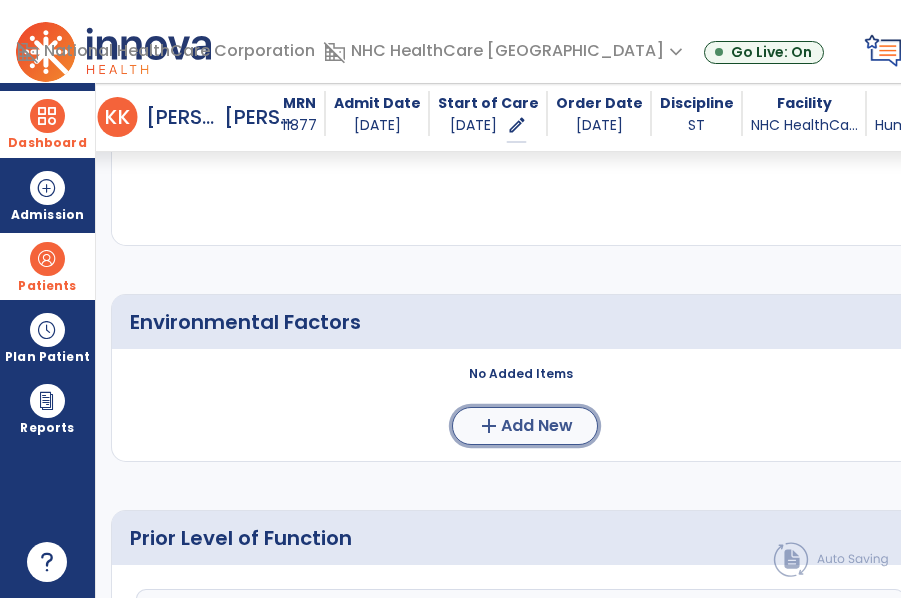 click on "Add New" 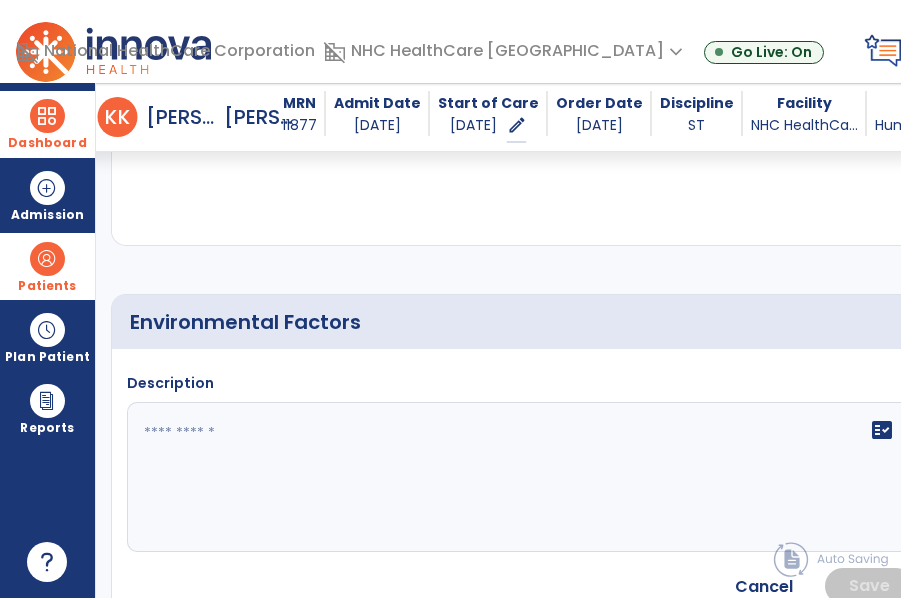 click 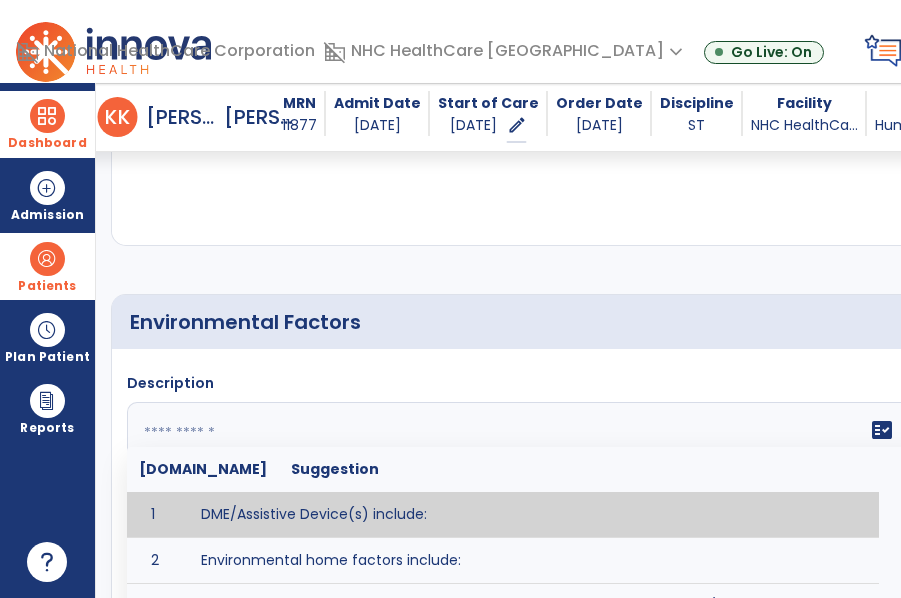paste on "**********" 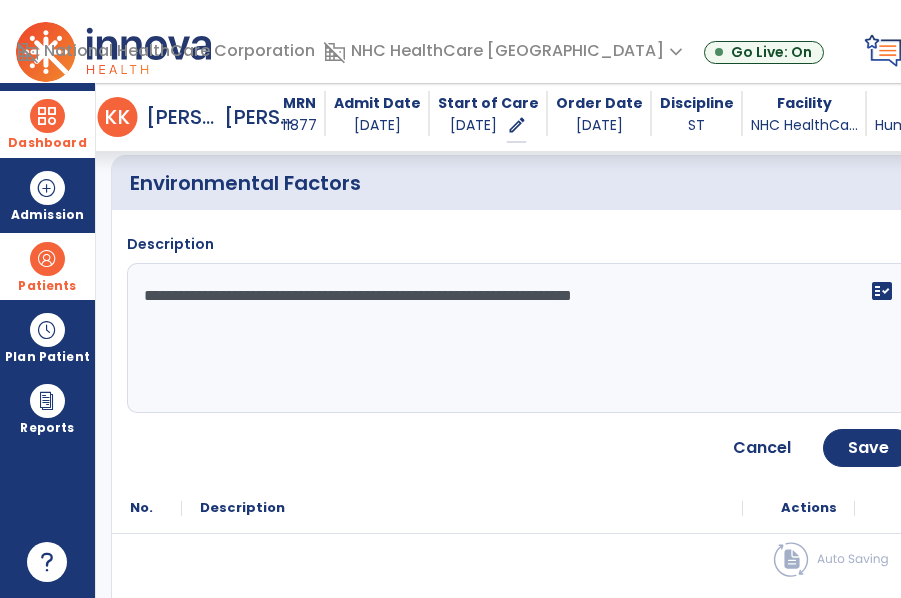 scroll, scrollTop: 834, scrollLeft: 0, axis: vertical 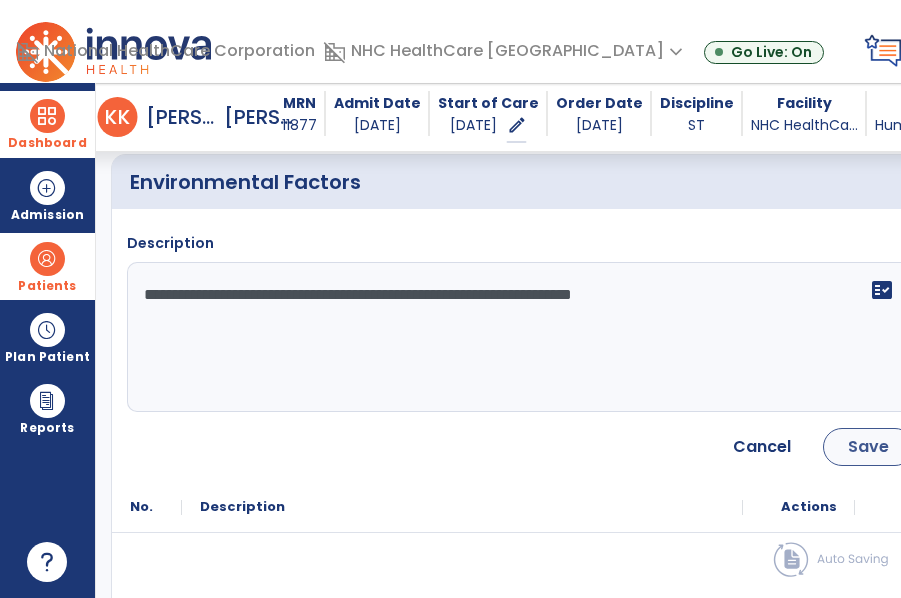 type on "**********" 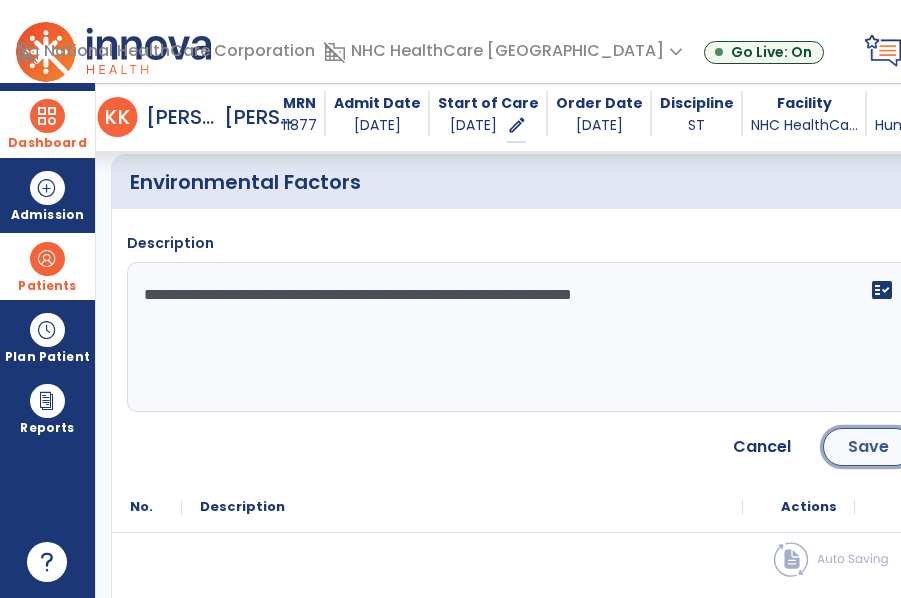 click on "Save" 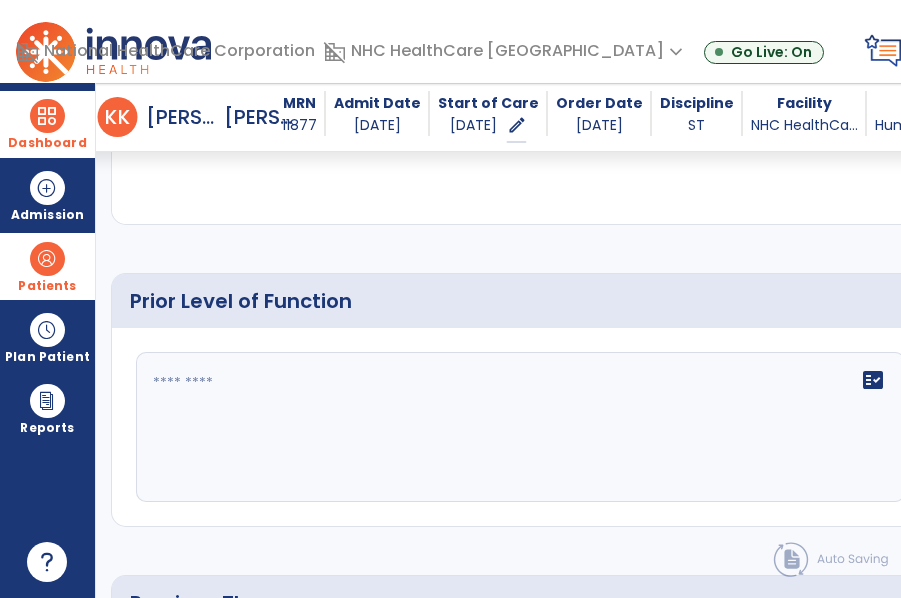 scroll, scrollTop: 1038, scrollLeft: 0, axis: vertical 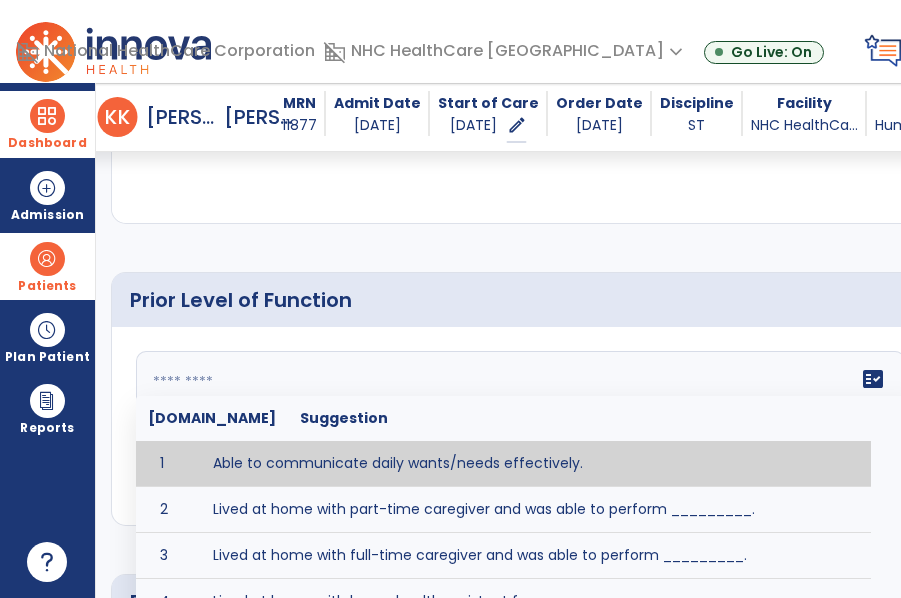 click 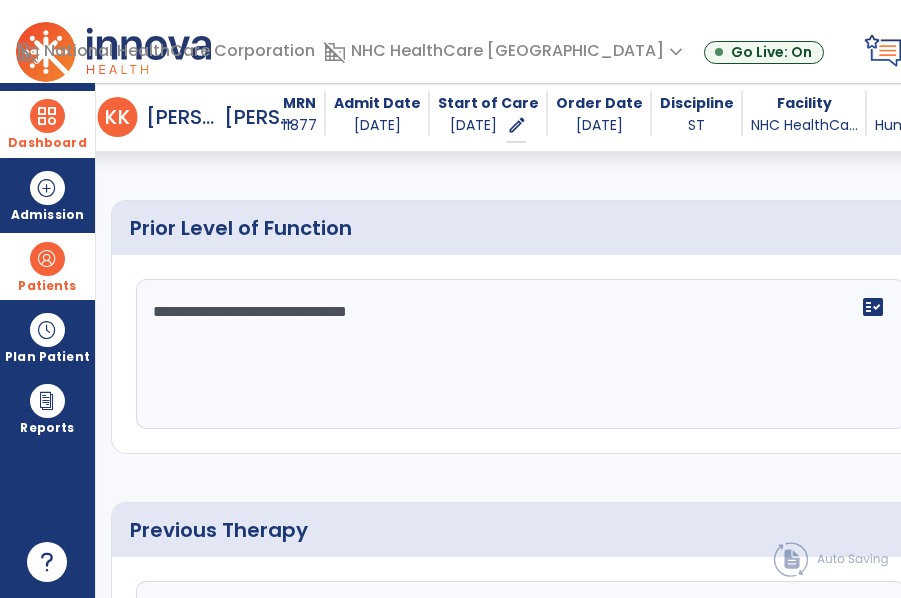 scroll, scrollTop: 1109, scrollLeft: 0, axis: vertical 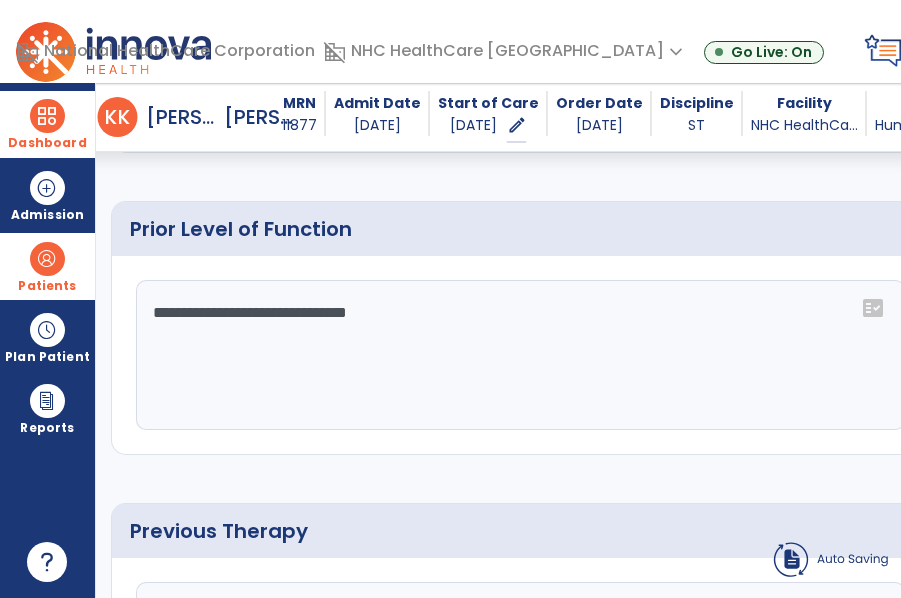 click on "**********" 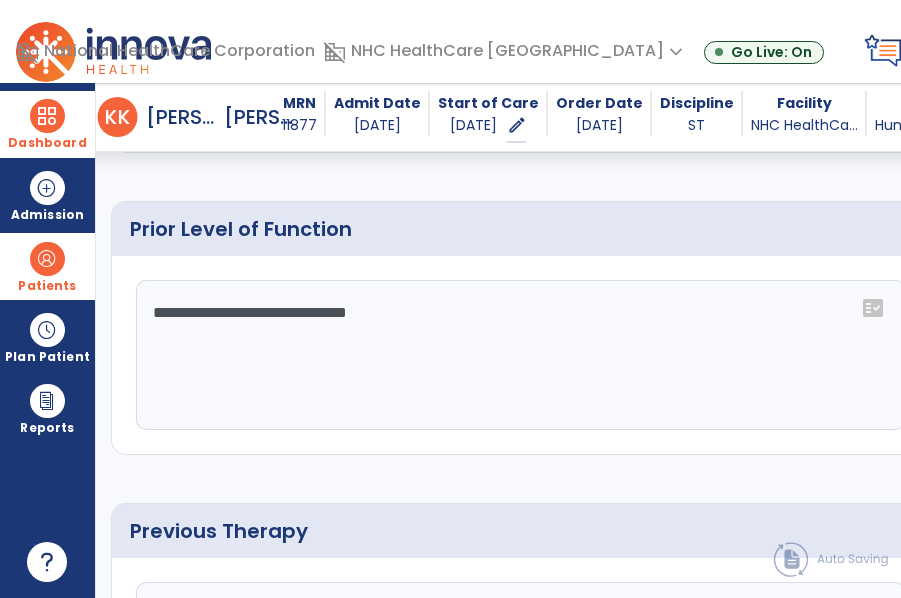 drag, startPoint x: 424, startPoint y: 313, endPoint x: 119, endPoint y: 351, distance: 307.3581 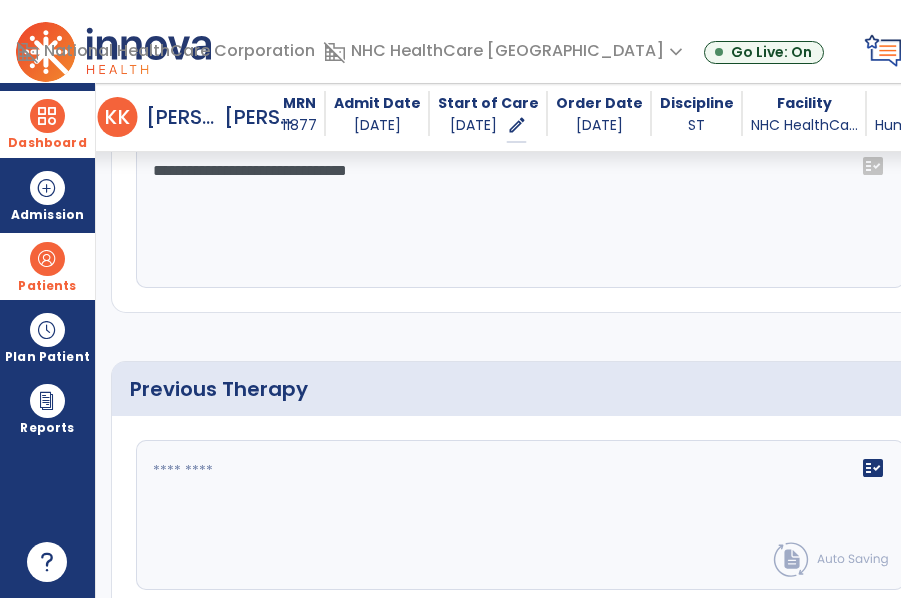 scroll, scrollTop: 1252, scrollLeft: 0, axis: vertical 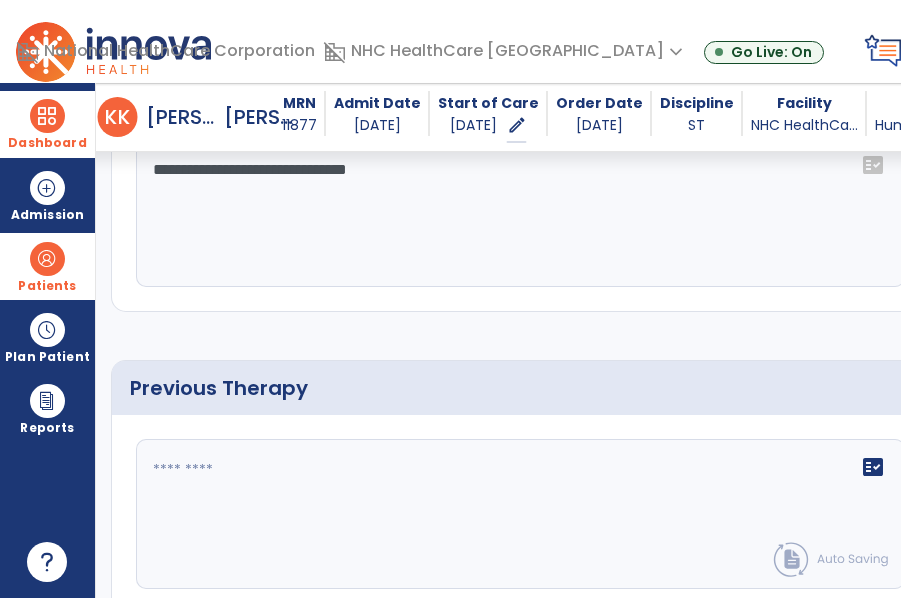 type on "**********" 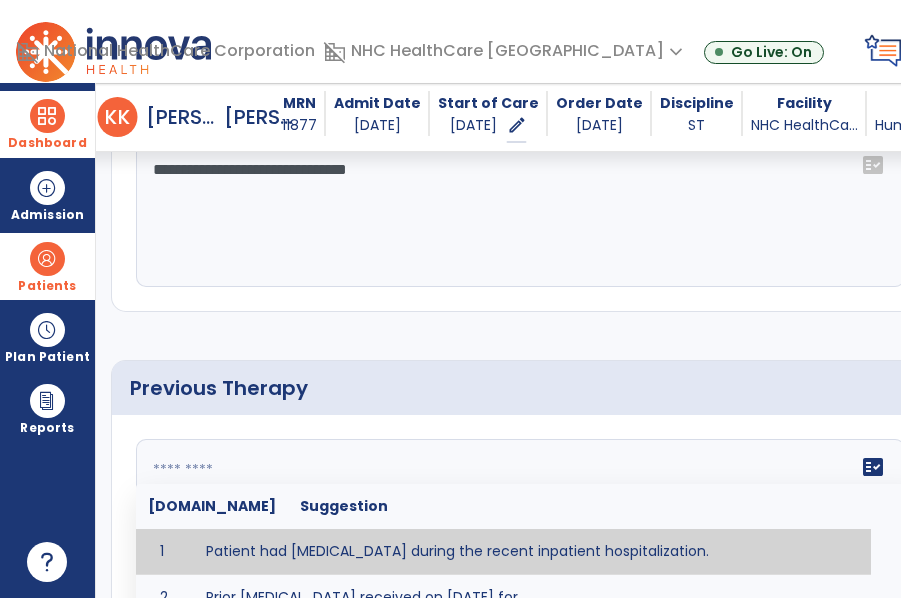 click on "fact_check  [DOMAIN_NAME] Suggestion 1 Patient had [MEDICAL_DATA] during the recent inpatient hospitalization. 2 Prior [MEDICAL_DATA] received on [DATE] for ___________. 3 Prior [MEDICAL_DATA] for [CONDITION] included [TYPE of THERAPY] in [MONTH/YEAR] with good results. 4 Patient has not received [MEDICAL_DATA] for this current medical condition in the past year and had yet to achieve LTGs prior to being hospitalized. 5 Prior to this recent hospitalization, the patient had been on therapy case load for [TIME]and was still working to achieve LTGs before being hospitalized." 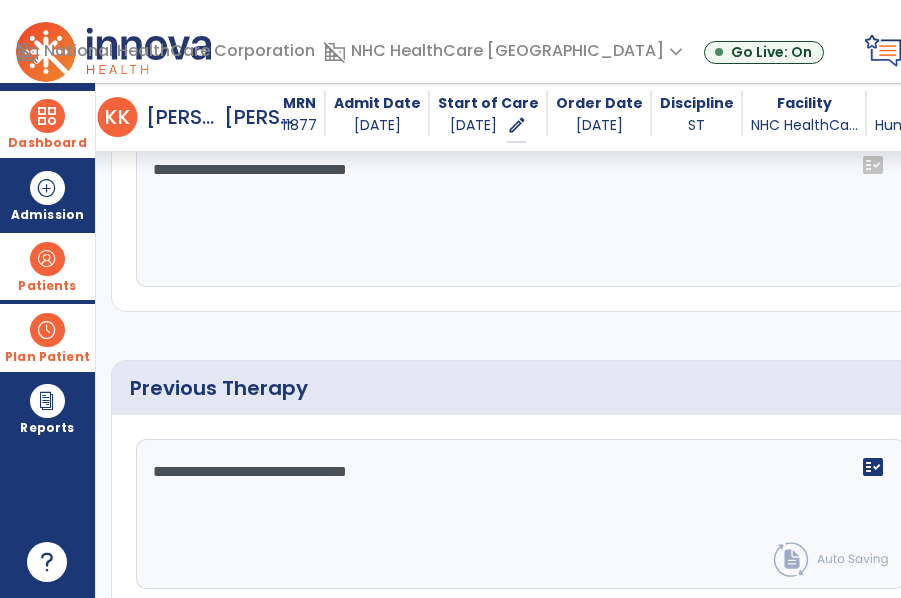 type on "**********" 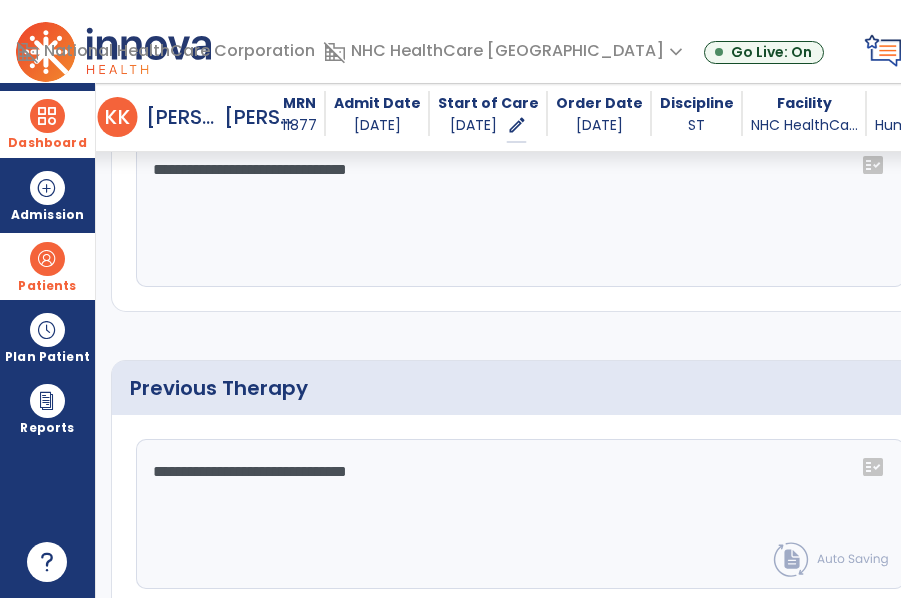 click on "**********" 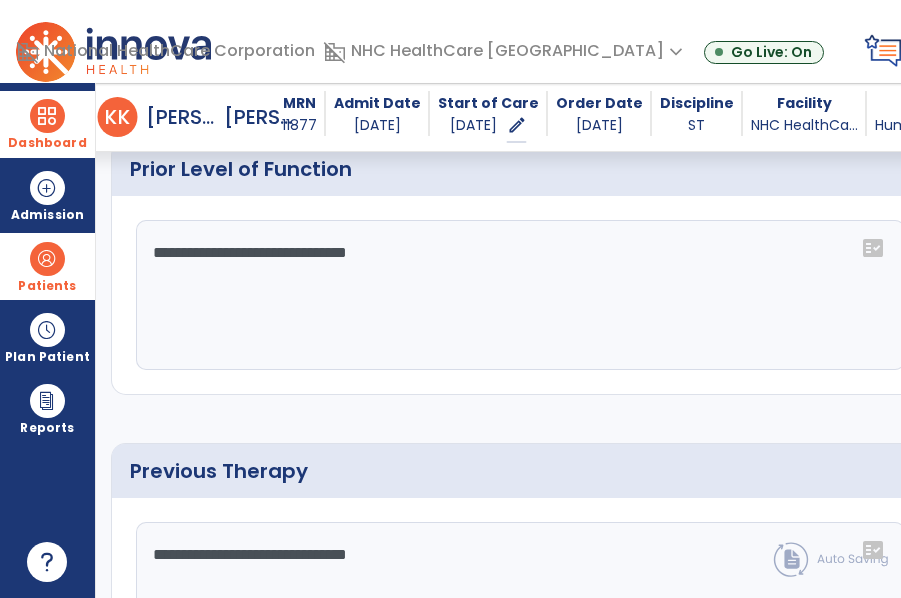 drag, startPoint x: 420, startPoint y: 253, endPoint x: 77, endPoint y: 267, distance: 343.28558 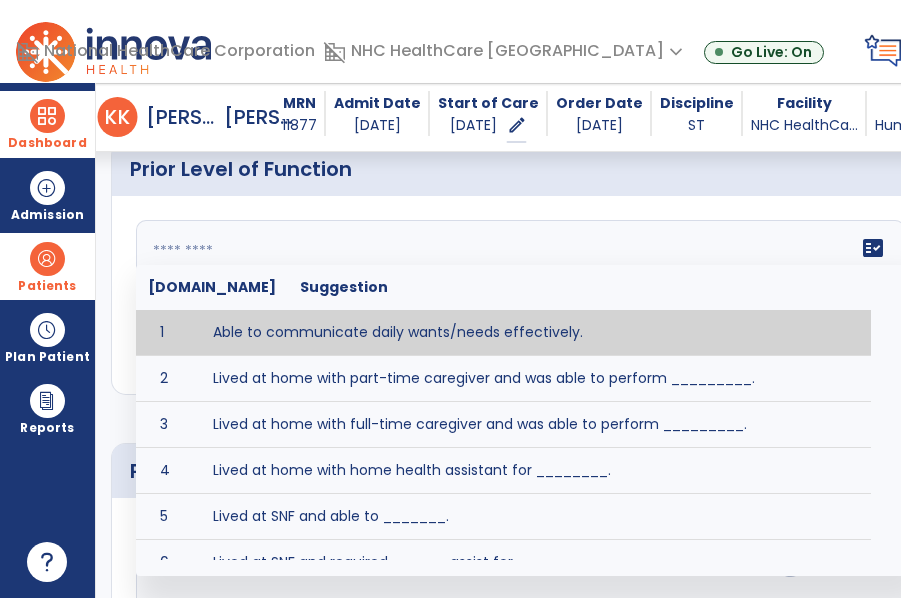 paste on "**********" 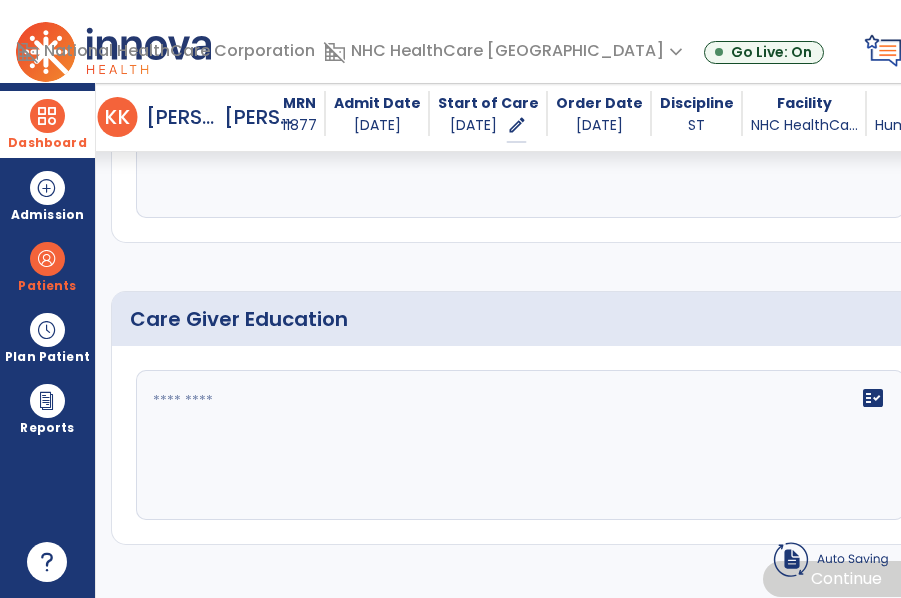 scroll, scrollTop: 1638, scrollLeft: 0, axis: vertical 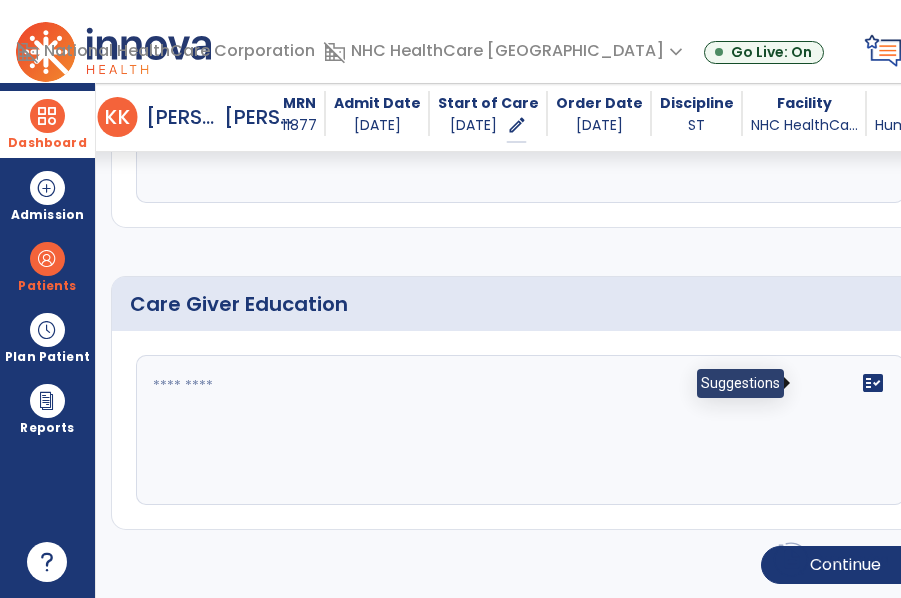 type on "**********" 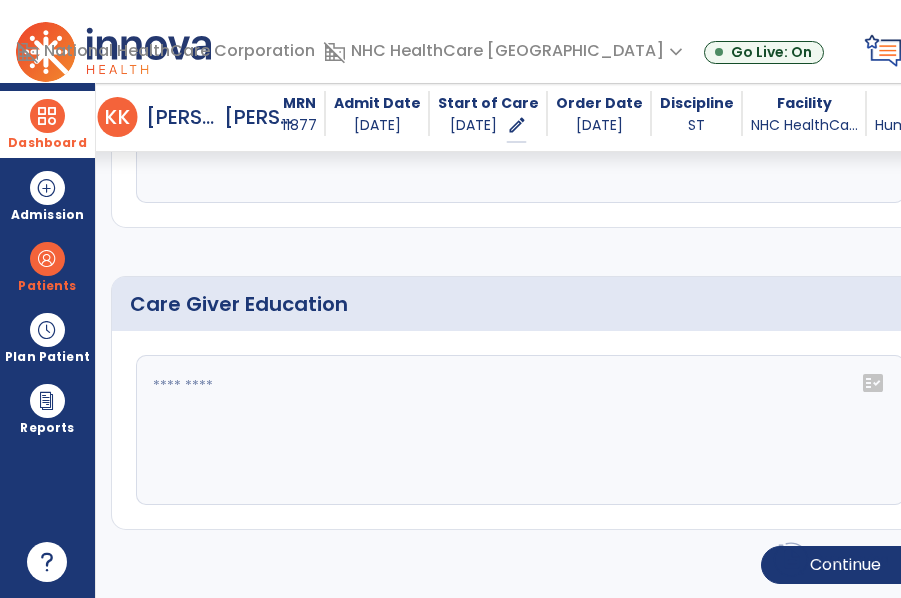 click on "fact_check" 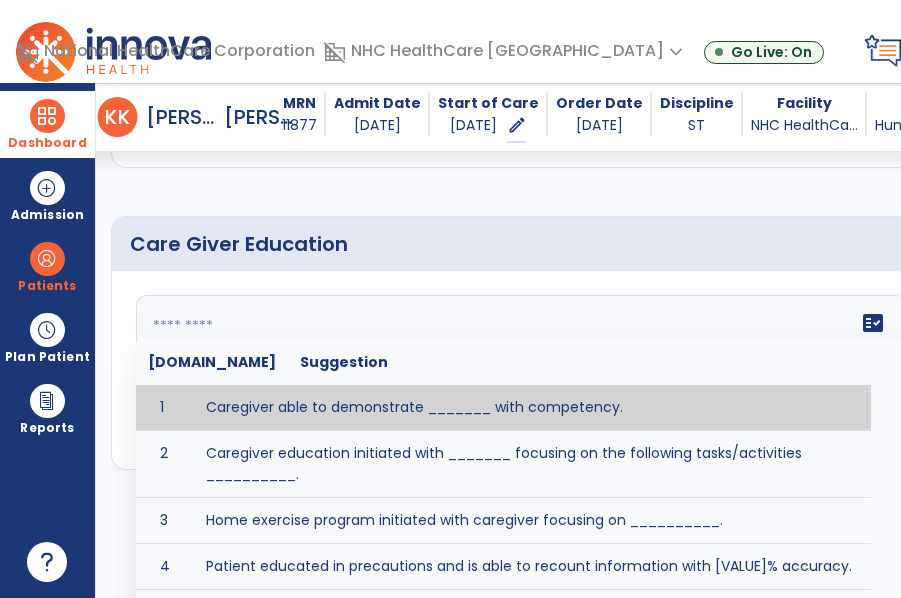 scroll, scrollTop: 1727, scrollLeft: 0, axis: vertical 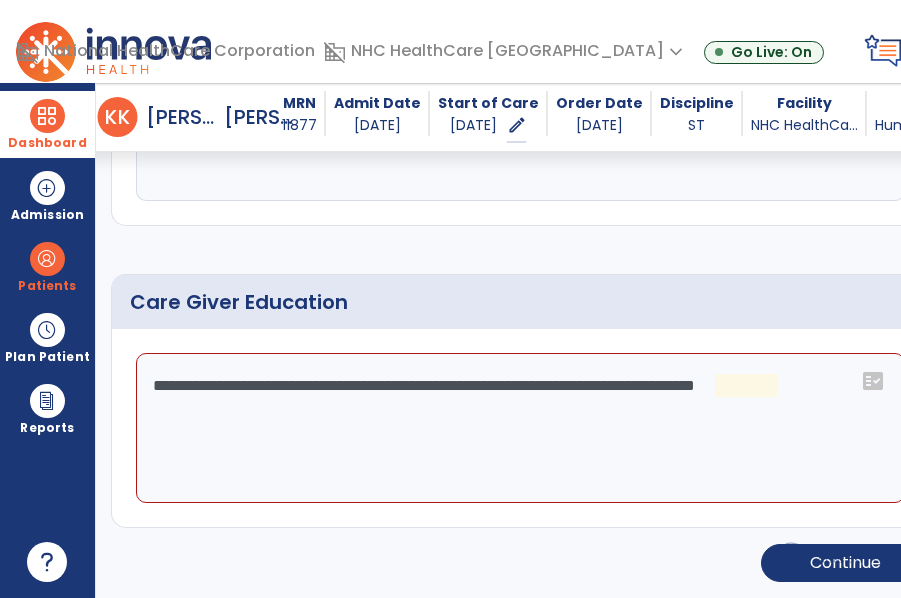 click on "**********" 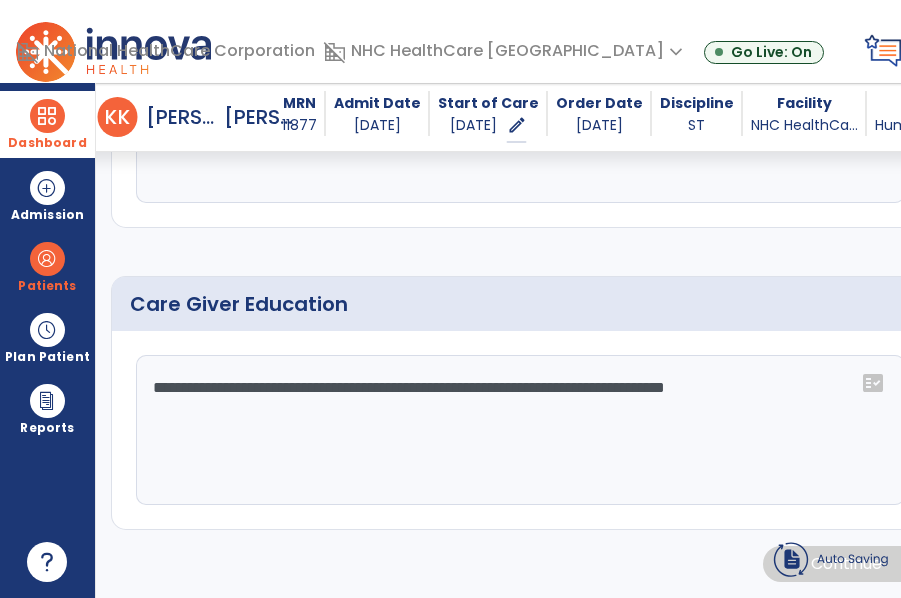 type on "**********" 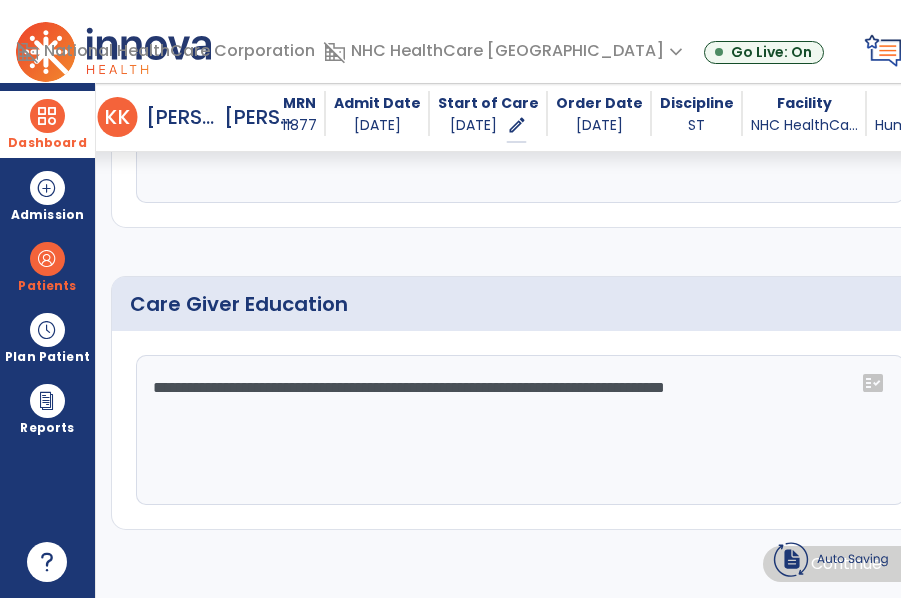 click on "Continue" 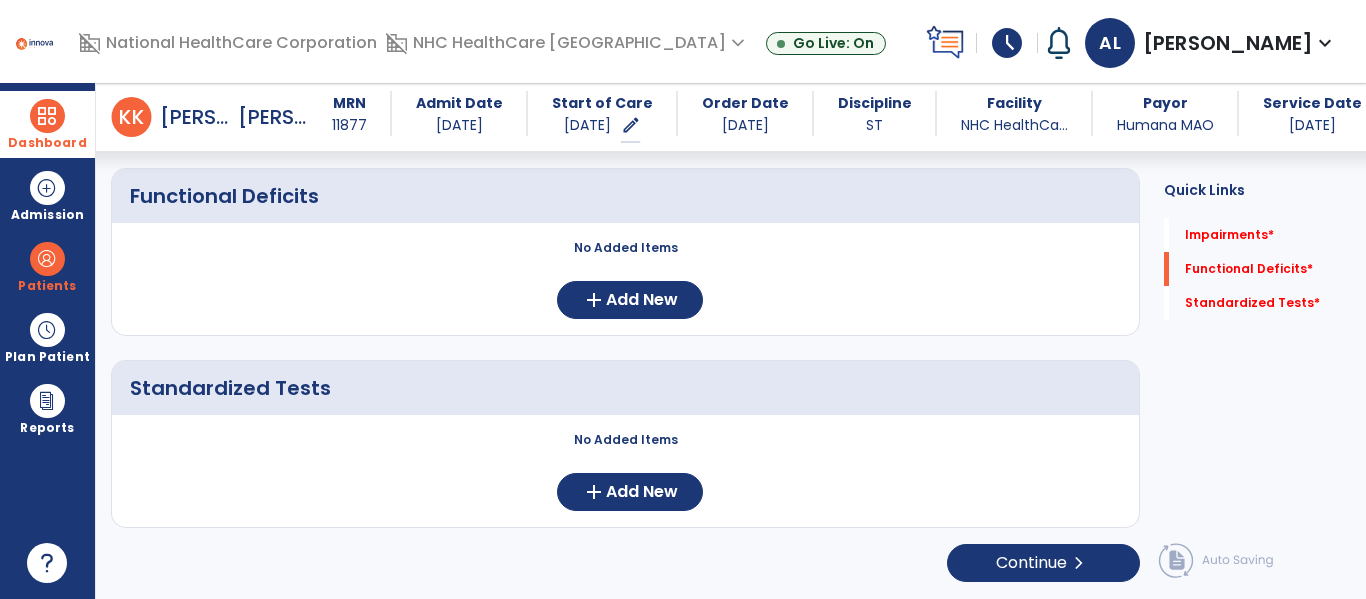 scroll, scrollTop: 0, scrollLeft: 0, axis: both 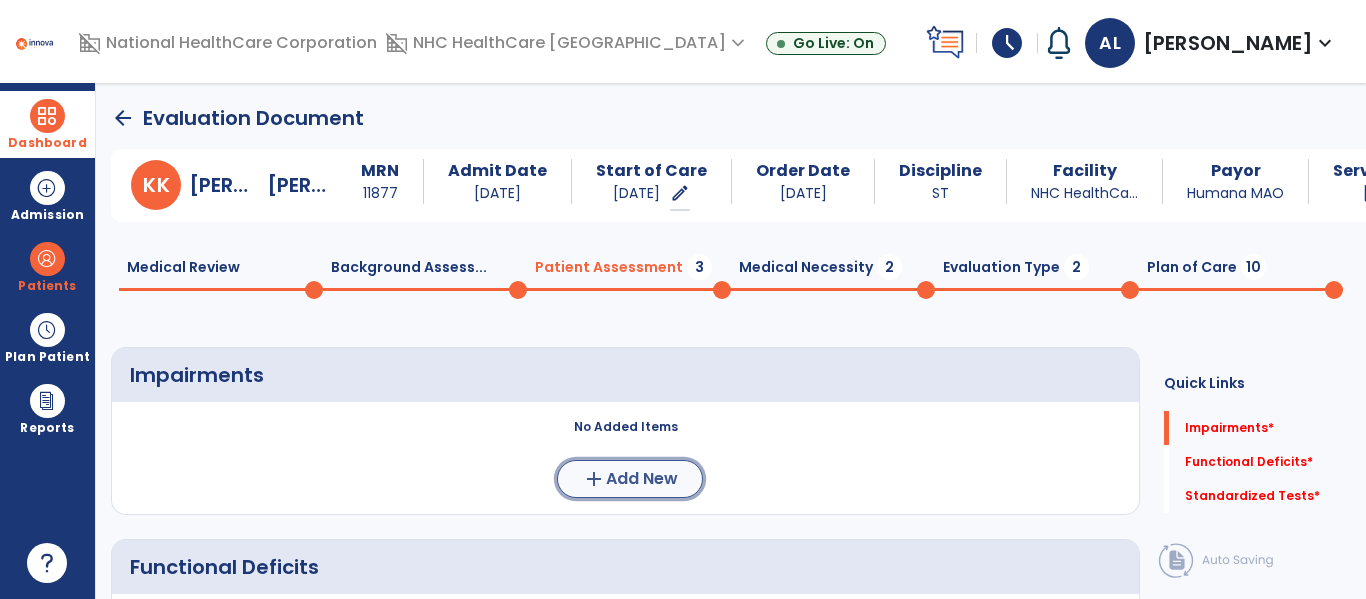 click on "Add New" 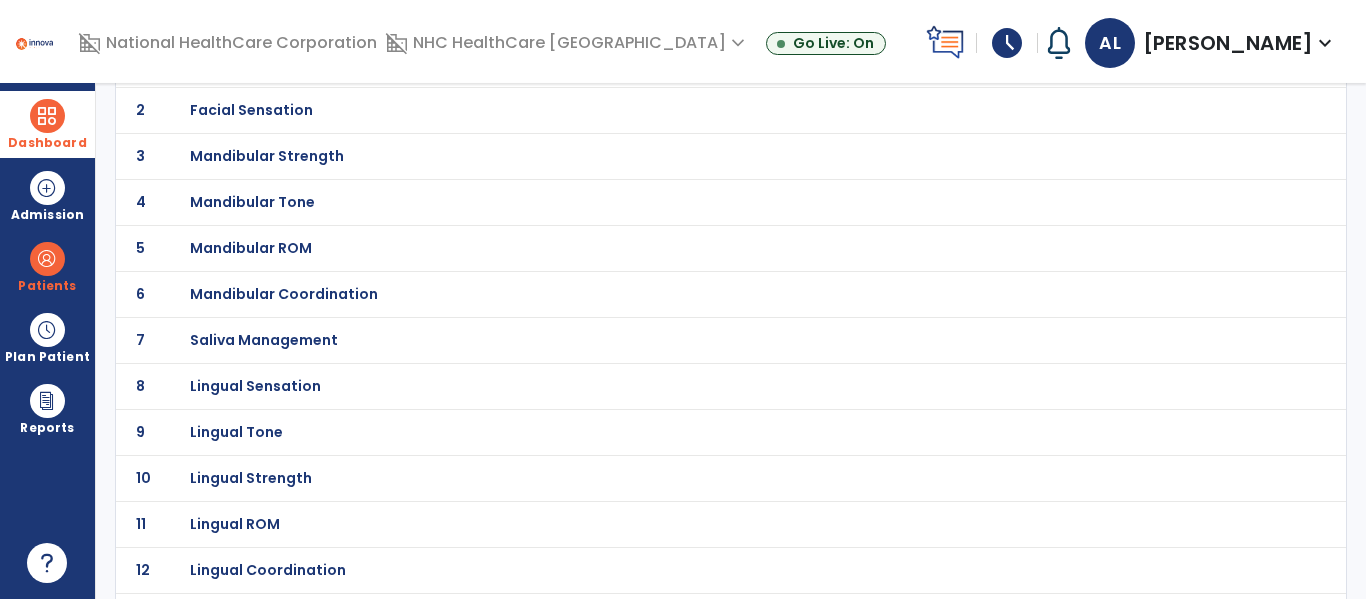 scroll, scrollTop: 0, scrollLeft: 0, axis: both 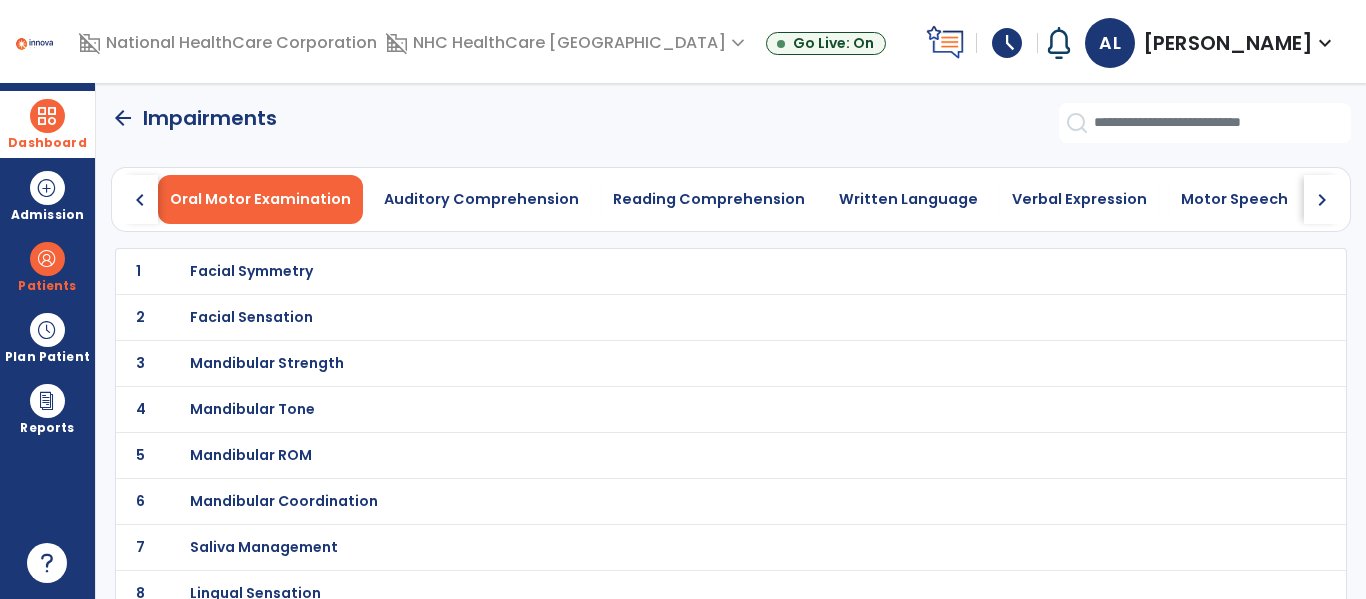 click on "chevron_right" 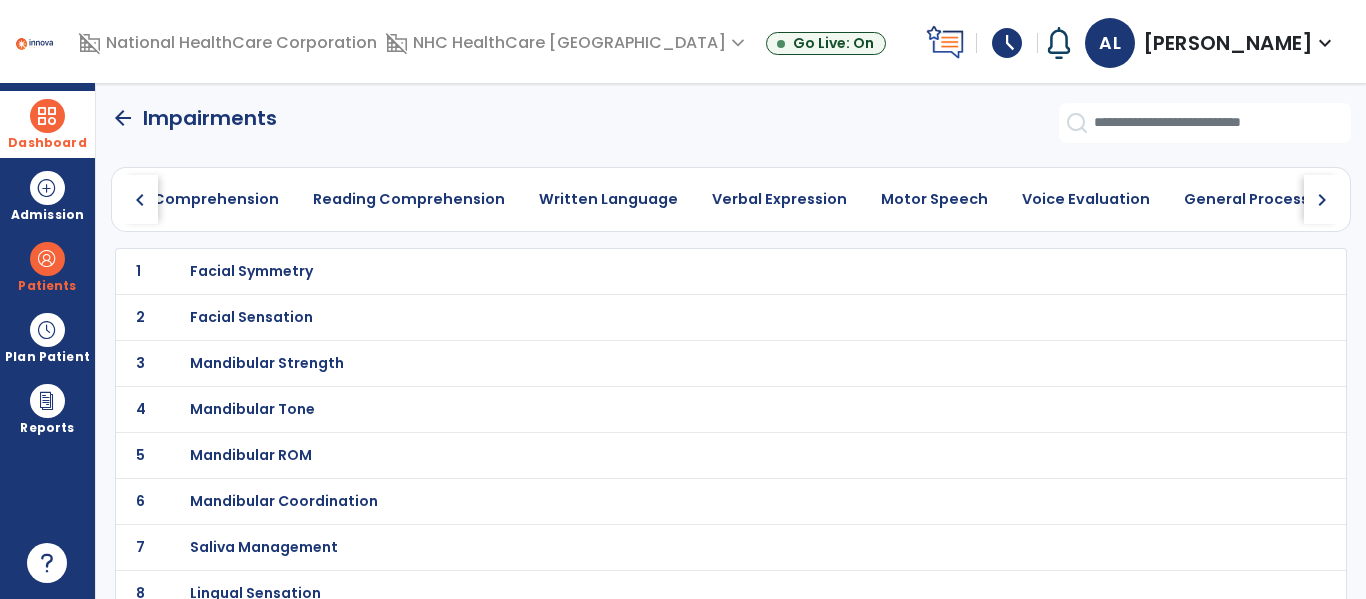 click on "chevron_right" 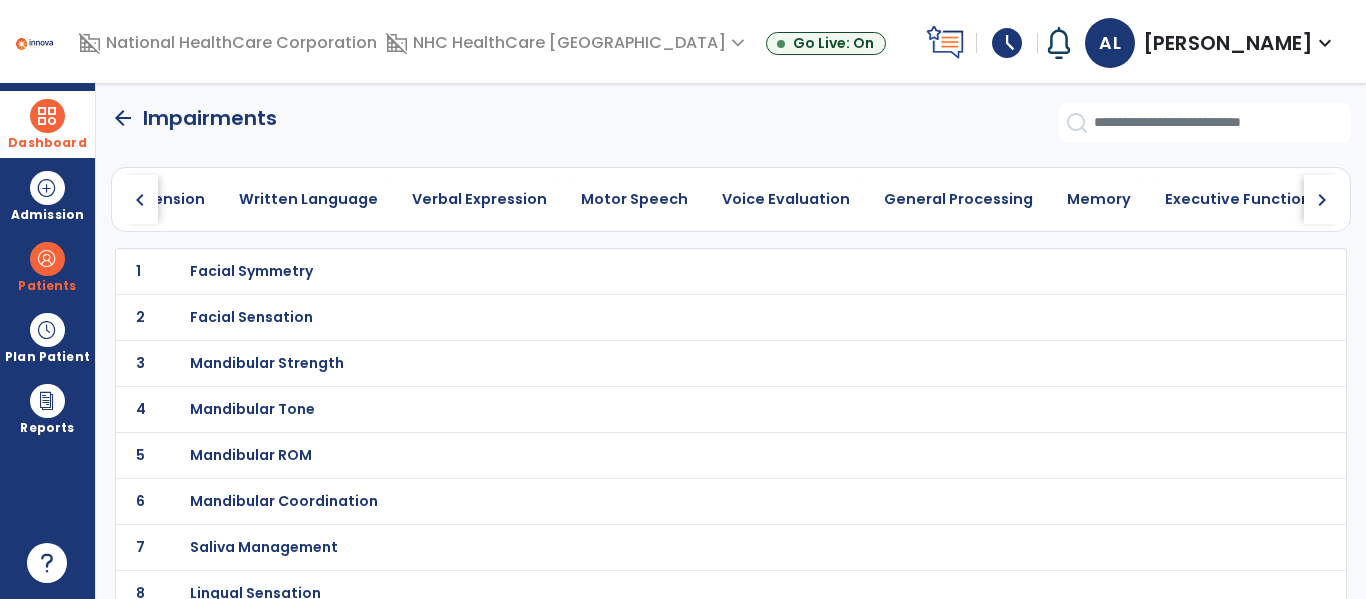 click on "chevron_right" 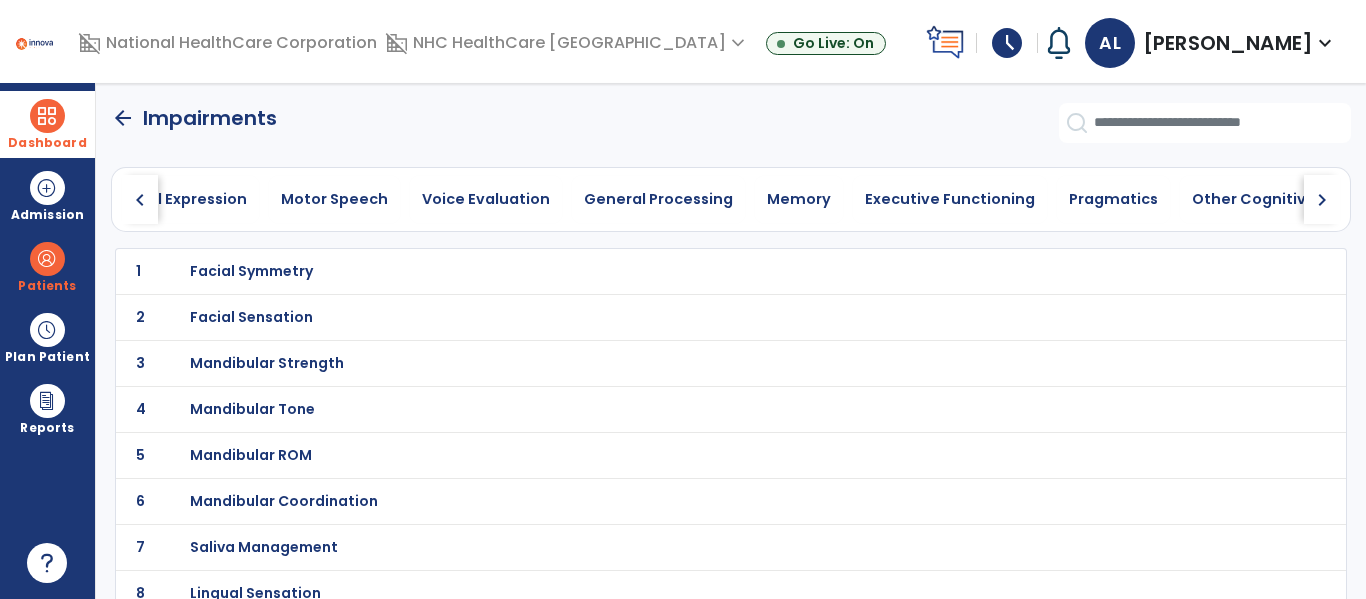 click on "chevron_right" 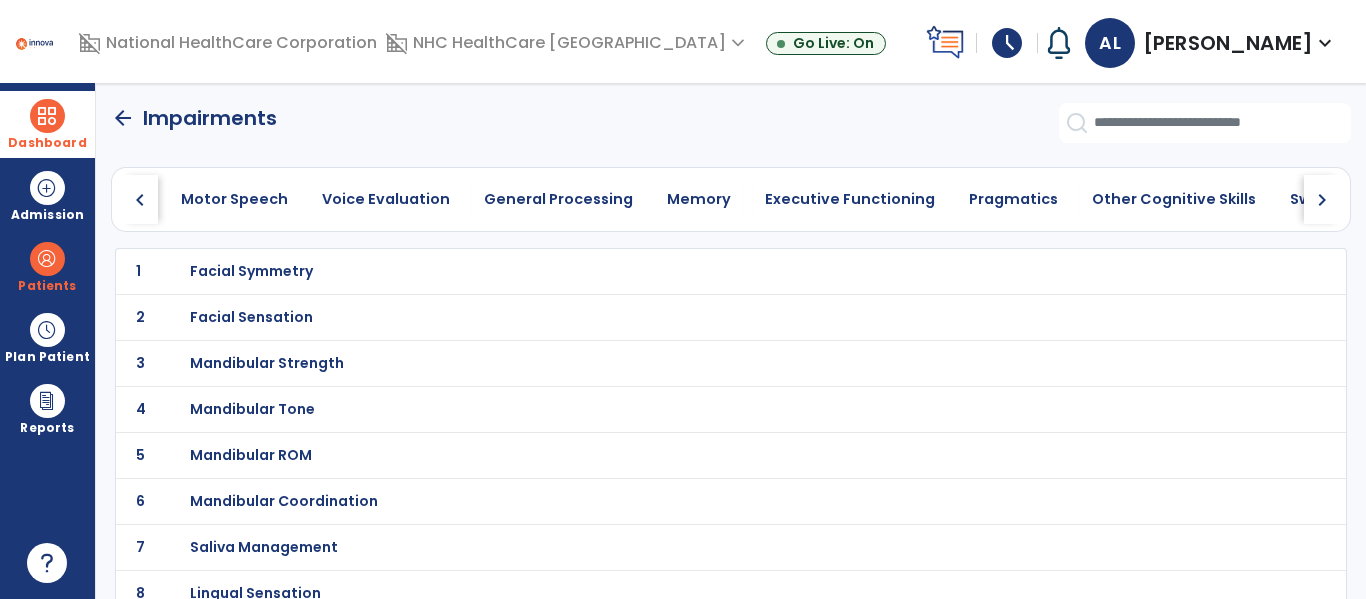 click on "chevron_right" 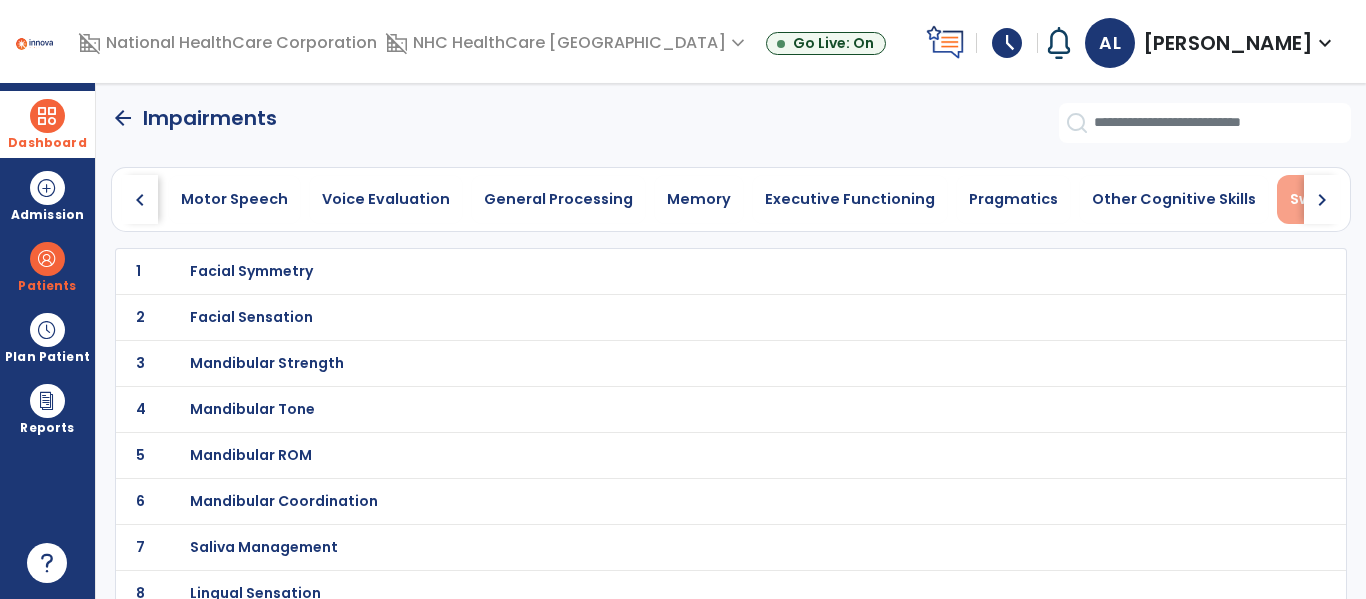 click on "Swallowing" at bounding box center [1332, 199] 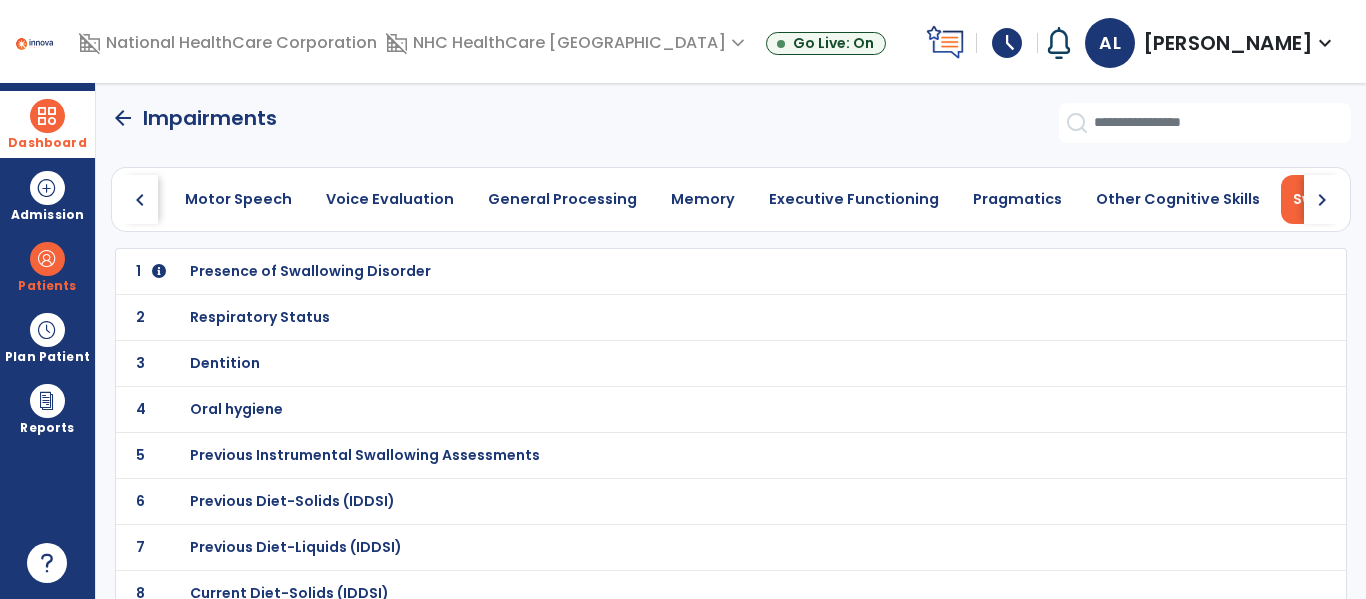 click on "Presence of Swallowing Disorder" at bounding box center [310, 271] 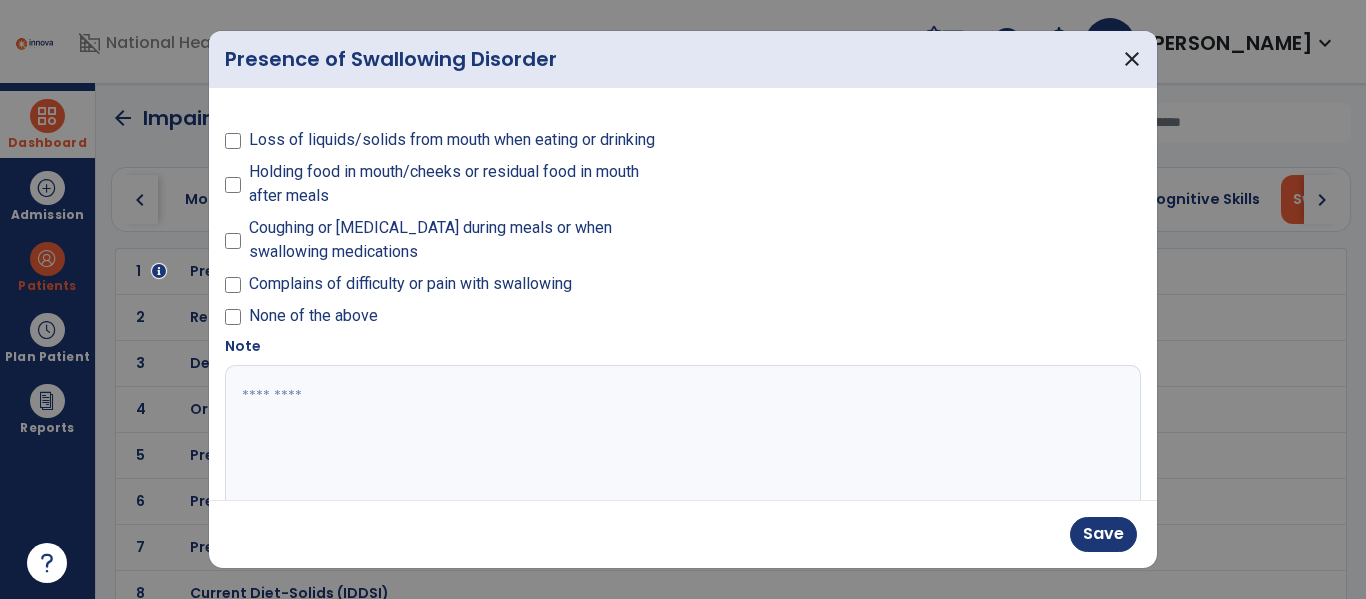 click on "Save" at bounding box center (683, 534) 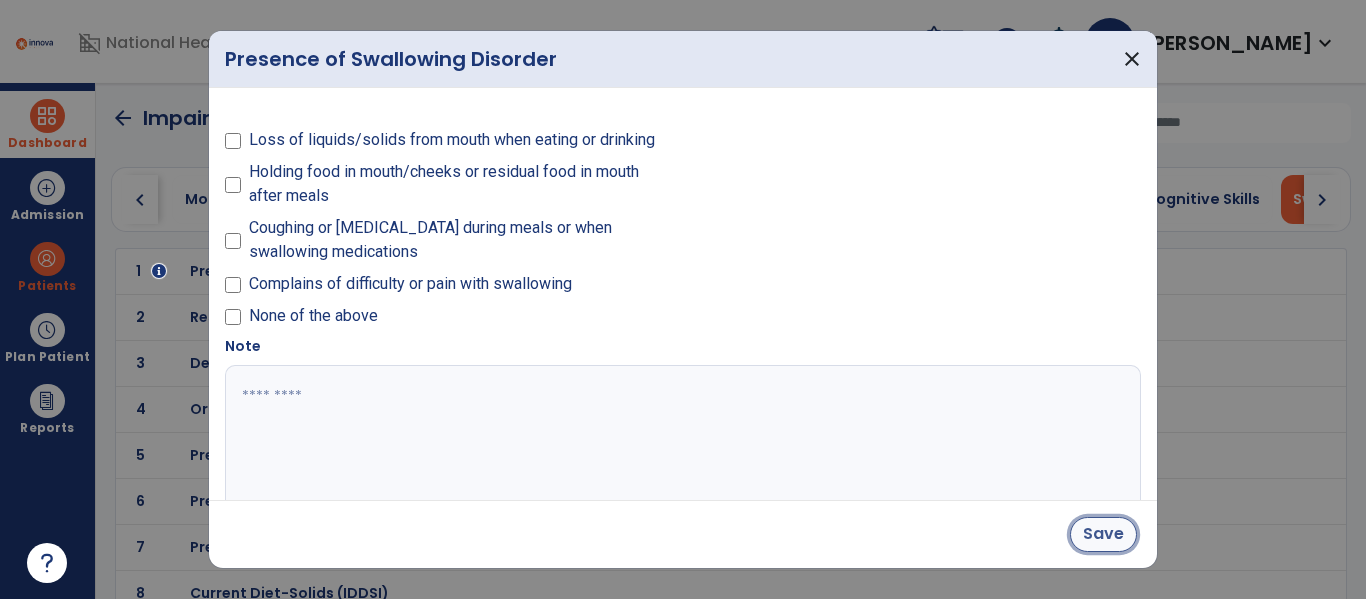 click on "Save" at bounding box center (1103, 534) 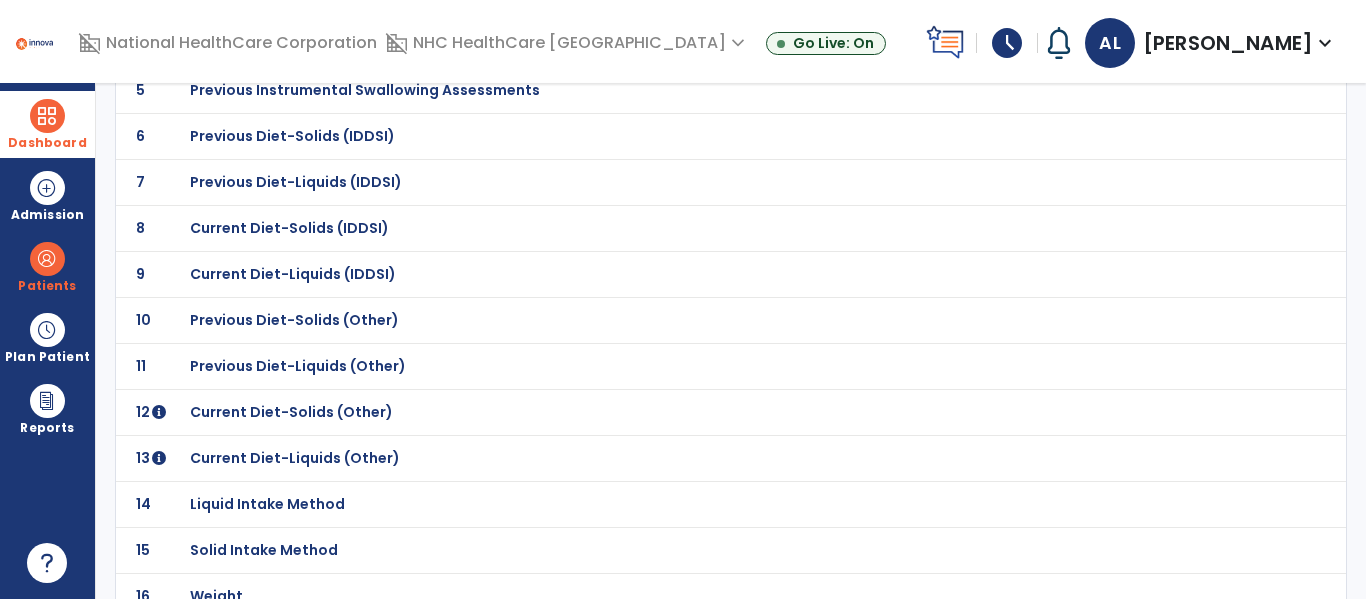 scroll, scrollTop: 367, scrollLeft: 0, axis: vertical 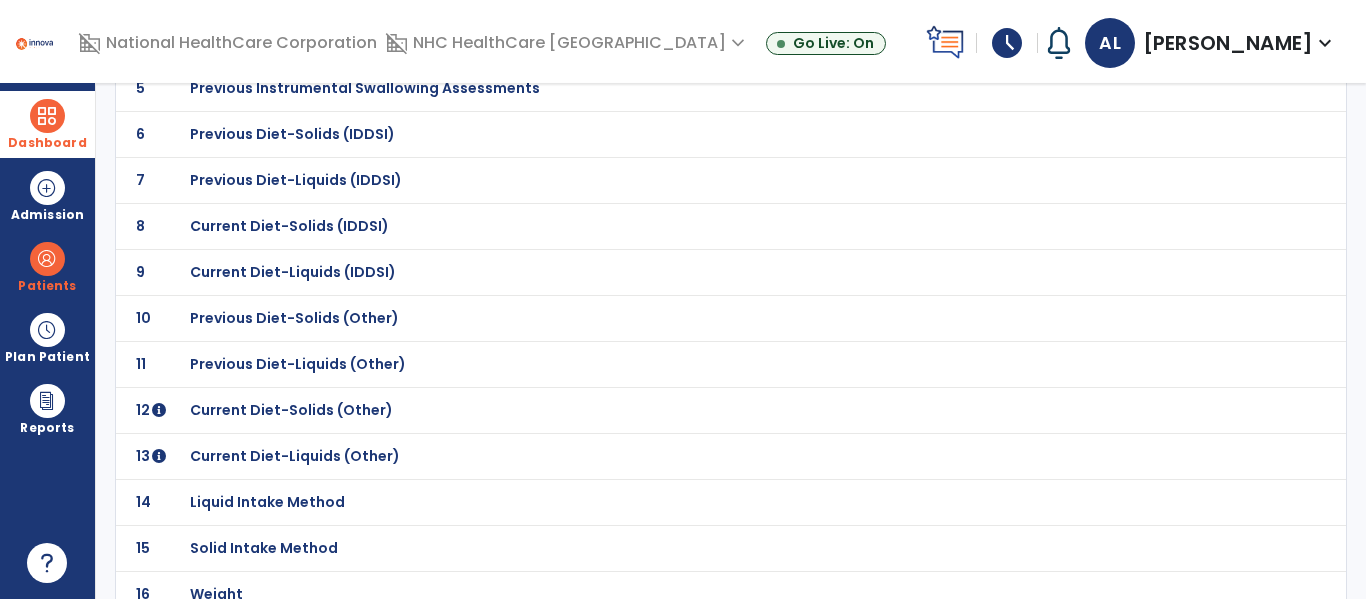 click on "Current Diet-Solids (Other)" at bounding box center [310, -96] 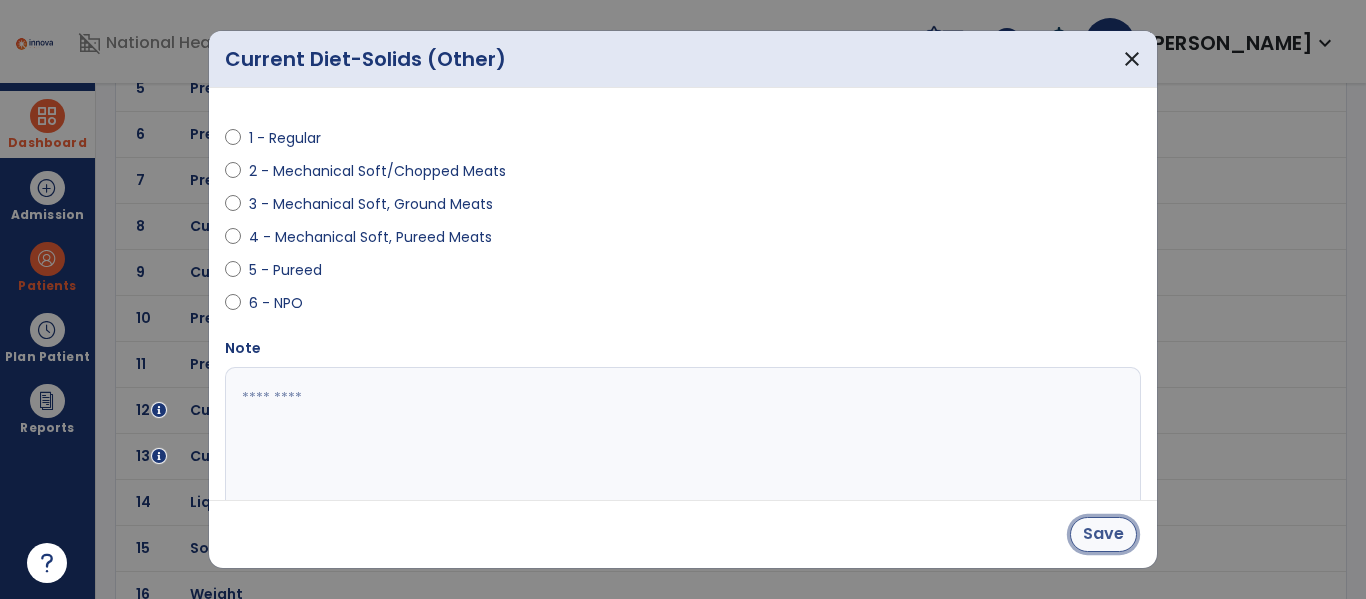 click on "Save" at bounding box center [1103, 534] 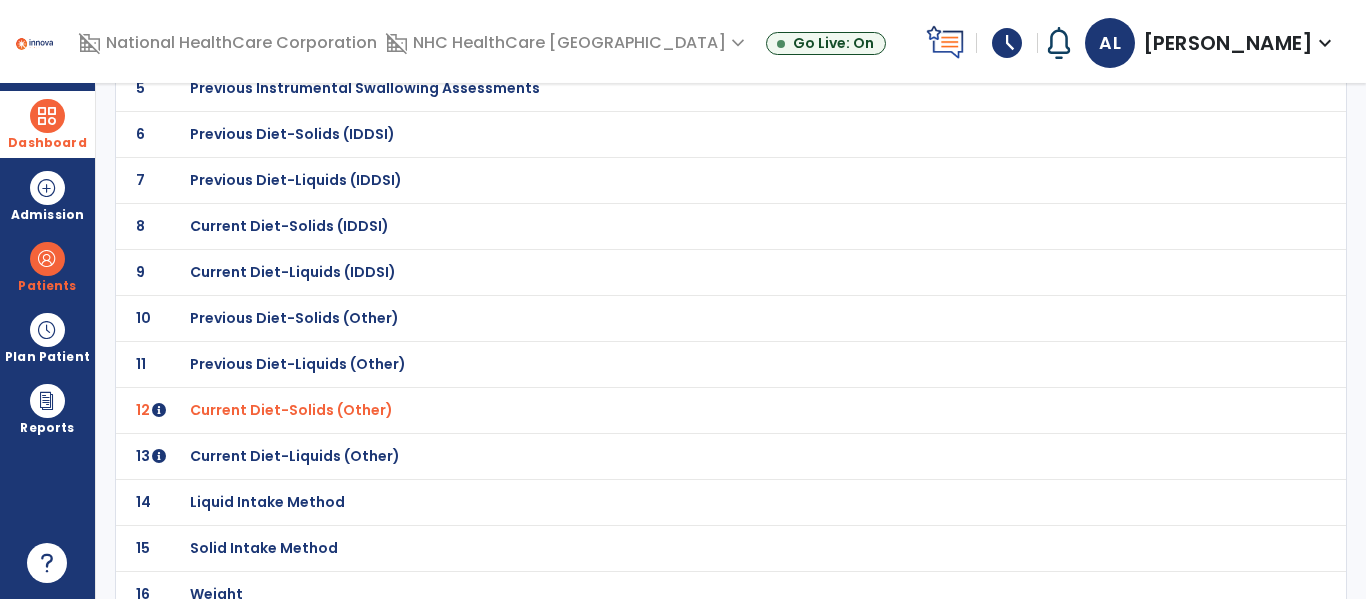 click on "Current Diet-Liquids (Other)" at bounding box center [310, -96] 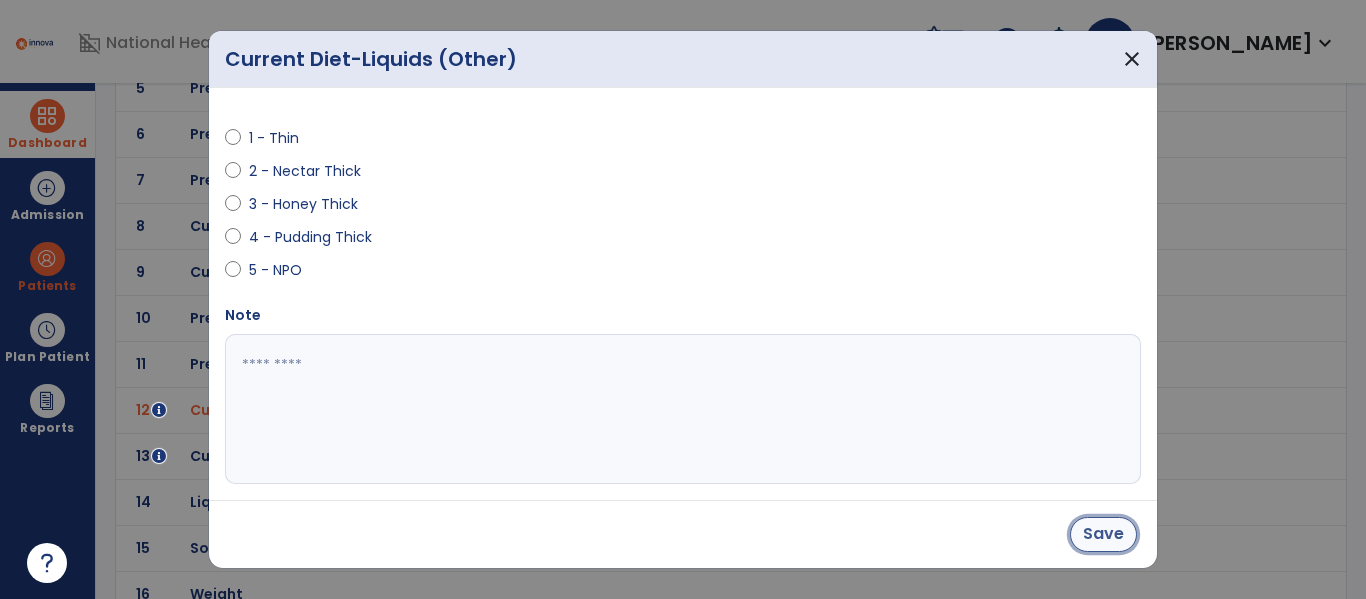 click on "Save" at bounding box center [1103, 534] 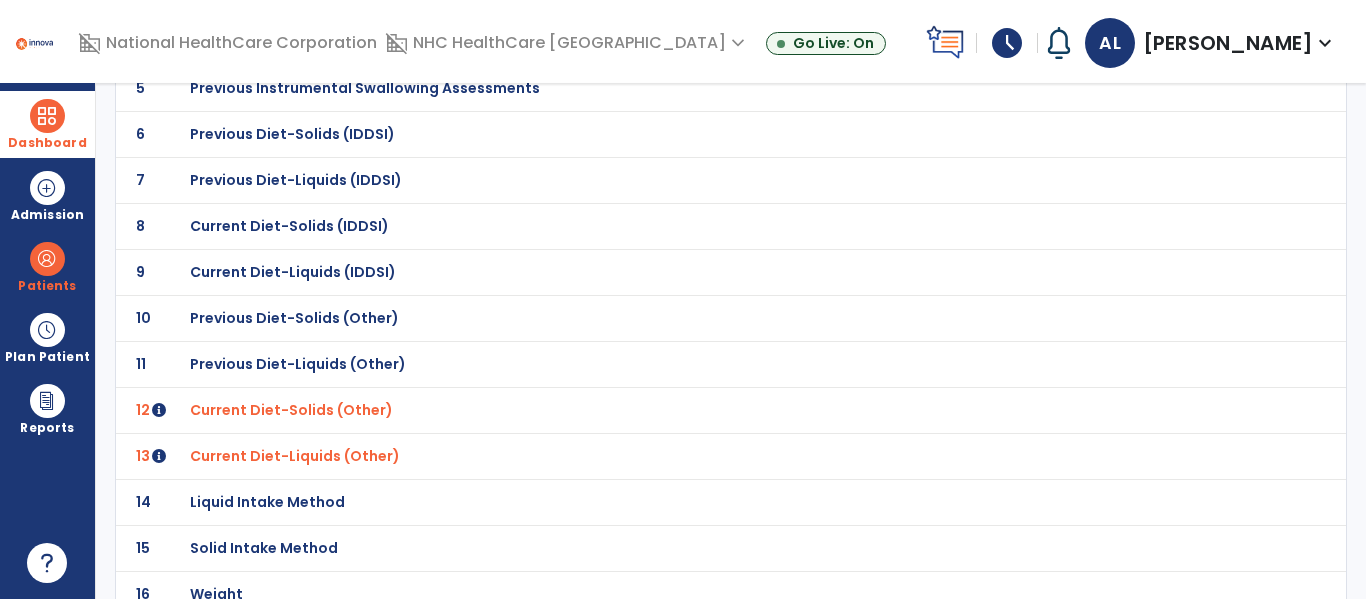 scroll, scrollTop: 570, scrollLeft: 0, axis: vertical 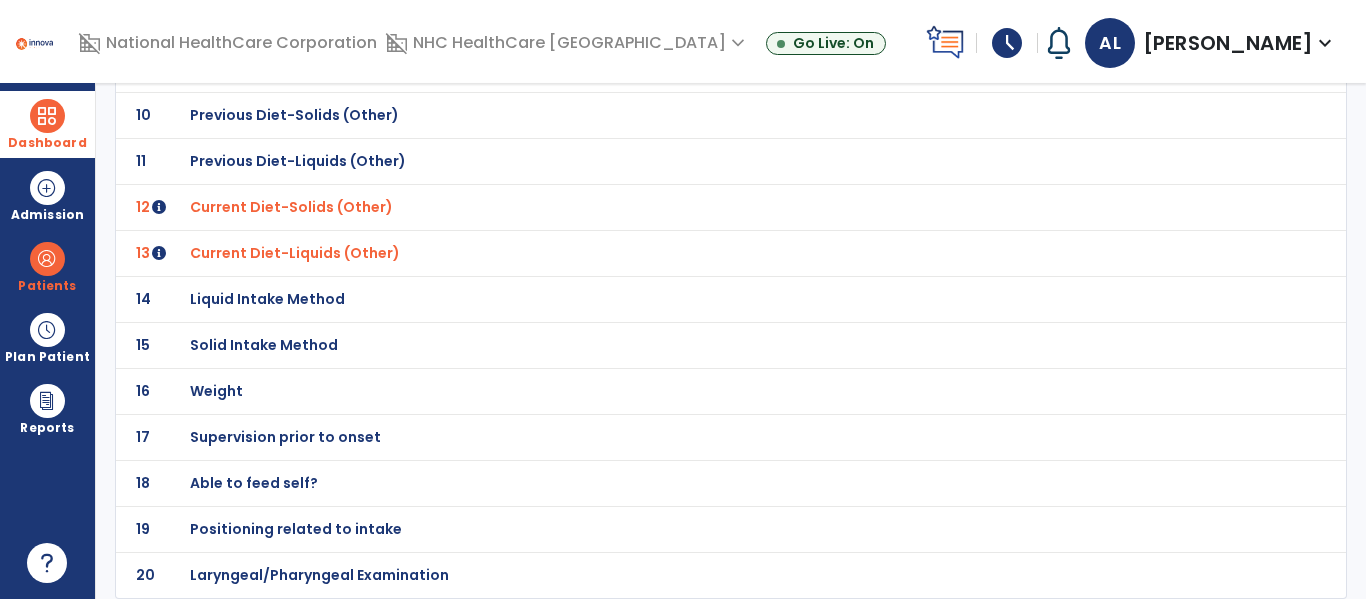 click on "Laryngeal/Pharyngeal Examination" at bounding box center (310, -299) 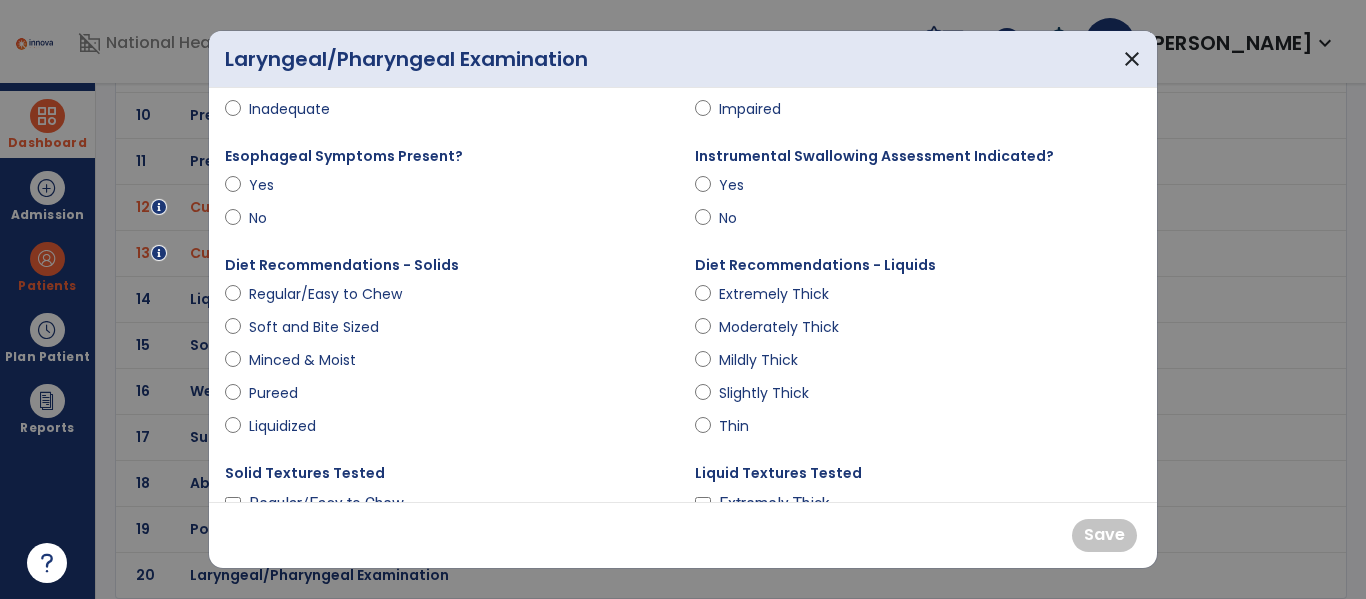 scroll, scrollTop: 236, scrollLeft: 0, axis: vertical 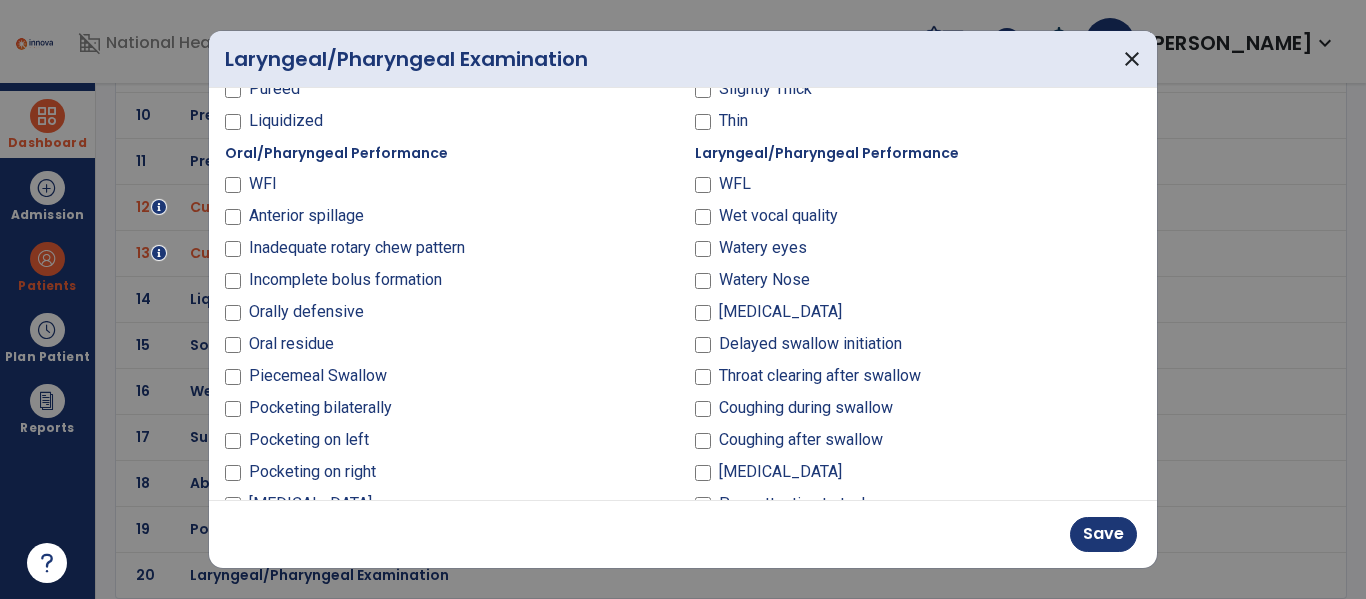 click on "Oral/Pharyngeal Performance     WFl      Anterior spillage      Inadequate rotary chew pattern      Incomplete bolus formation      Orally defensive      Oral residue      Piecemeal Swallow      Pocketing bilaterally      Pocketing on left      Pocketing on right      [MEDICAL_DATA]      Suspected premature spillage      Decreased activity tolerance to complete meal" at bounding box center (448, 364) 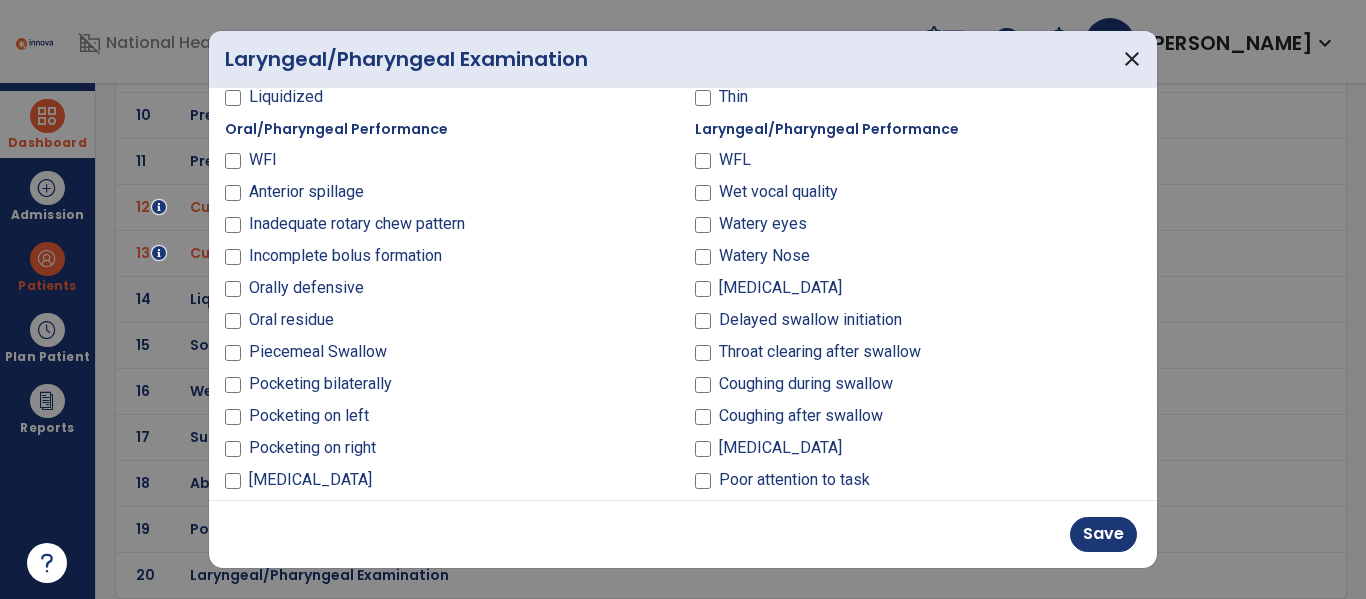scroll, scrollTop: 712, scrollLeft: 0, axis: vertical 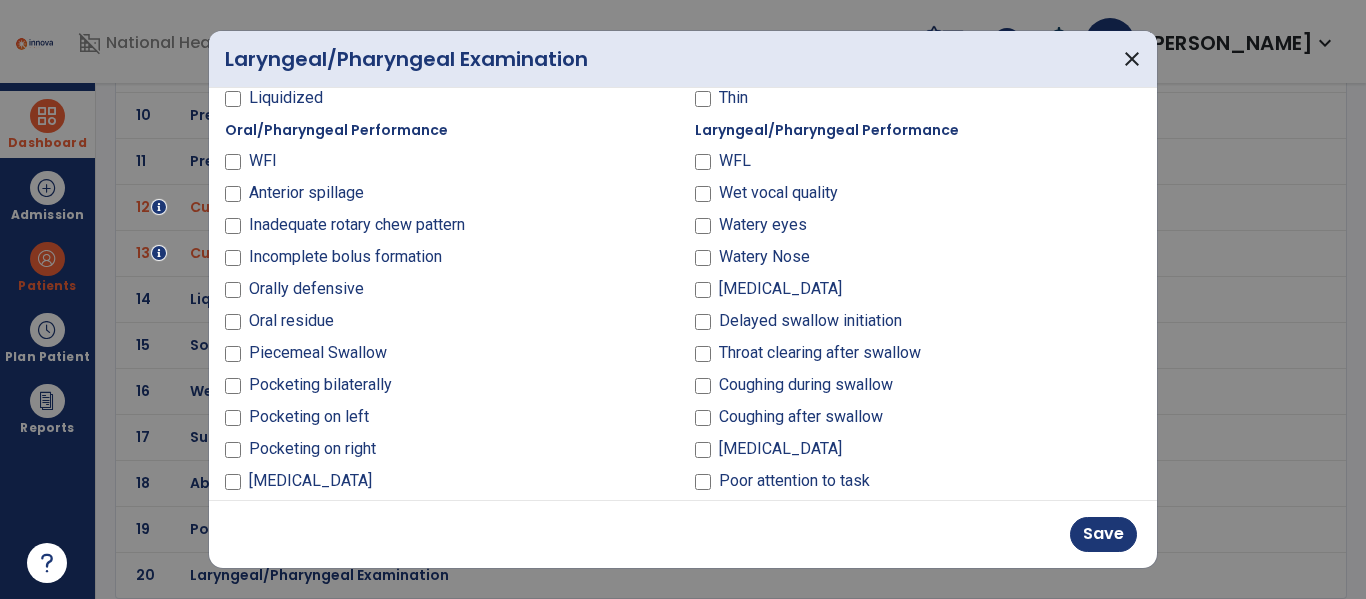 click on "Throat clearing after swallow" at bounding box center (918, 357) 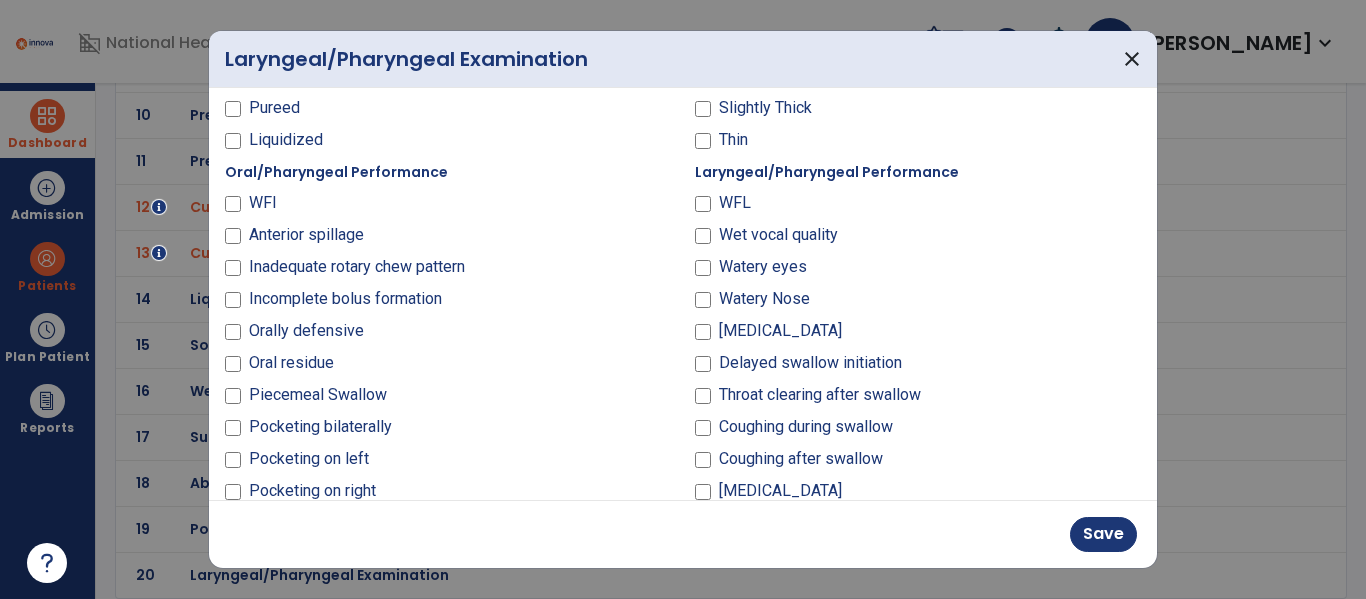 scroll, scrollTop: 668, scrollLeft: 0, axis: vertical 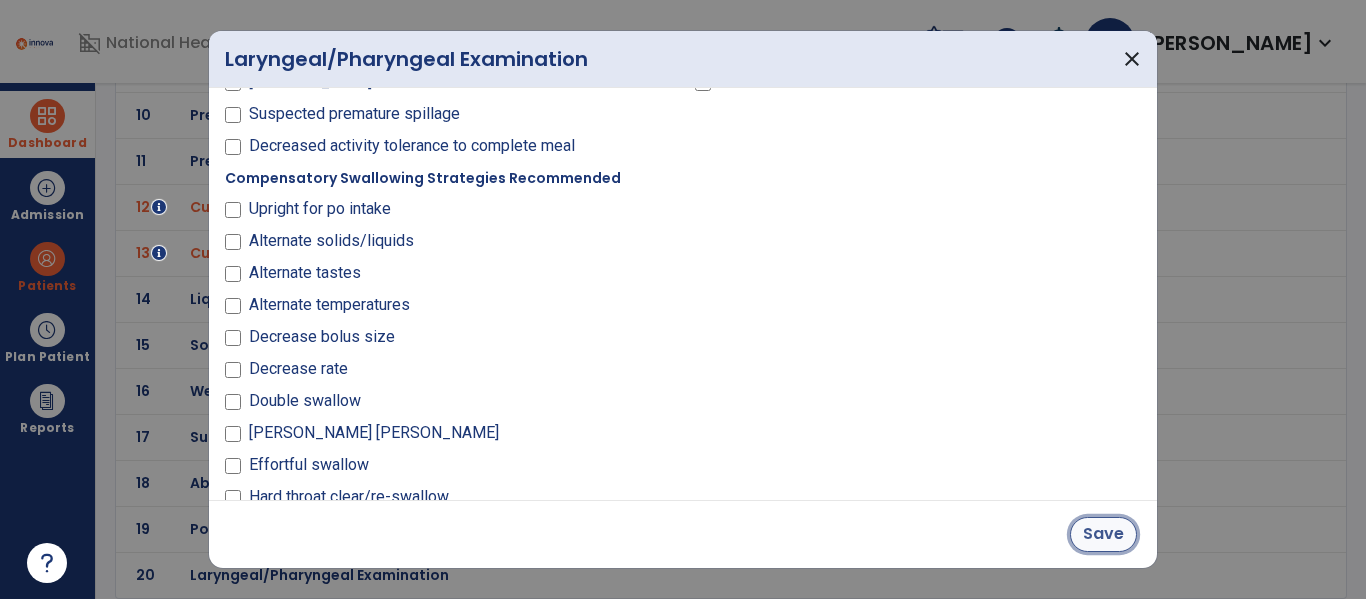click on "Save" at bounding box center [1103, 534] 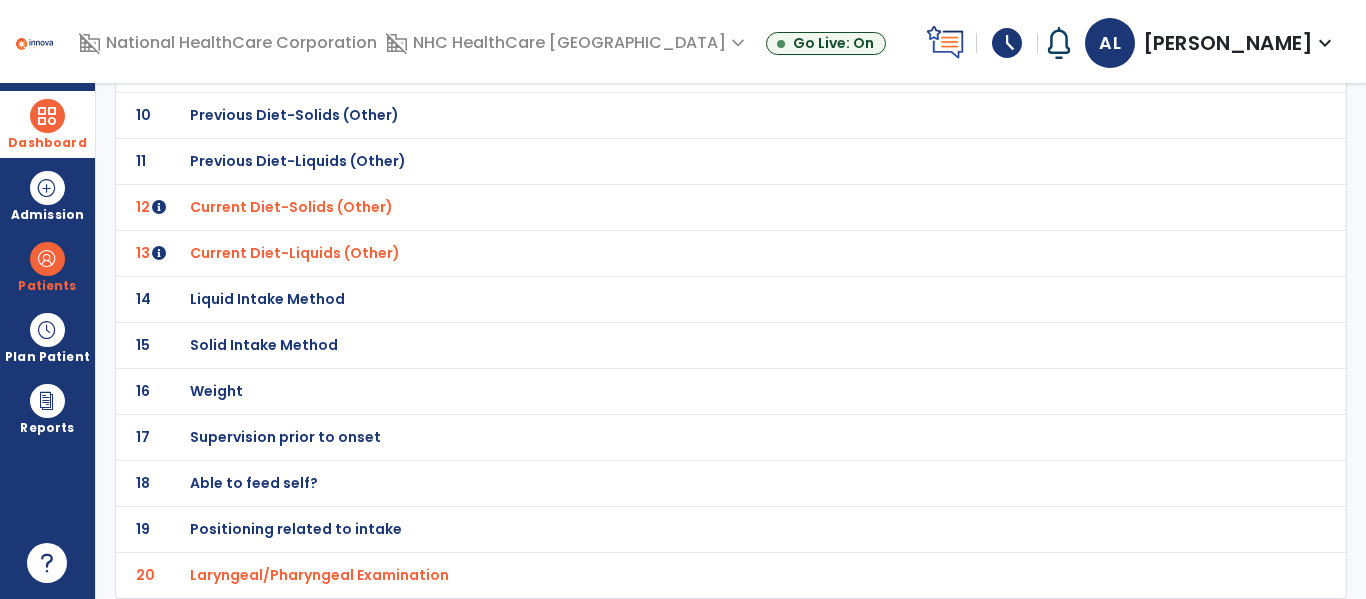 scroll, scrollTop: 0, scrollLeft: 0, axis: both 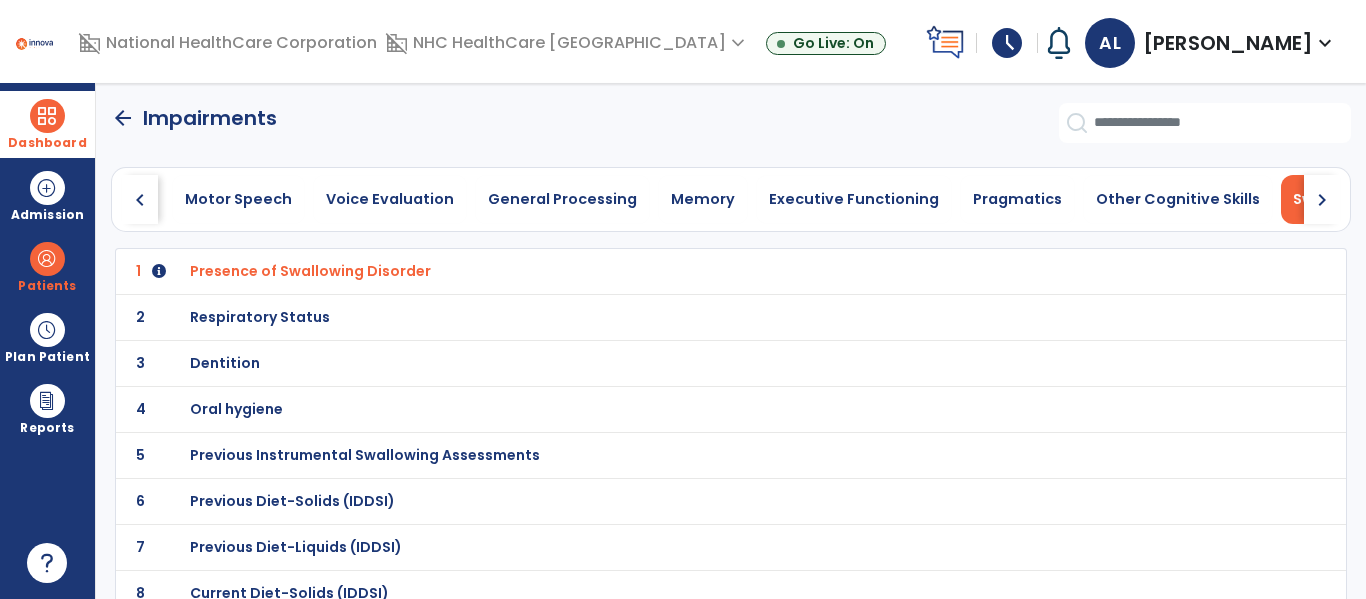 click on "arrow_back   Impairments" 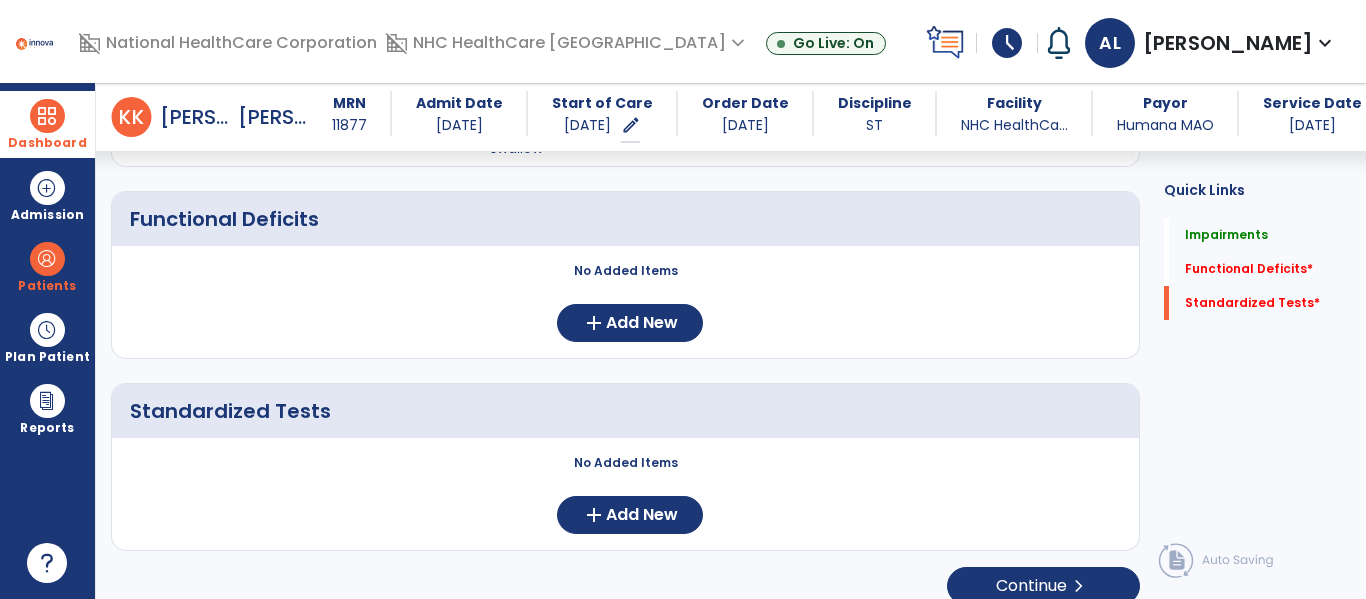 scroll, scrollTop: 1281, scrollLeft: 0, axis: vertical 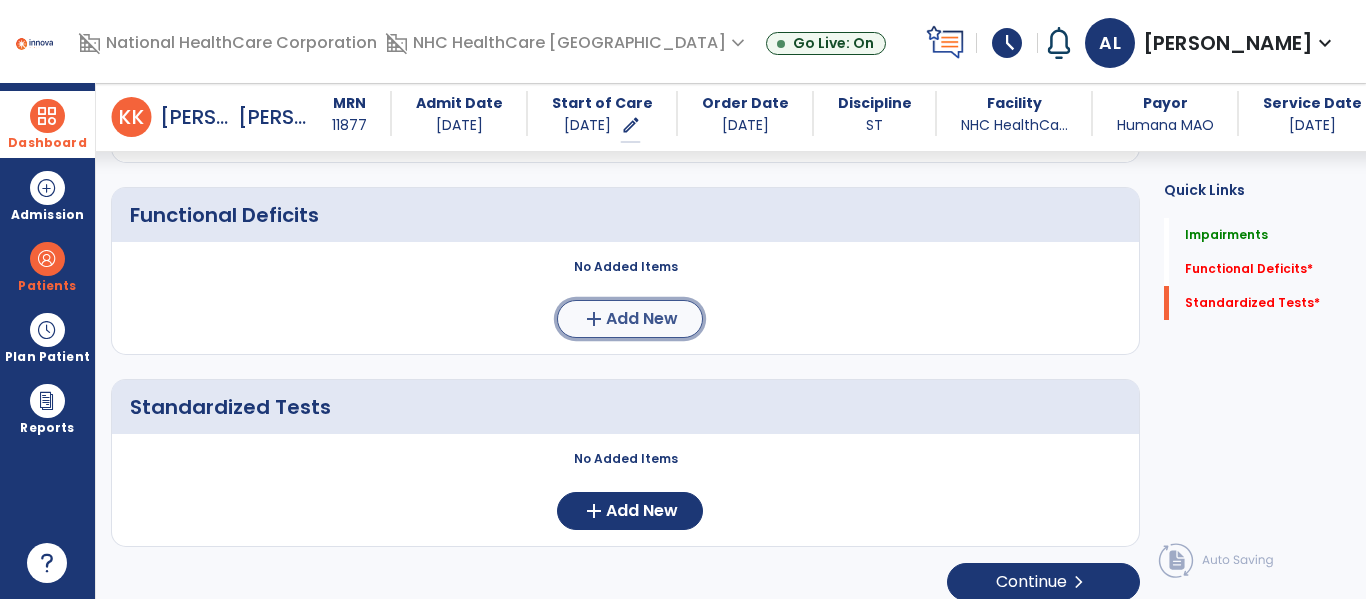 click on "add  Add New" 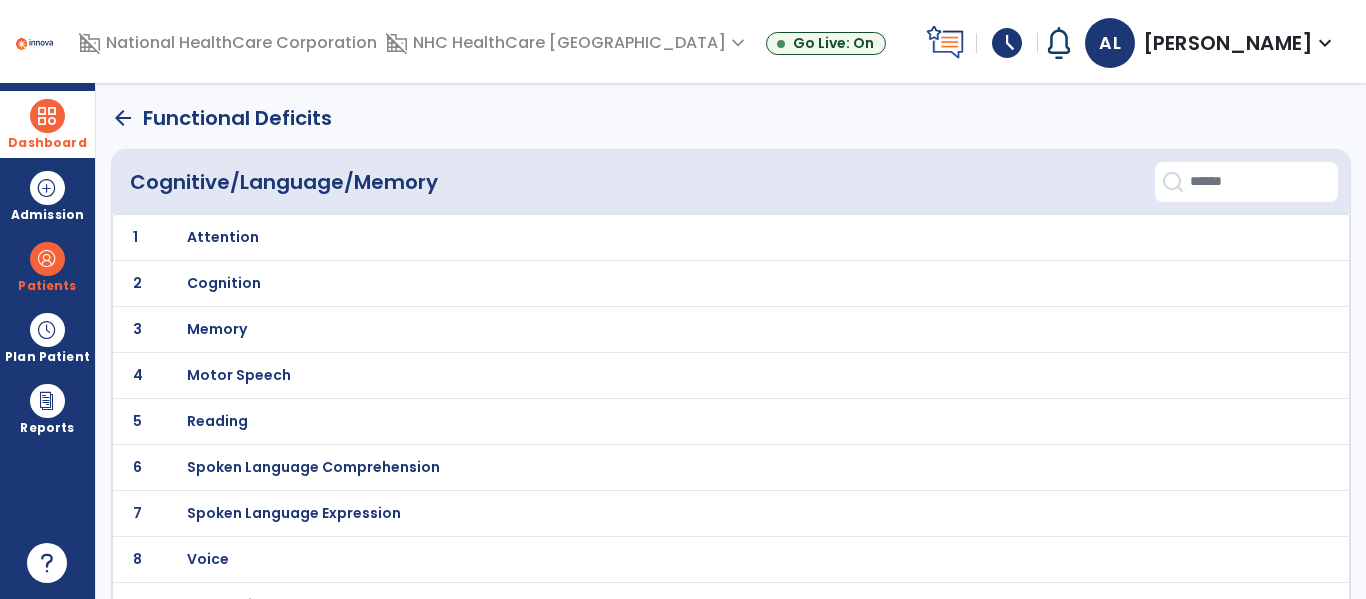 scroll, scrollTop: 31, scrollLeft: 0, axis: vertical 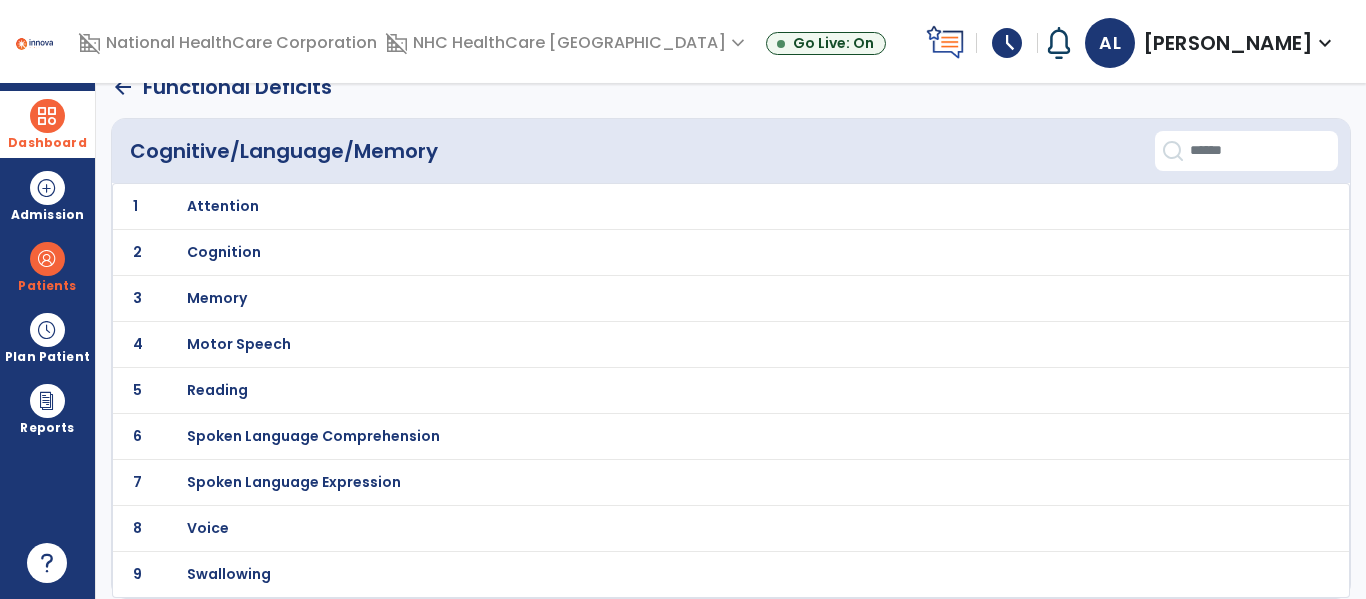 click on "Swallowing" at bounding box center (223, 206) 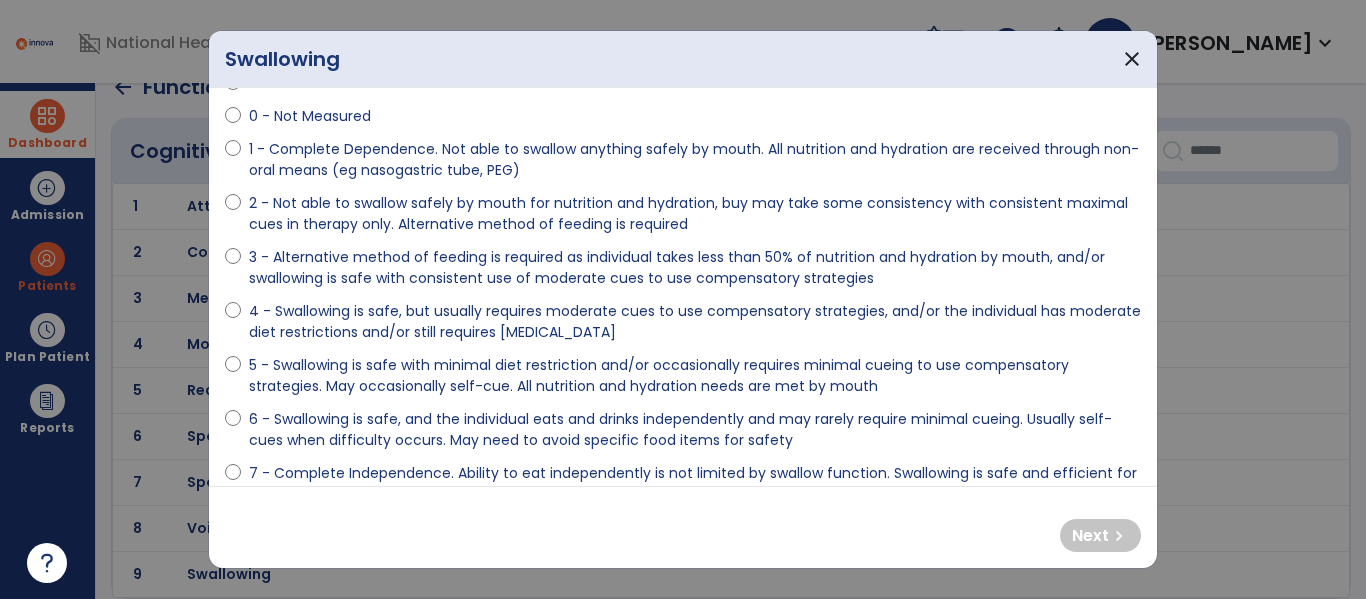 scroll, scrollTop: 94, scrollLeft: 0, axis: vertical 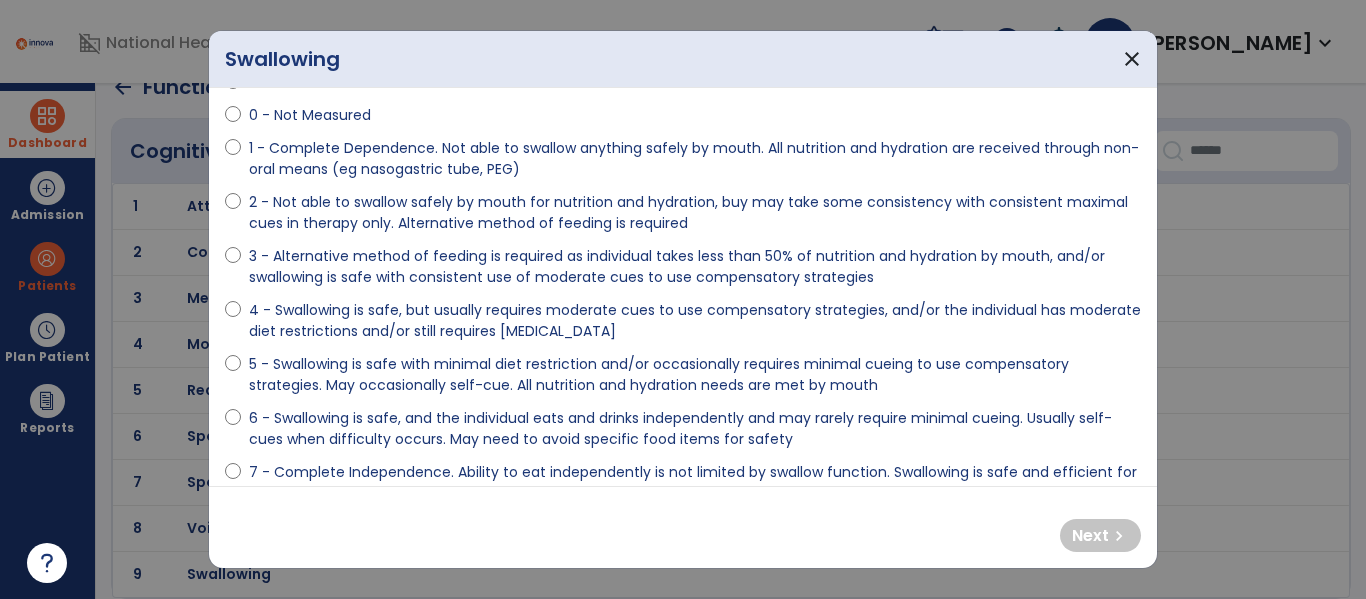 click at bounding box center (233, 379) 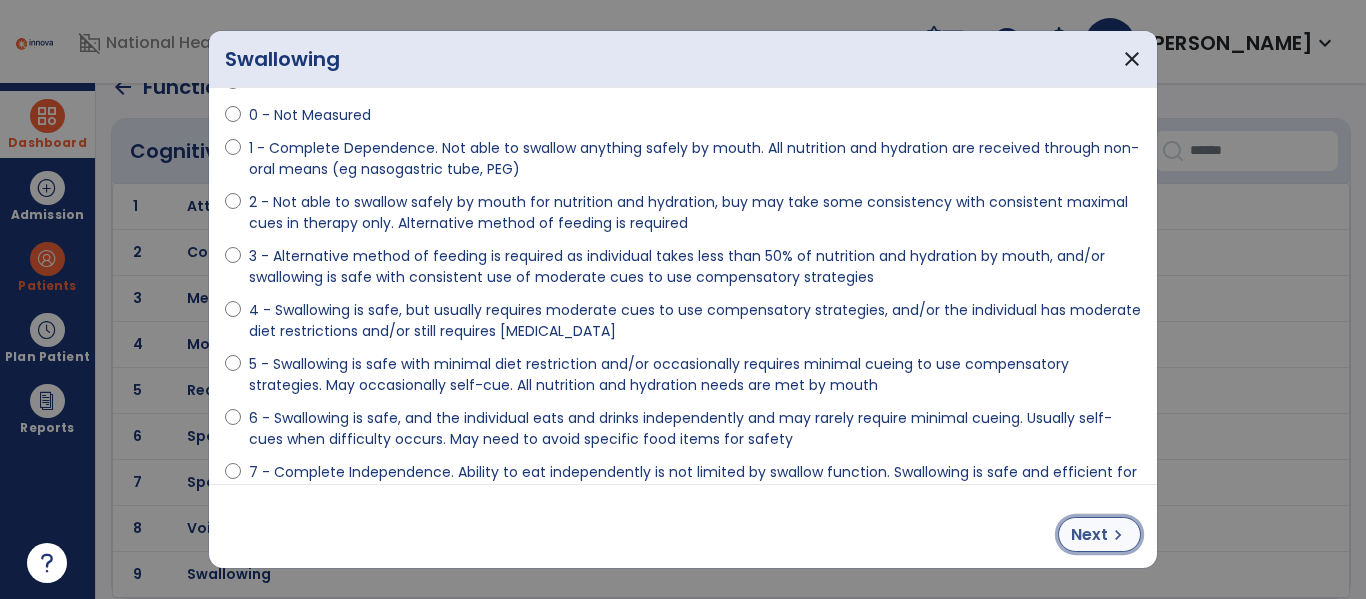 click on "Next" at bounding box center (1089, 535) 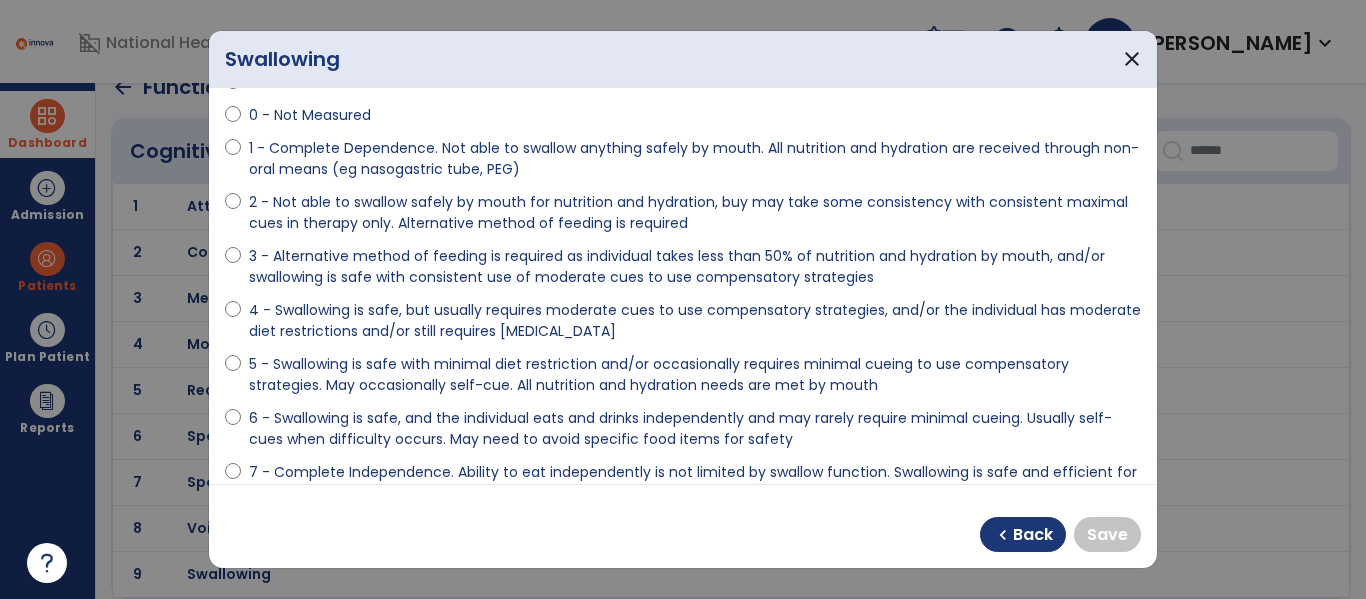 scroll, scrollTop: 175, scrollLeft: 0, axis: vertical 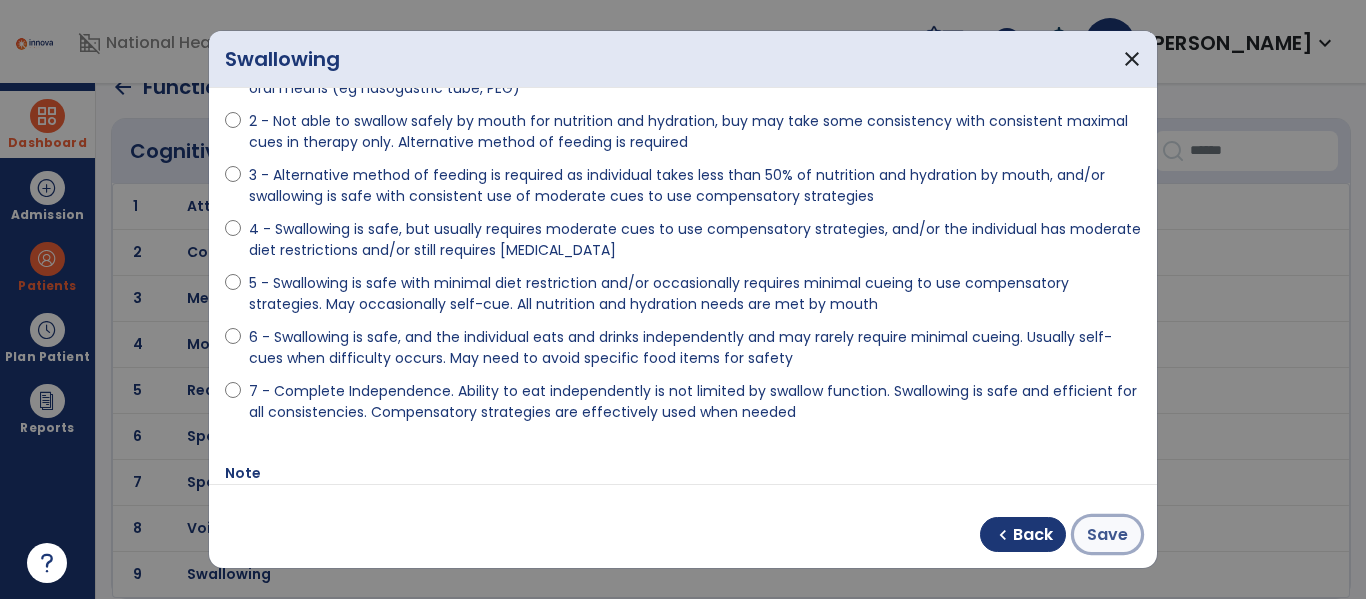 click on "Save" at bounding box center (1107, 535) 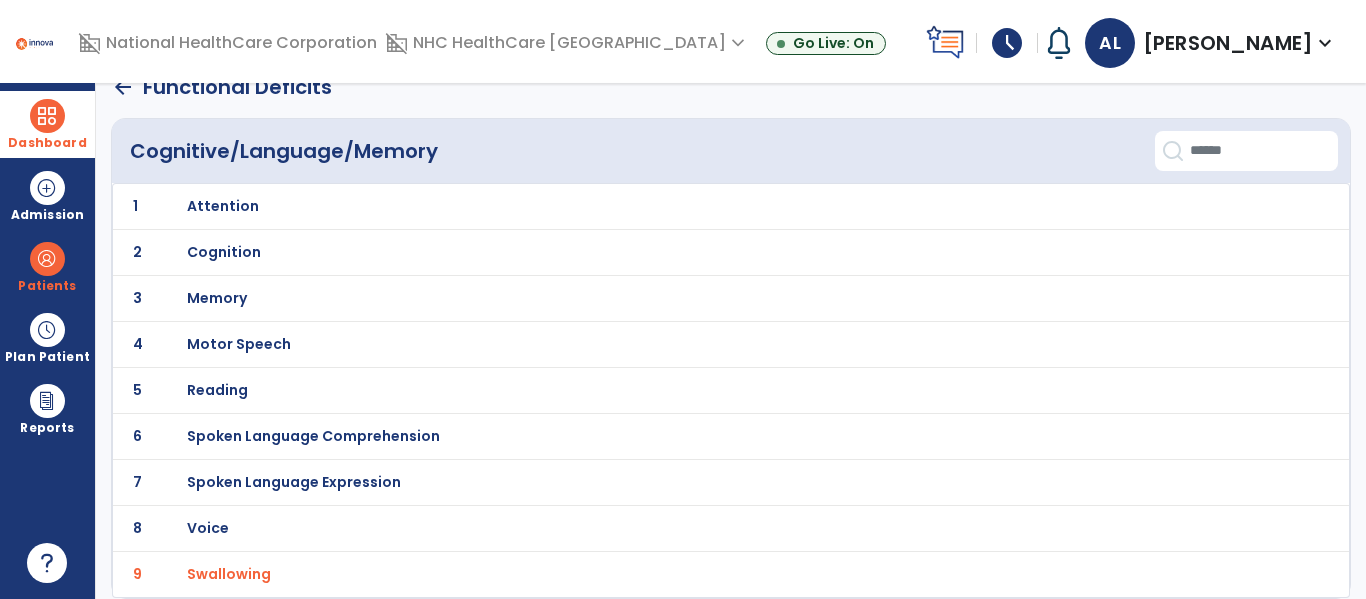 scroll, scrollTop: 0, scrollLeft: 0, axis: both 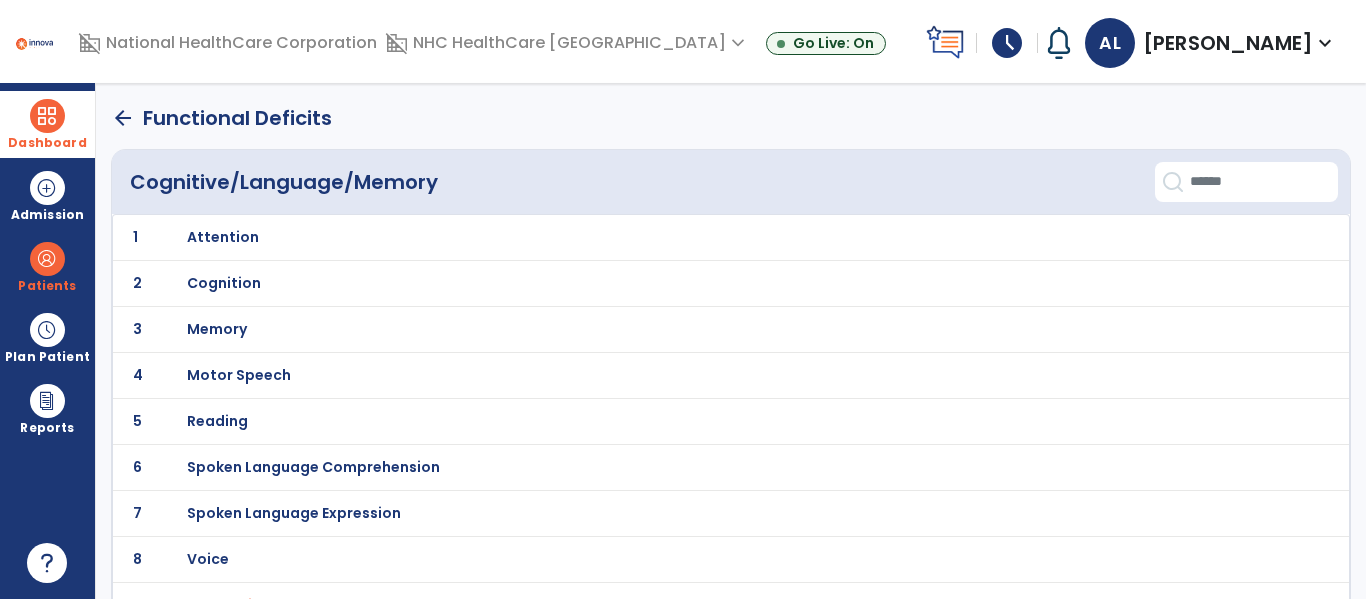 click on "arrow_back" 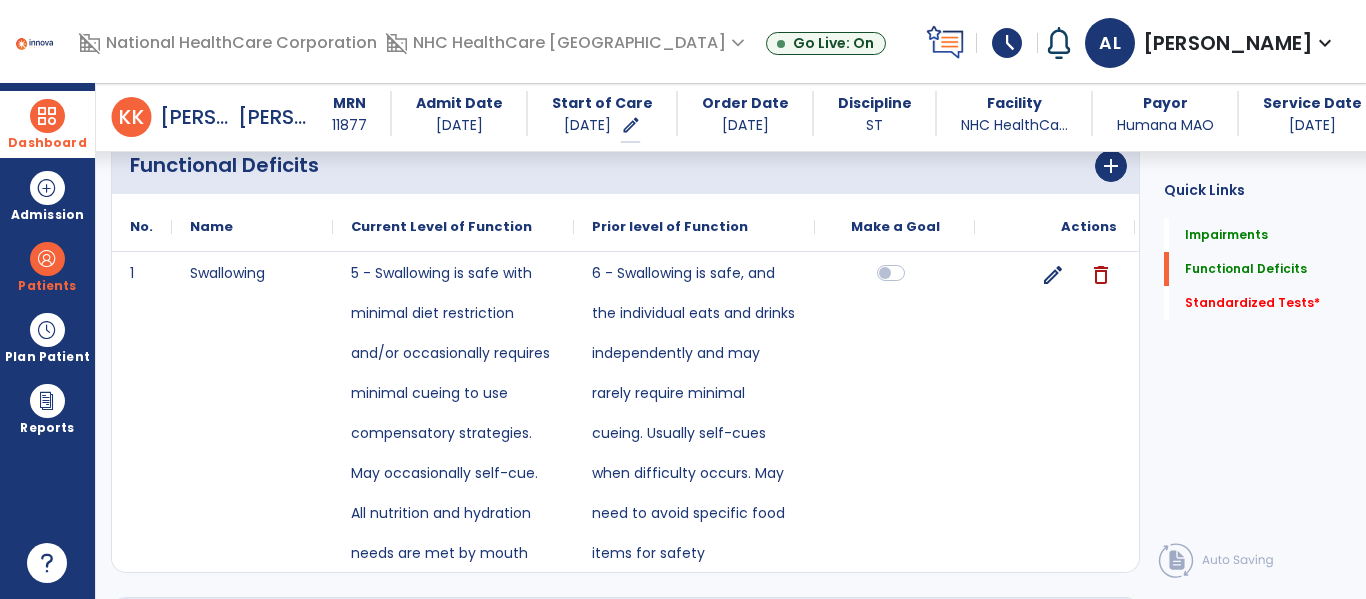 scroll, scrollTop: 1567, scrollLeft: 0, axis: vertical 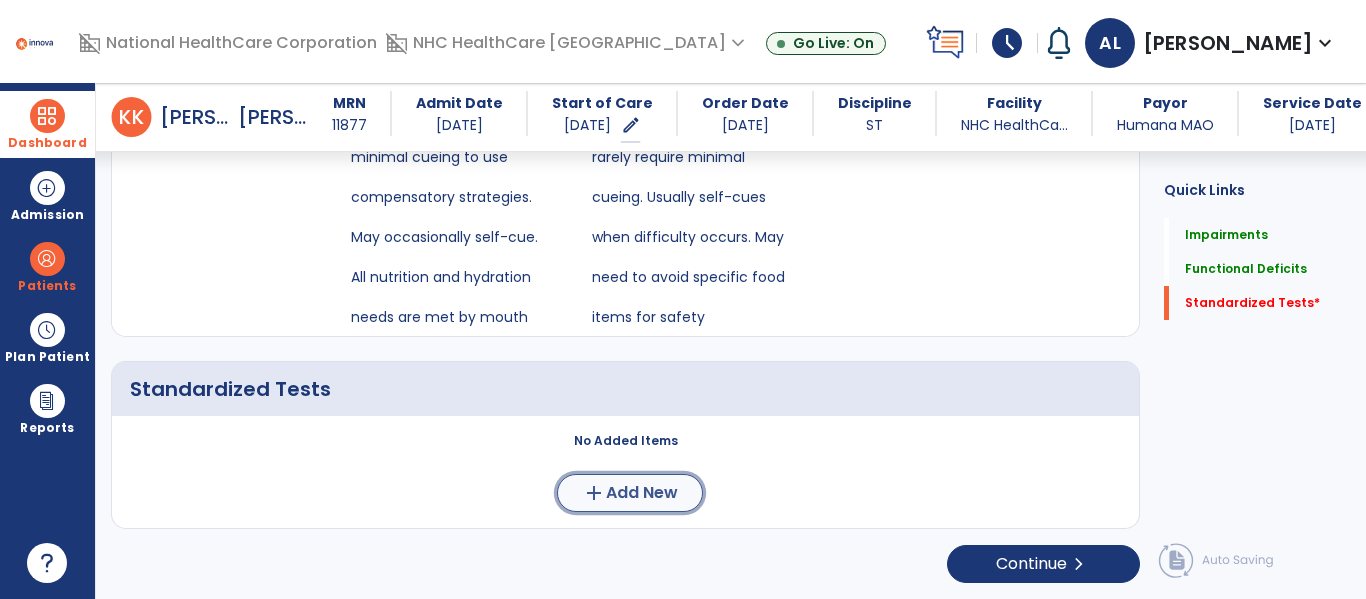 click on "Add New" 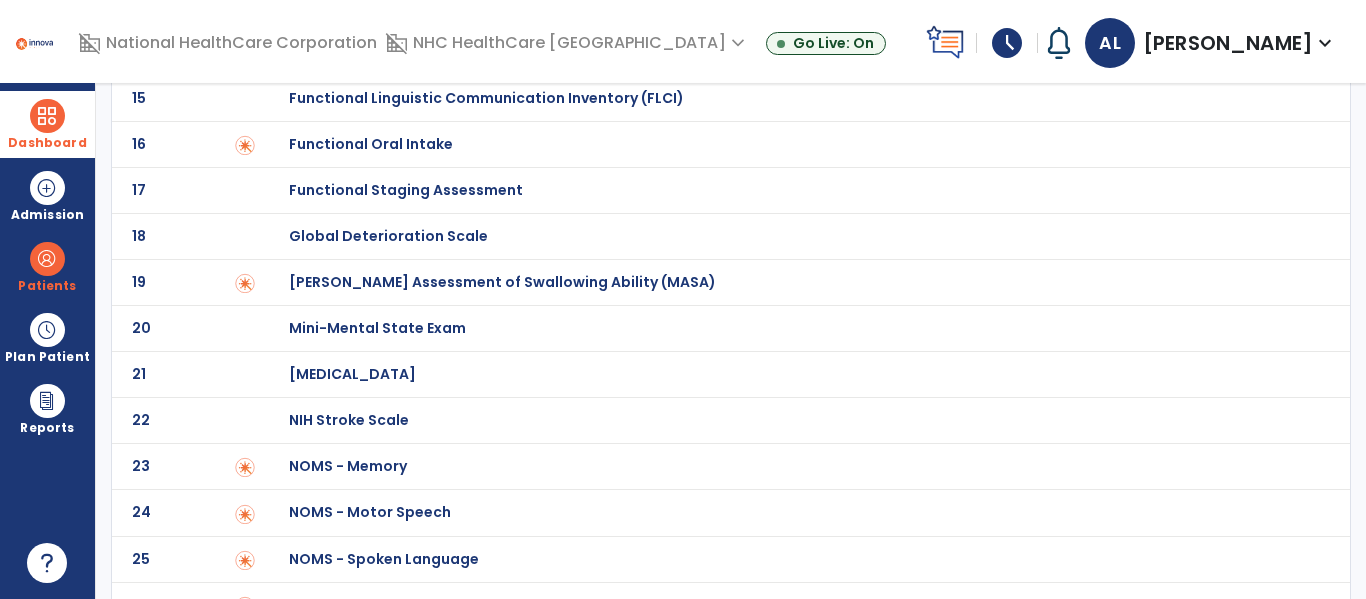 scroll, scrollTop: 1098, scrollLeft: 0, axis: vertical 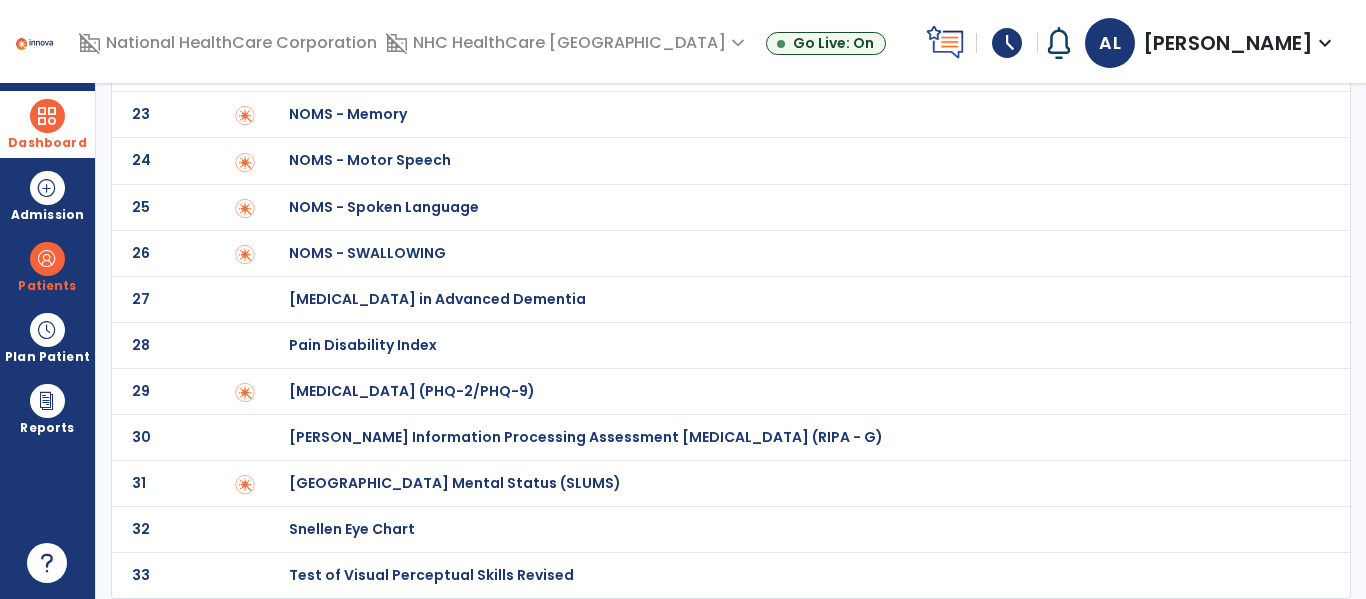 click on "NOMS - SWALLOWING" at bounding box center [410, -898] 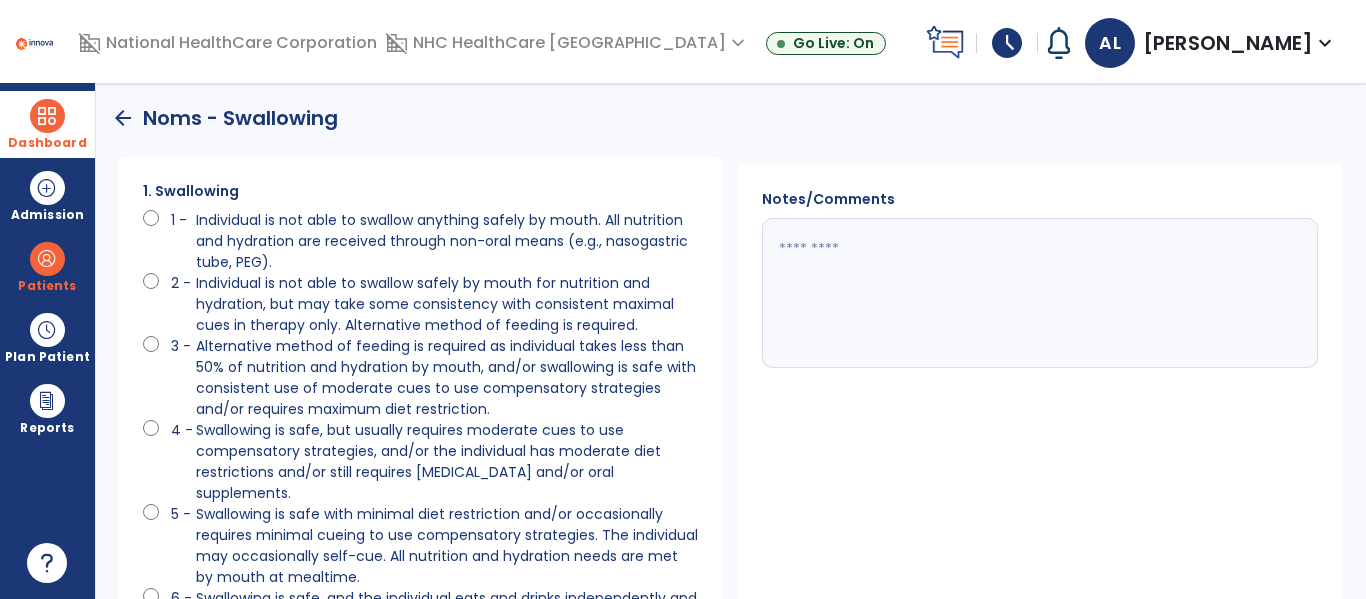 scroll, scrollTop: 109, scrollLeft: 0, axis: vertical 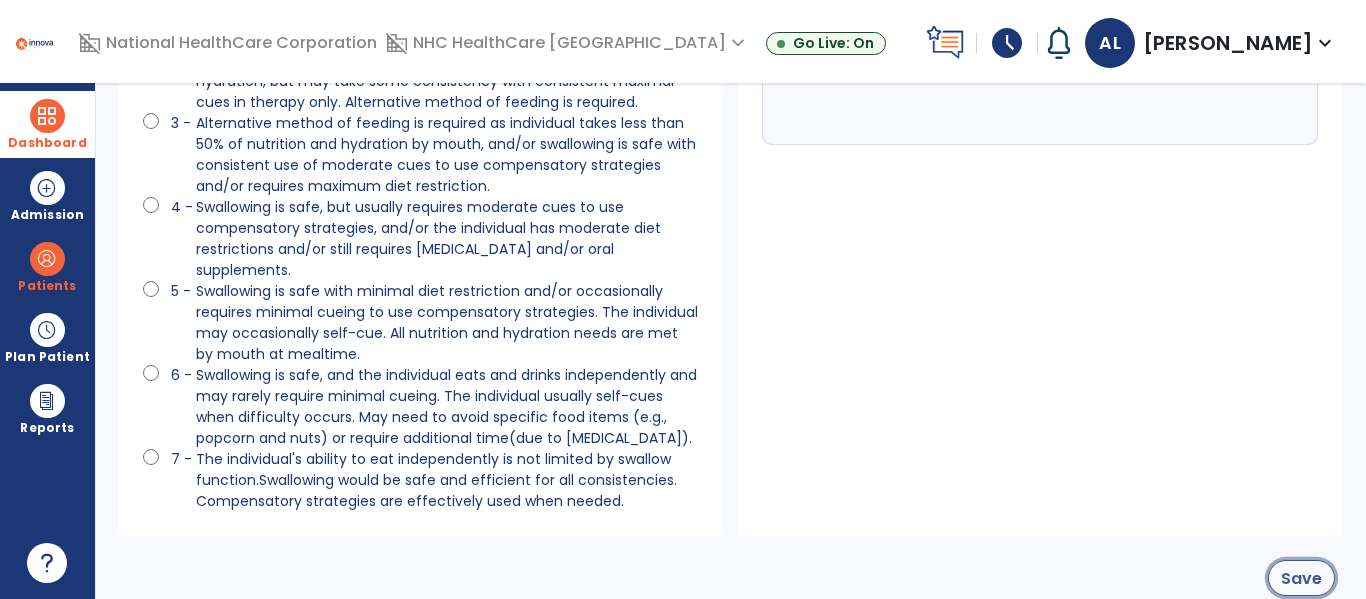 click on "Save" 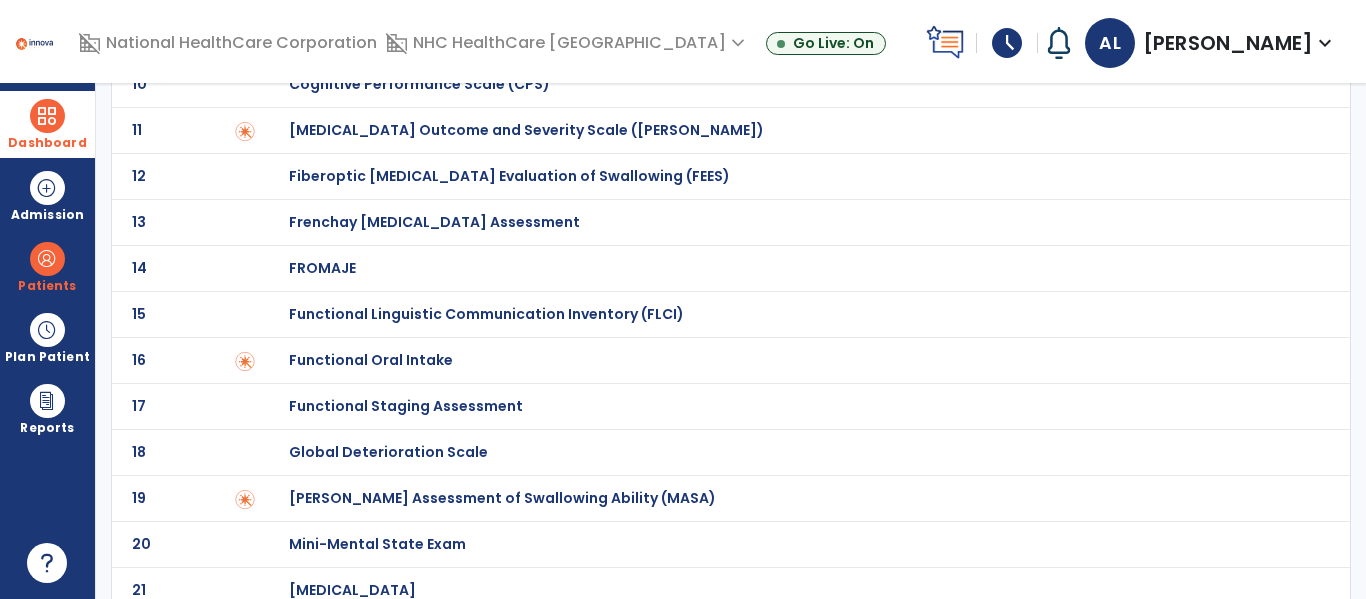 scroll, scrollTop: 460, scrollLeft: 0, axis: vertical 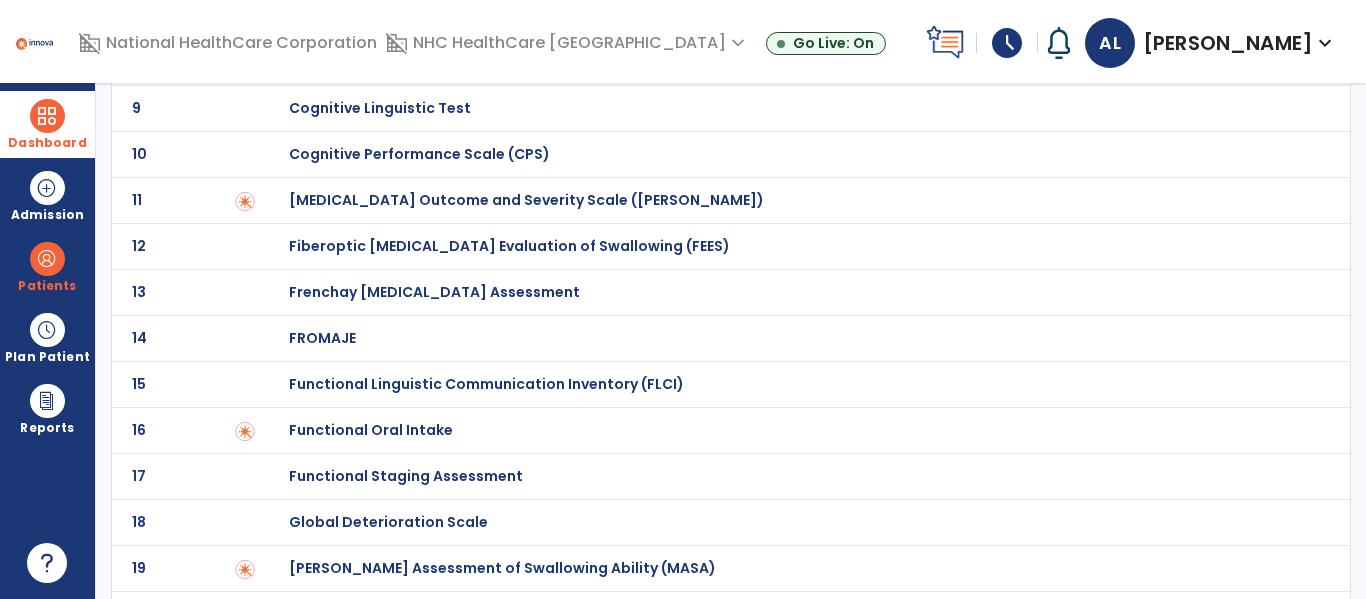 click on "[MEDICAL_DATA] Outcome and Severity Scale ([PERSON_NAME])" at bounding box center [410, -260] 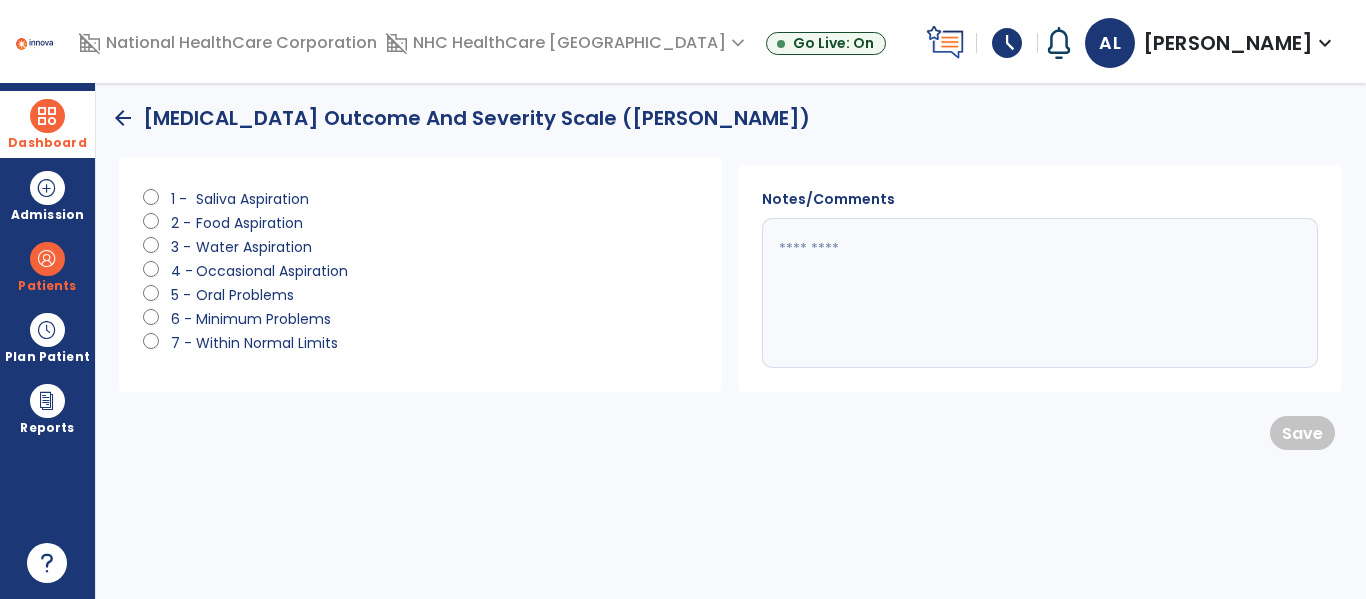 scroll, scrollTop: 0, scrollLeft: 0, axis: both 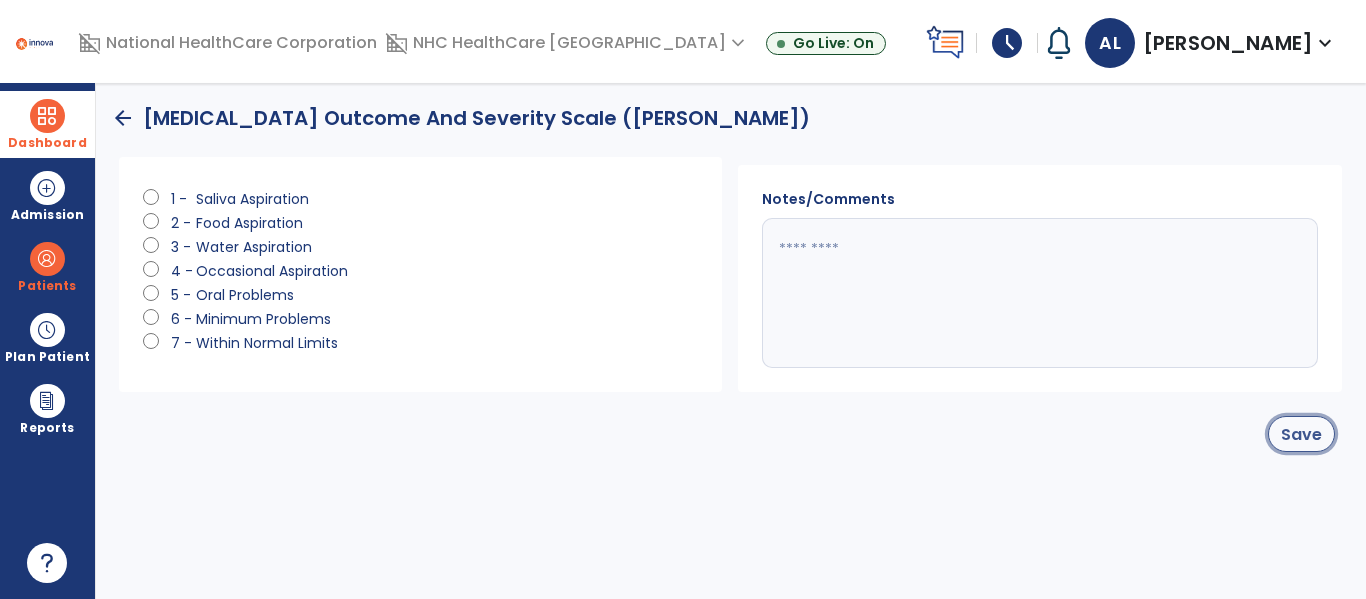 click on "Save" 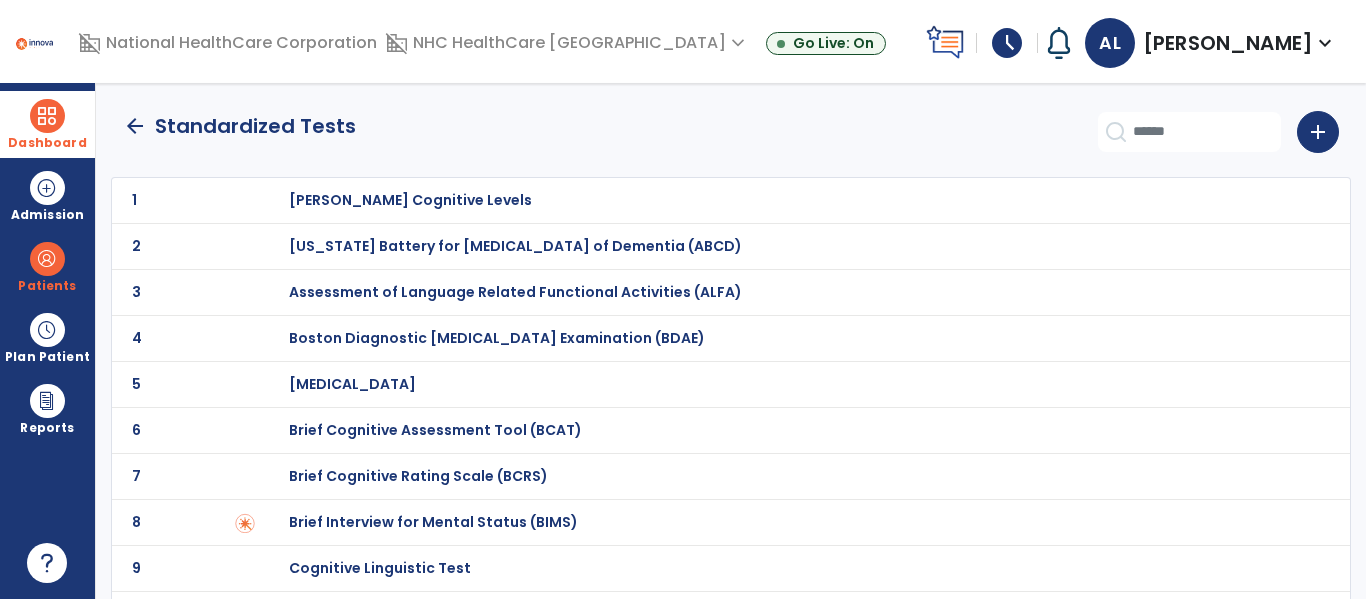 click on "arrow_back" 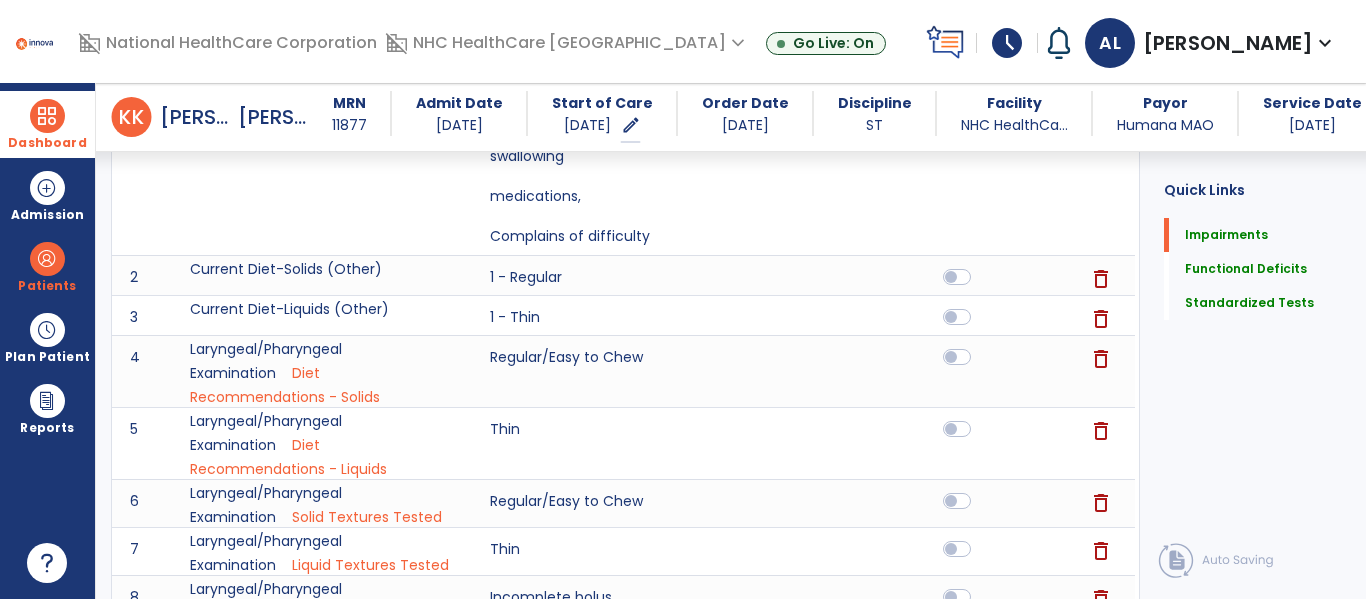 scroll, scrollTop: 0, scrollLeft: 0, axis: both 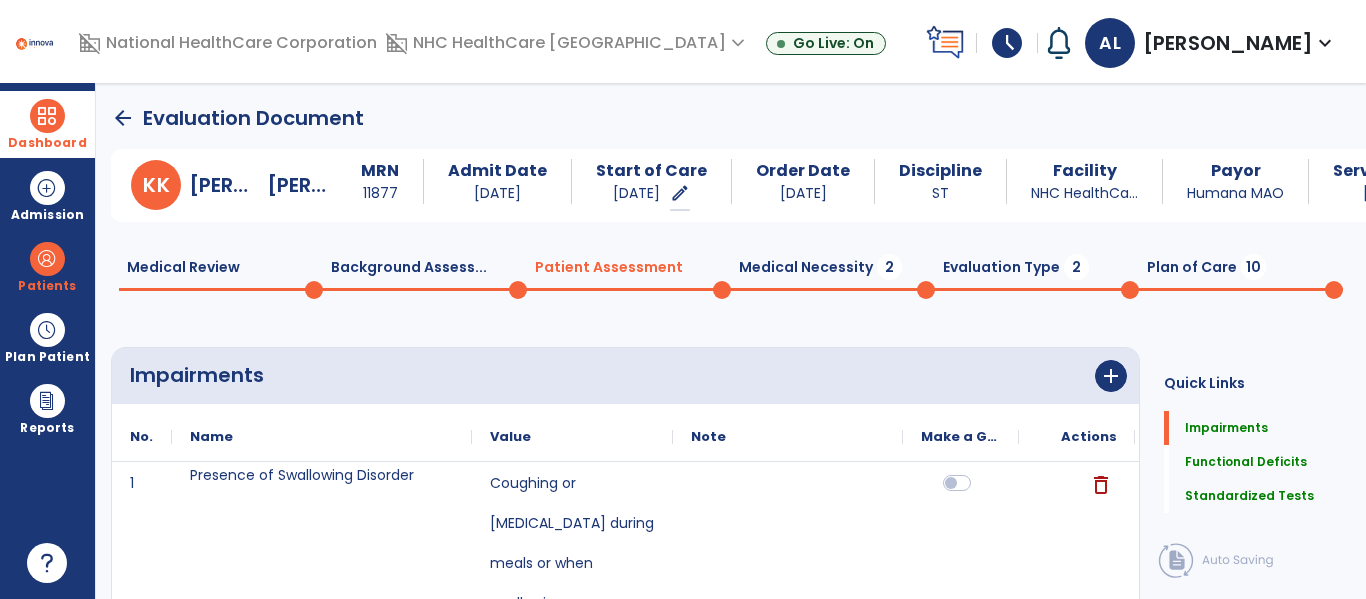 click on "Medical Necessity  2" 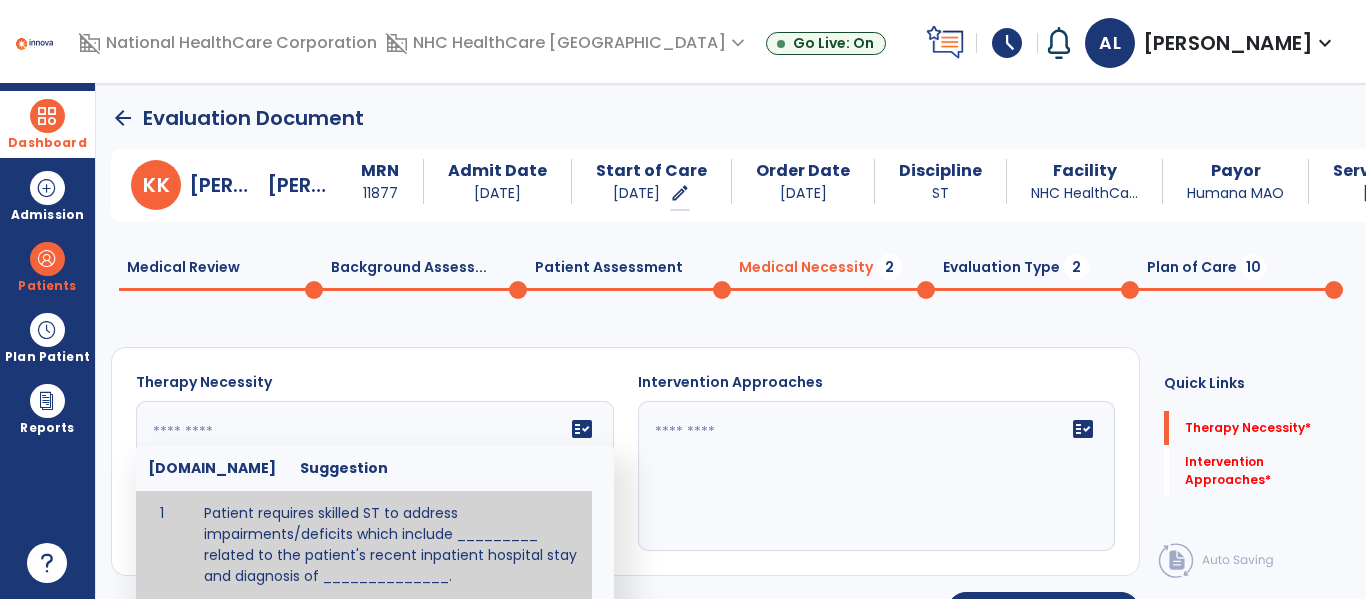 click 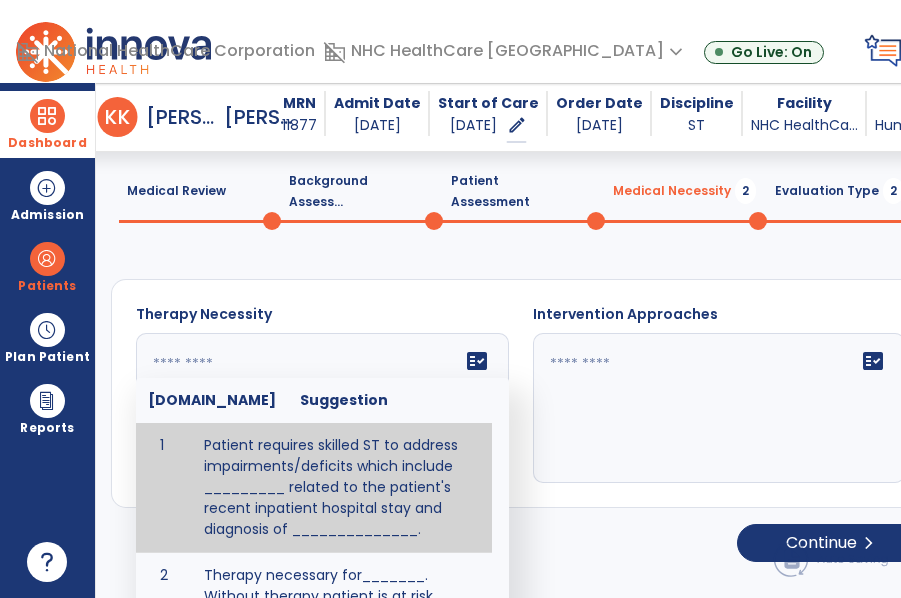 scroll, scrollTop: 45, scrollLeft: 0, axis: vertical 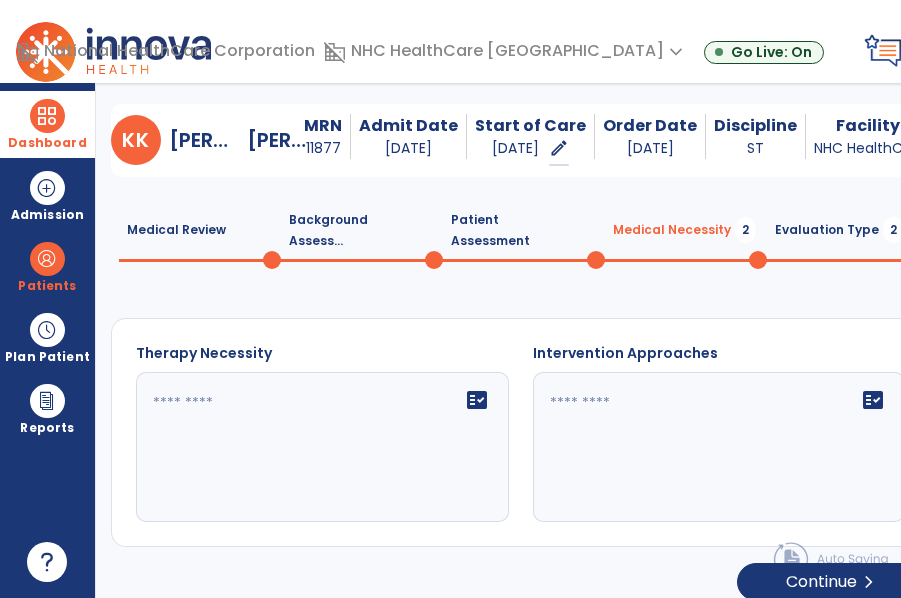 click 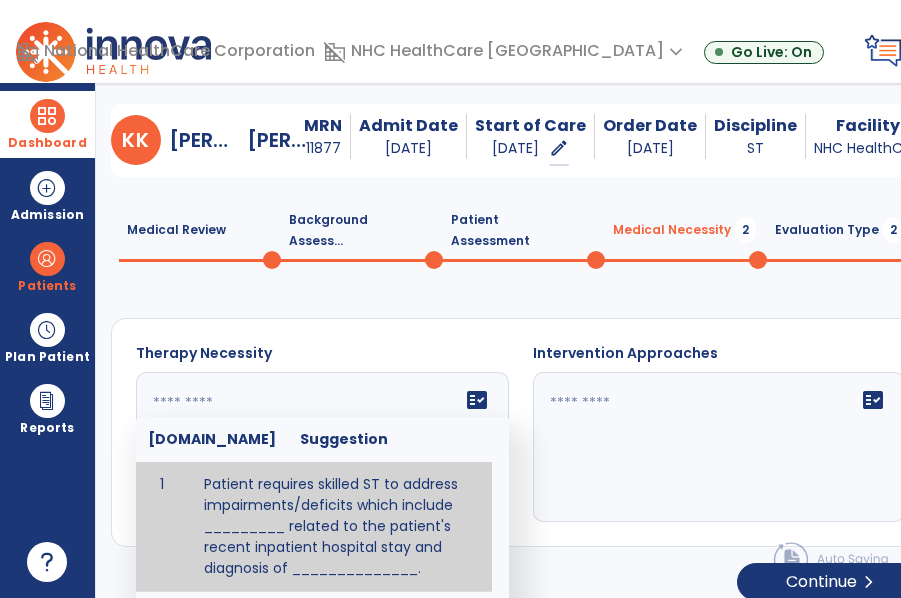 scroll, scrollTop: 69, scrollLeft: 0, axis: vertical 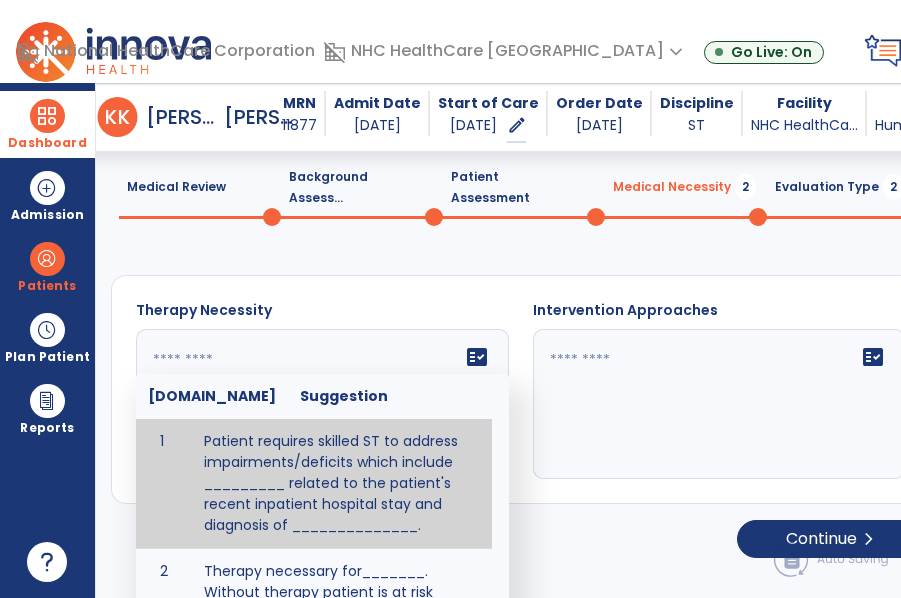 paste on "**********" 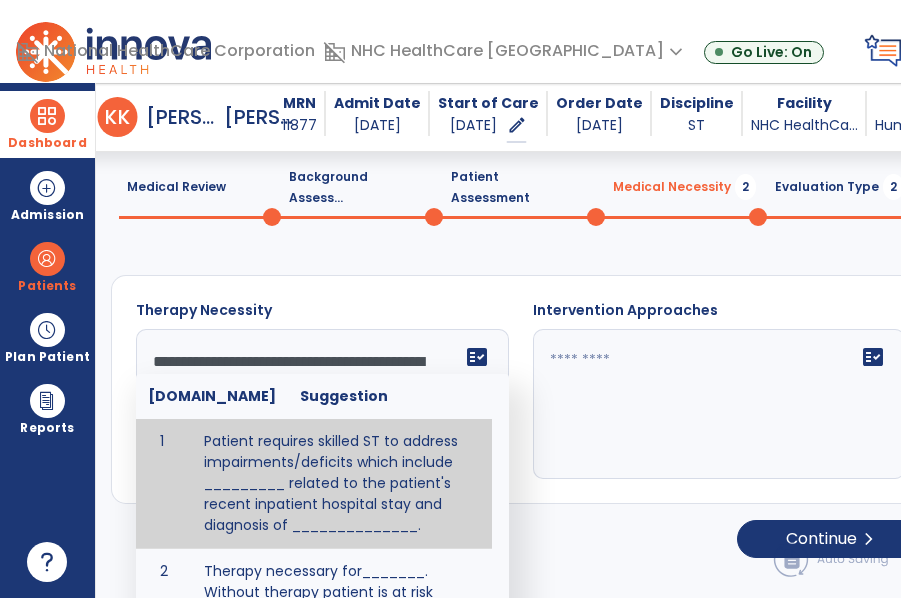 scroll, scrollTop: 63, scrollLeft: 0, axis: vertical 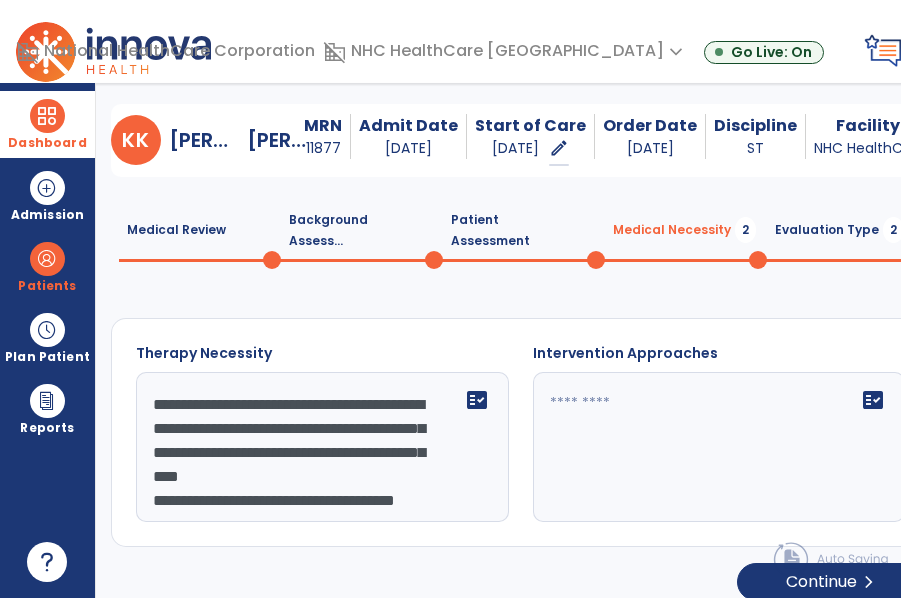 click on "**********" 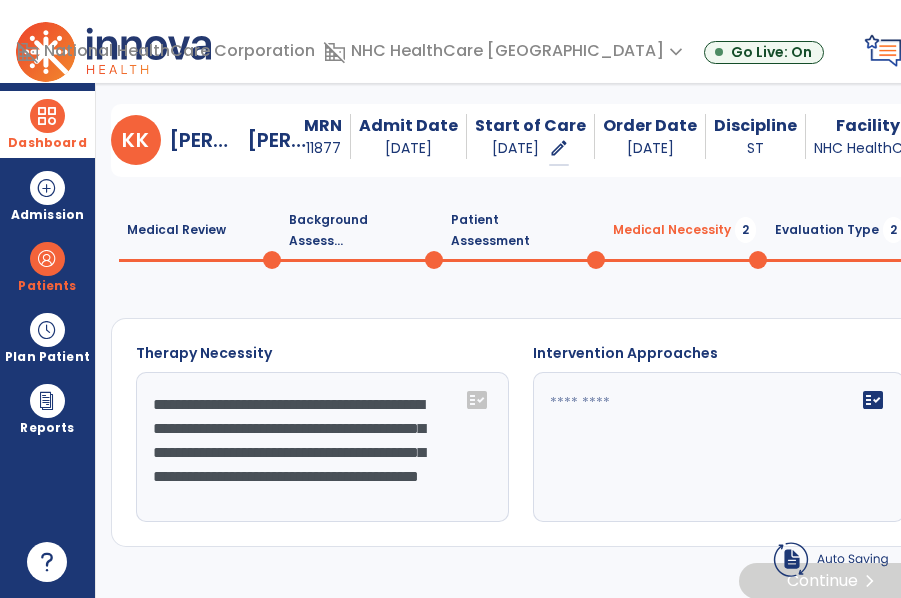 scroll, scrollTop: 39, scrollLeft: 0, axis: vertical 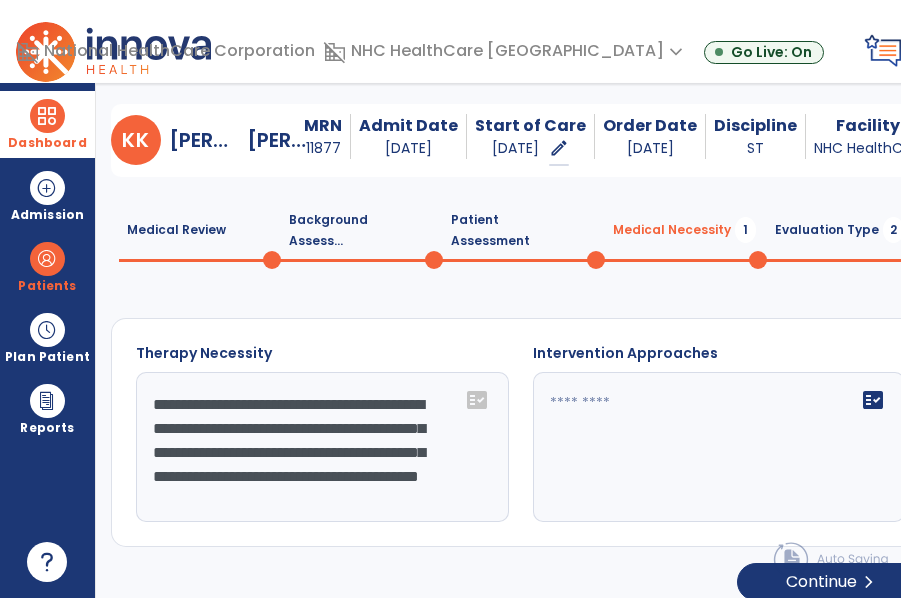 type on "**********" 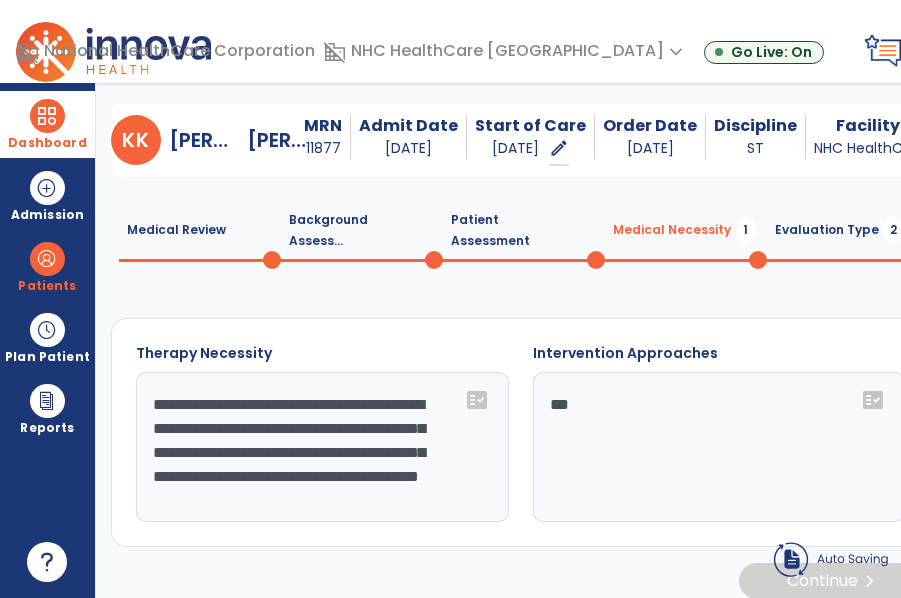 scroll, scrollTop: 53, scrollLeft: 0, axis: vertical 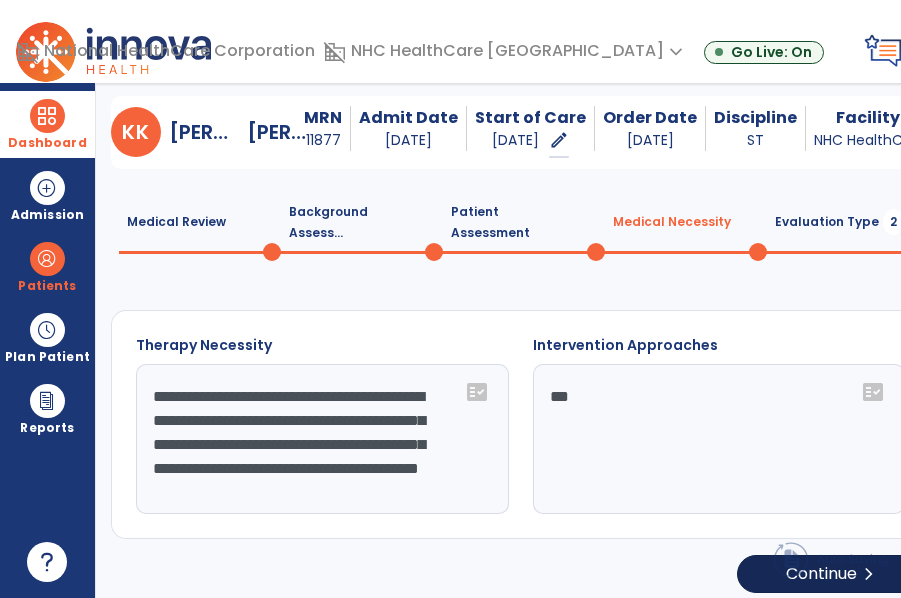 type on "***" 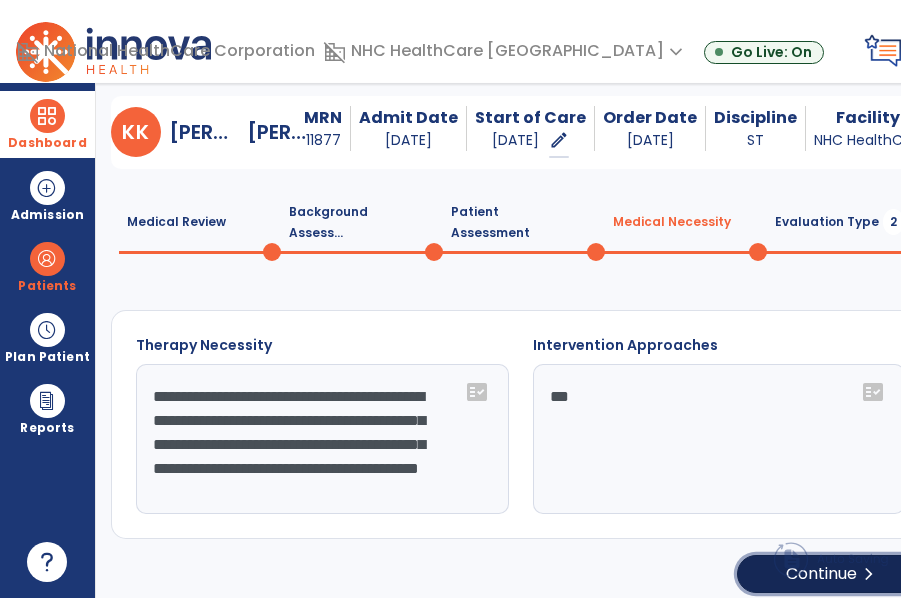 click on "Continue  chevron_right" 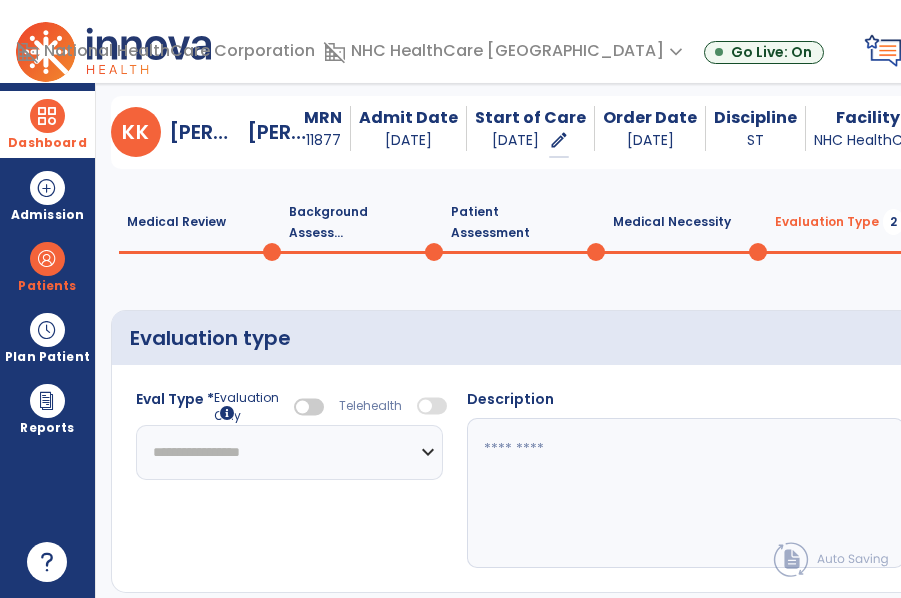 click on "**********" 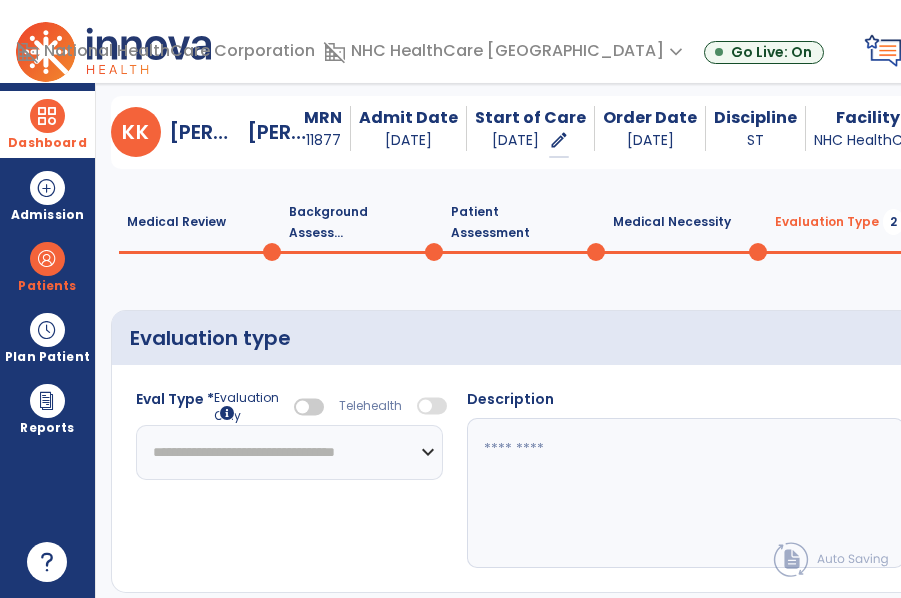 click on "**********" 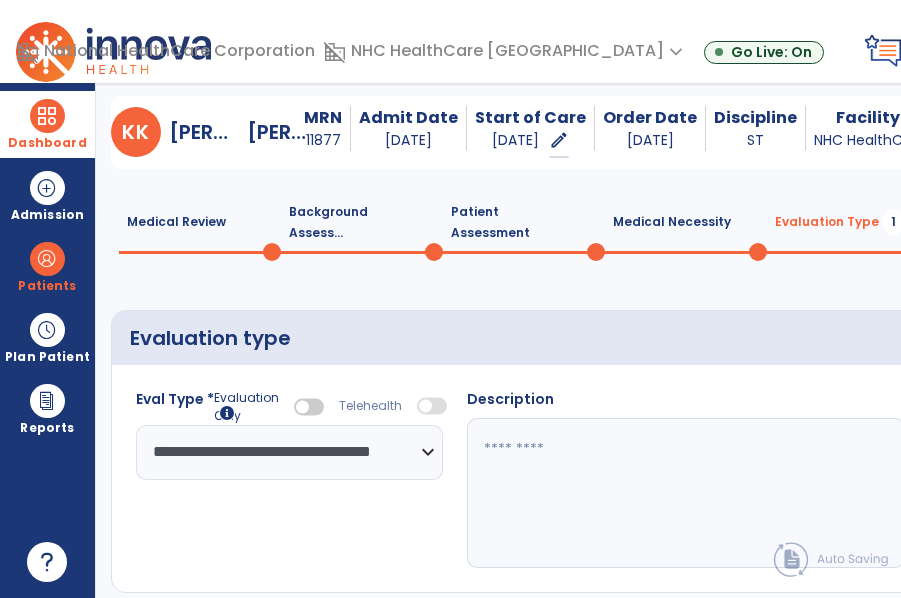 click 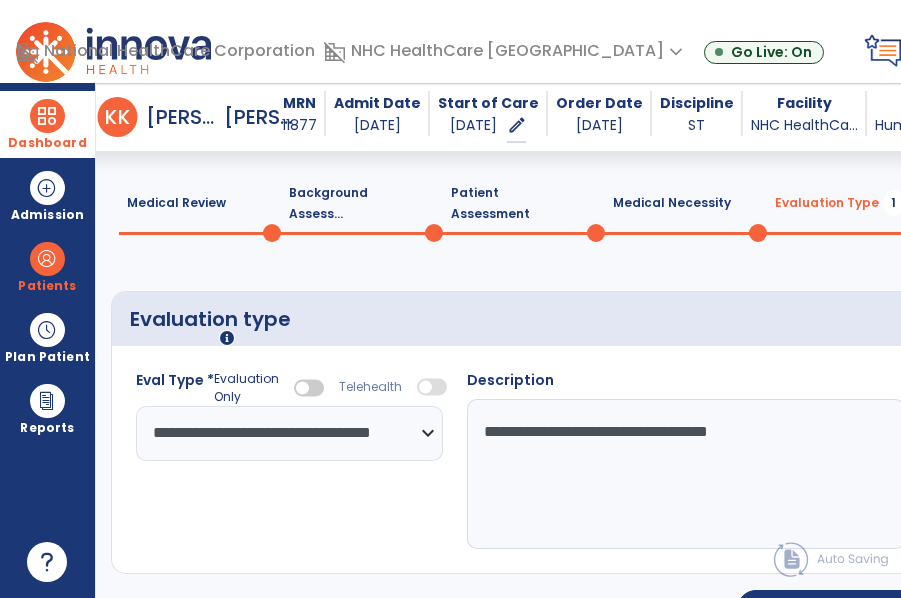 scroll, scrollTop: 99, scrollLeft: 0, axis: vertical 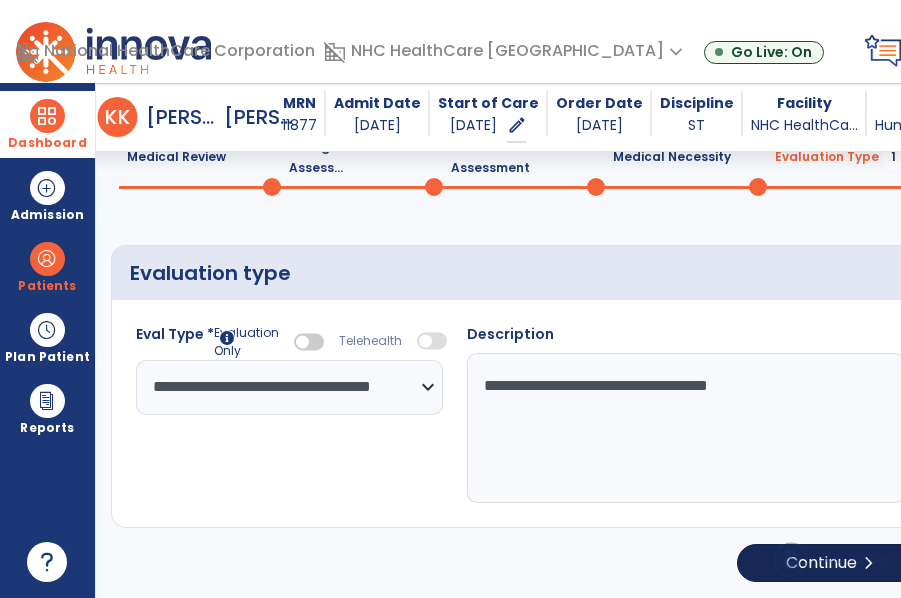 type on "**********" 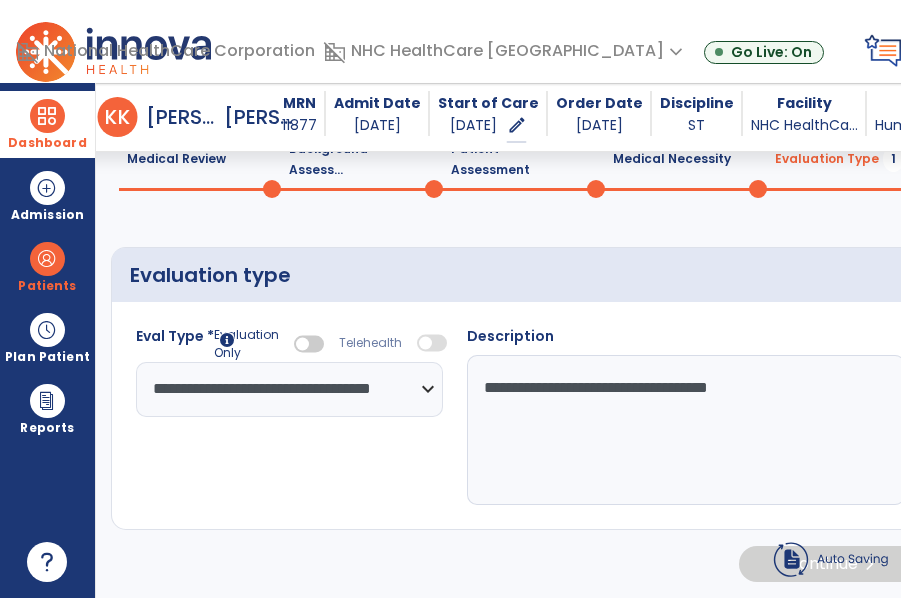 scroll, scrollTop: 97, scrollLeft: 0, axis: vertical 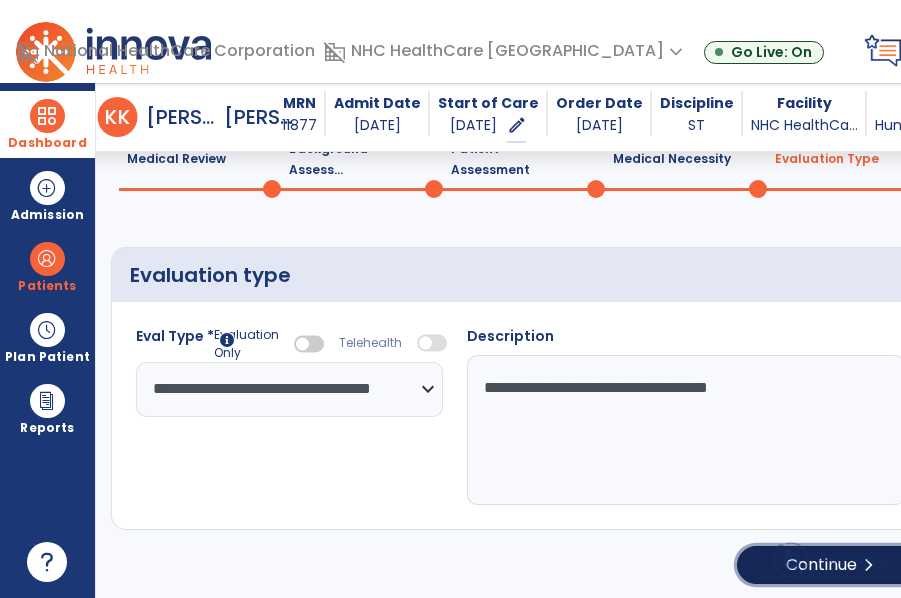 click on "Continue  chevron_right" 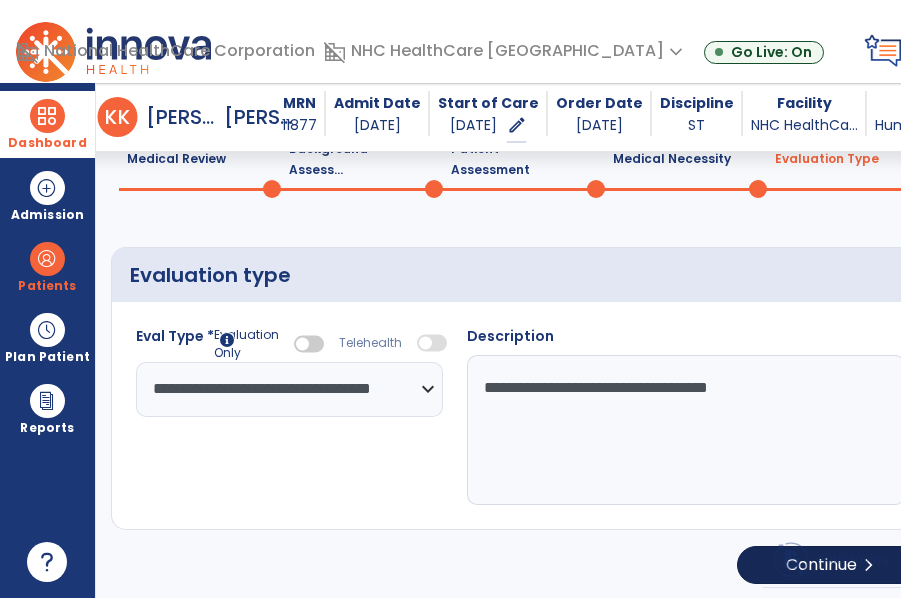 select on "*****" 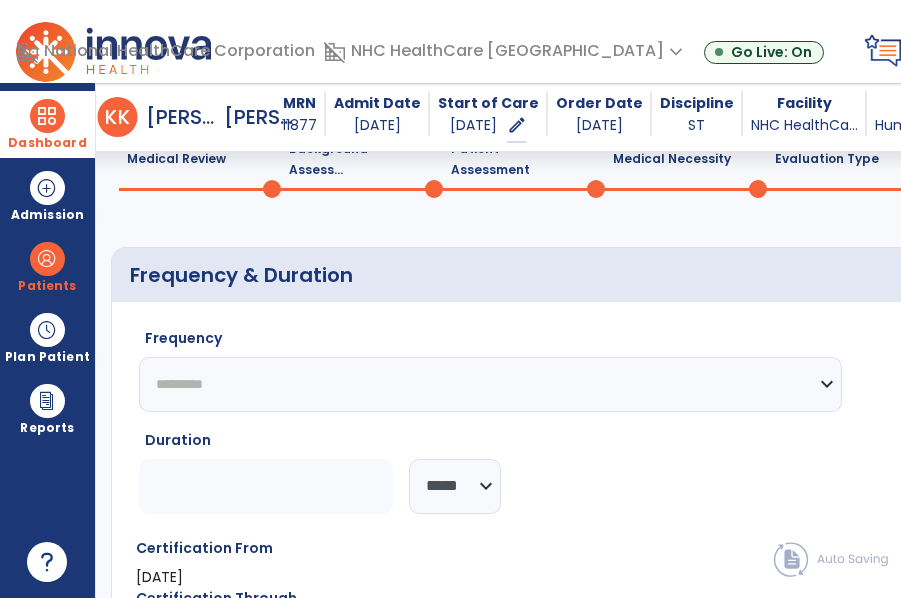 click on "********* ** ** ** ** ** ** **" 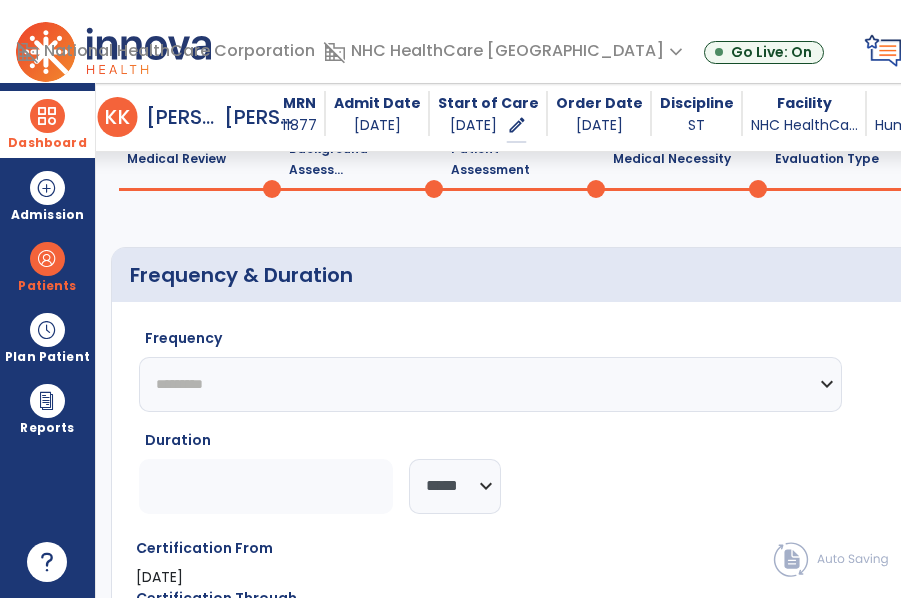 select on "**" 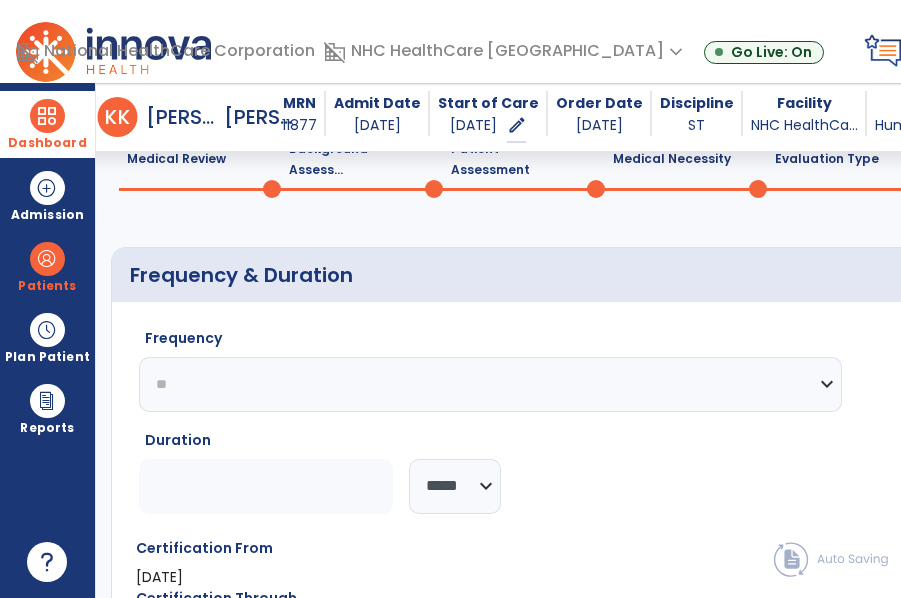 click on "********* ** ** ** ** ** ** **" 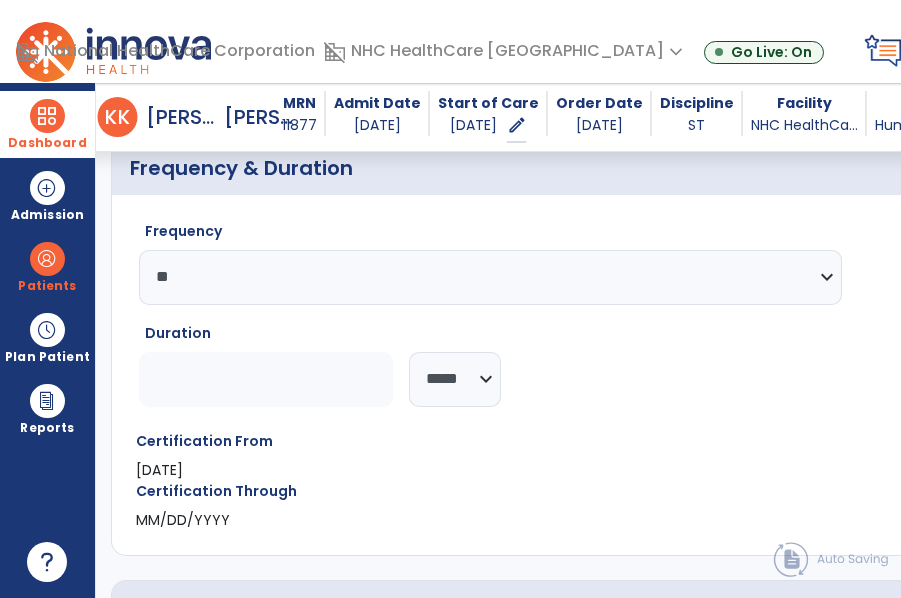 scroll, scrollTop: 207, scrollLeft: 0, axis: vertical 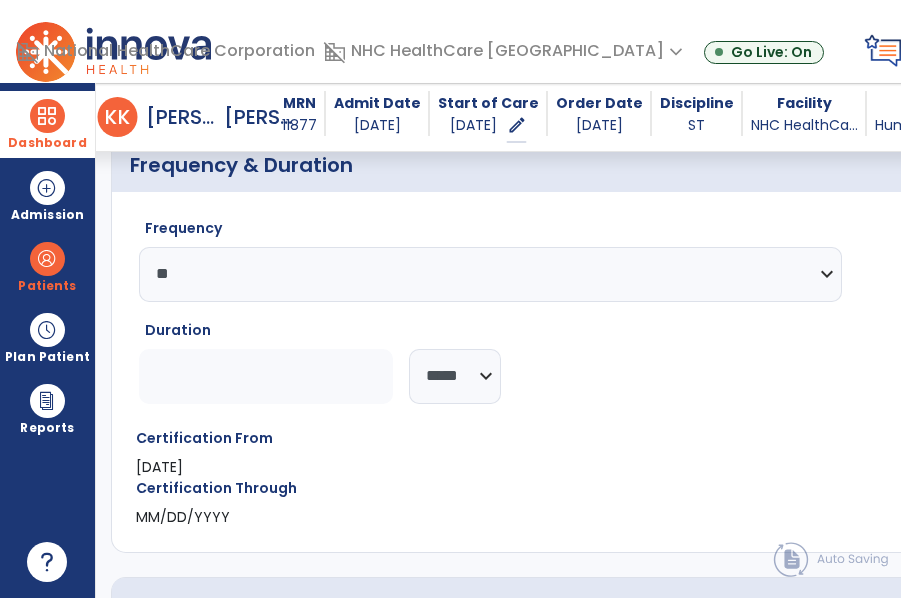 click 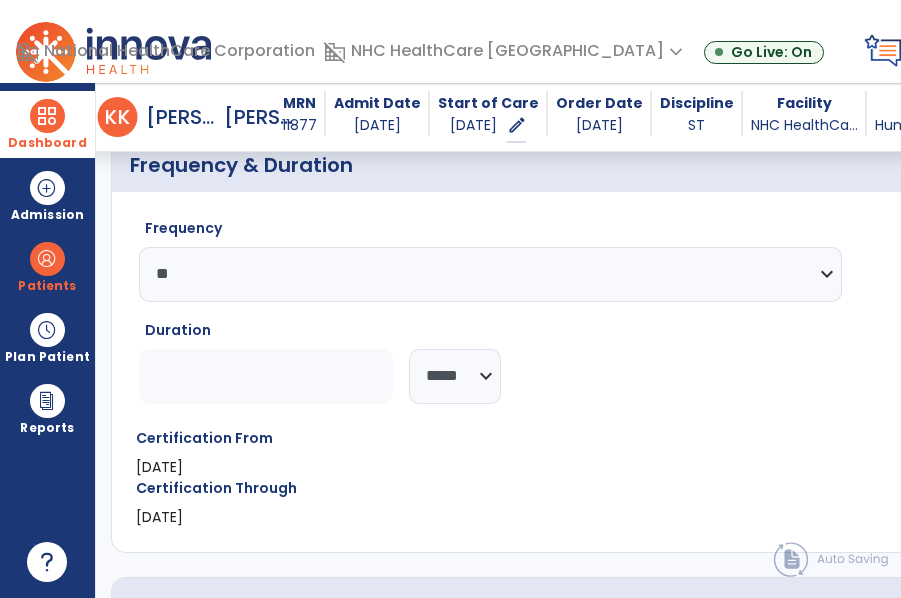 type on "*" 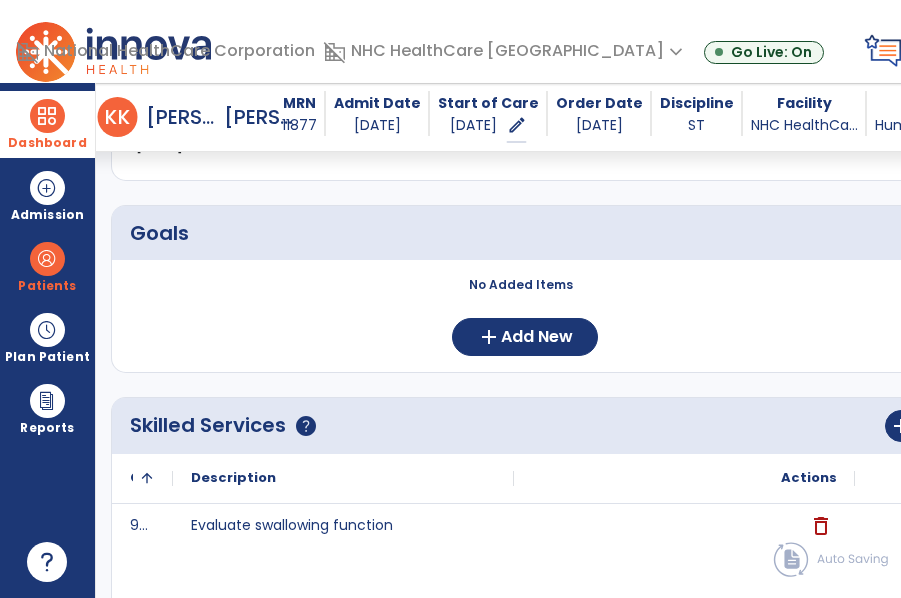 scroll, scrollTop: 580, scrollLeft: 0, axis: vertical 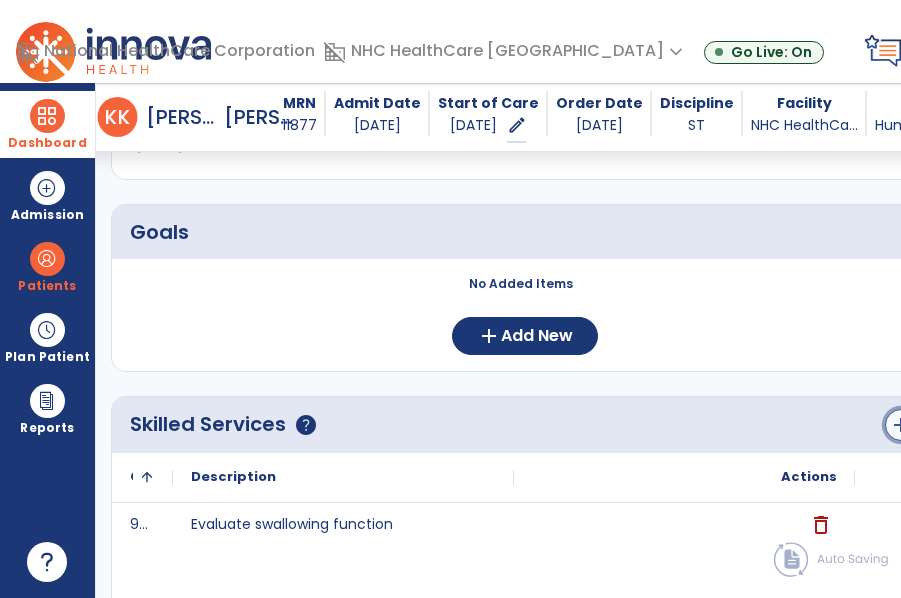 click on "add" 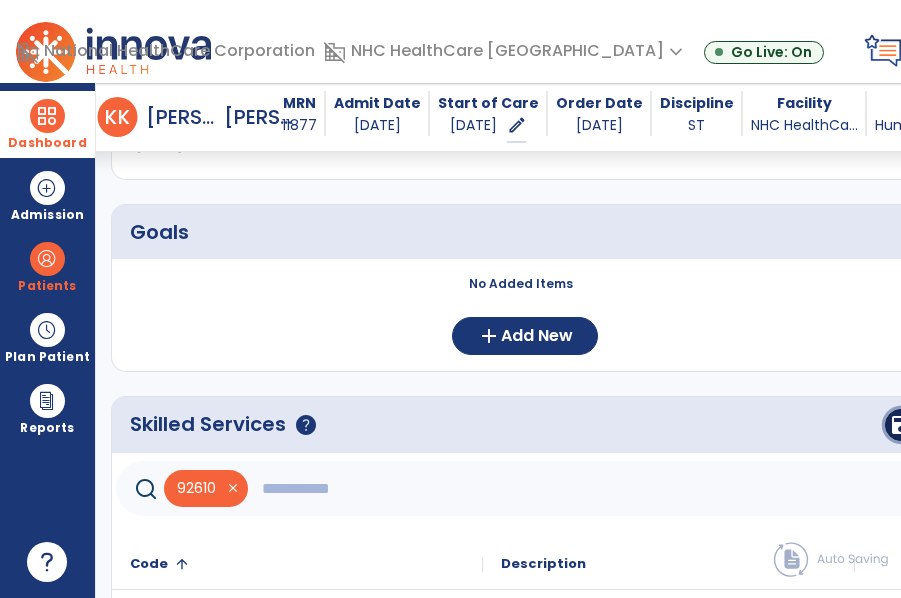 click on "save" 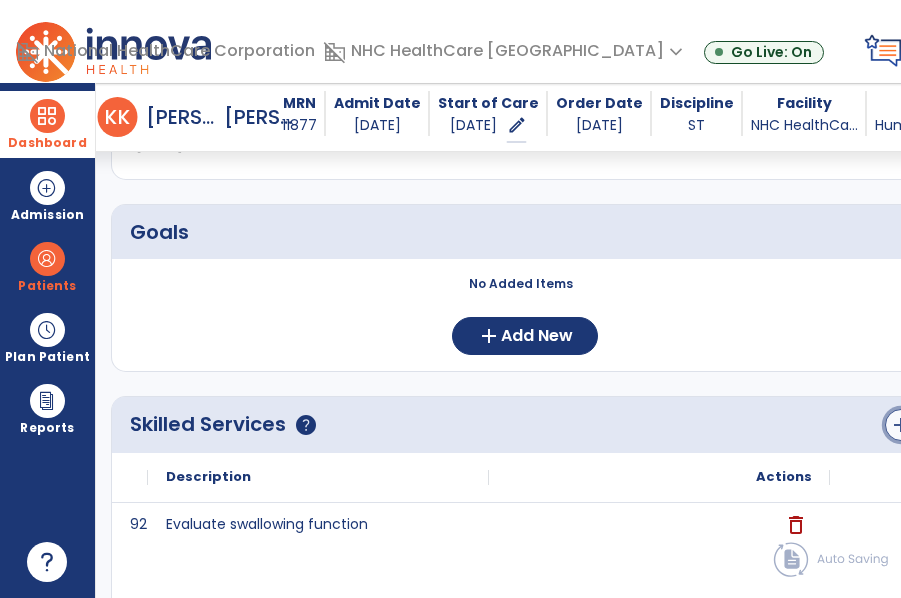 click on "add" 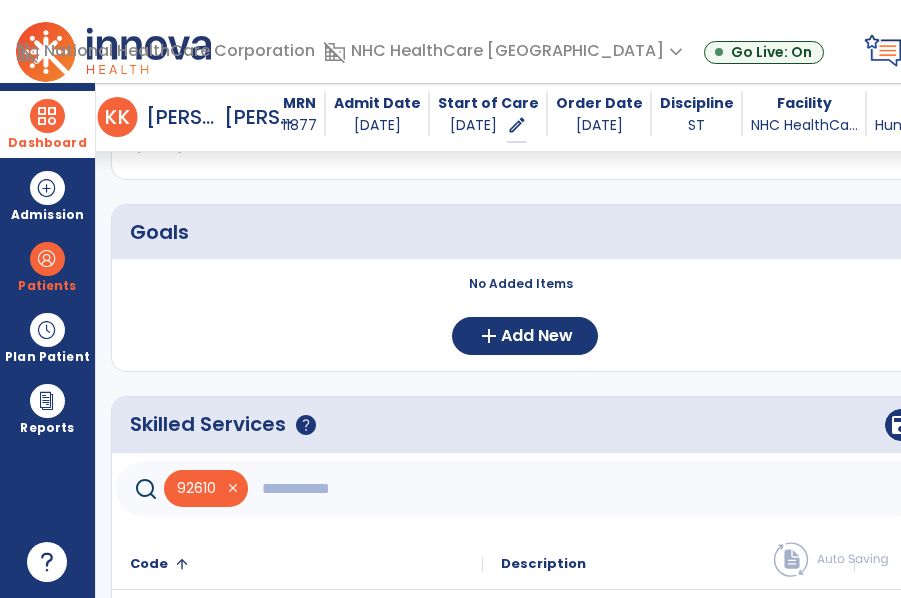 click 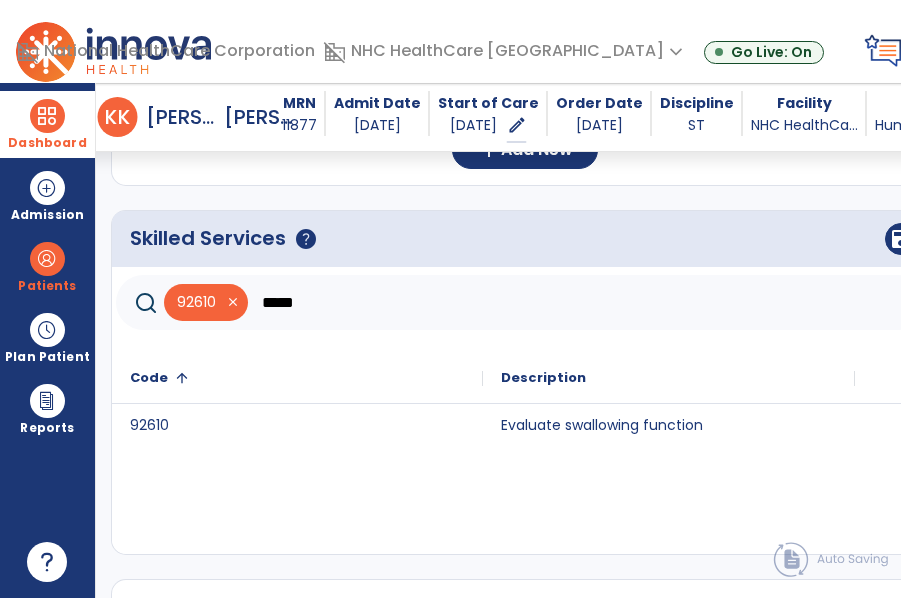 scroll, scrollTop: 767, scrollLeft: 0, axis: vertical 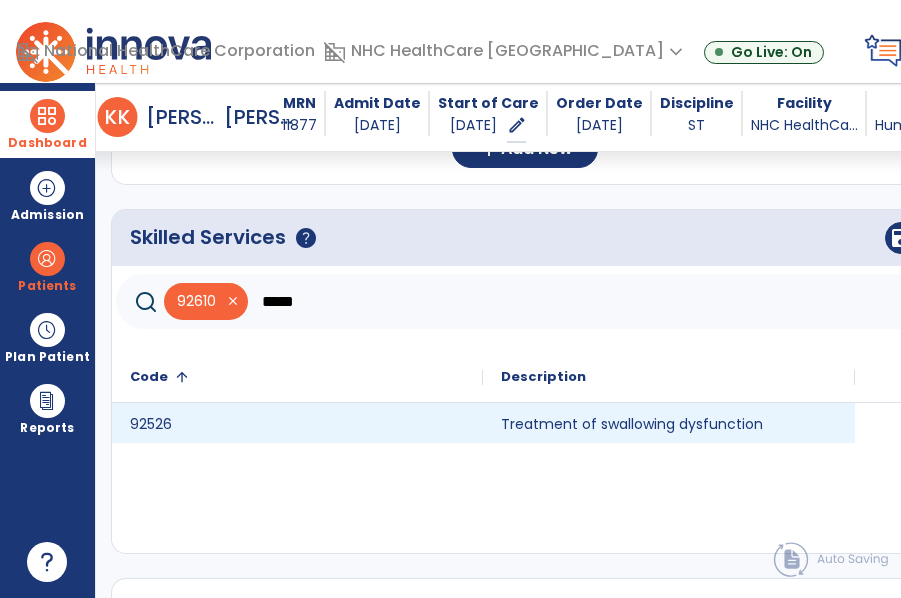 type on "*****" 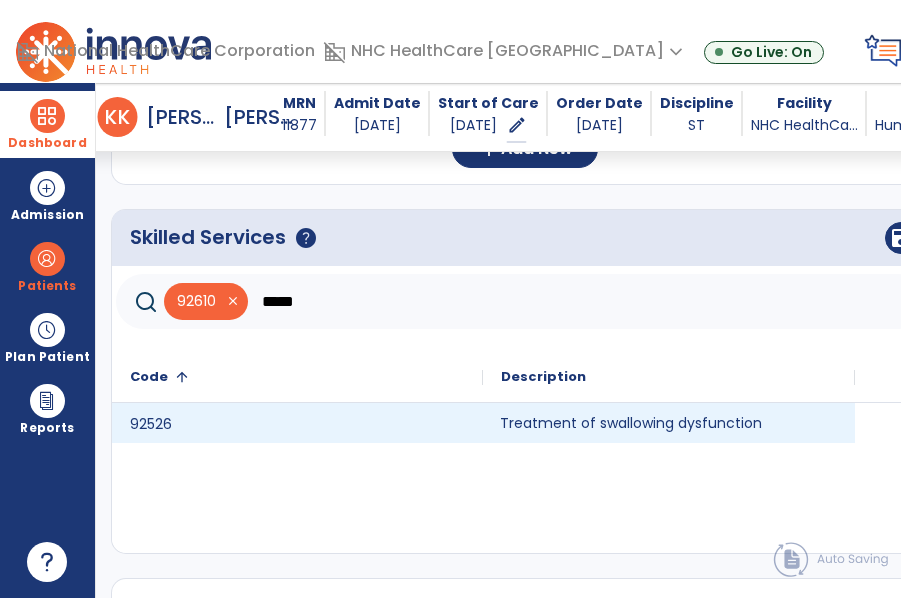 click on "Treatment of swallowing dysfunction" 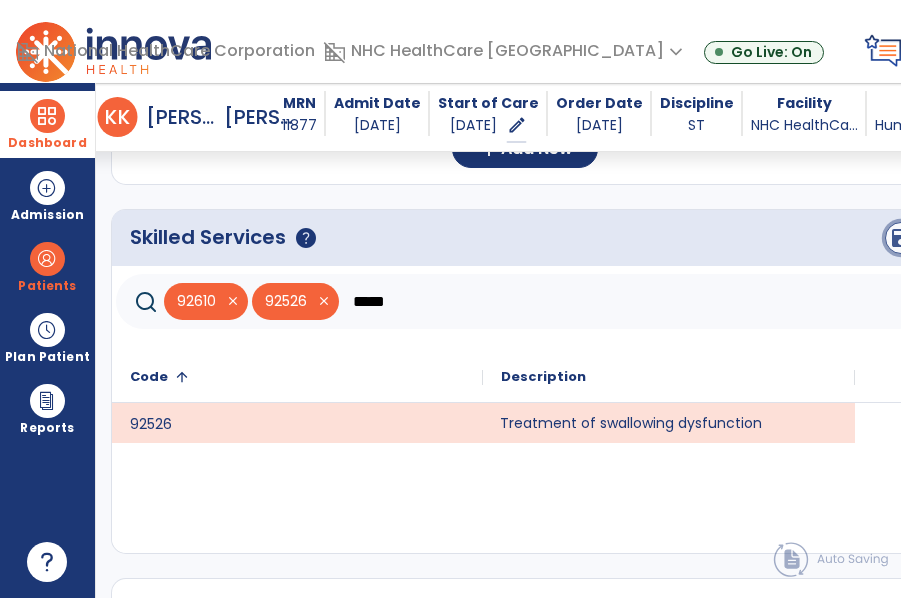 click on "save" 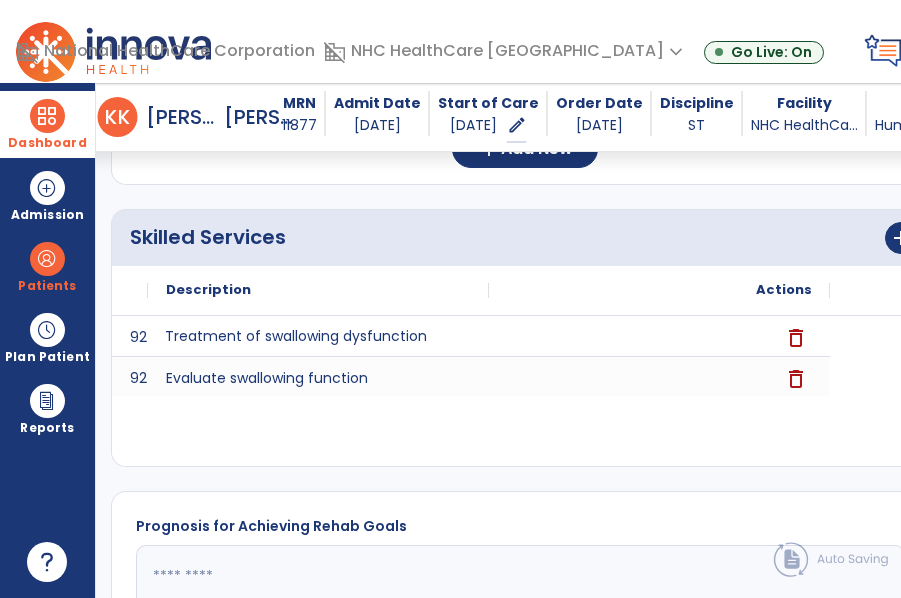 scroll, scrollTop: 933, scrollLeft: 0, axis: vertical 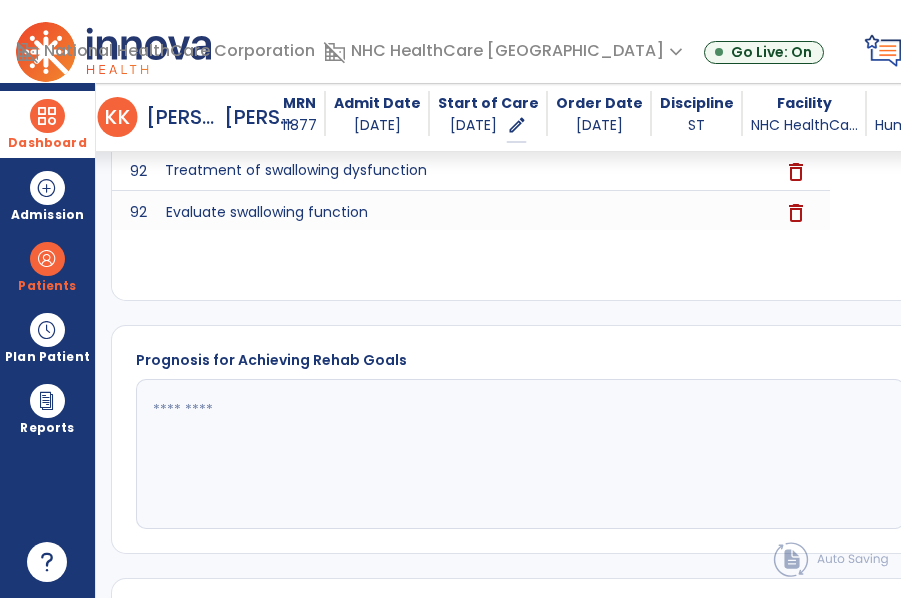 click 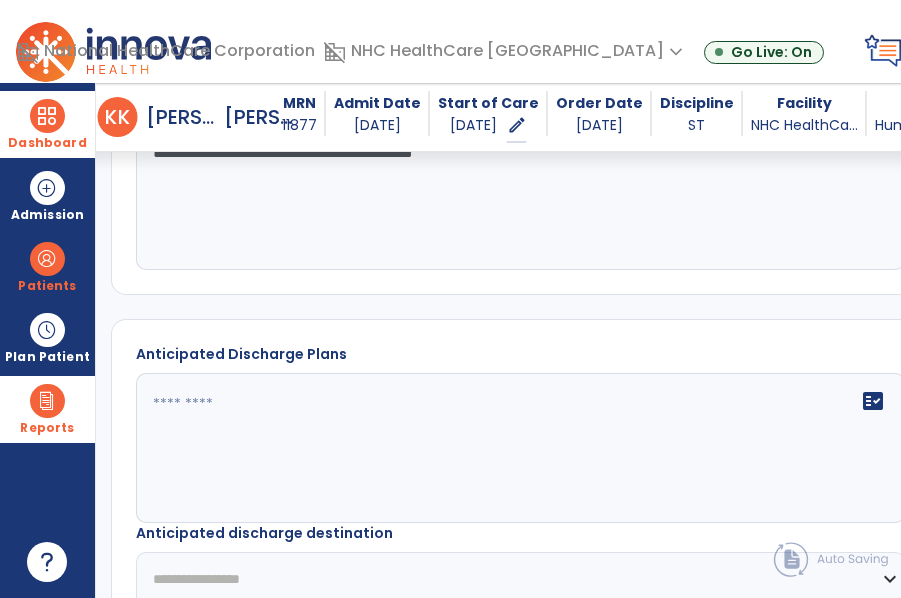 scroll, scrollTop: 1193, scrollLeft: 0, axis: vertical 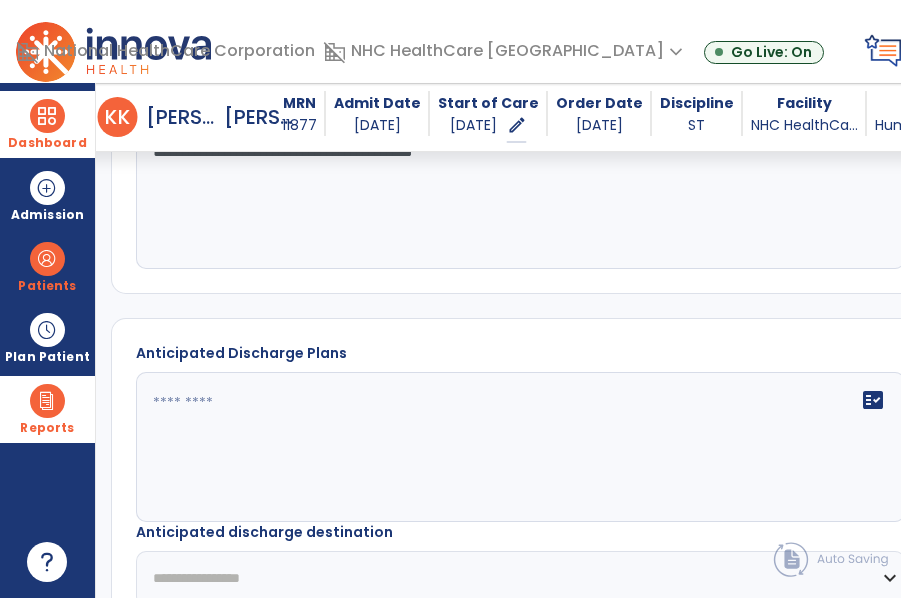 type on "**********" 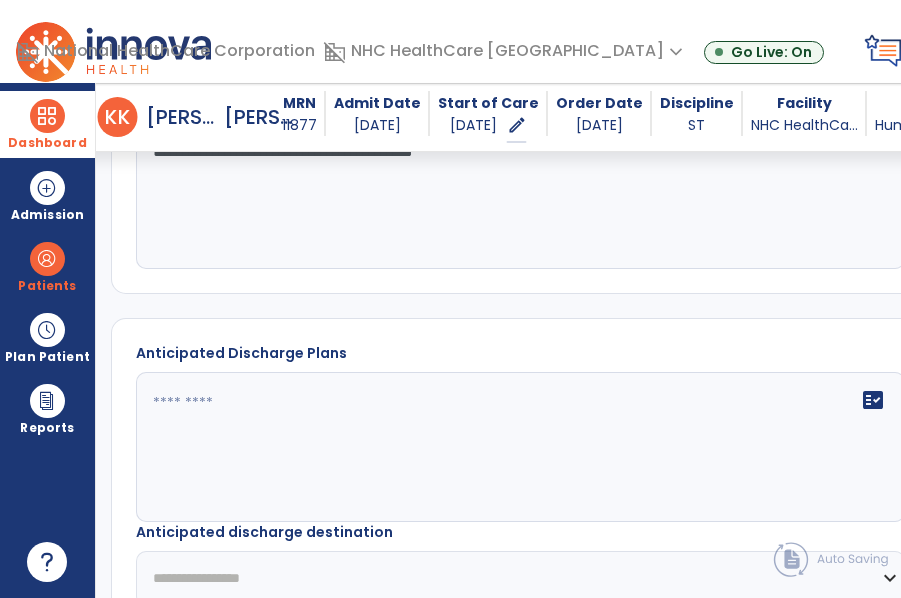 click 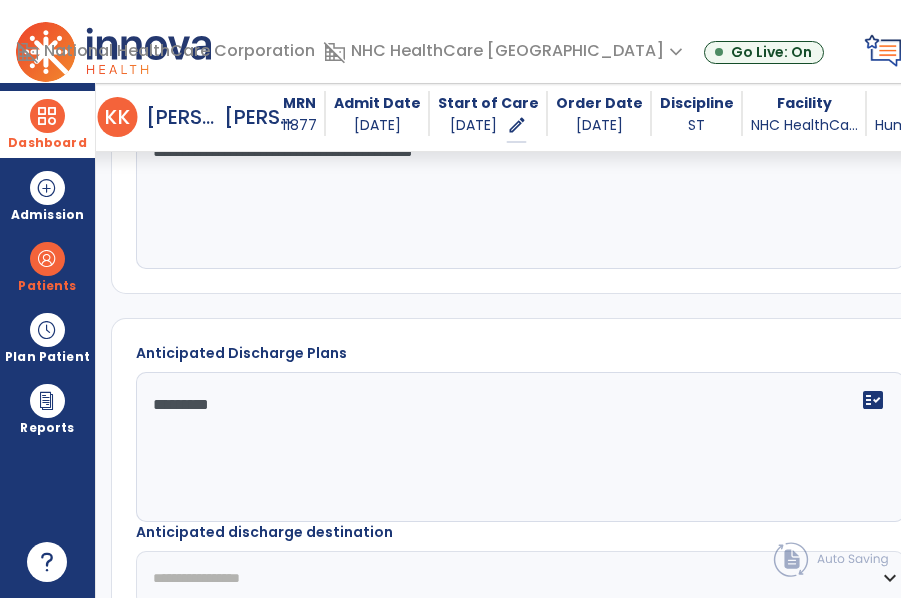 scroll, scrollTop: 1324, scrollLeft: 0, axis: vertical 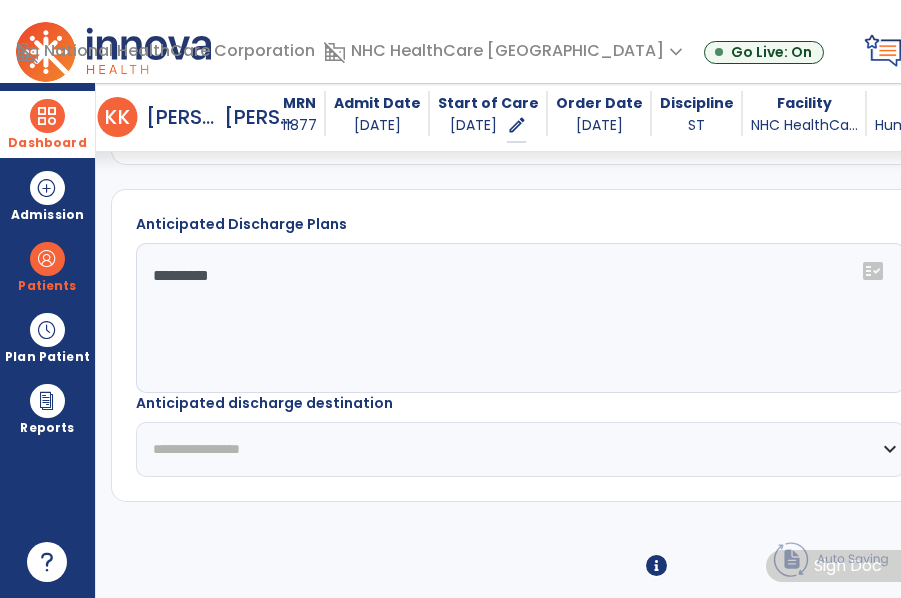 type on "********" 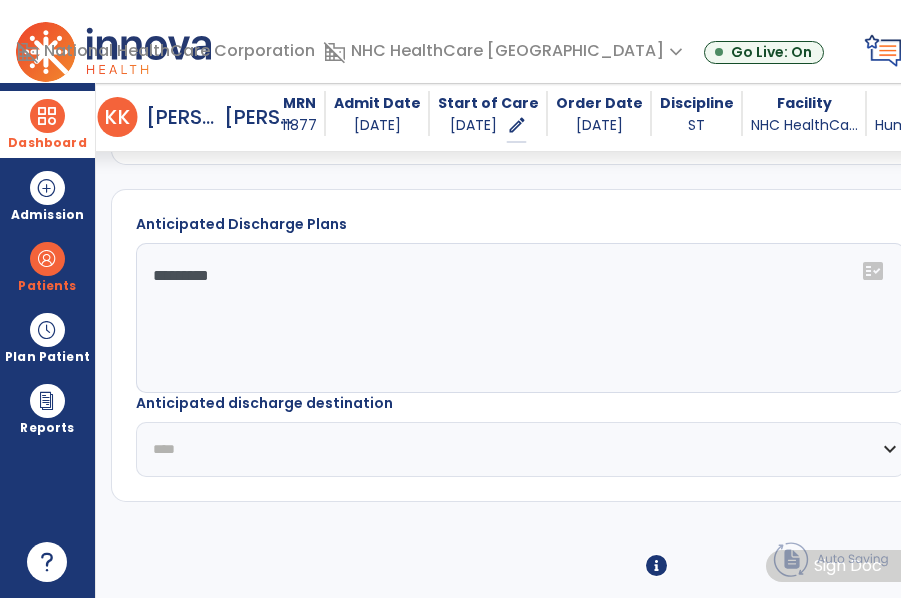 click on "**********" 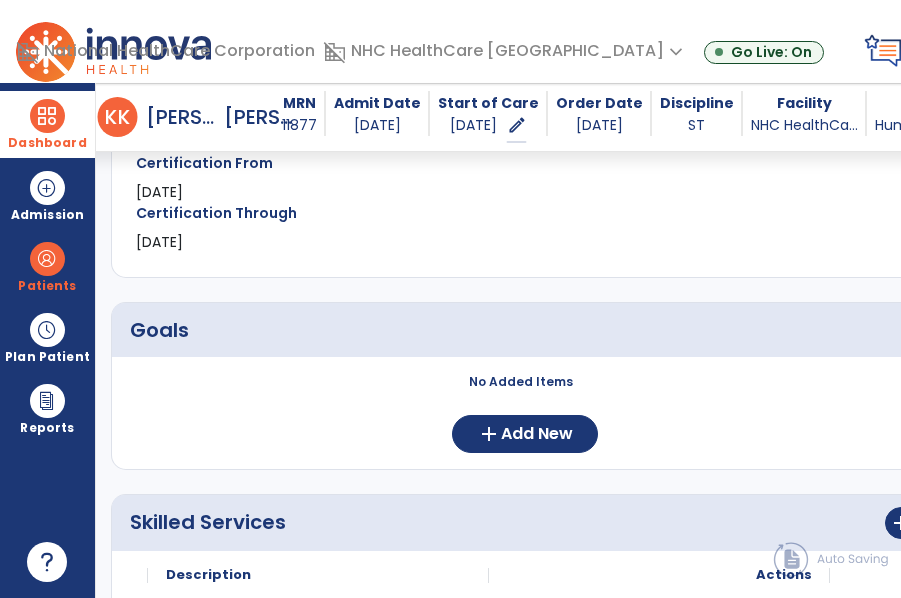 scroll, scrollTop: 480, scrollLeft: 0, axis: vertical 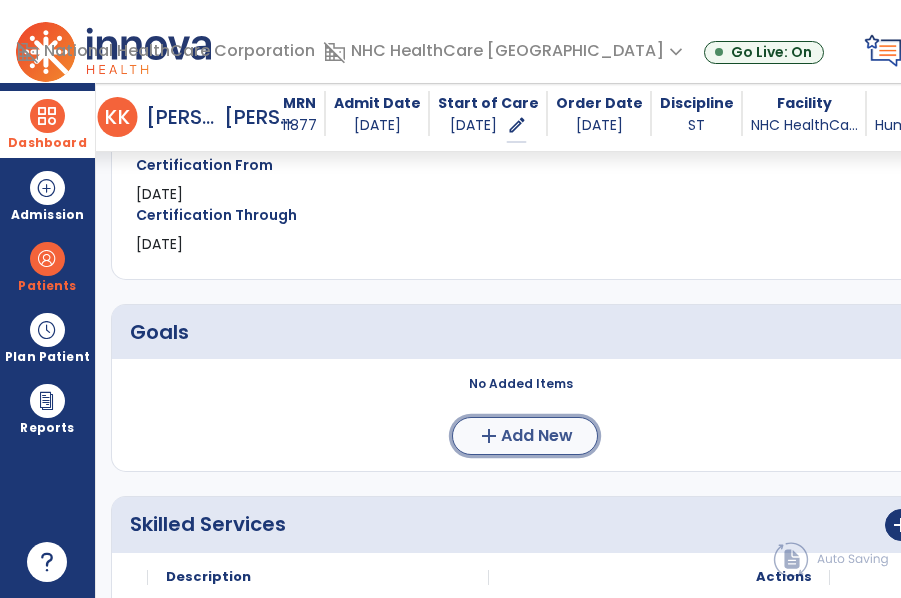 click on "Add New" at bounding box center (537, 436) 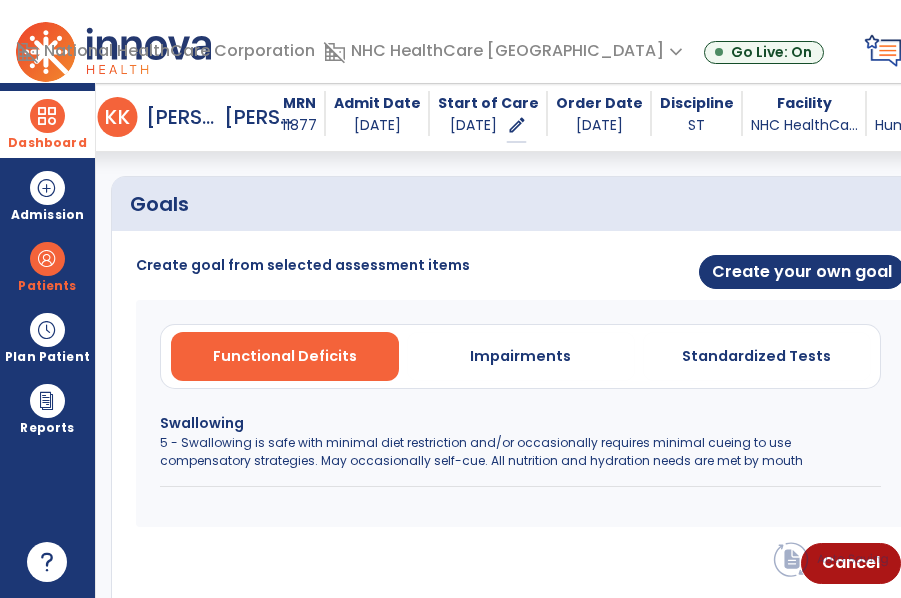 scroll, scrollTop: 612, scrollLeft: 0, axis: vertical 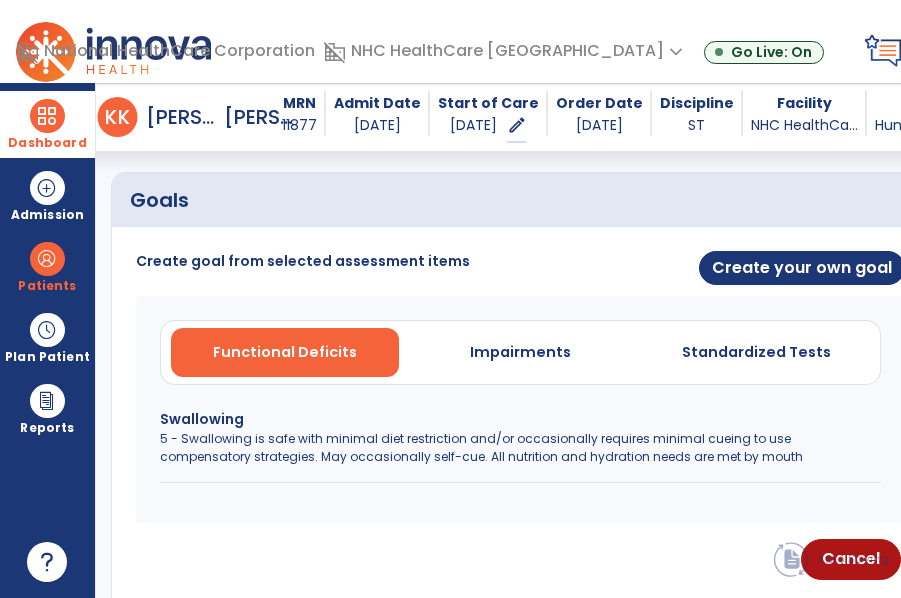click on "Swallowing 5 - Swallowing is safe with minimal diet restriction and/or occasionally requires minimal cueing to use compensatory strategies. May occasionally self-cue. All nutrition and hydration needs are met by mouth" at bounding box center (520, 446) 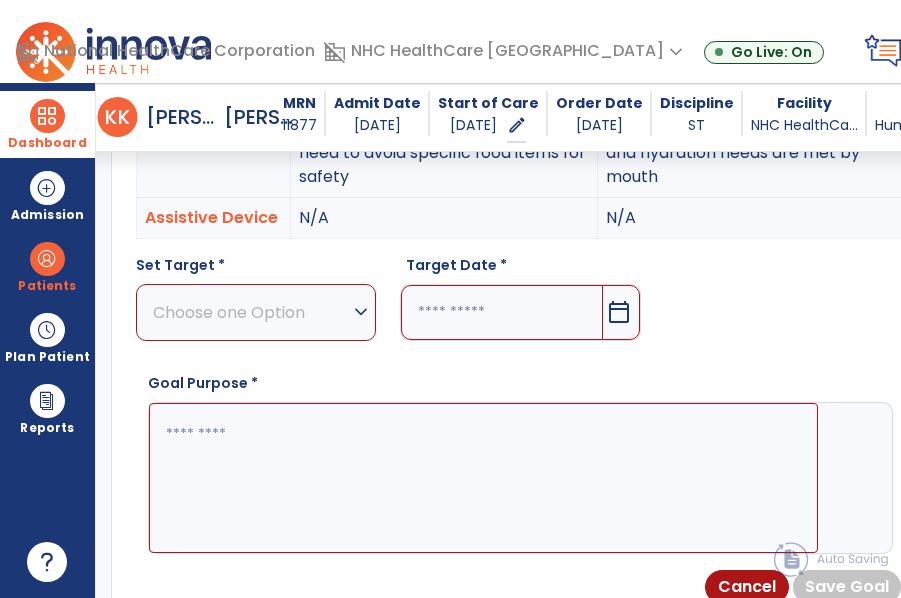scroll, scrollTop: 938, scrollLeft: 0, axis: vertical 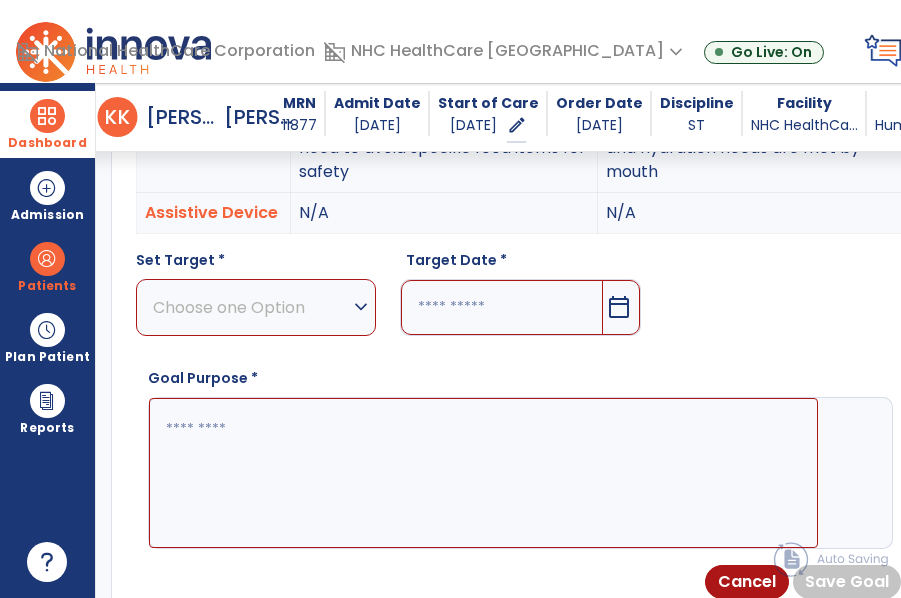 click on "Choose one Option" at bounding box center (251, 307) 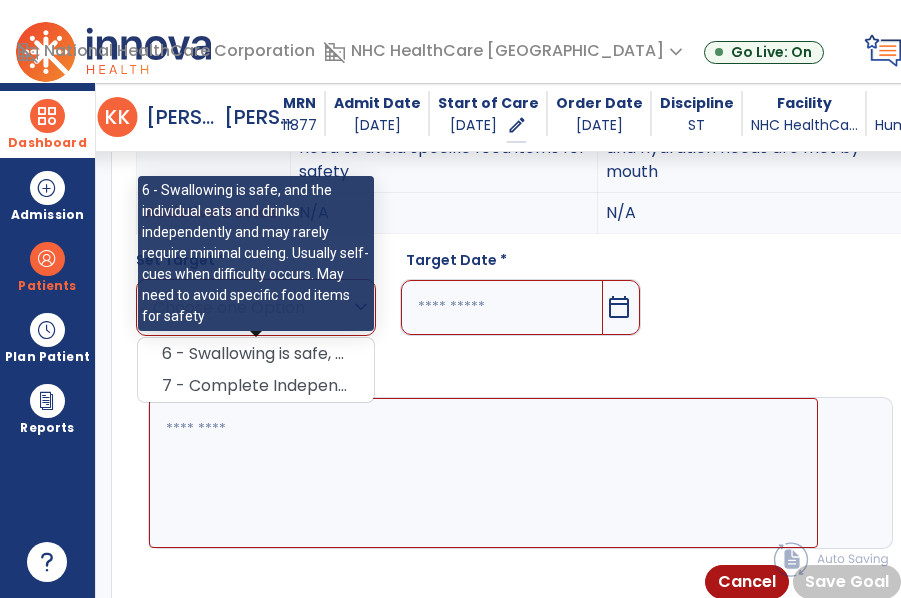 click on "6 - Swallowing is safe, and the individual eats and drinks independently and may rarely require minimal cueing. Usually self-cues when difficulty occurs. May need to avoid specific food items for safety" at bounding box center [256, 354] 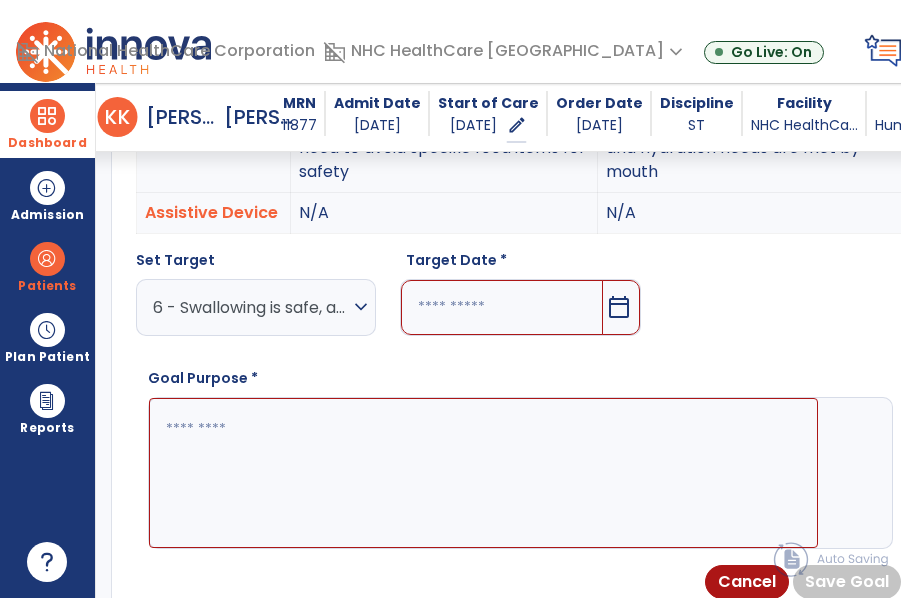 click at bounding box center (501, 307) 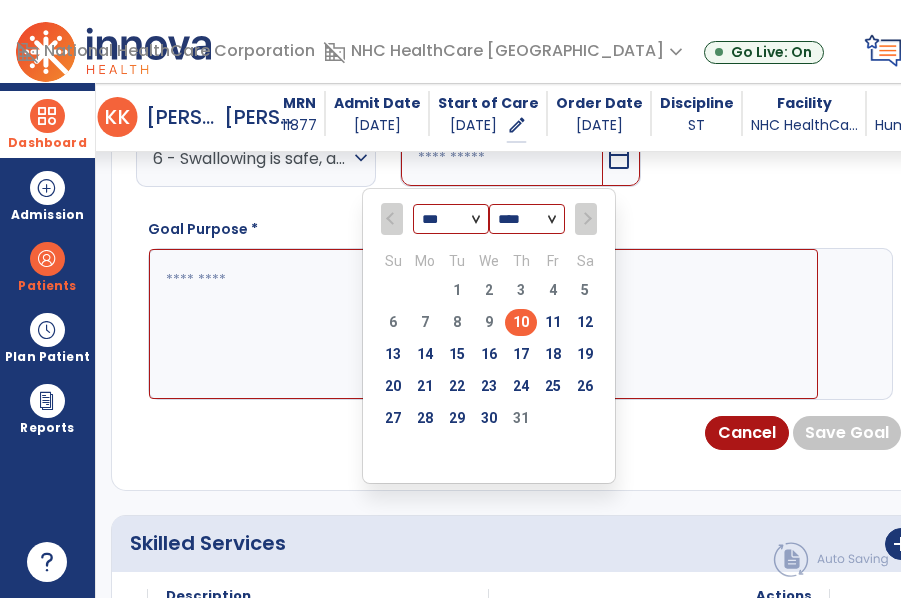 scroll, scrollTop: 1088, scrollLeft: 0, axis: vertical 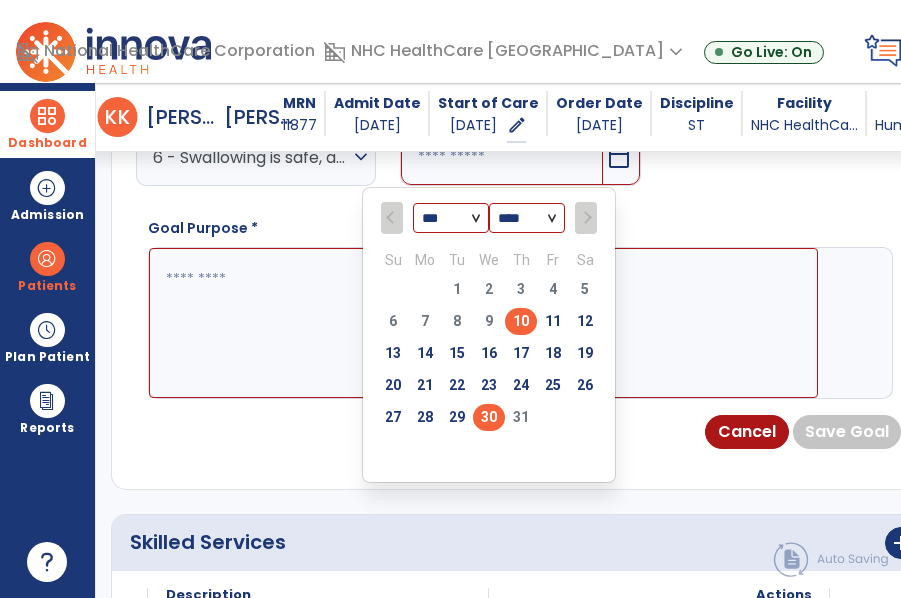 click on "30" at bounding box center (489, 417) 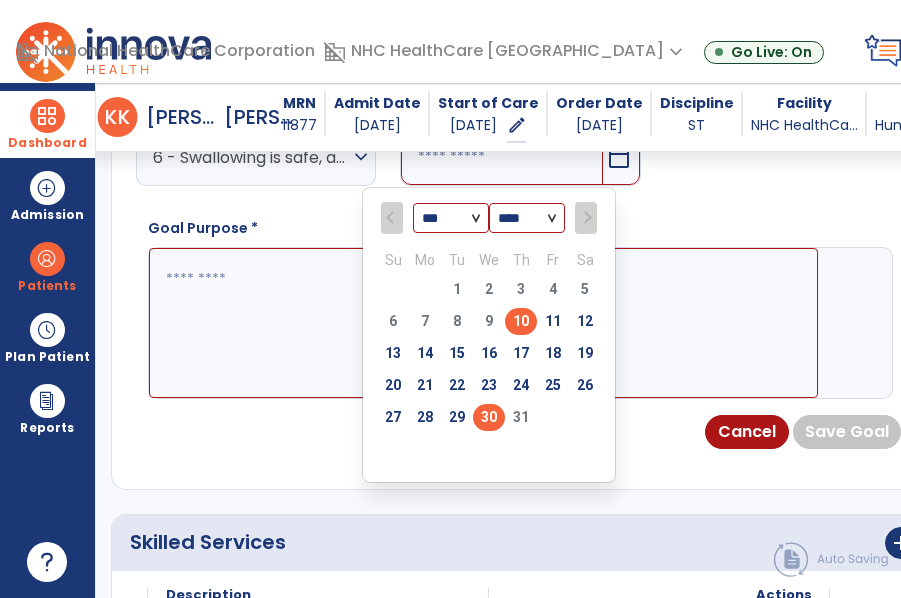 type on "*********" 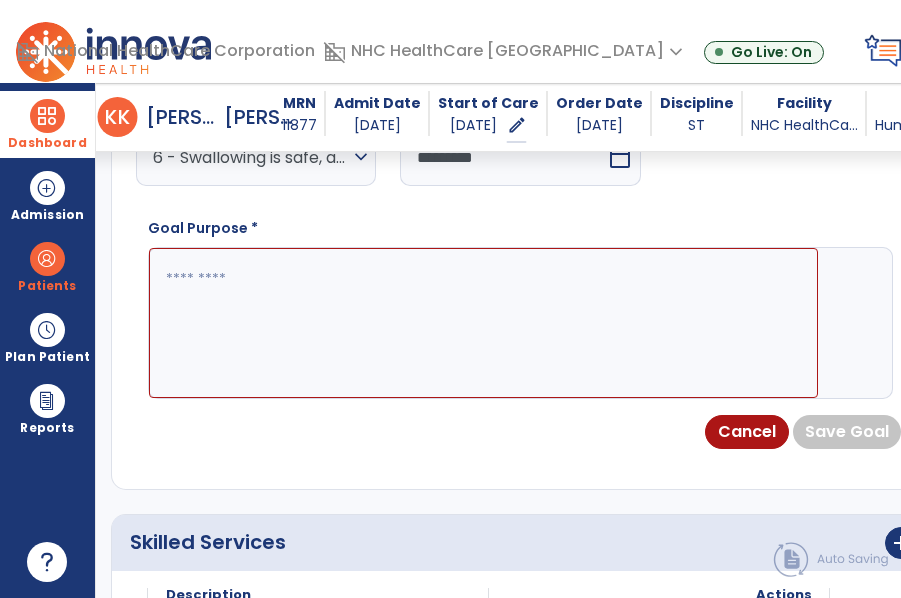 click at bounding box center [483, 323] 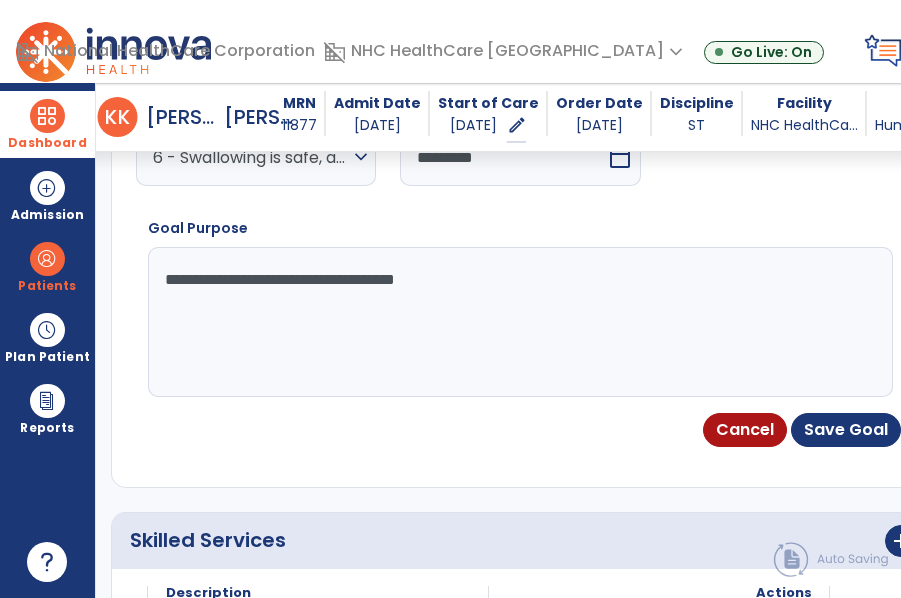 drag, startPoint x: 485, startPoint y: 370, endPoint x: 120, endPoint y: 366, distance: 365.0219 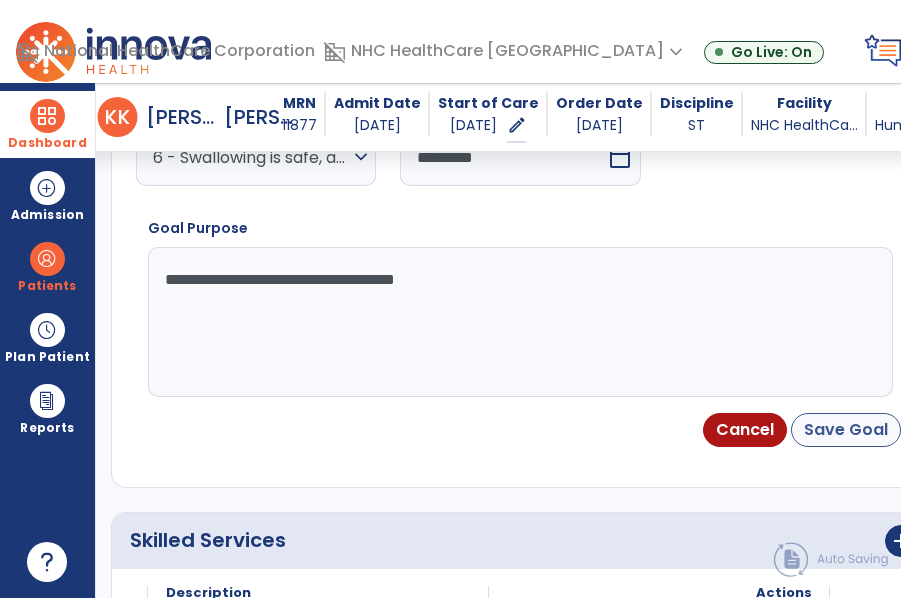 type on "**********" 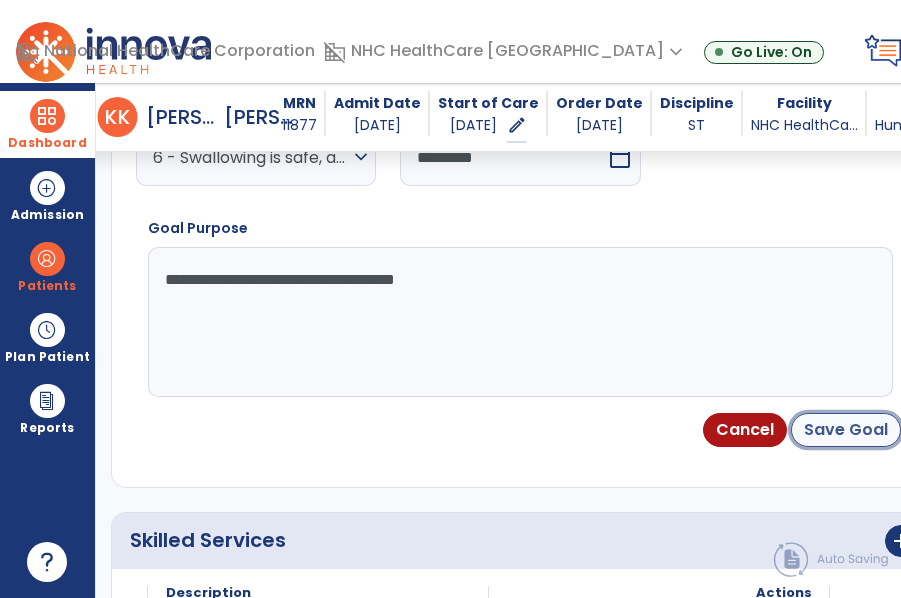 click on "Save Goal" at bounding box center [846, 430] 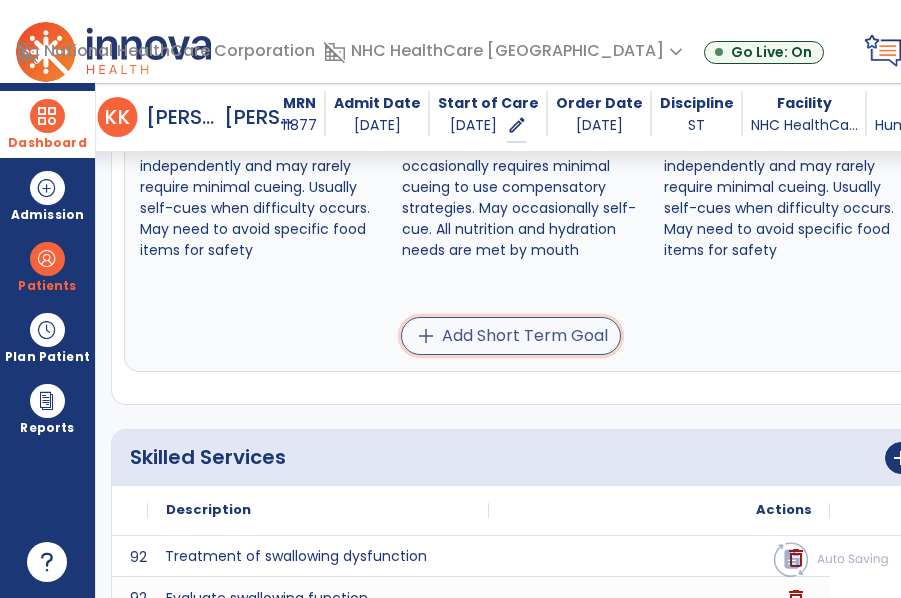 click on "add  Add Short Term Goal" at bounding box center [511, 336] 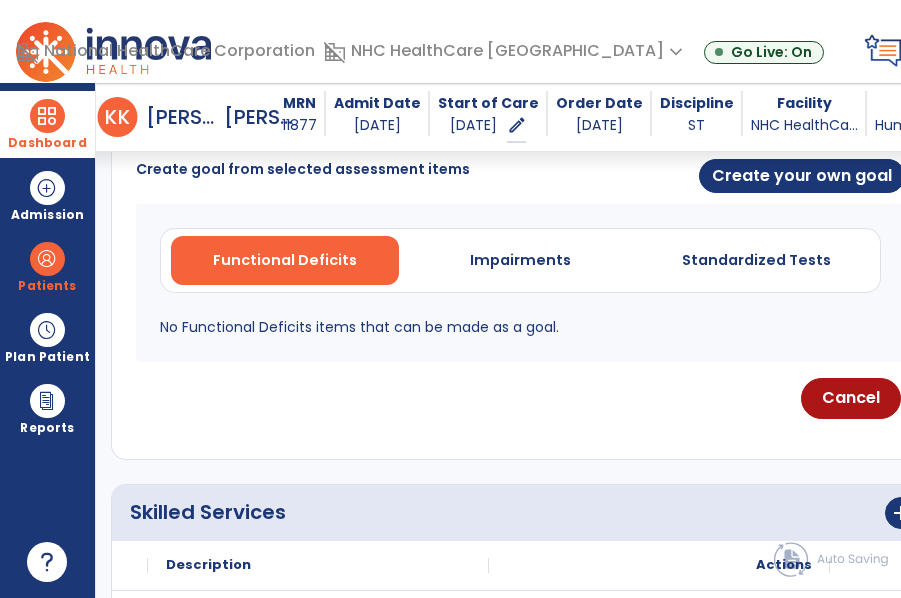 scroll, scrollTop: 630, scrollLeft: 0, axis: vertical 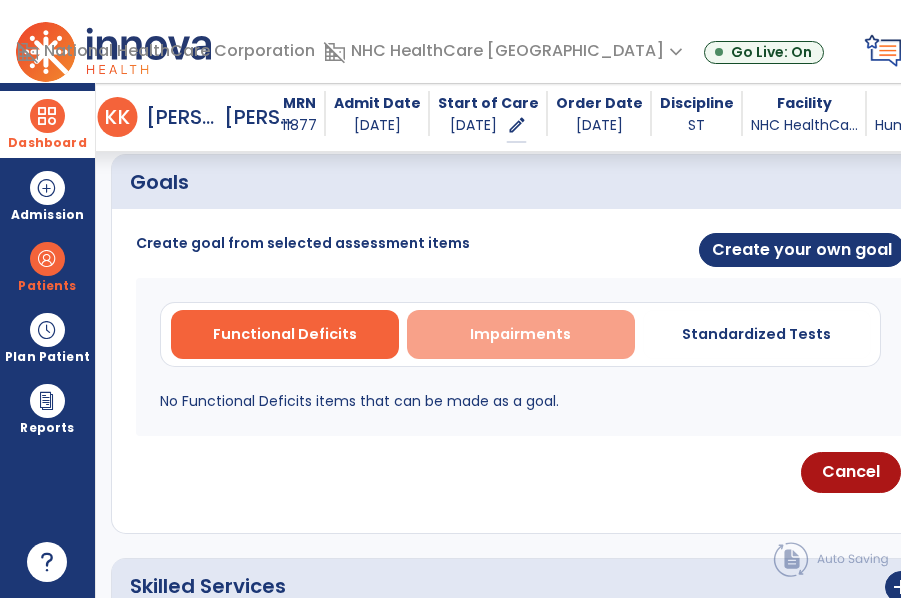 click on "Impairments" at bounding box center (521, 334) 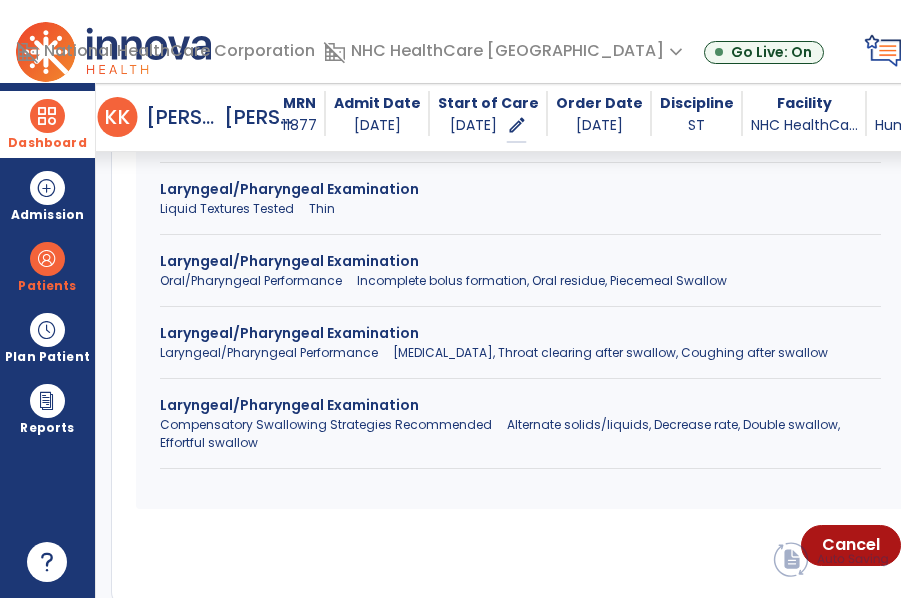 scroll, scrollTop: 1230, scrollLeft: 0, axis: vertical 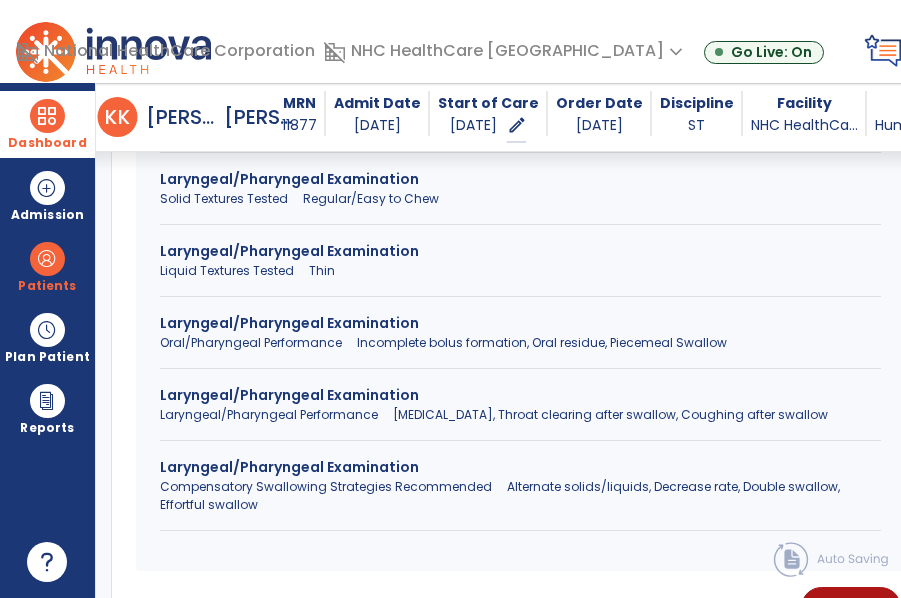 click on "Laryngeal/Pharyngeal Examination  Oral/Pharyngeal Performance      Incomplete bolus formation, Oral residue, Piecemeal Swallow" at bounding box center [520, 341] 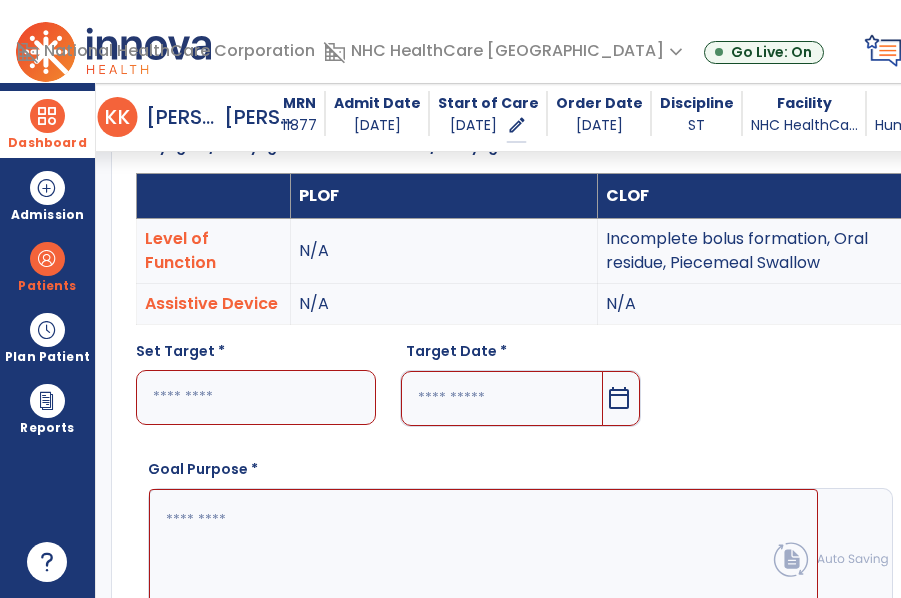 scroll, scrollTop: 726, scrollLeft: 0, axis: vertical 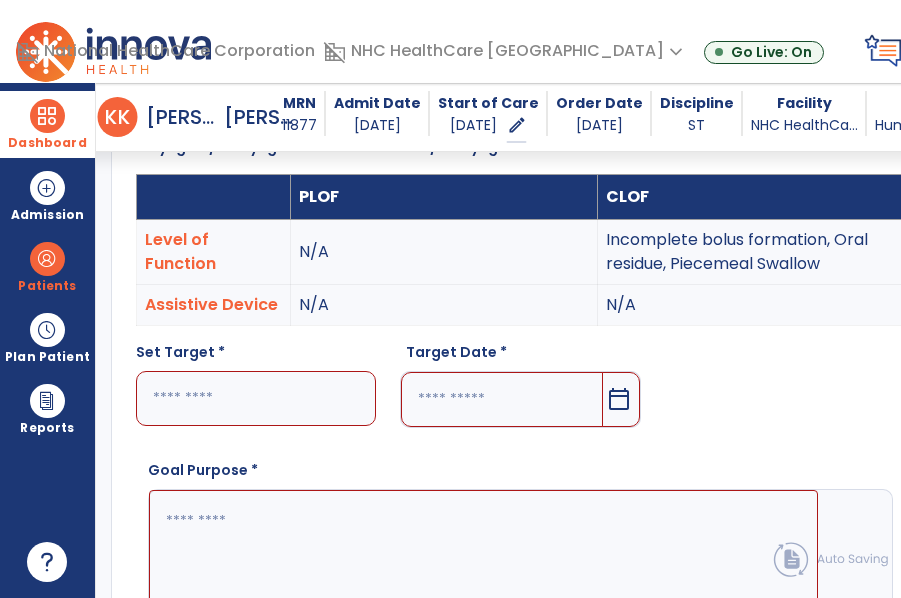 click at bounding box center [256, 398] 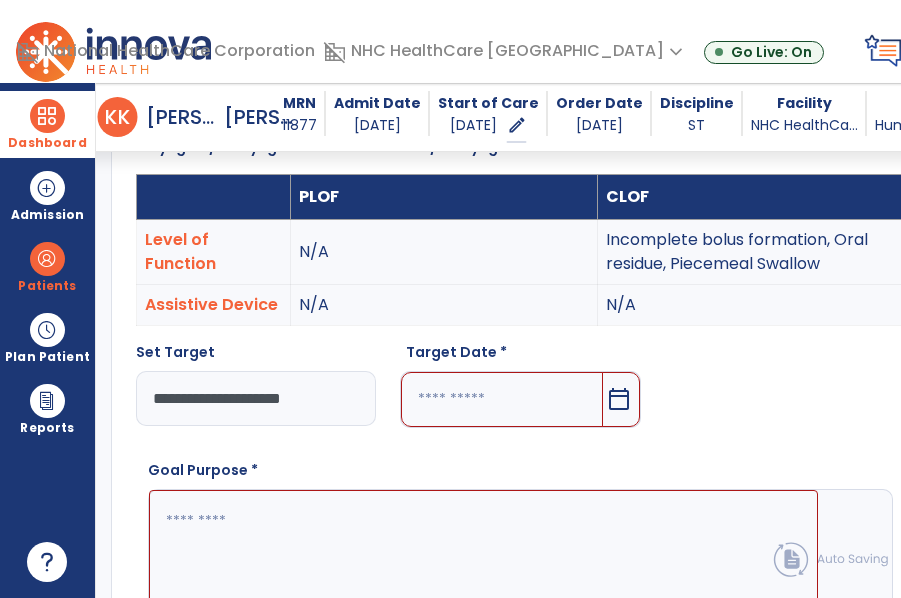 scroll, scrollTop: 0, scrollLeft: 10, axis: horizontal 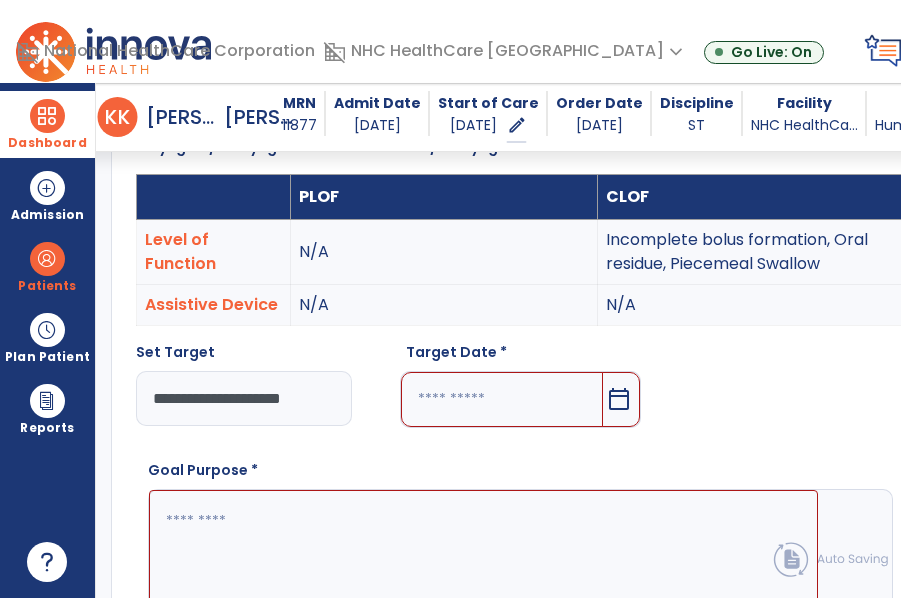 type on "**********" 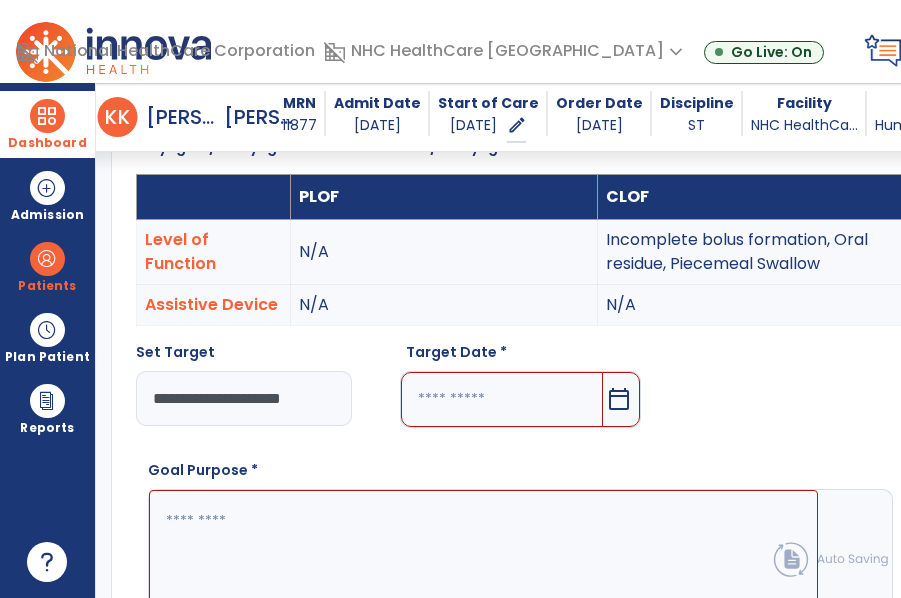 click at bounding box center (501, 399) 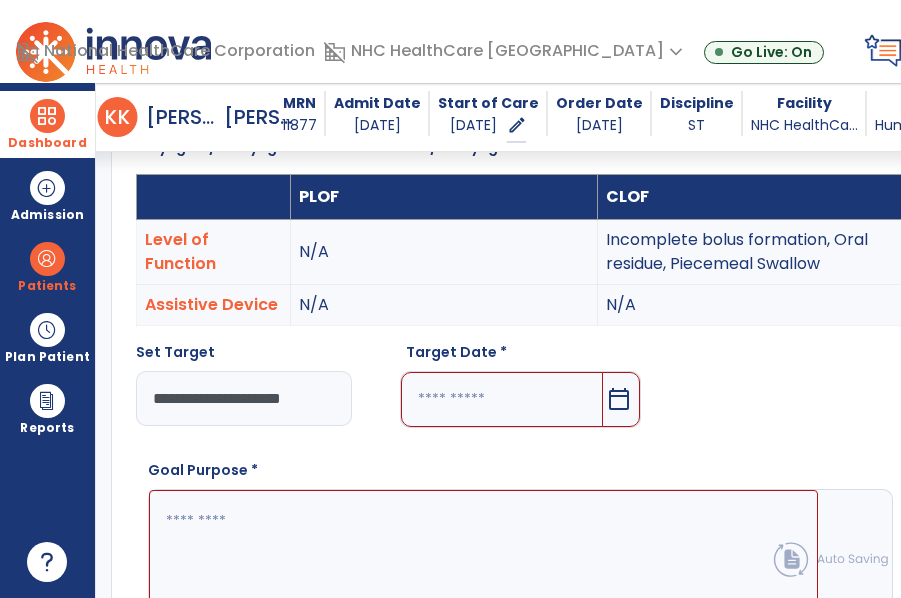 scroll, scrollTop: 0, scrollLeft: 0, axis: both 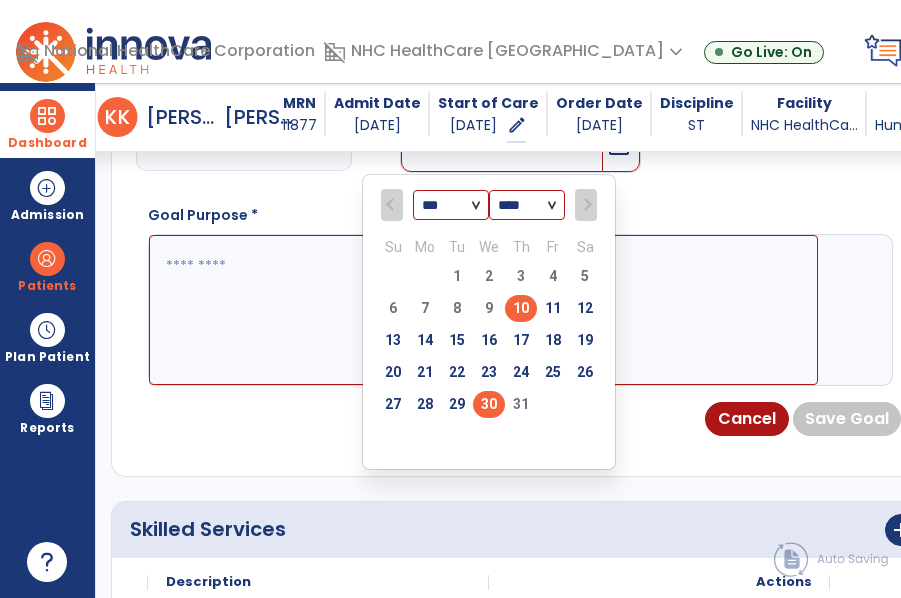 click on "30" at bounding box center [489, 404] 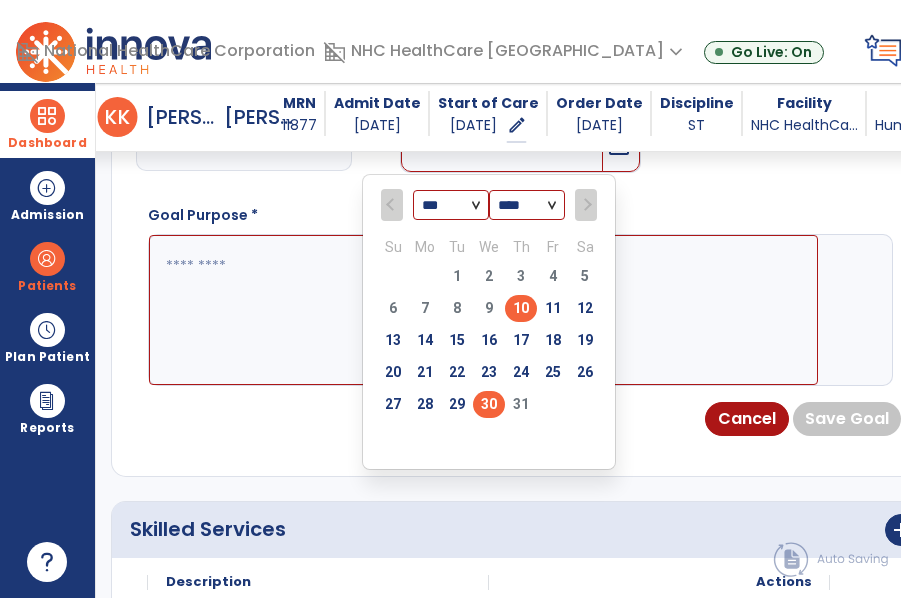 type on "*********" 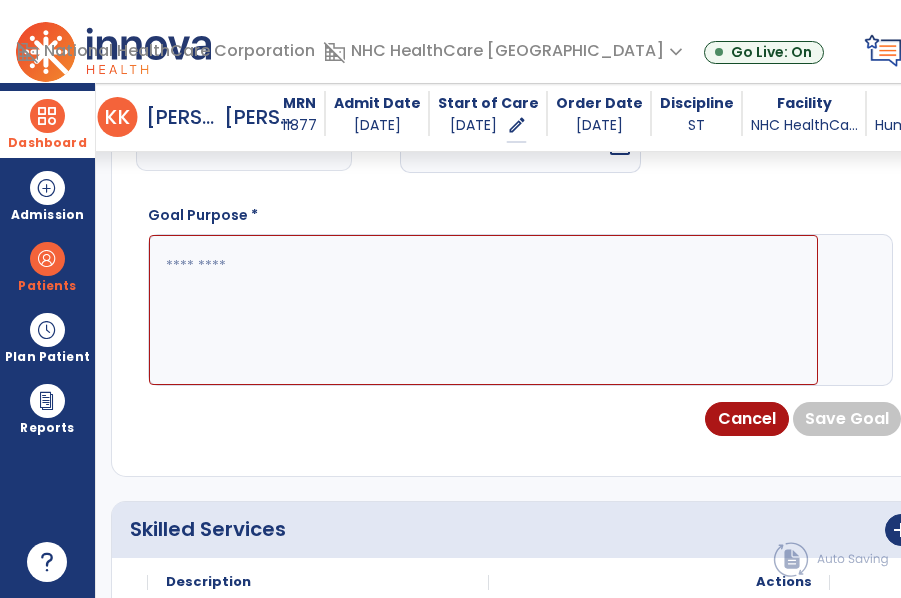click at bounding box center (483, 310) 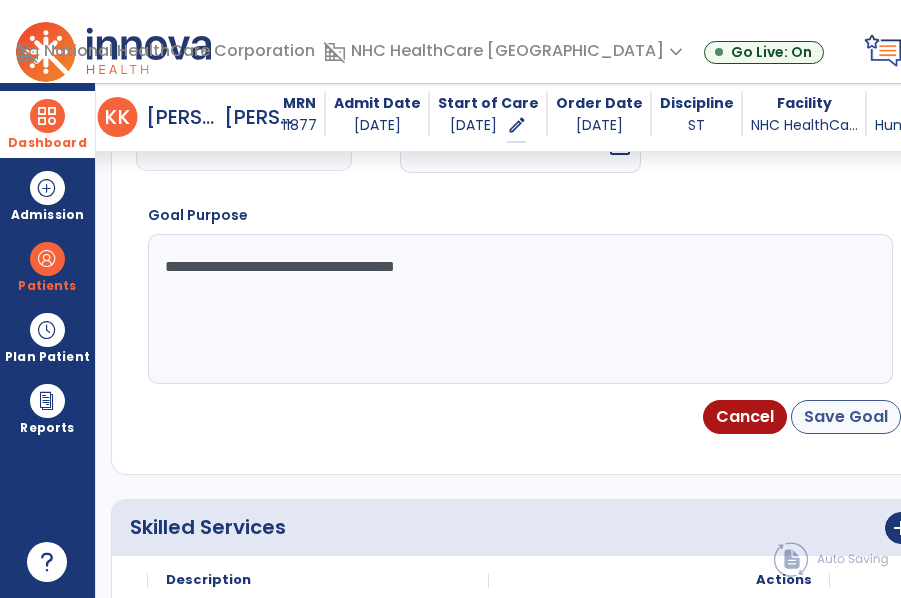 type on "**********" 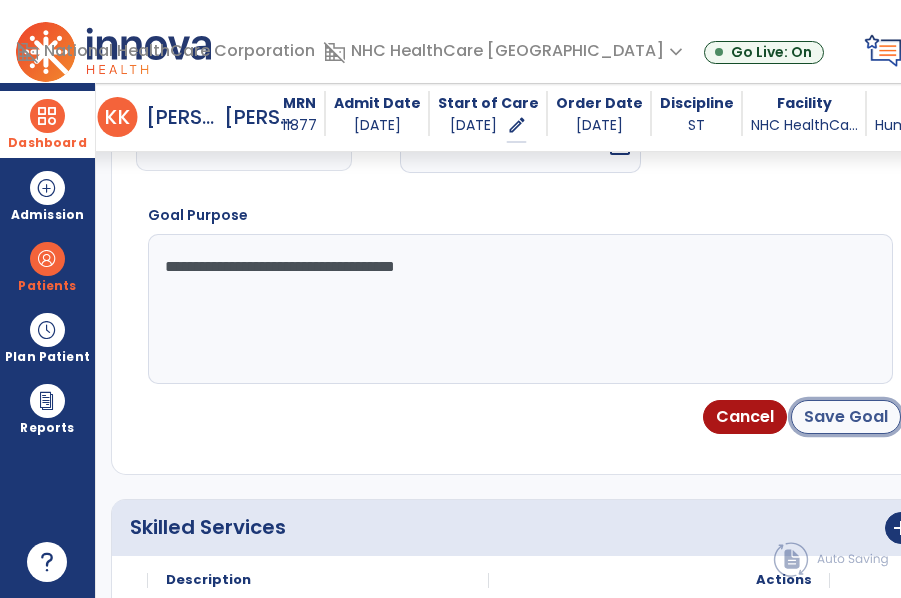 click on "Save Goal" at bounding box center (846, 417) 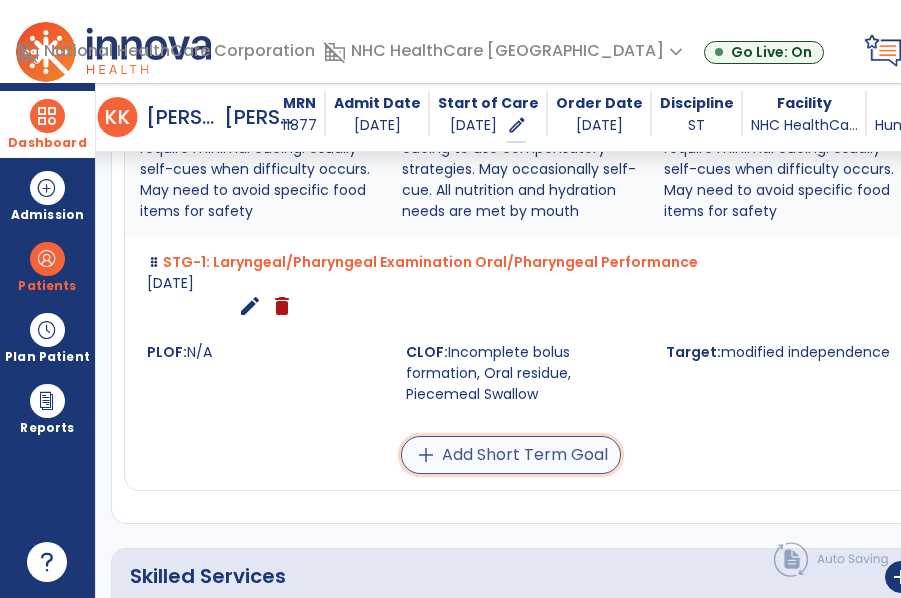 click on "add  Add Short Term Goal" at bounding box center (511, 455) 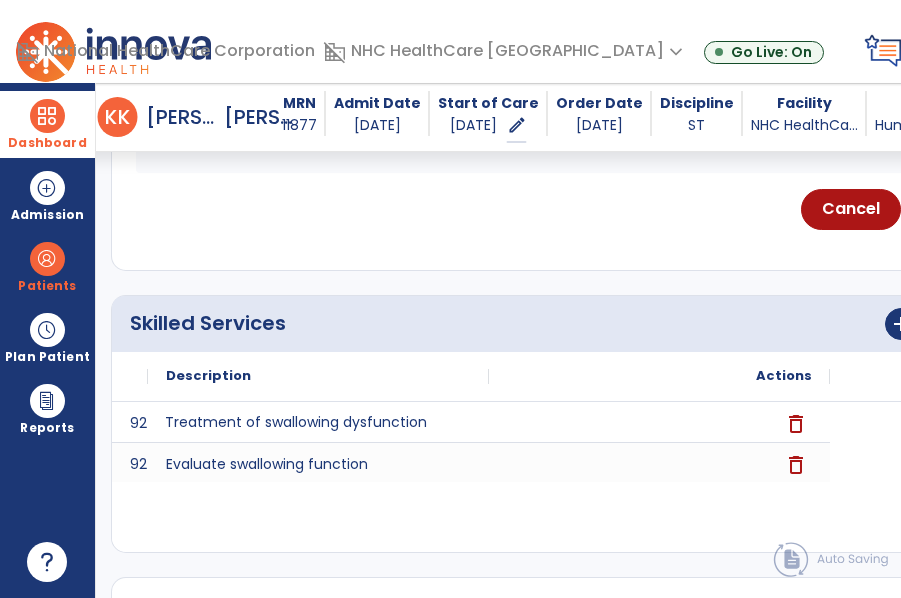 scroll, scrollTop: 740, scrollLeft: 0, axis: vertical 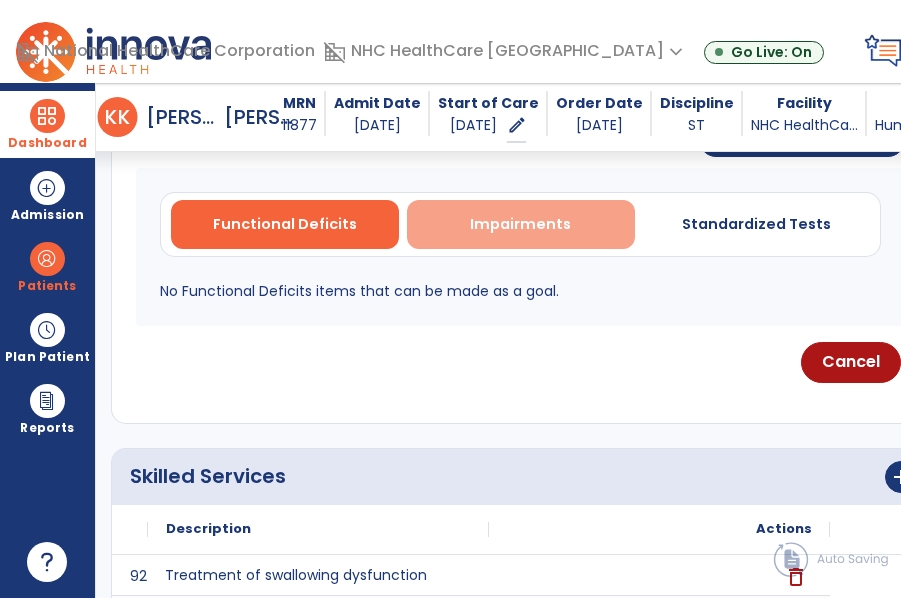 click on "Impairments" at bounding box center [521, 224] 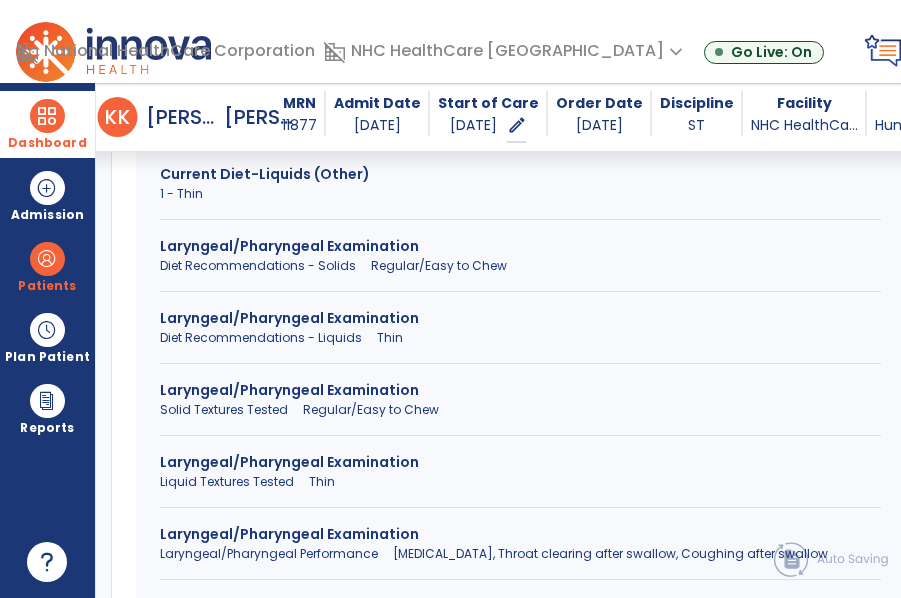 scroll, scrollTop: 1105, scrollLeft: 0, axis: vertical 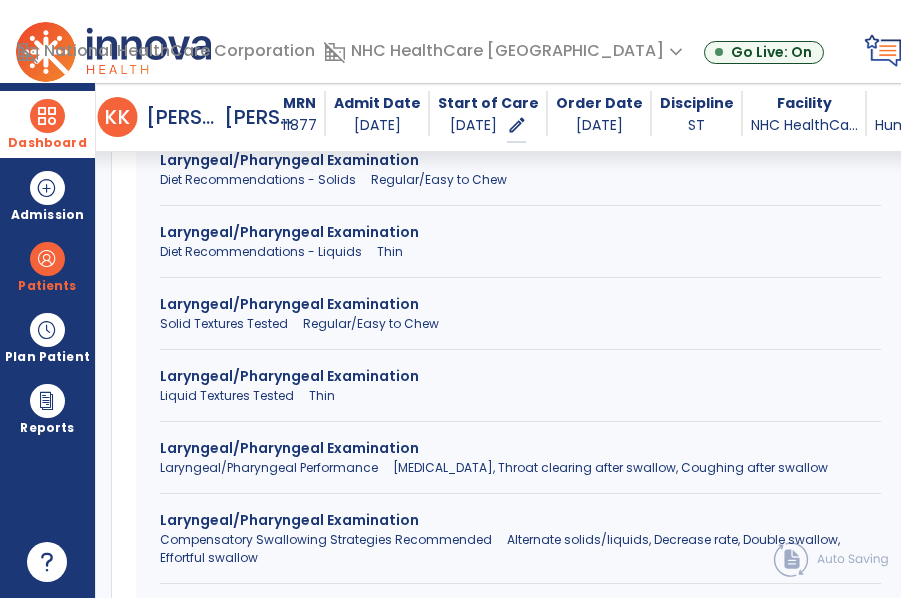 click on "Laryngeal/Pharyngeal Performance      [MEDICAL_DATA], Throat clearing after swallow, Coughing after swallow" at bounding box center [520, 468] 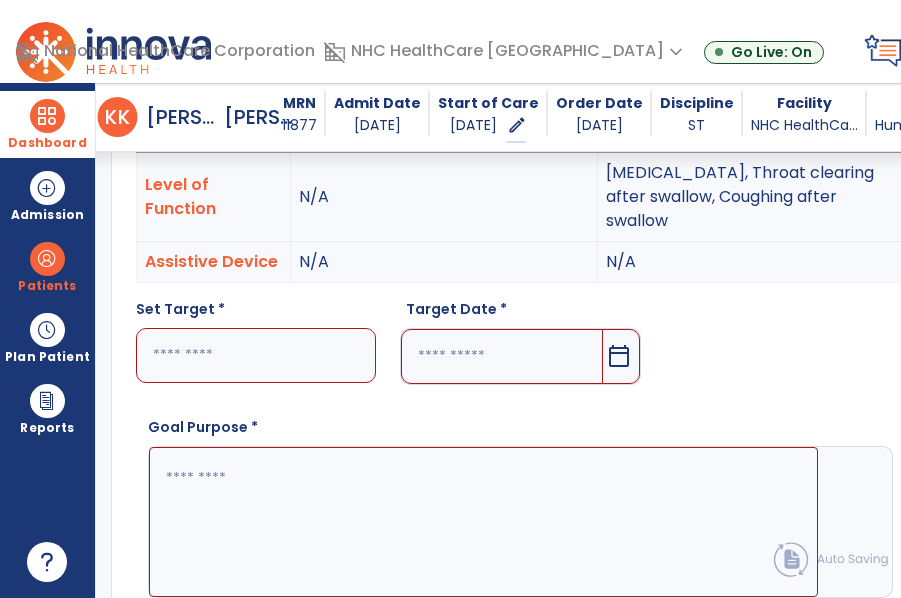 scroll, scrollTop: 792, scrollLeft: 0, axis: vertical 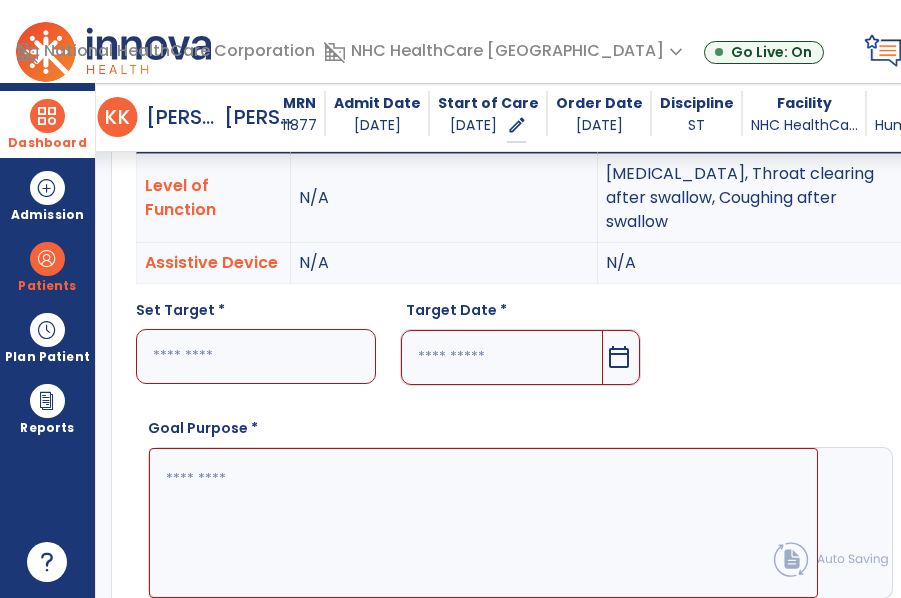 click at bounding box center (256, 356) 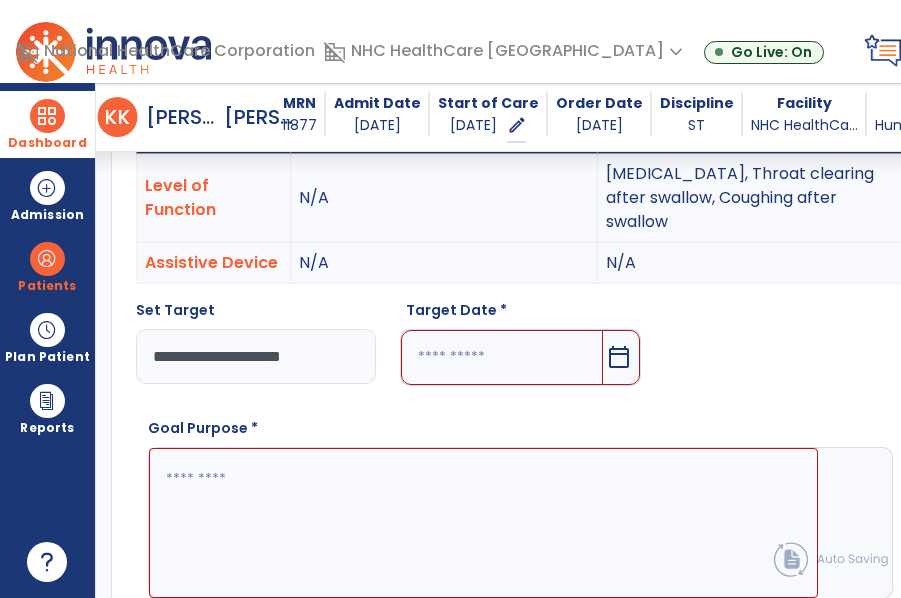 scroll, scrollTop: 0, scrollLeft: 10, axis: horizontal 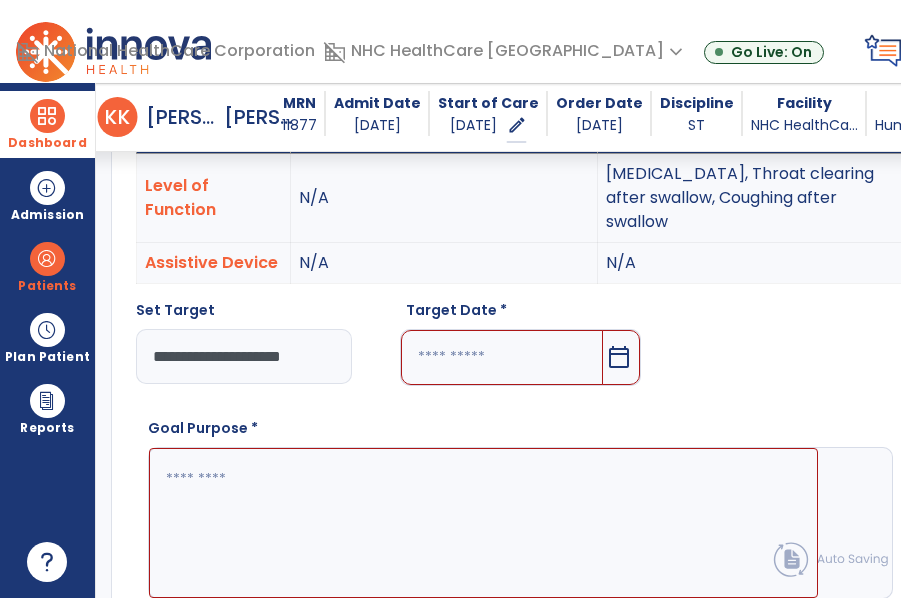 type on "**********" 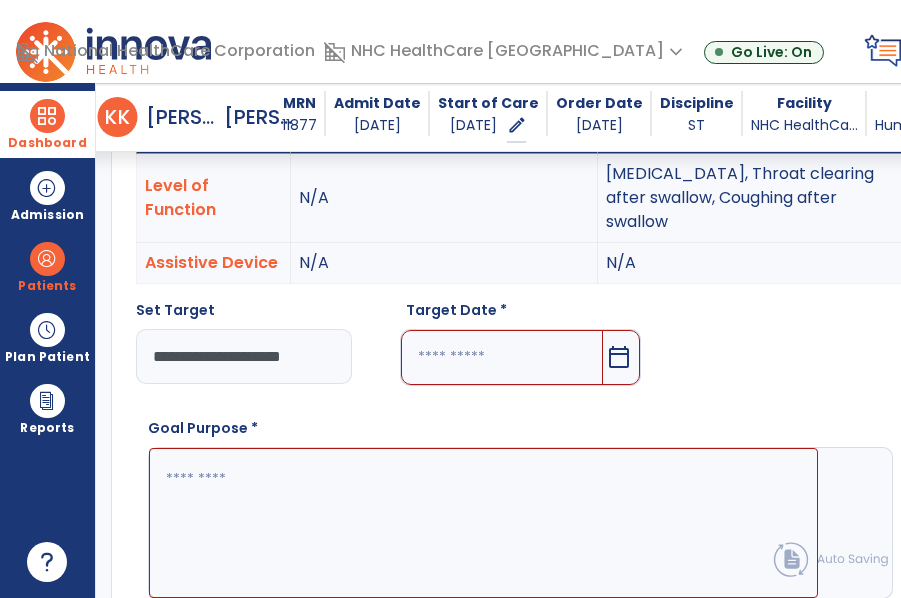 click at bounding box center (483, 523) 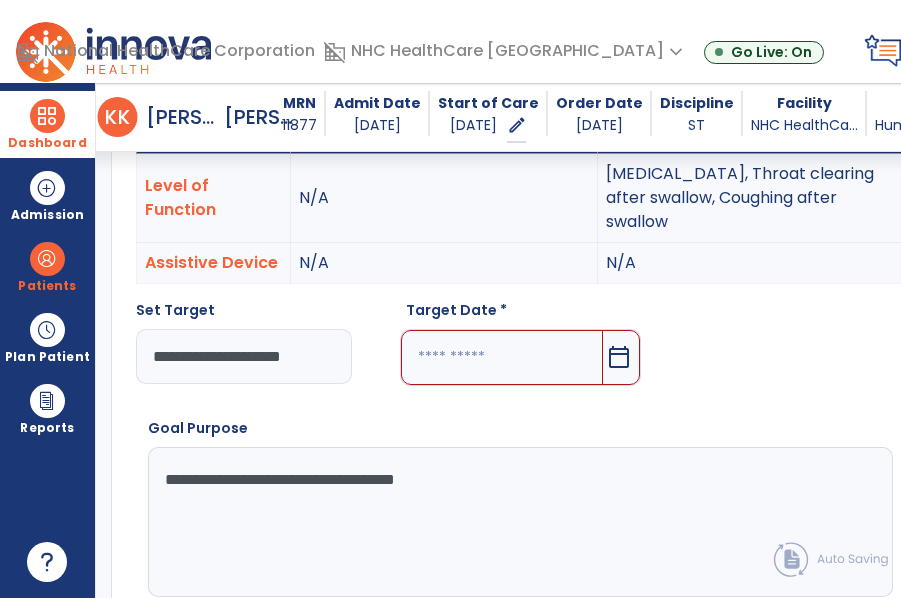 type on "**********" 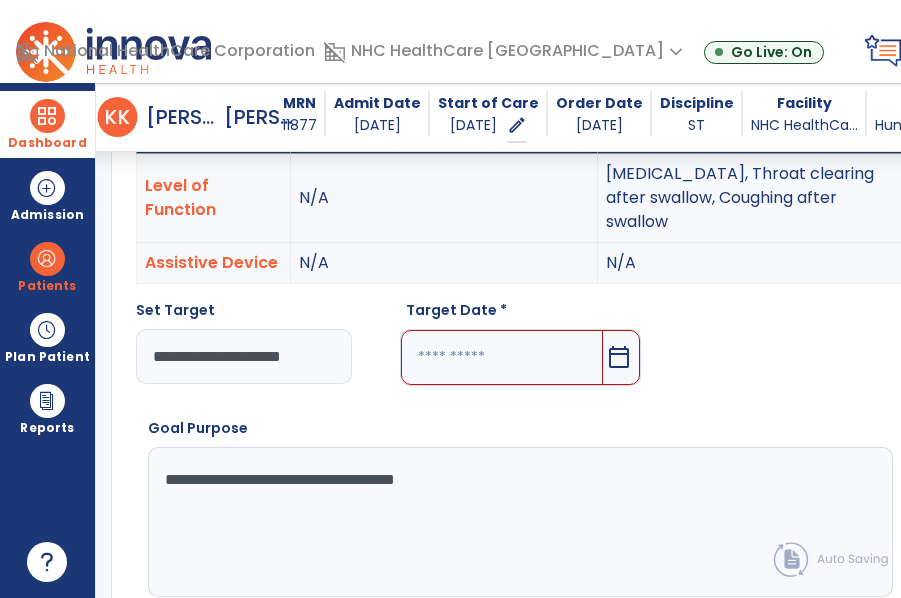 click at bounding box center [501, 357] 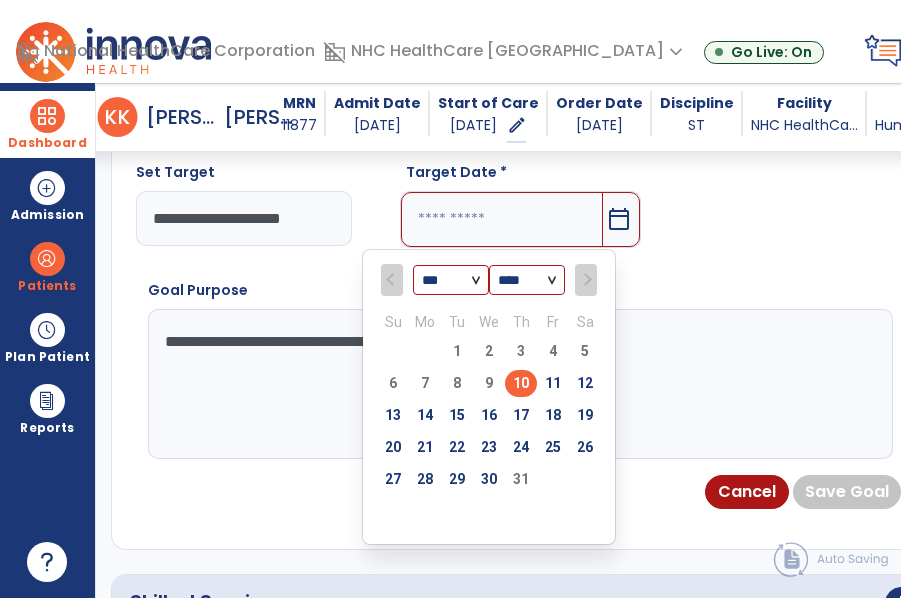 scroll, scrollTop: 932, scrollLeft: 0, axis: vertical 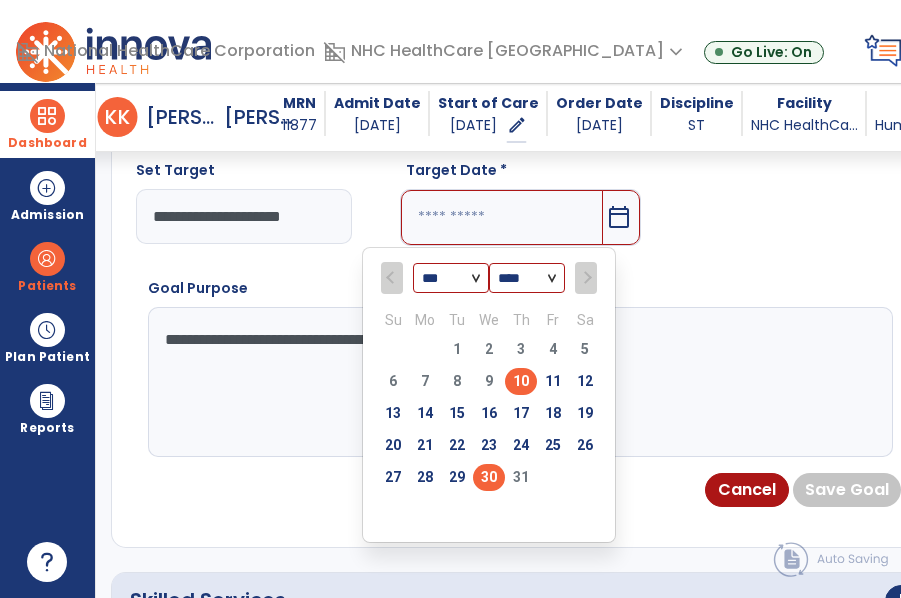 click on "30" at bounding box center (489, 477) 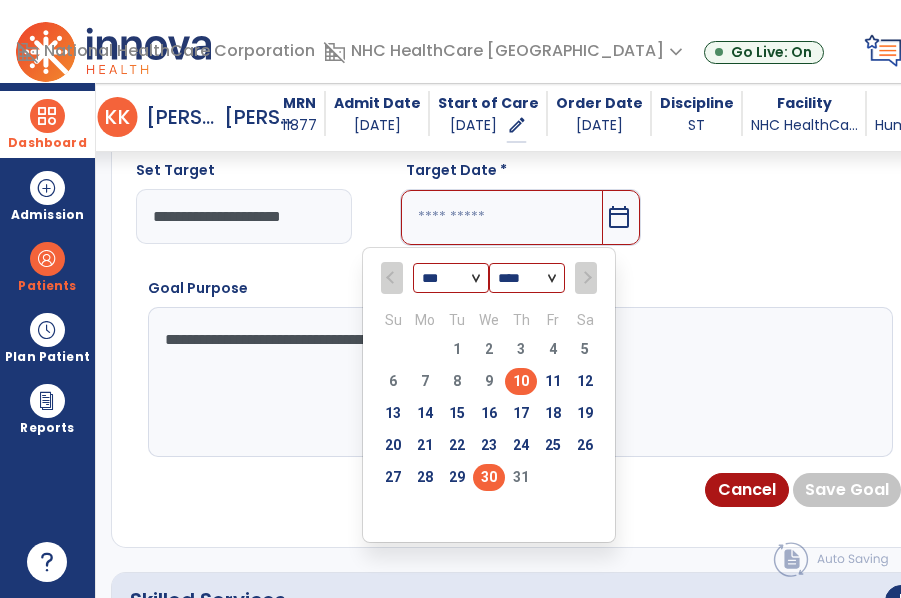 type on "*********" 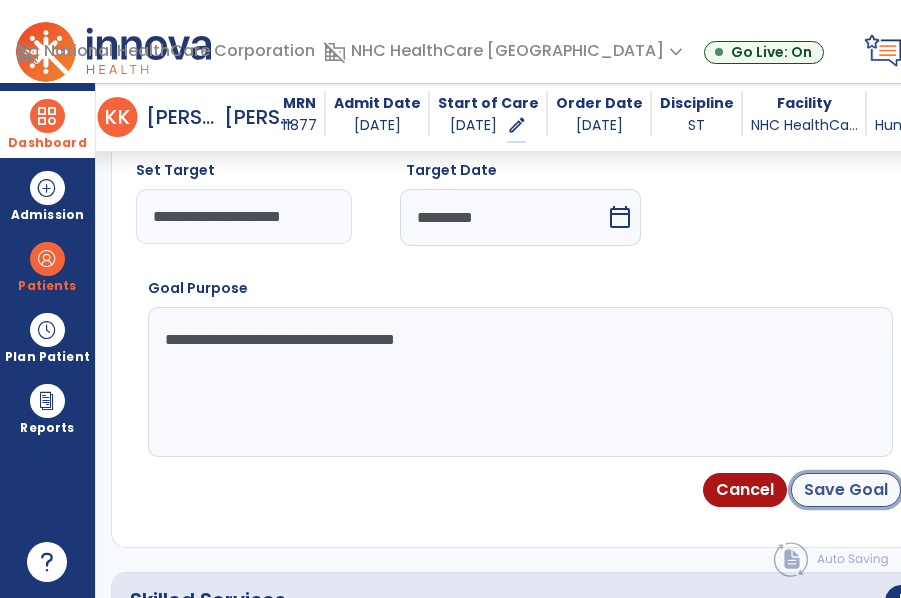 click on "Save Goal" at bounding box center [846, 490] 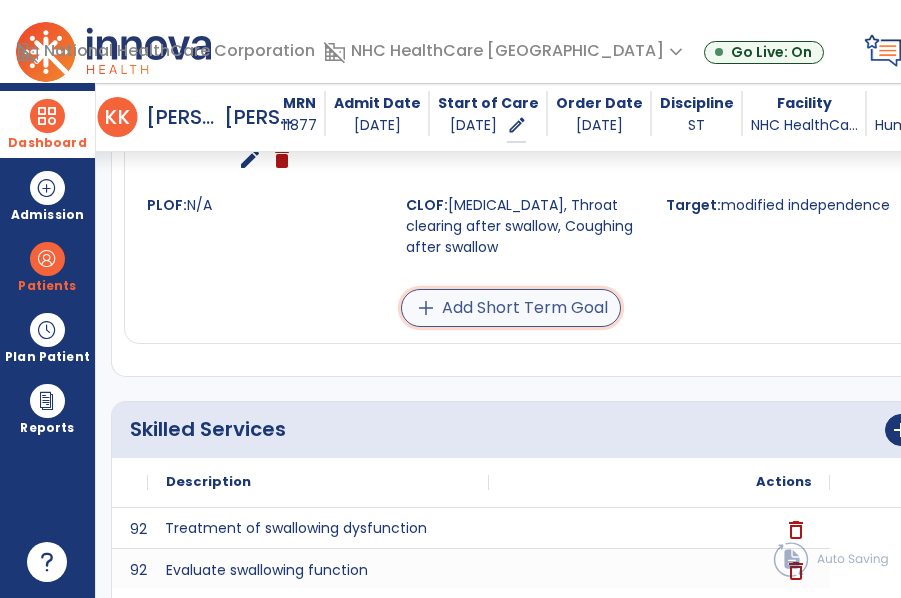 click on "add  Add Short Term Goal" at bounding box center [511, 308] 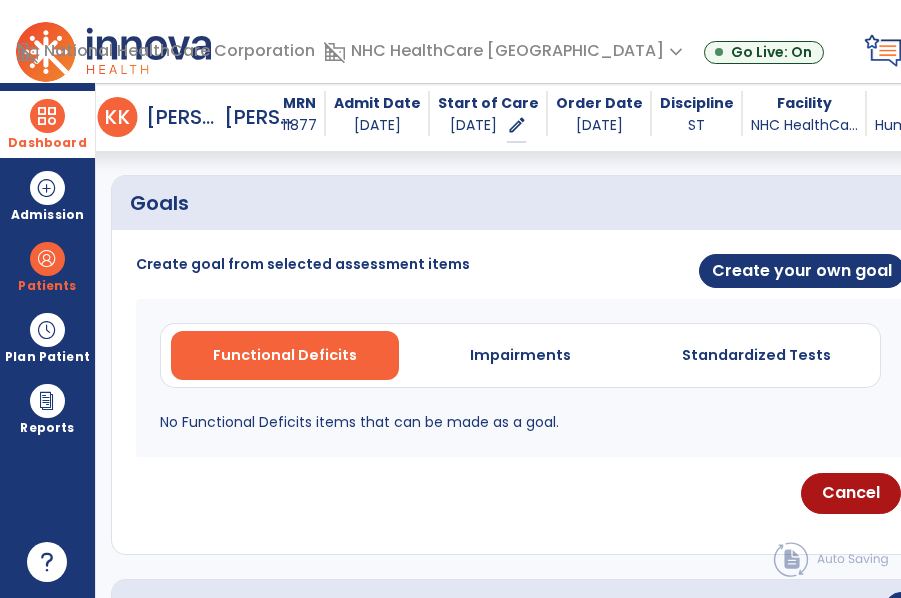 scroll, scrollTop: 604, scrollLeft: 0, axis: vertical 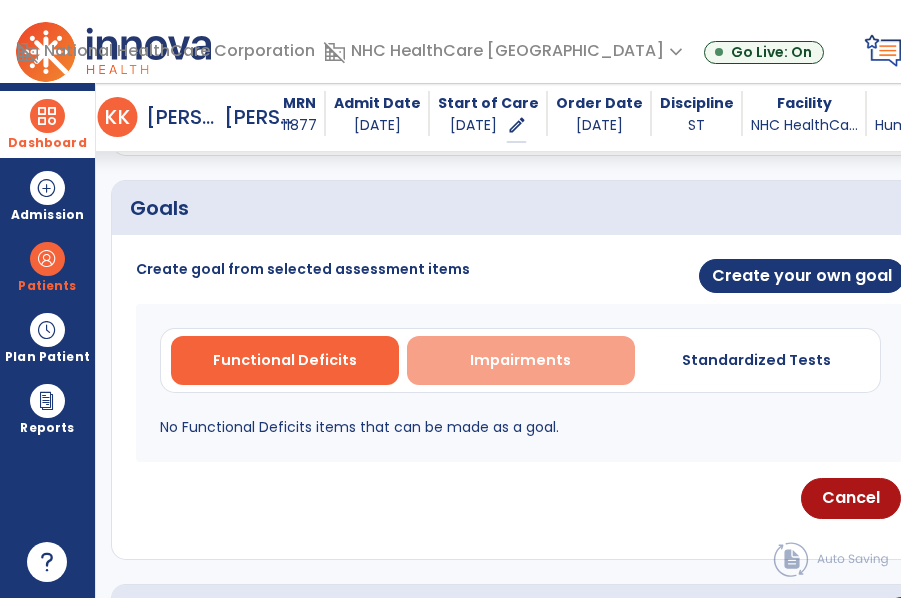 click on "Impairments" at bounding box center (521, 360) 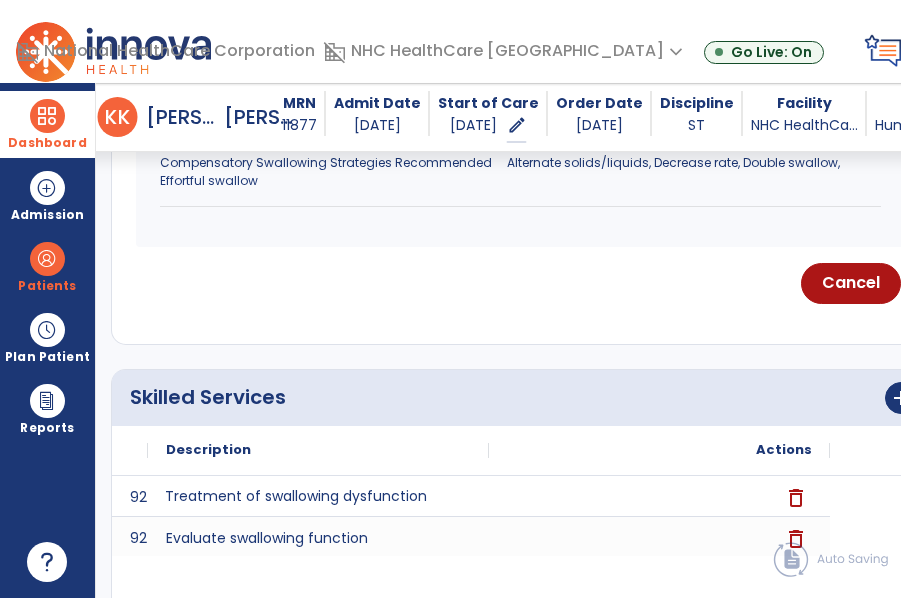 scroll, scrollTop: 1241, scrollLeft: 0, axis: vertical 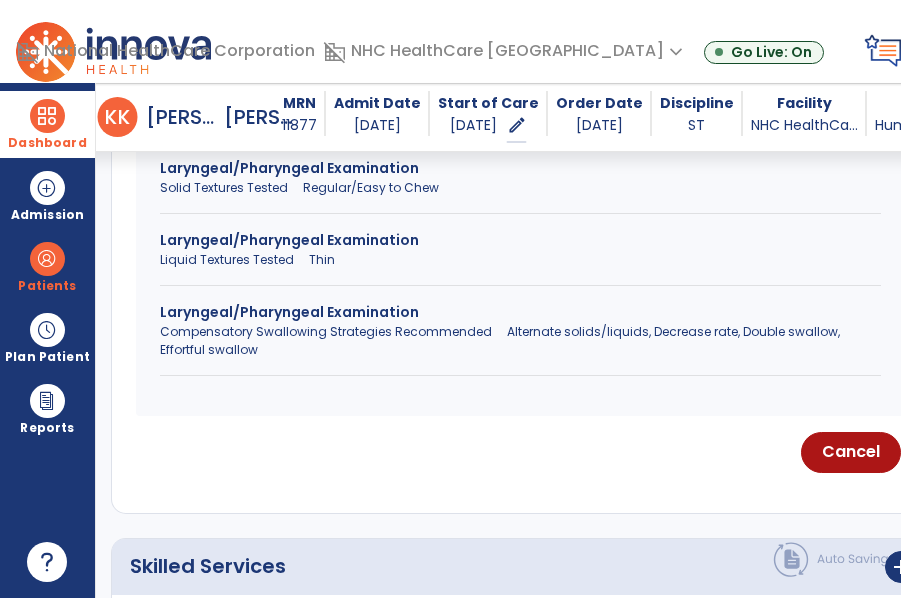 click on "Compensatory Swallowing Strategies Recommended      Alternate solids/liquids, Decrease rate, Double swallow, Effortful swallow" at bounding box center [520, 341] 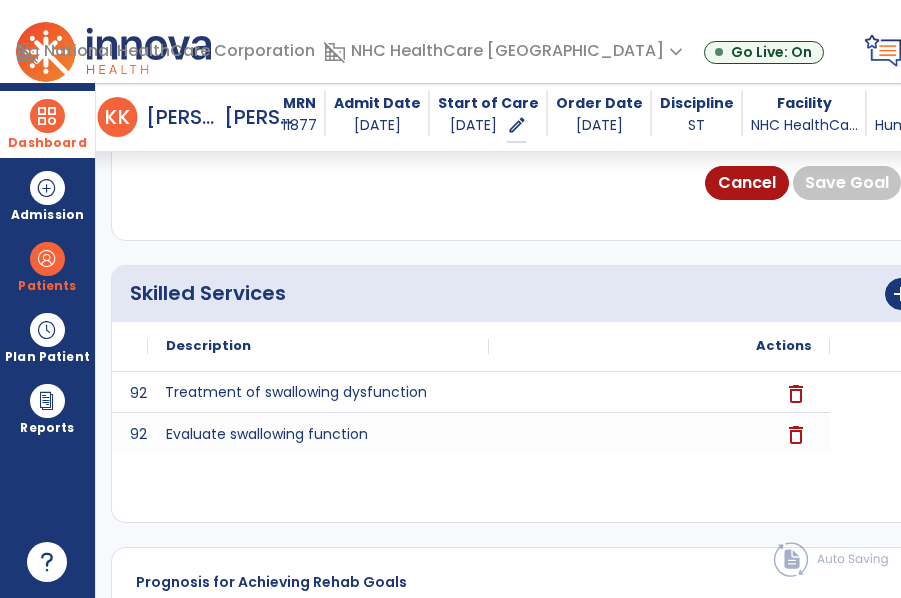 scroll, scrollTop: 938, scrollLeft: 0, axis: vertical 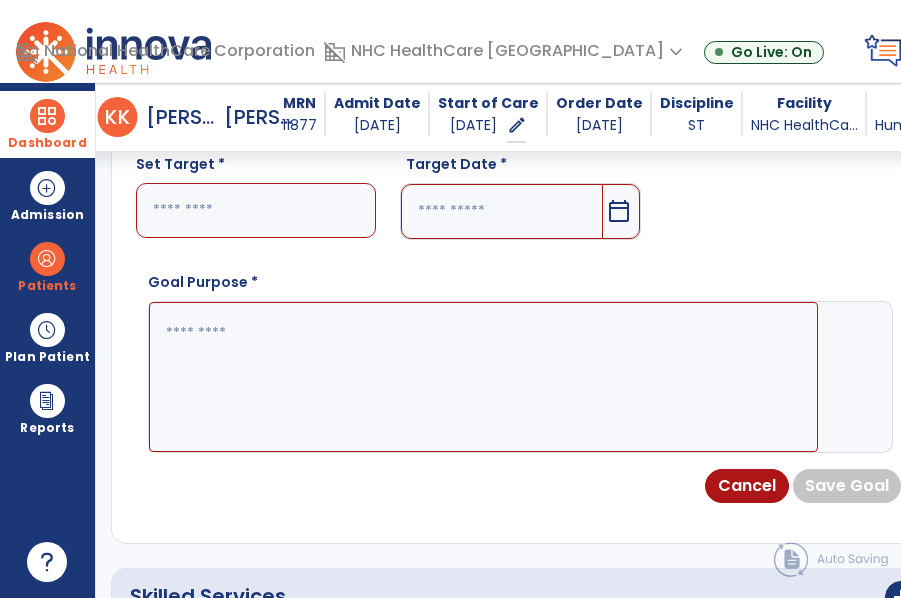 click at bounding box center (483, 377) 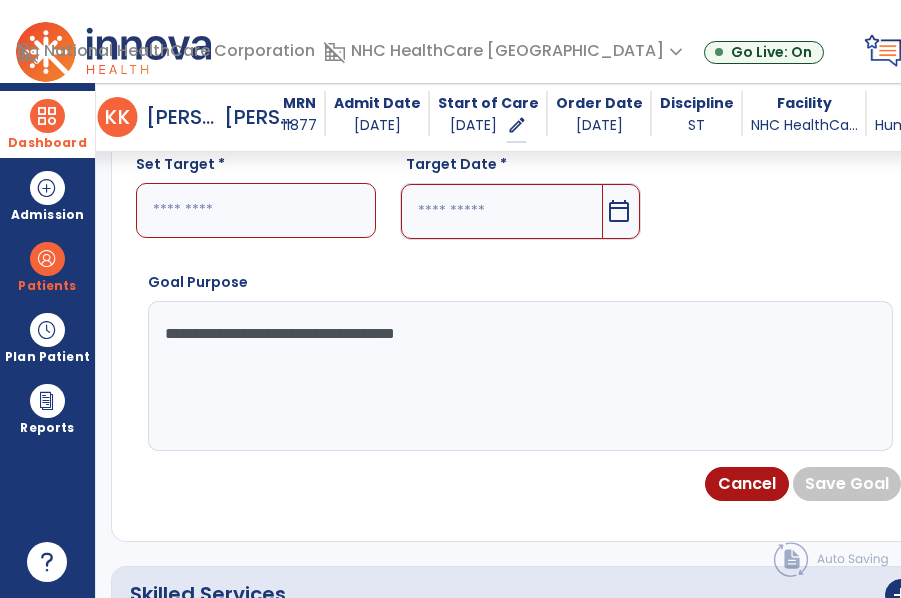 type on "**********" 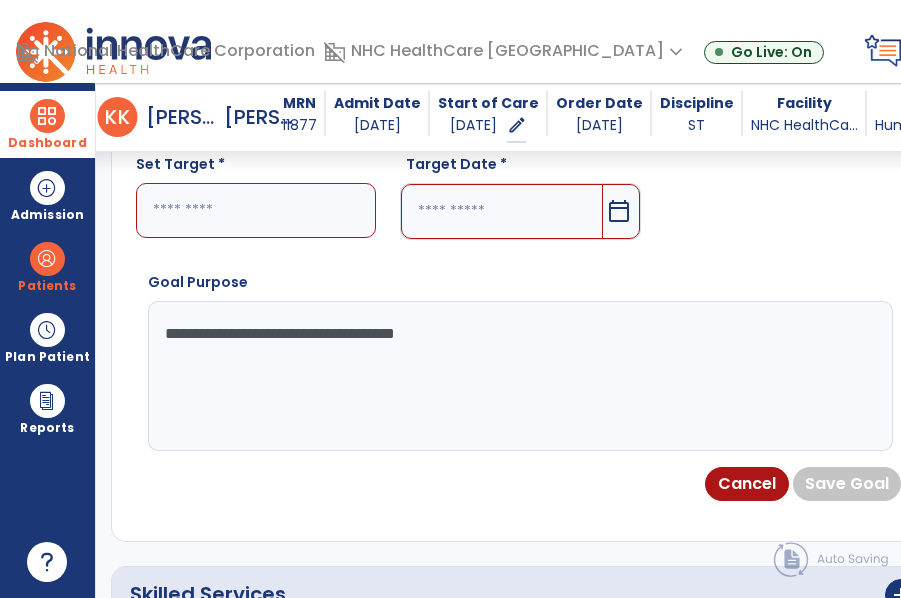 click at bounding box center [256, 210] 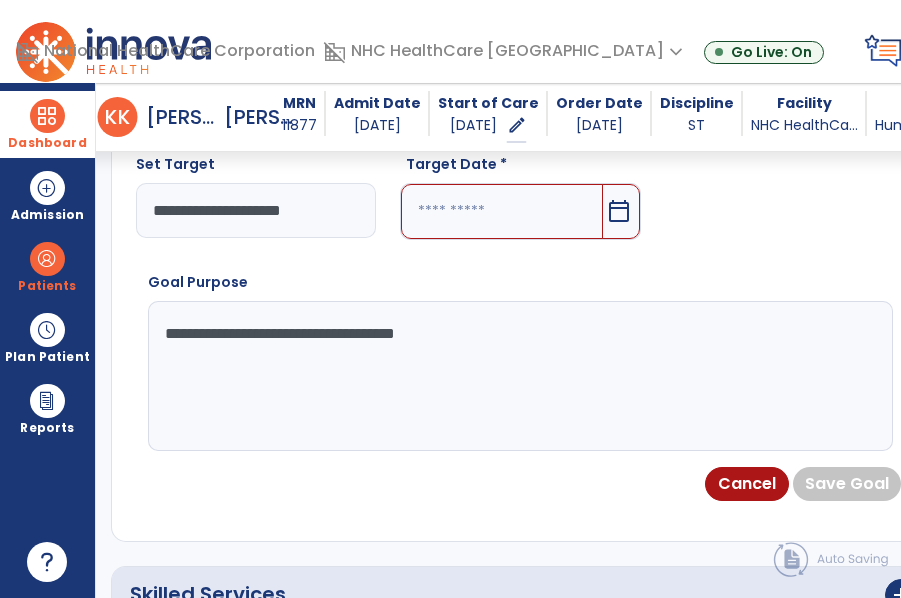 scroll, scrollTop: 0, scrollLeft: 10, axis: horizontal 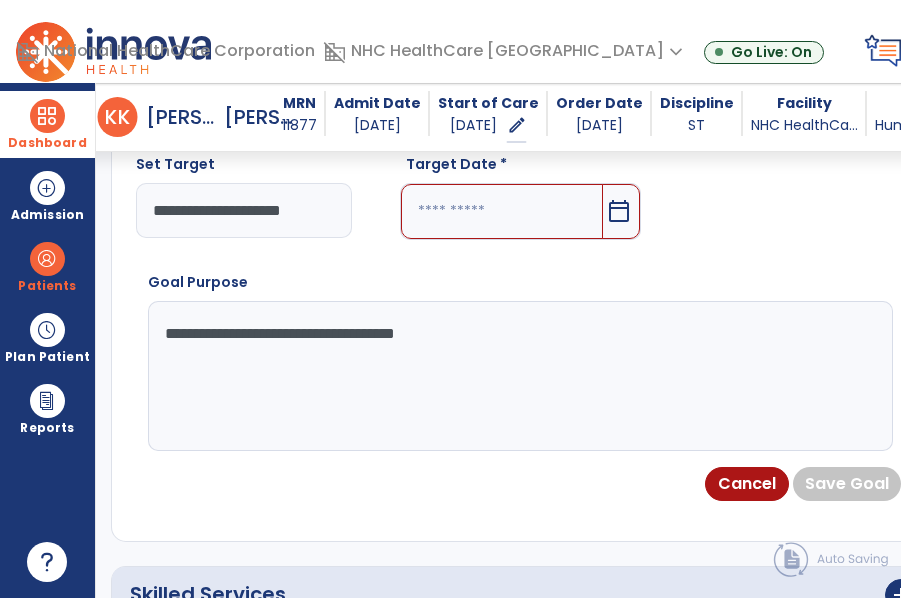 type on "**********" 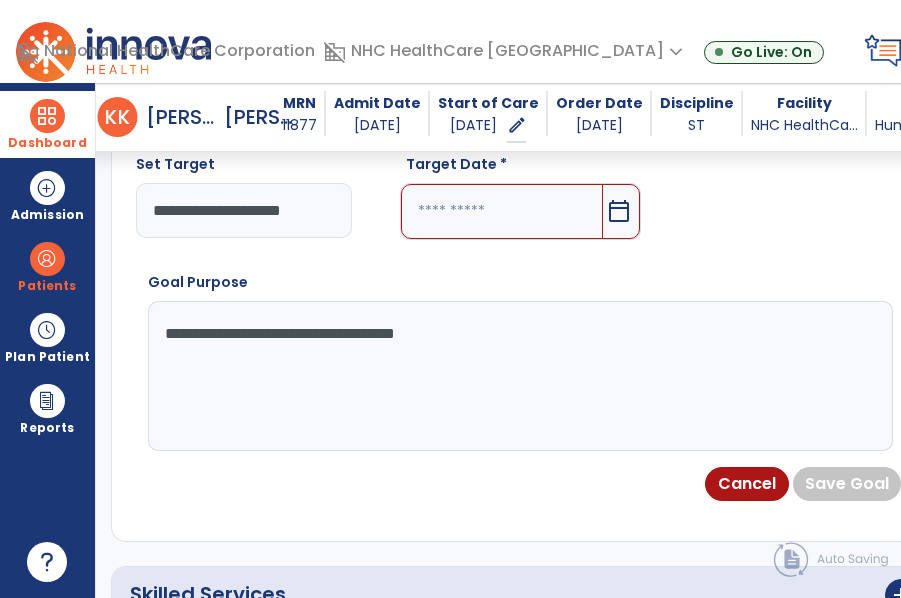 click at bounding box center (501, 211) 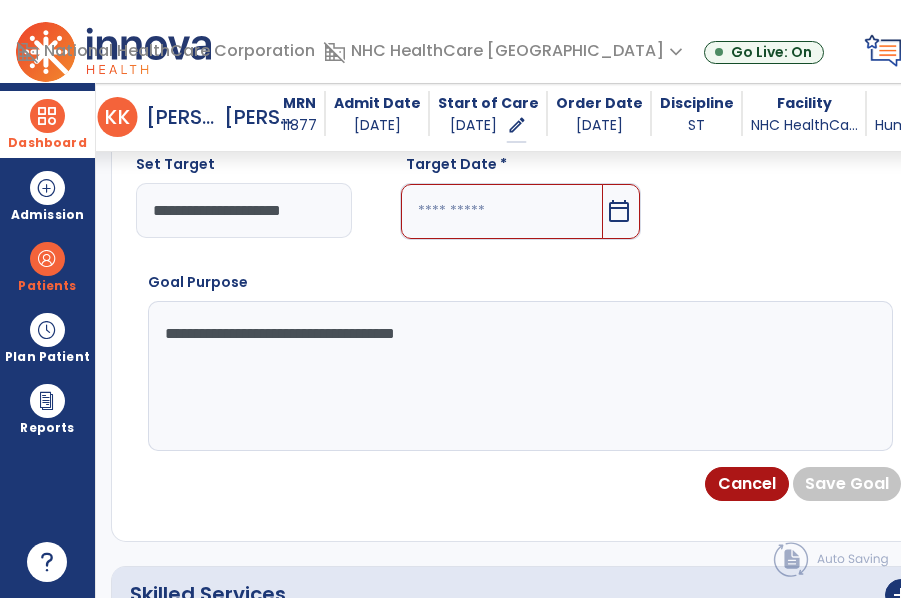 scroll, scrollTop: 0, scrollLeft: 0, axis: both 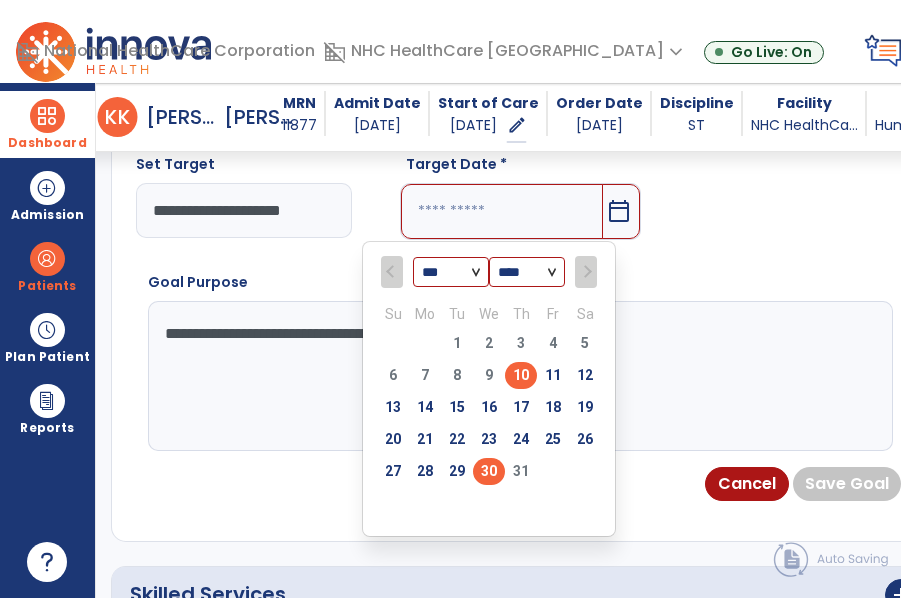 click on "30" at bounding box center [489, 471] 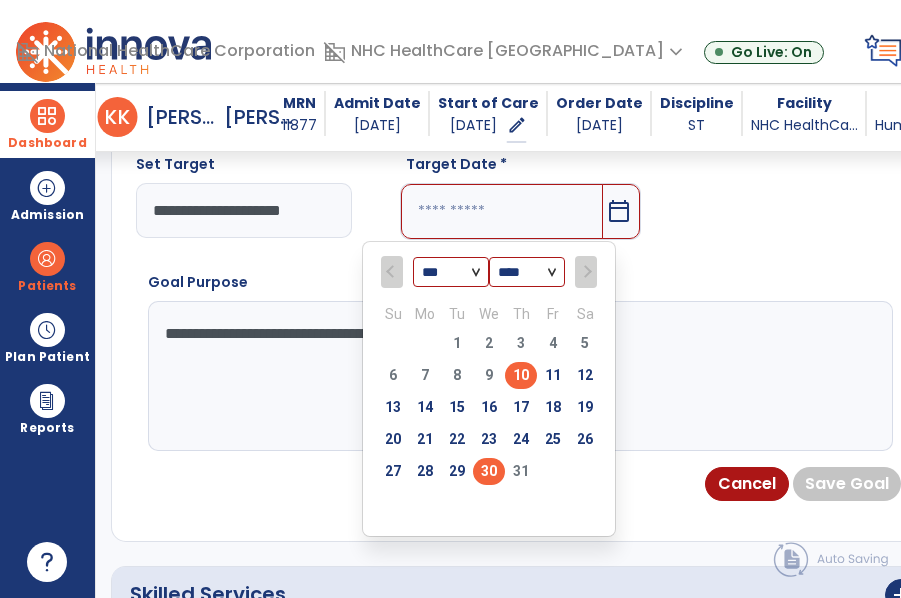 type on "*********" 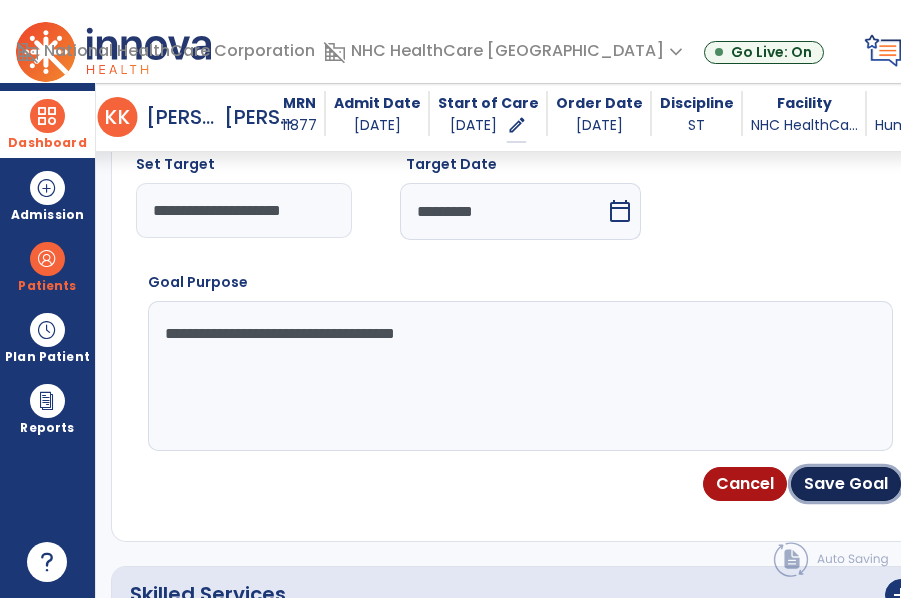click on "Save Goal" at bounding box center (846, 484) 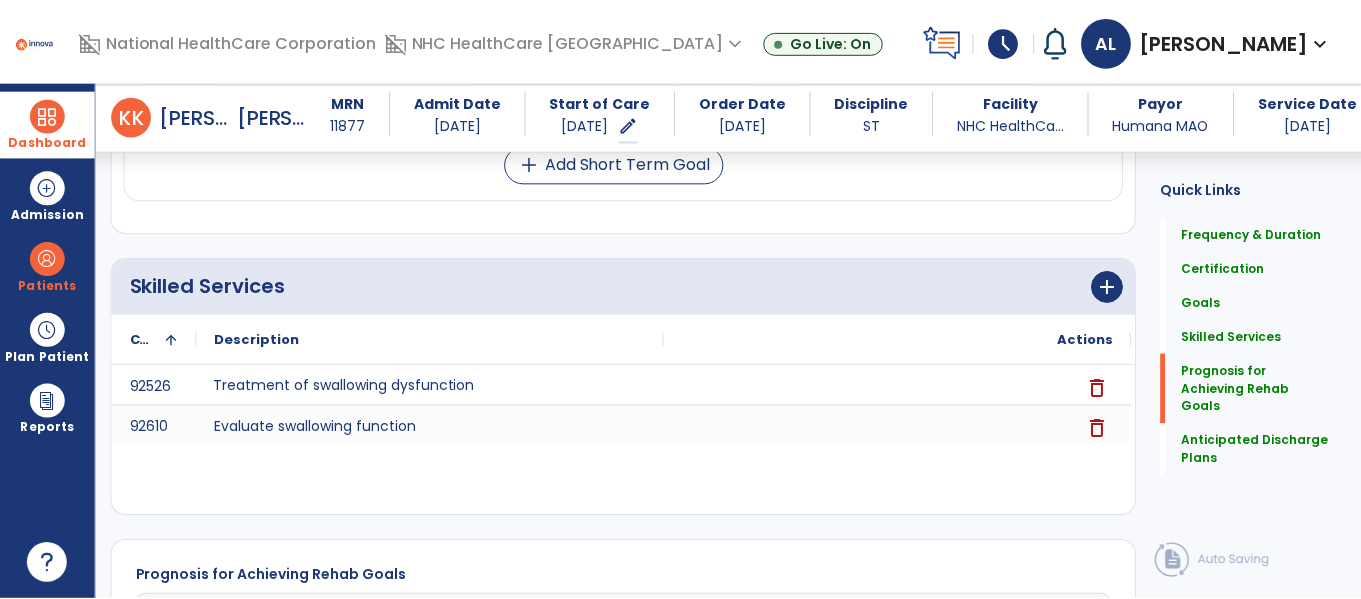 scroll, scrollTop: 1708, scrollLeft: 0, axis: vertical 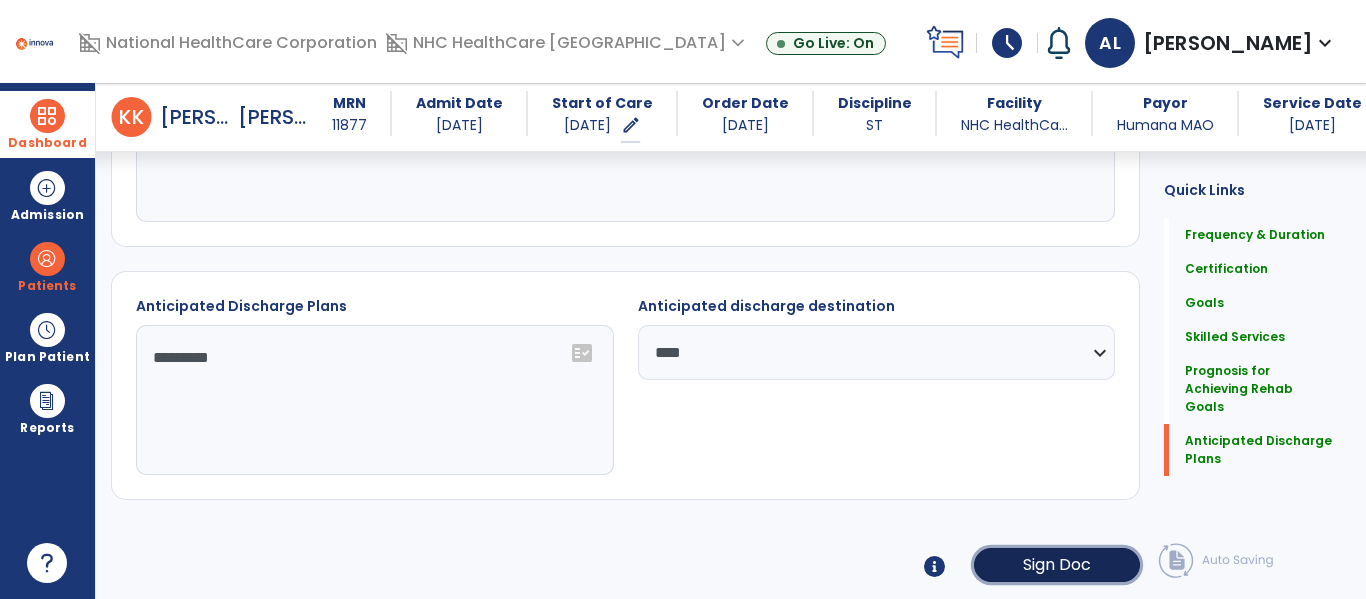 click on "Sign Doc" 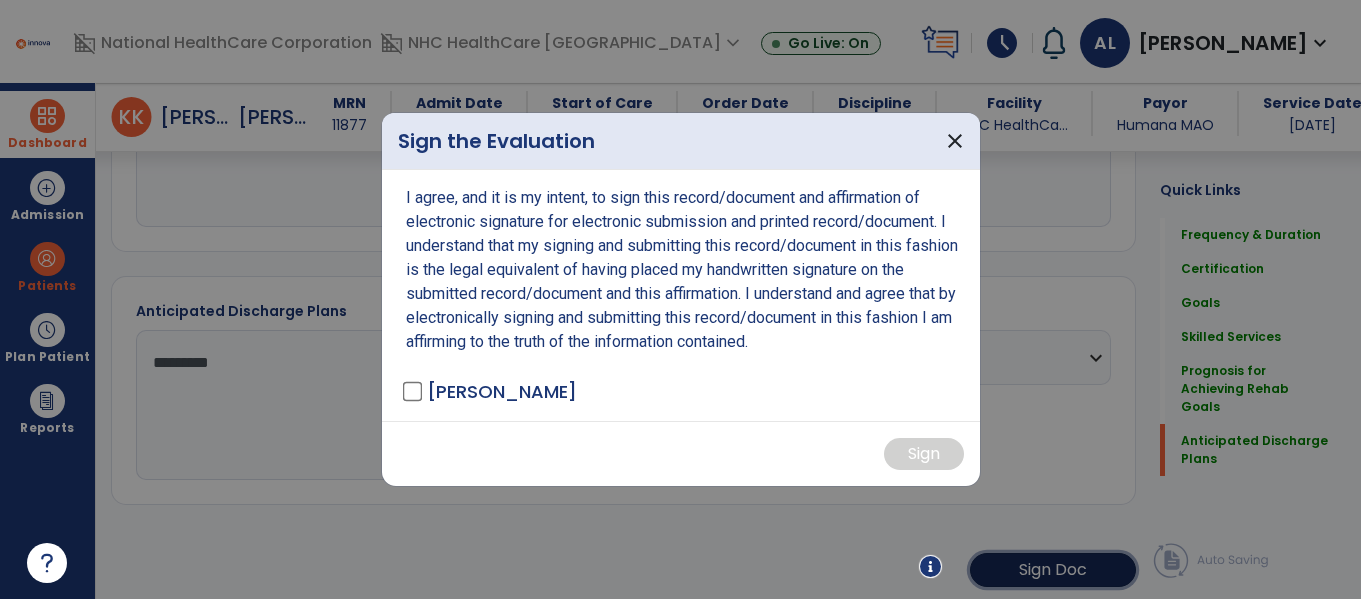 scroll, scrollTop: 1708, scrollLeft: 0, axis: vertical 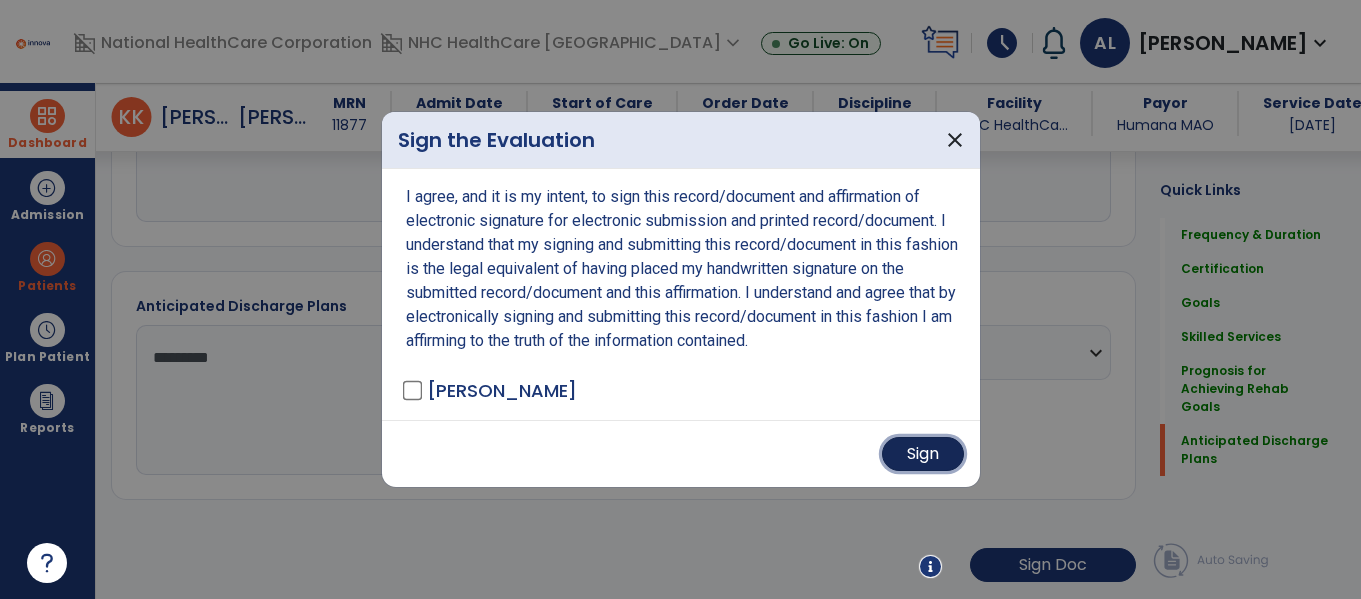 click on "Sign" at bounding box center [923, 454] 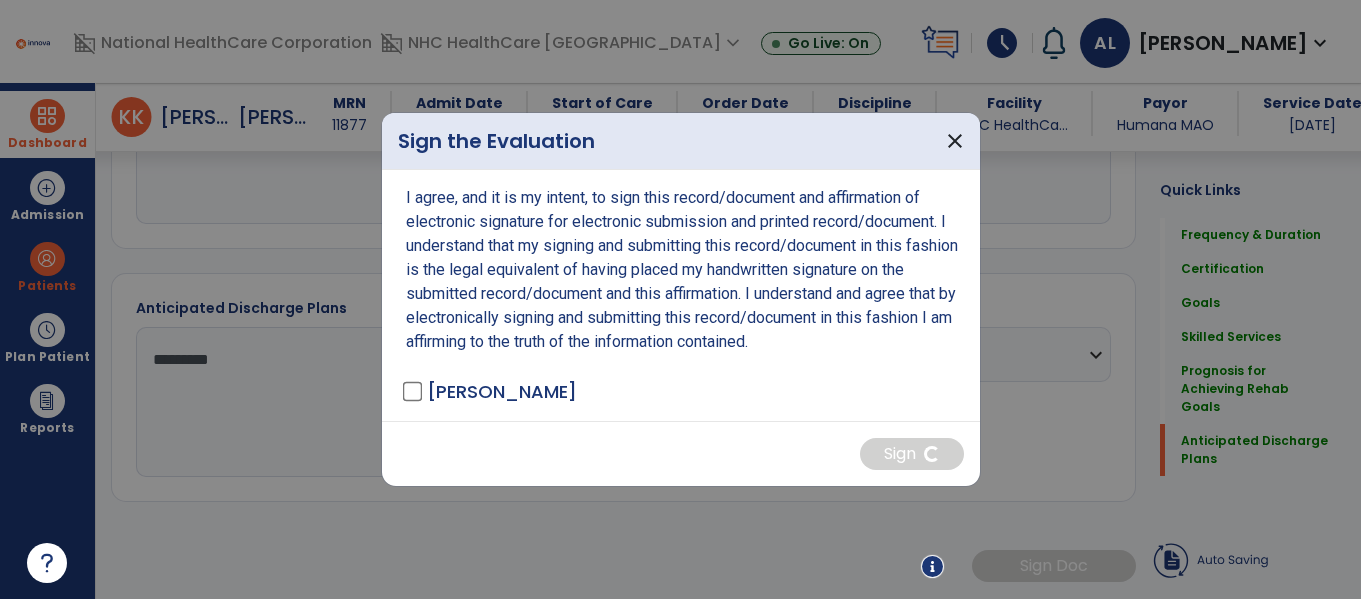 scroll, scrollTop: 1707, scrollLeft: 0, axis: vertical 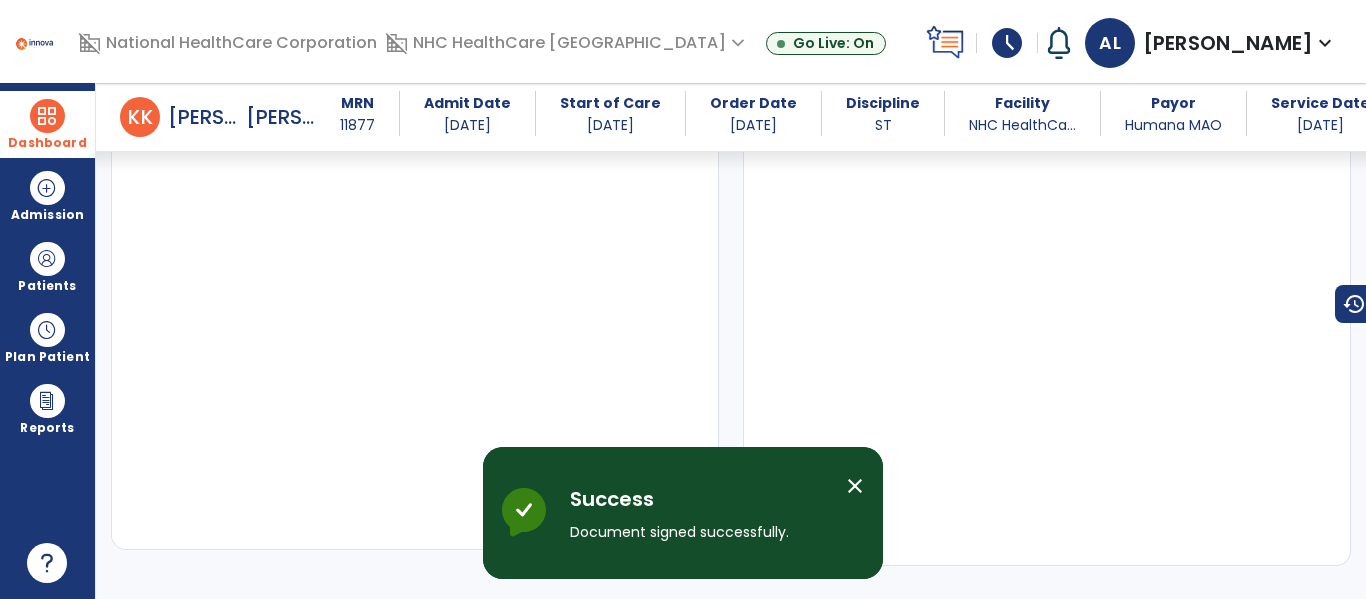 click on "close" at bounding box center [855, 486] 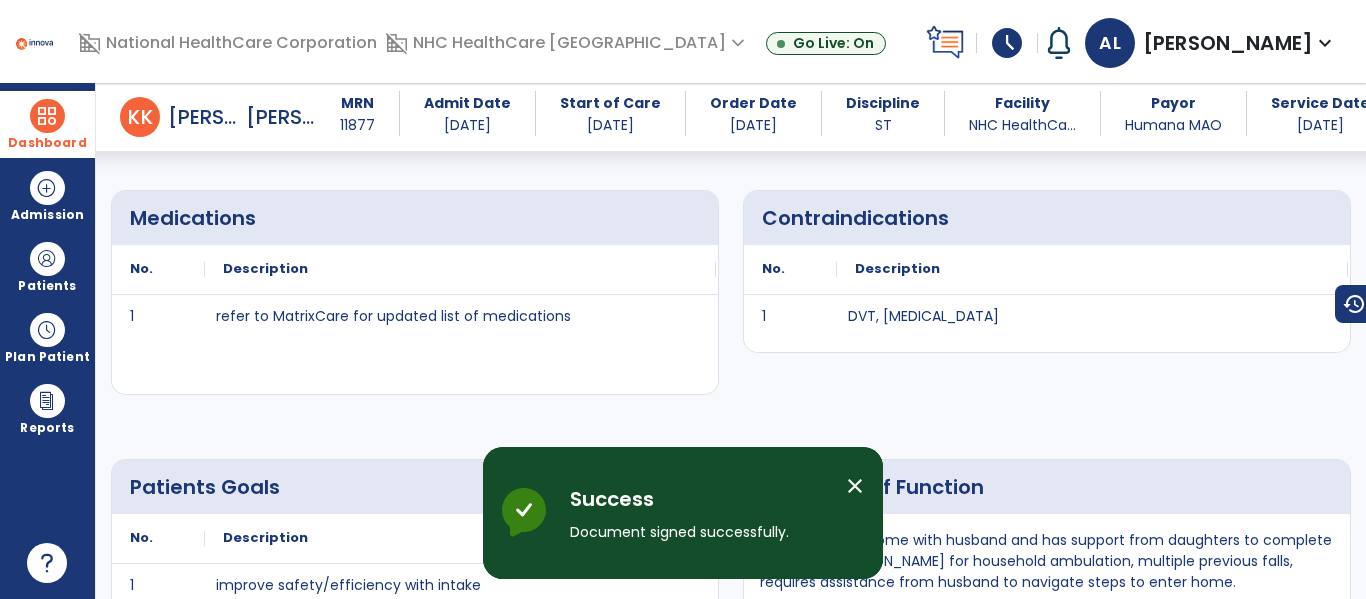 drag, startPoint x: 33, startPoint y: 127, endPoint x: 131, endPoint y: 138, distance: 98.61542 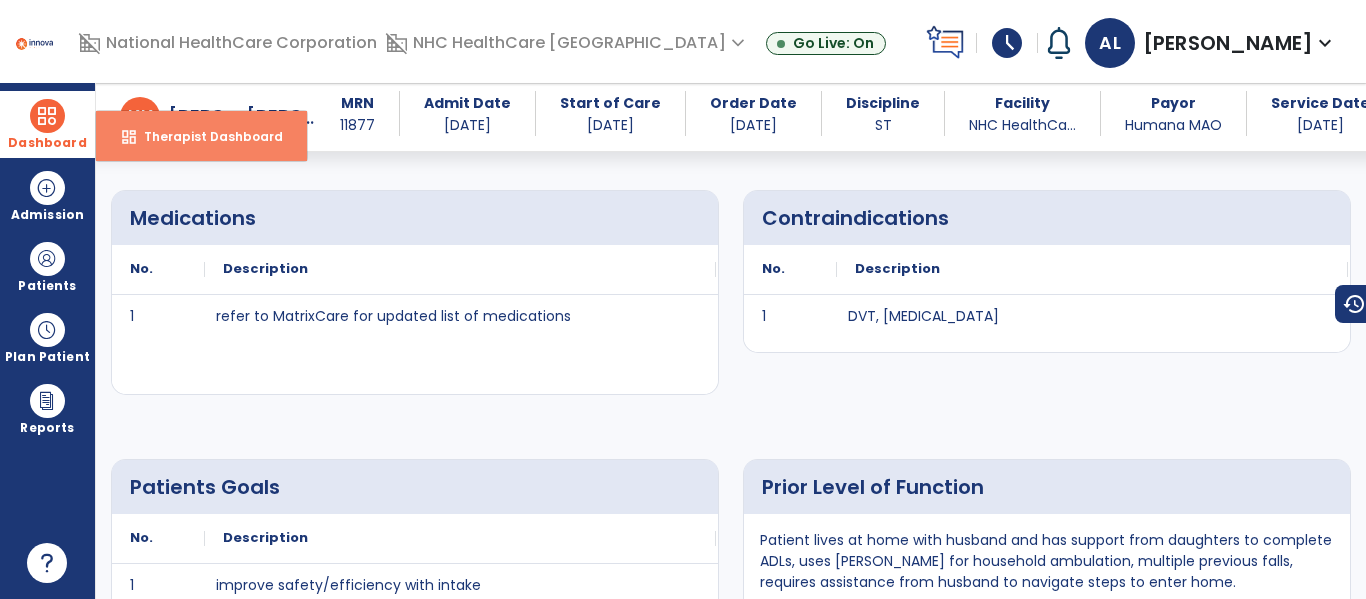 click on "dashboard  Therapist Dashboard" at bounding box center (201, 136) 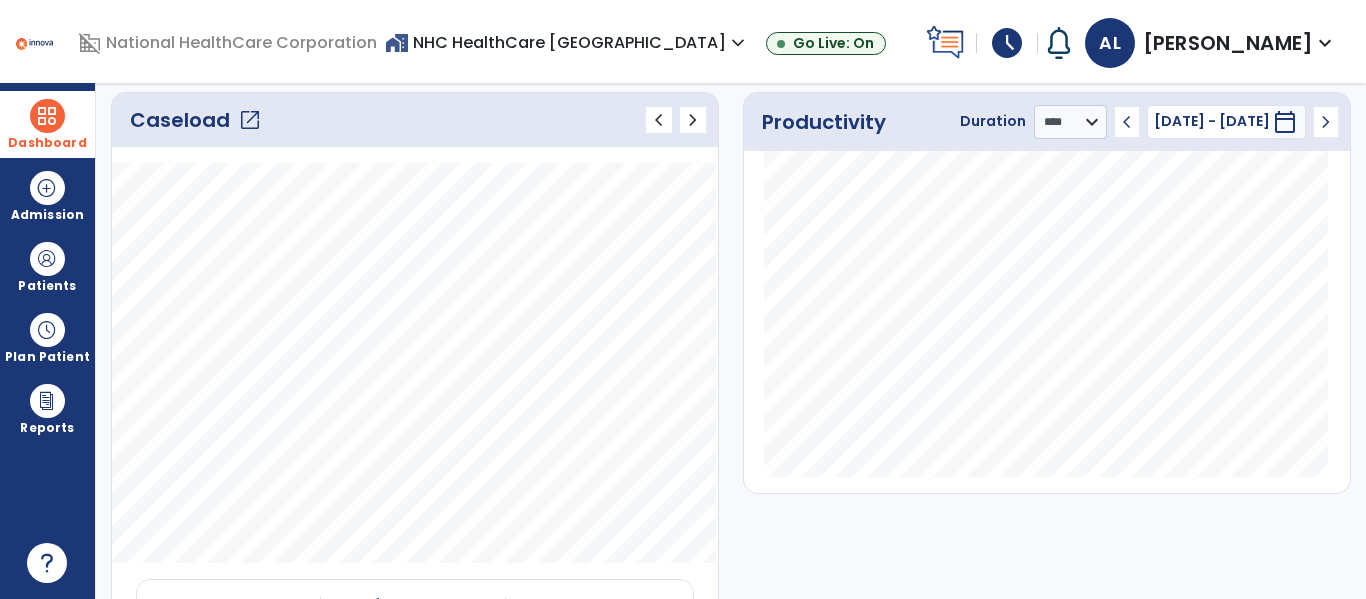 scroll, scrollTop: 0, scrollLeft: 0, axis: both 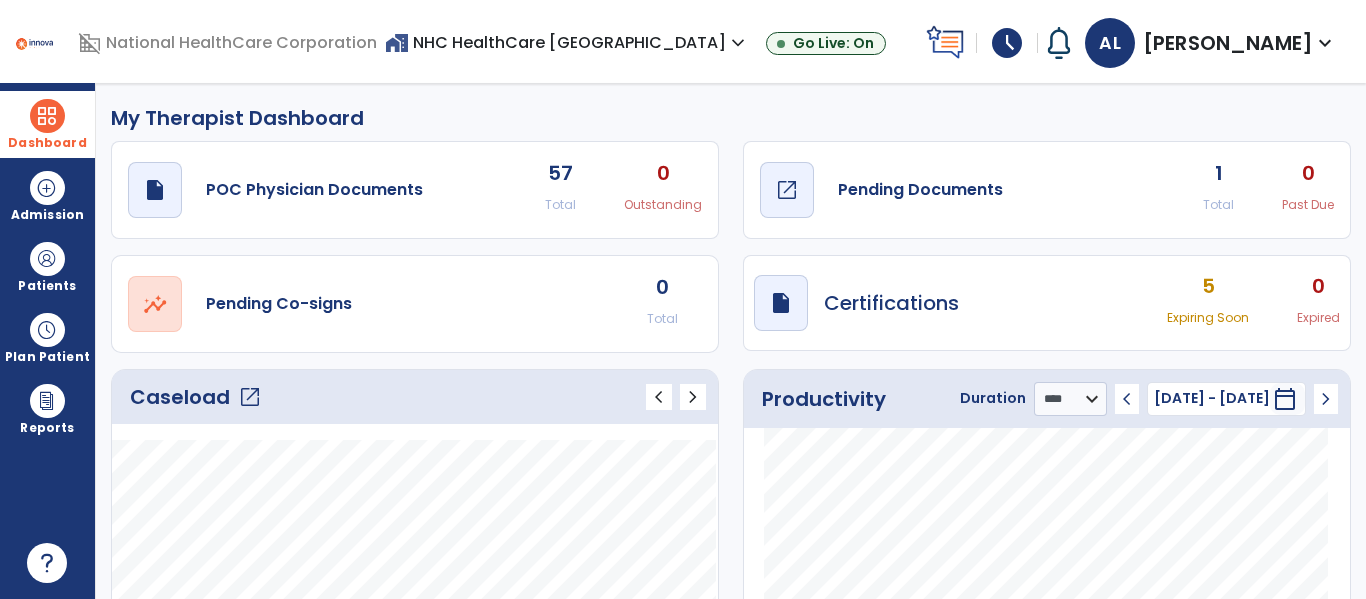 click on "Pending Documents" 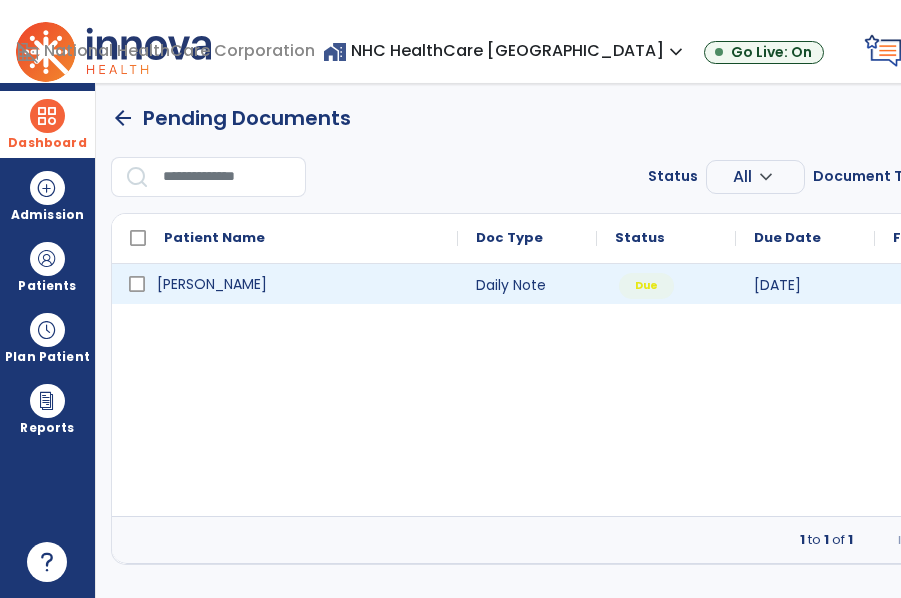 click on "[PERSON_NAME]" at bounding box center [299, 284] 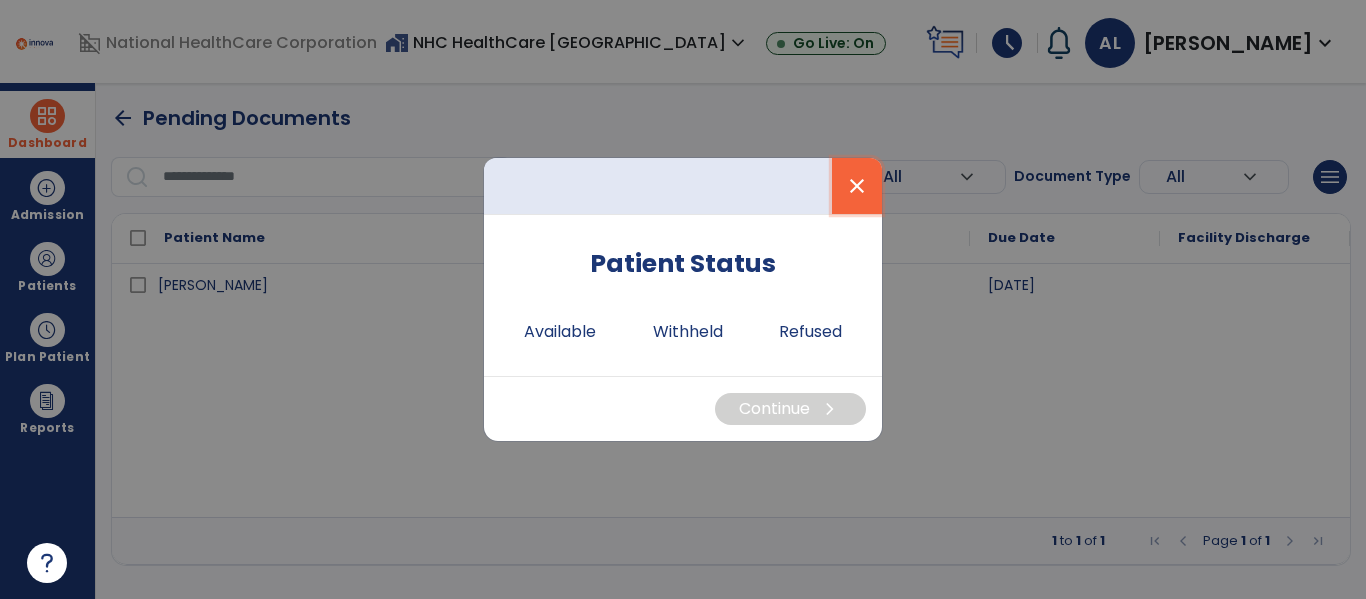click on "close" at bounding box center [857, 186] 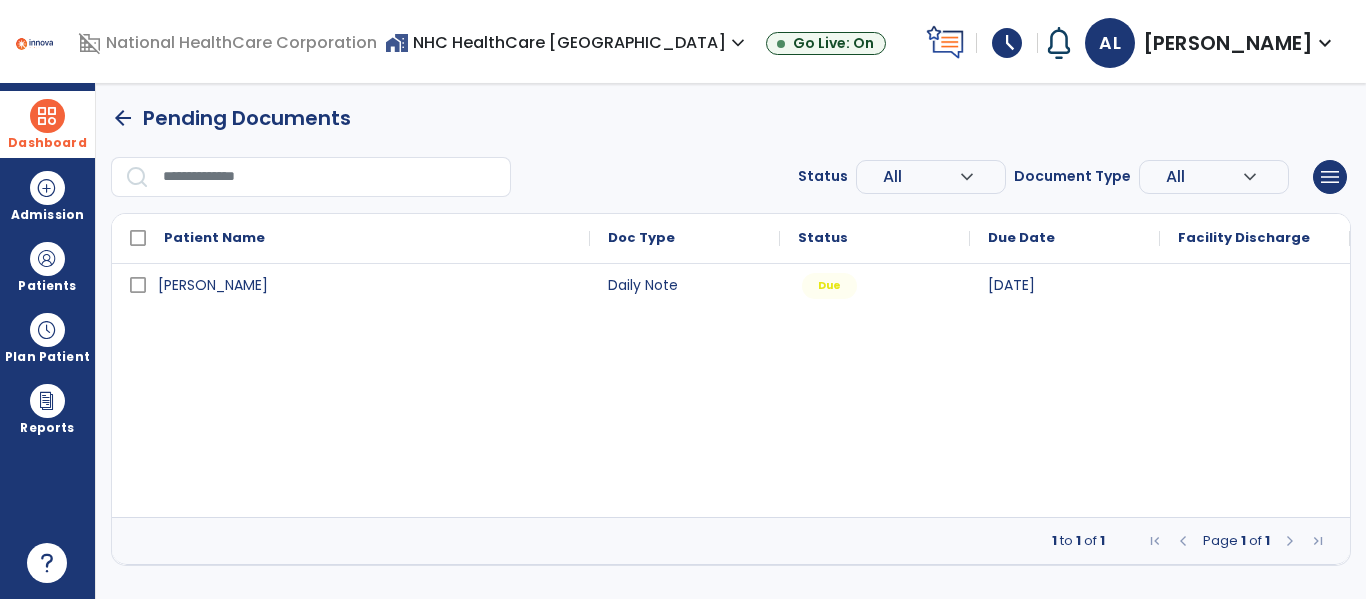 click on "schedule" at bounding box center [1007, 43] 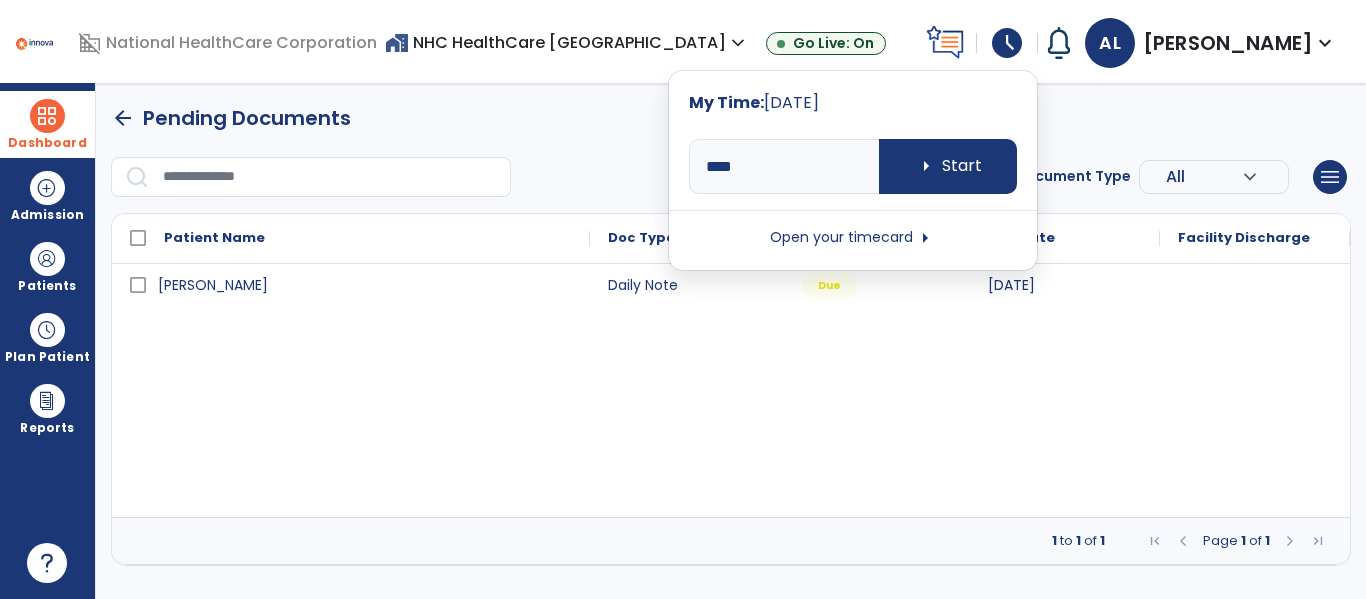 click on "Open your timecard  arrow_right" at bounding box center [853, 238] 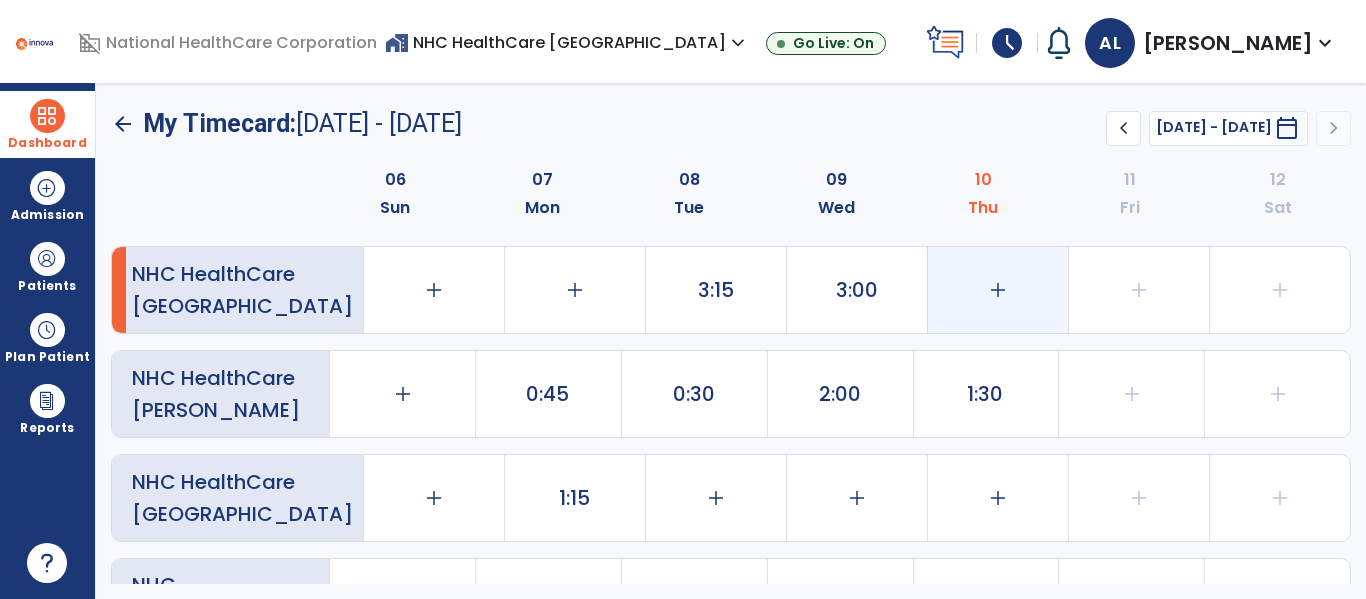 click on "add" 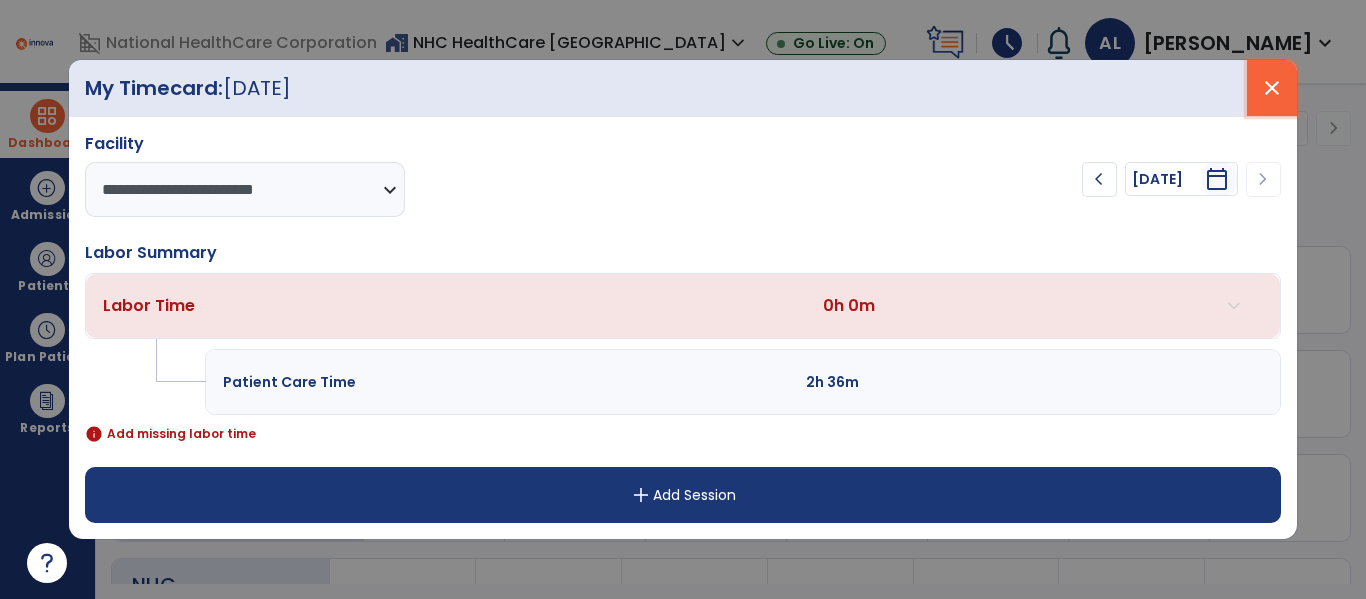 click on "close" at bounding box center (1272, 88) 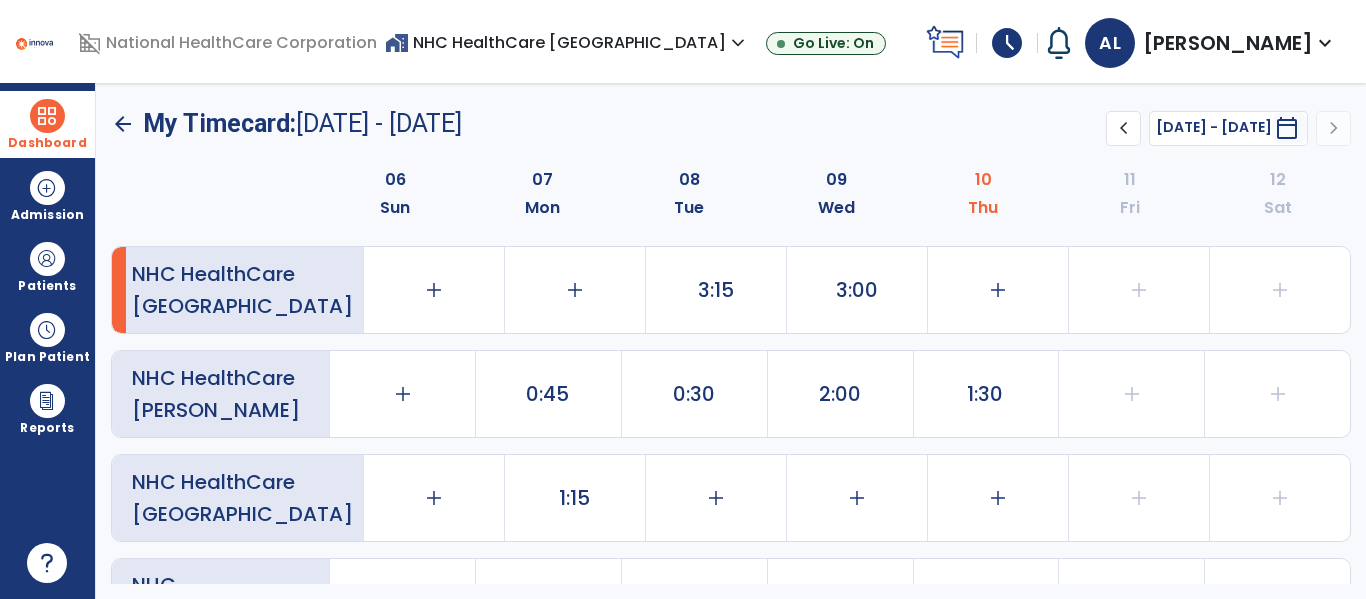 click on "arrow_back" 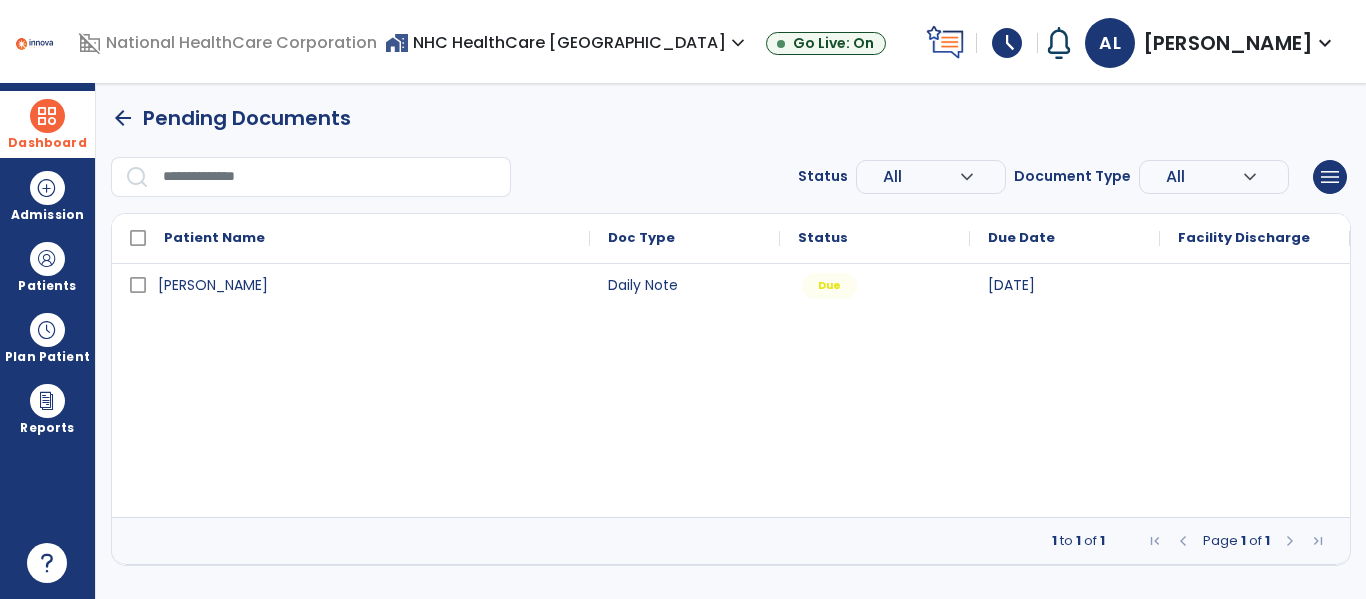 click on "[PERSON_NAME] Daily Note Due [DATE]" at bounding box center [731, 390] 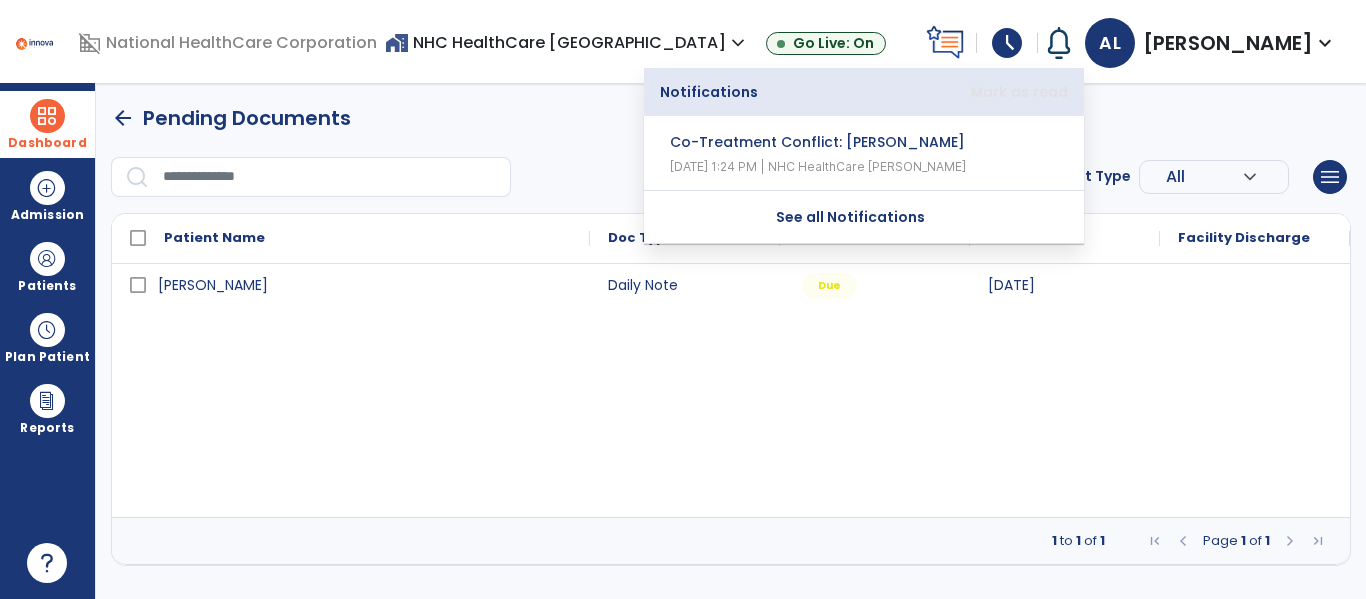 click on "schedule" at bounding box center (1007, 43) 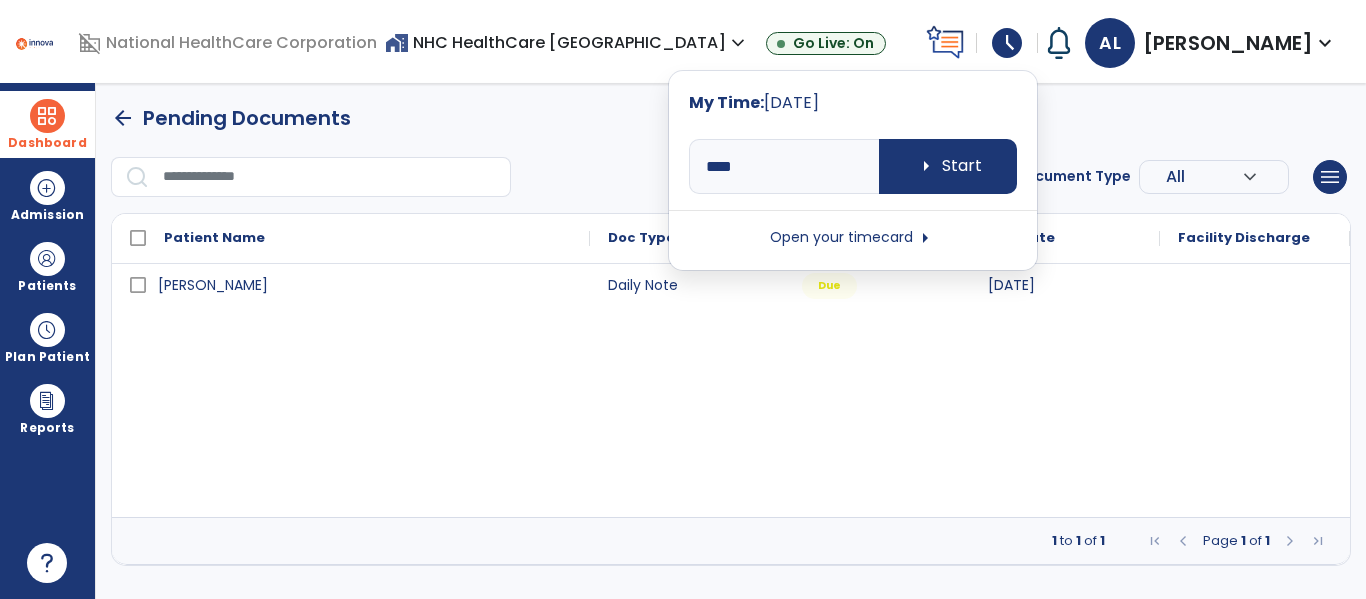 click on "Open your timecard  arrow_right" at bounding box center (853, 238) 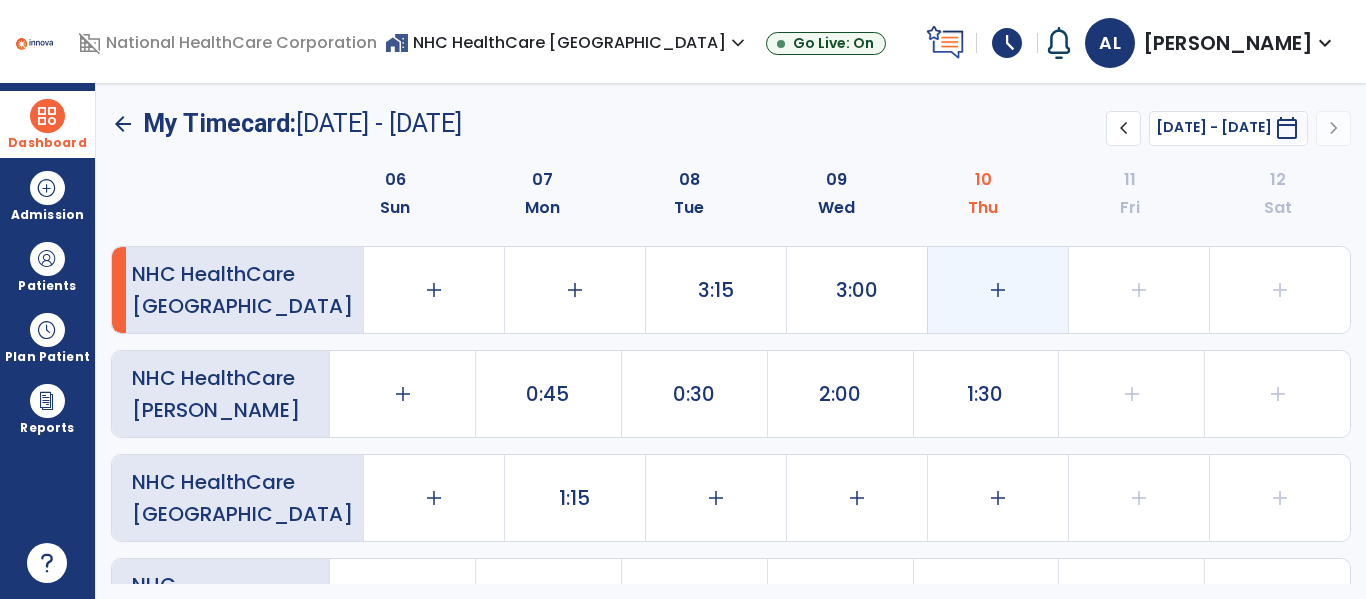 click on "add" 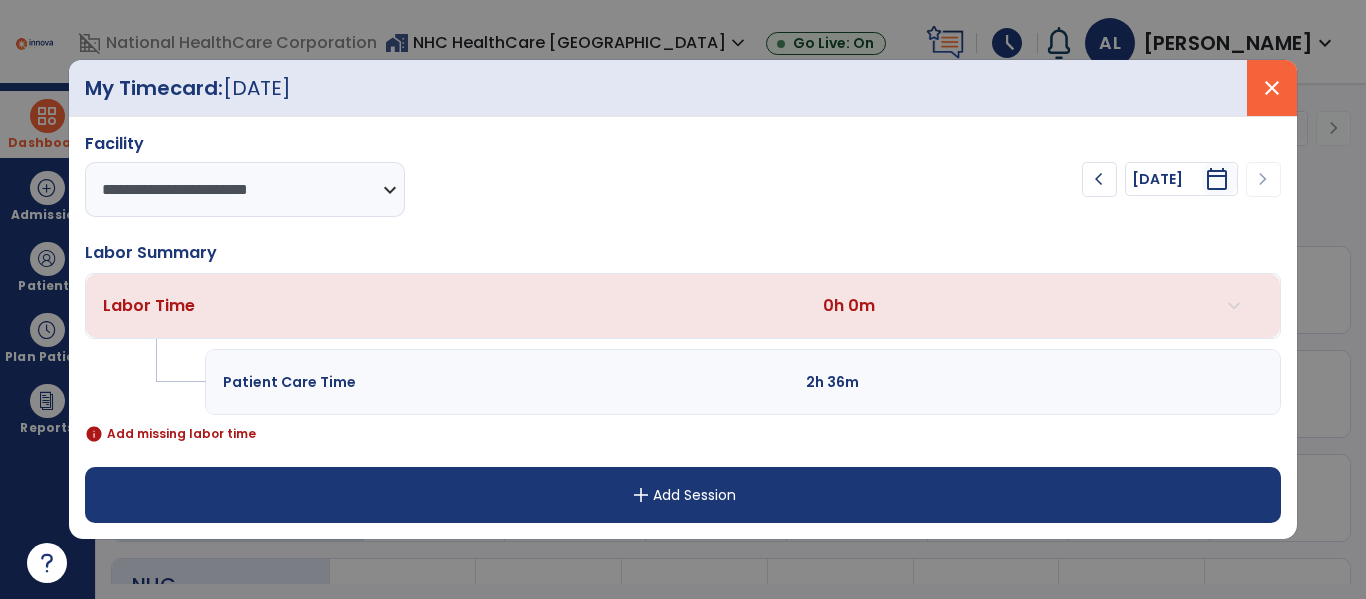 click on "**********" at bounding box center (682, 299) 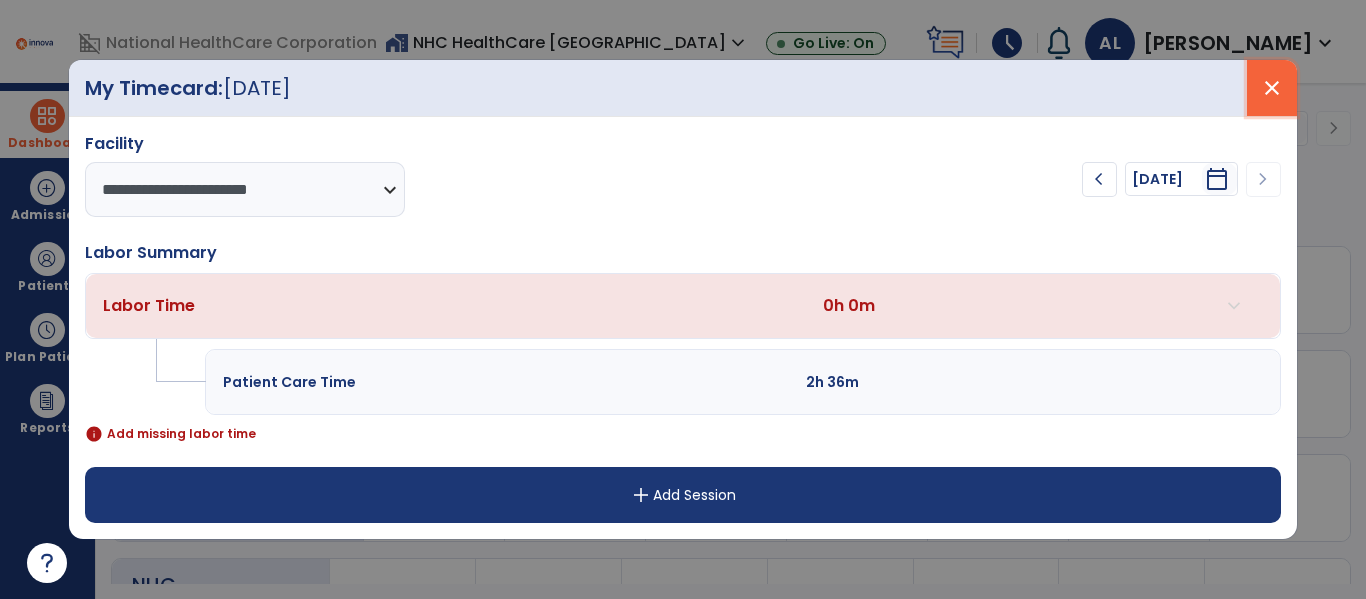 click on "close" at bounding box center [1272, 88] 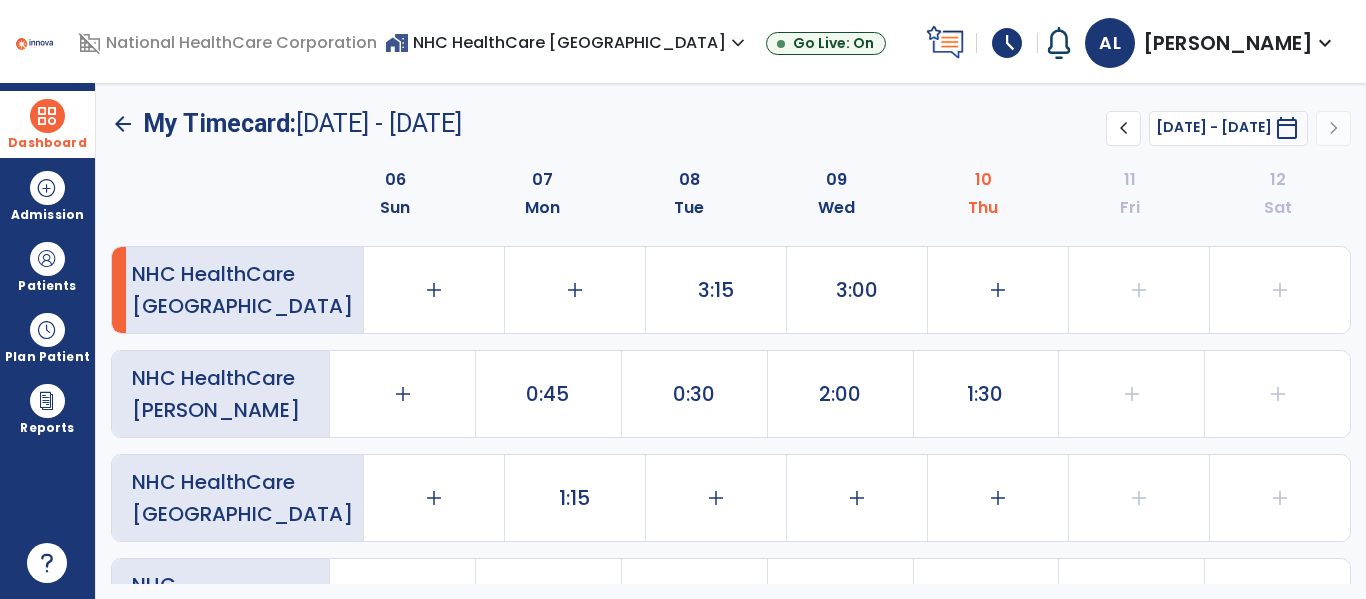 click on "arrow_back" 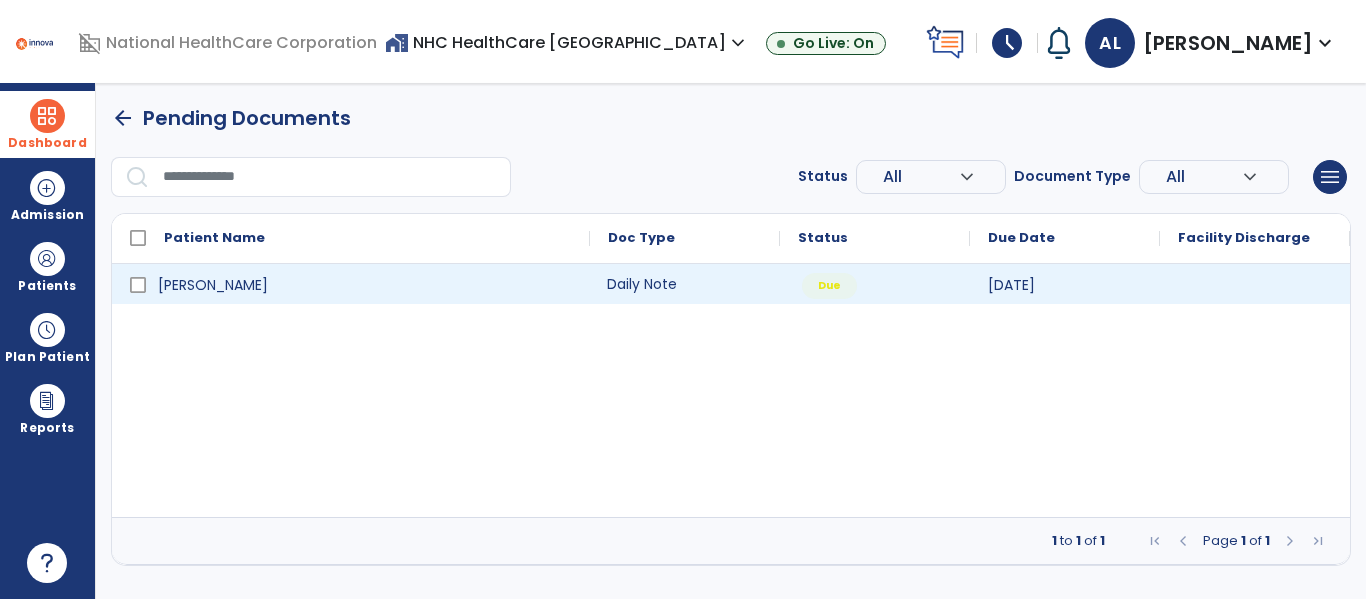 click on "Daily Note" at bounding box center [685, 284] 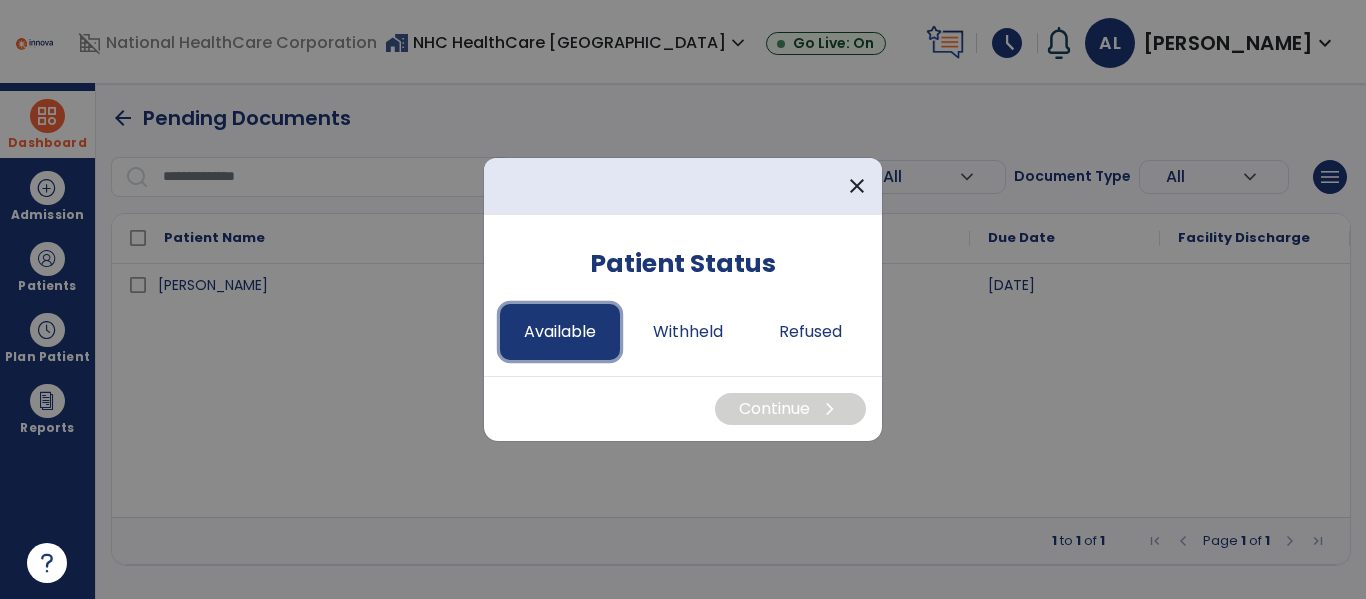 click on "Available" at bounding box center [560, 332] 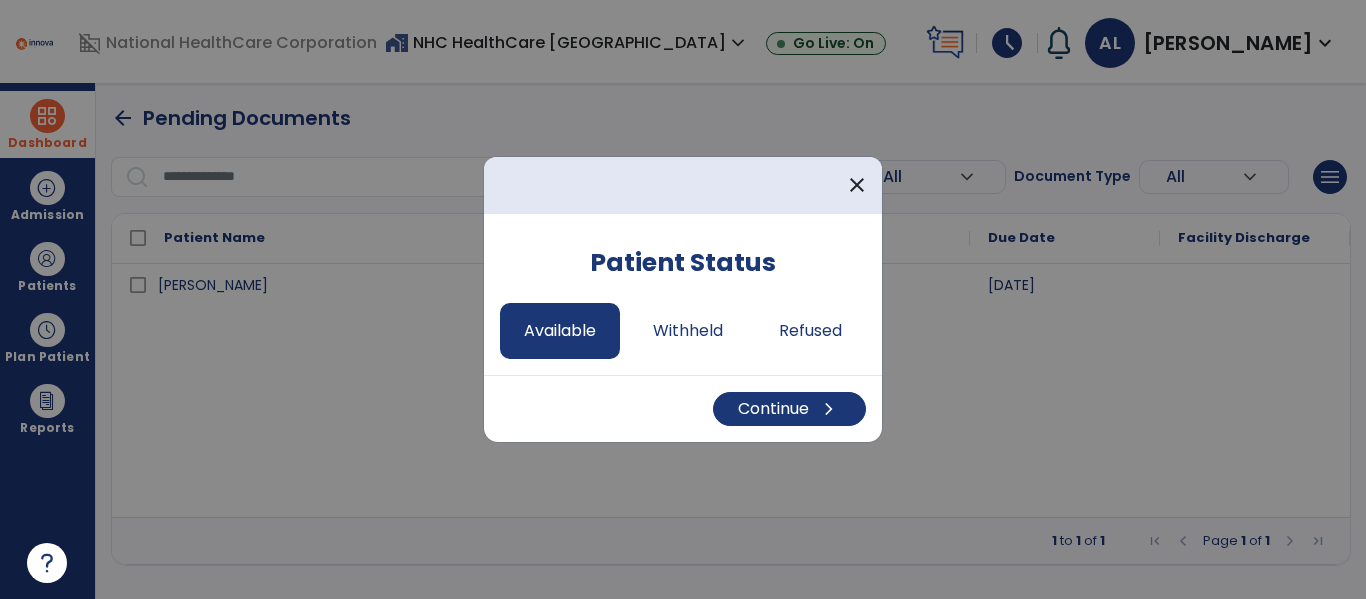 click on "Continue   chevron_right" at bounding box center (683, 408) 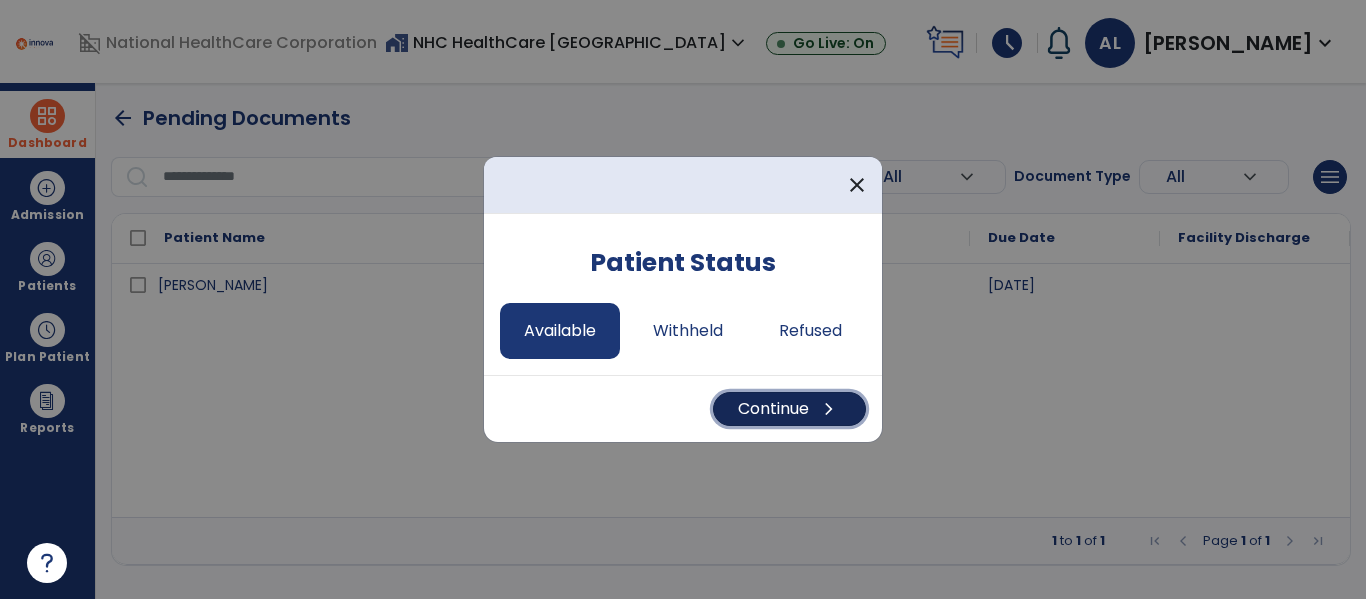 click on "Continue   chevron_right" at bounding box center [789, 409] 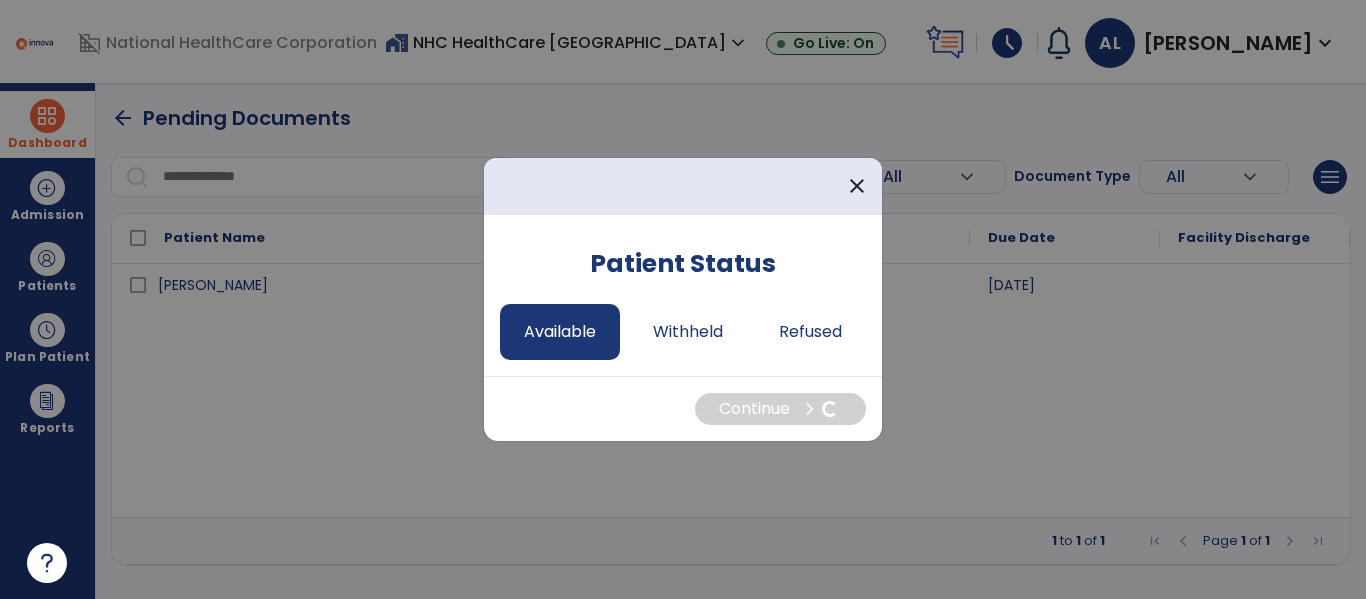 select on "*" 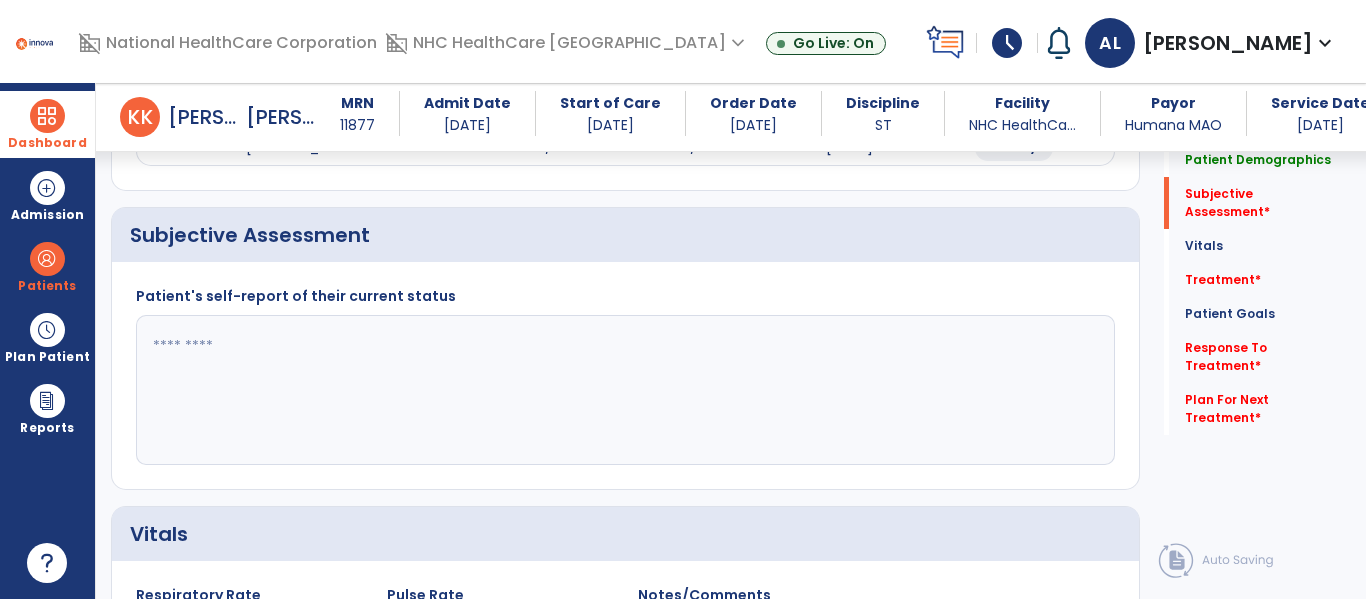 scroll, scrollTop: 481, scrollLeft: 0, axis: vertical 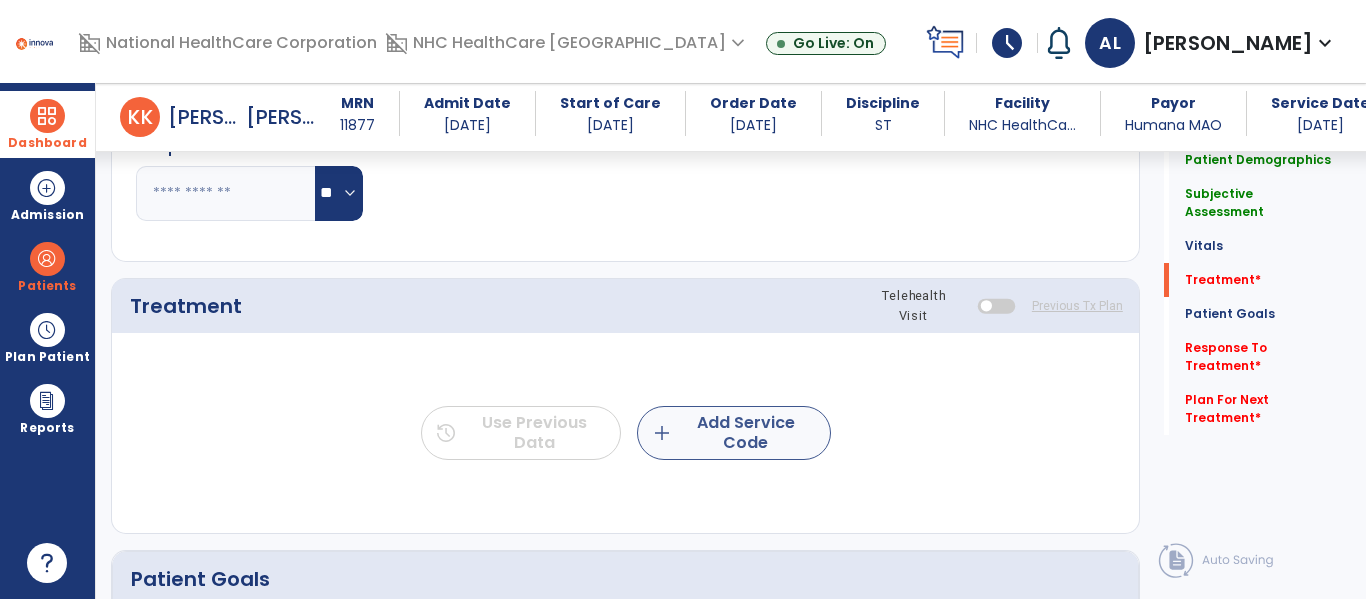 type on "**********" 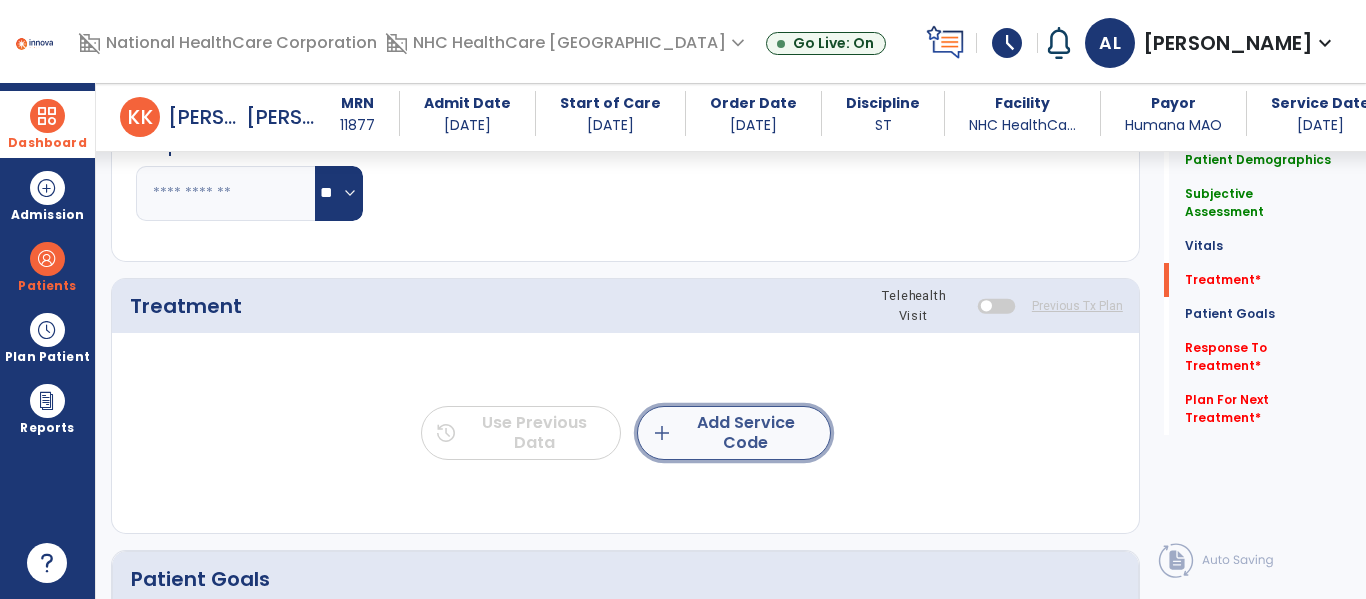 click on "add  Add Service Code" 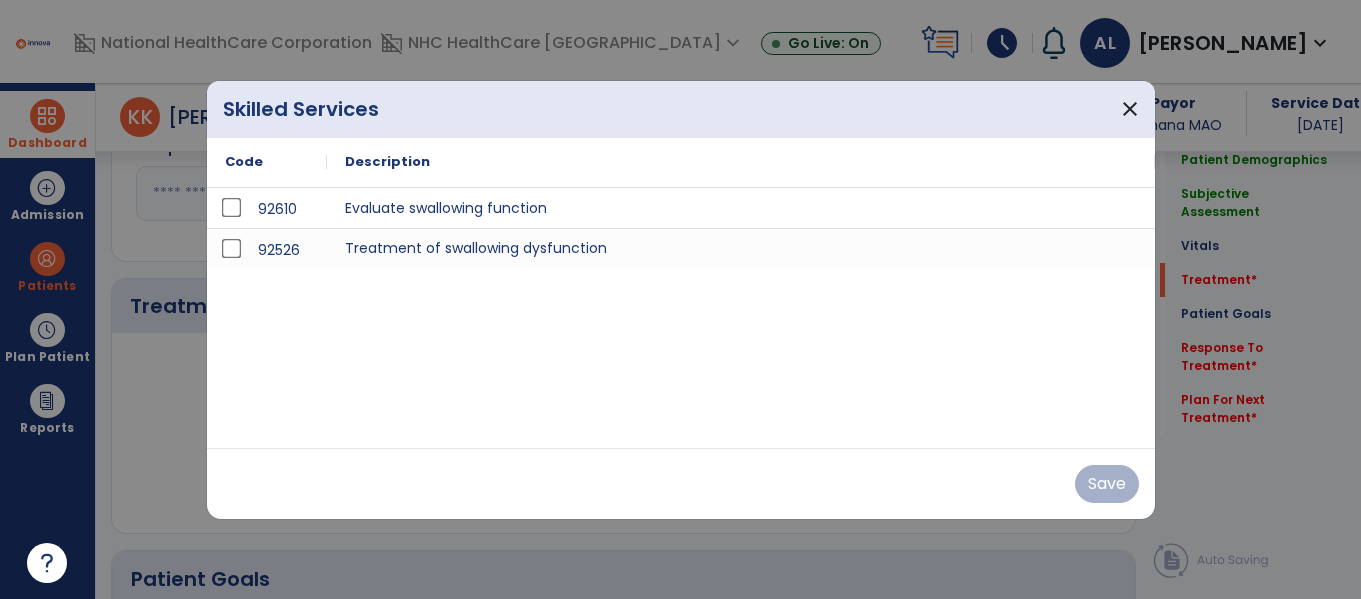 scroll, scrollTop: 1131, scrollLeft: 0, axis: vertical 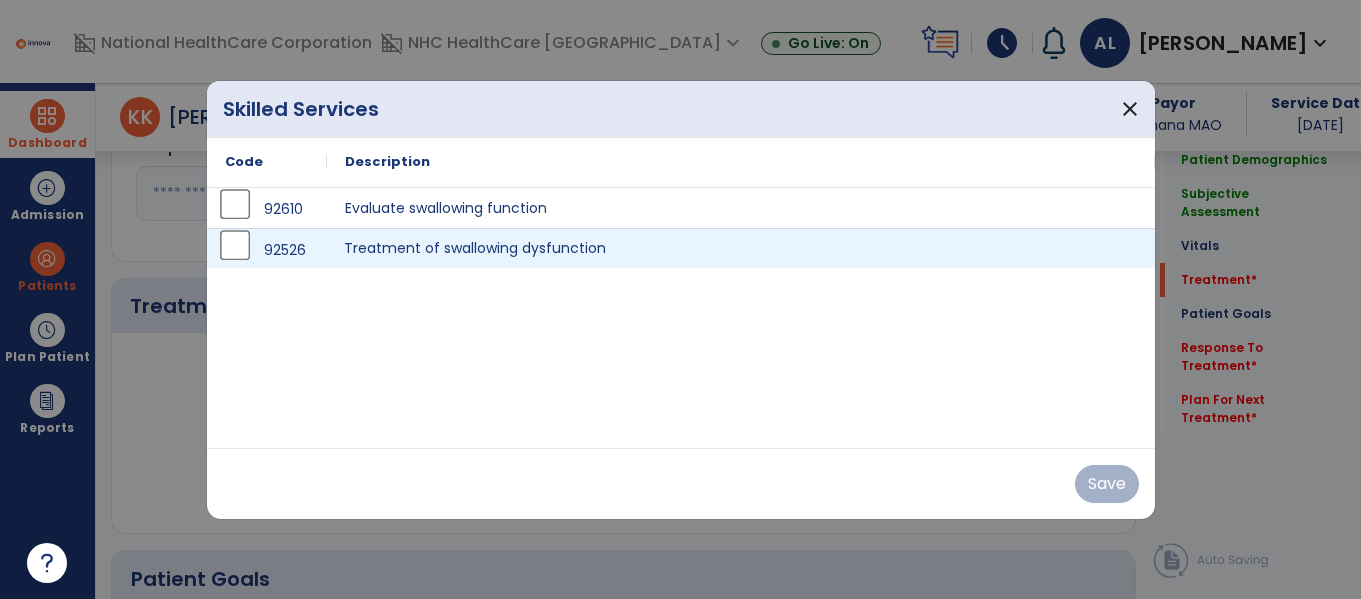 click on "Treatment of swallowing dysfunction" at bounding box center (741, 248) 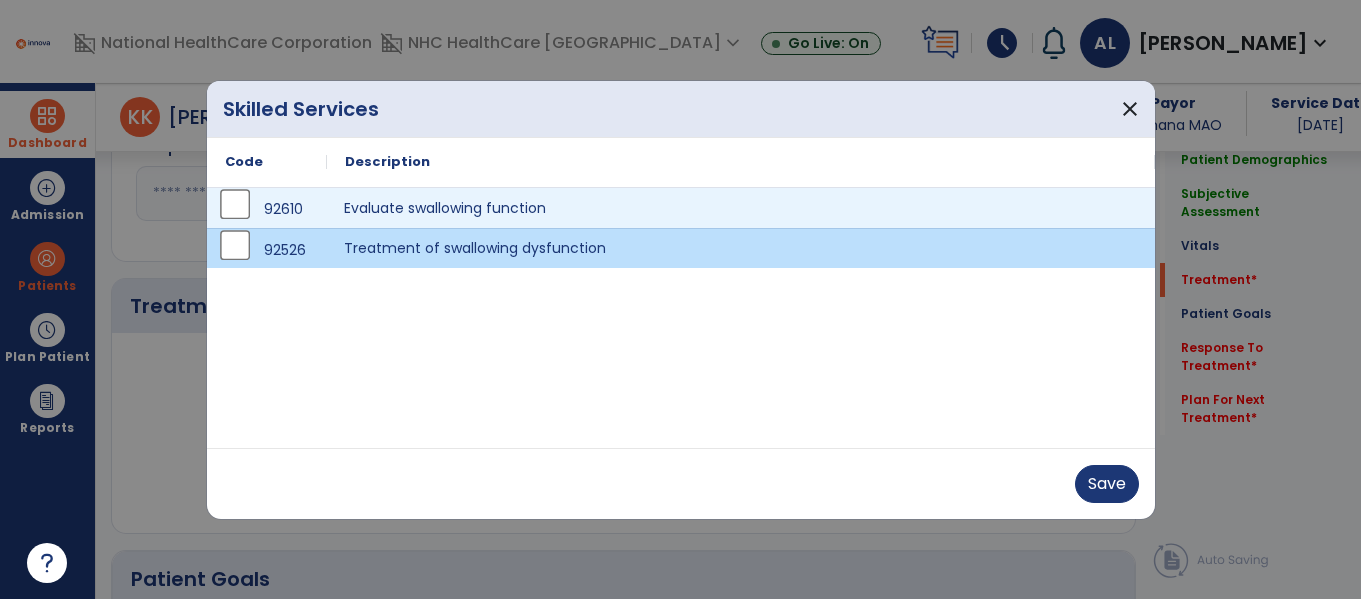 click on "Evaluate swallowing function" at bounding box center (741, 208) 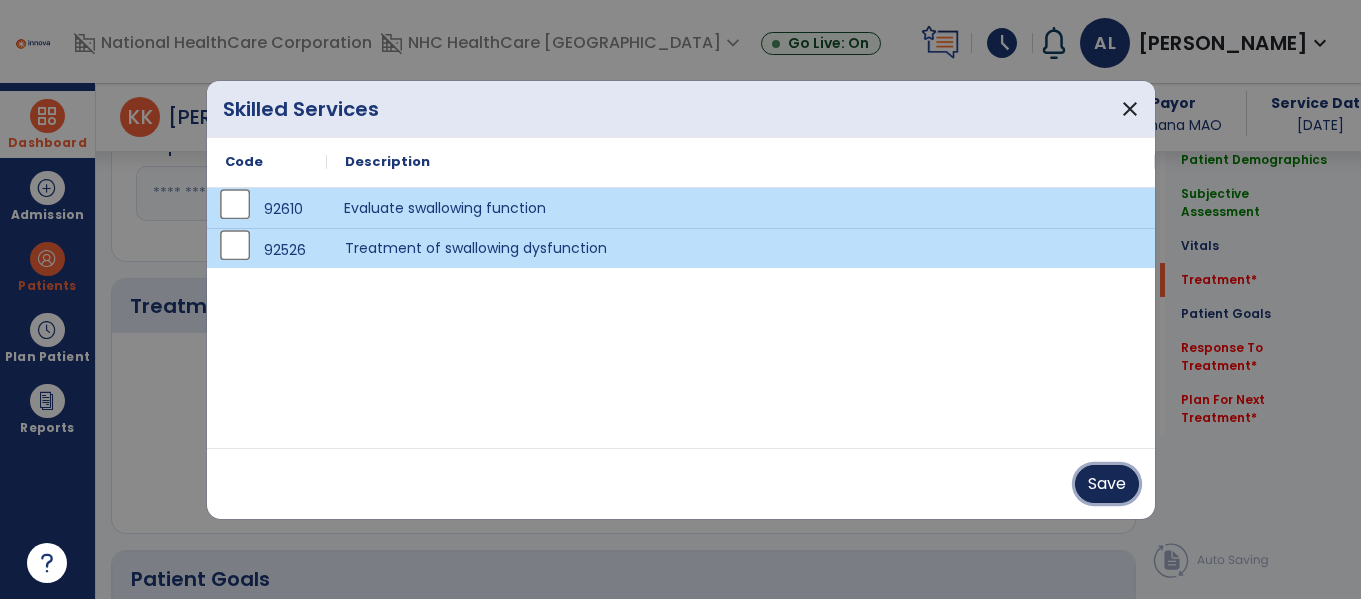 click on "Save" at bounding box center [1107, 484] 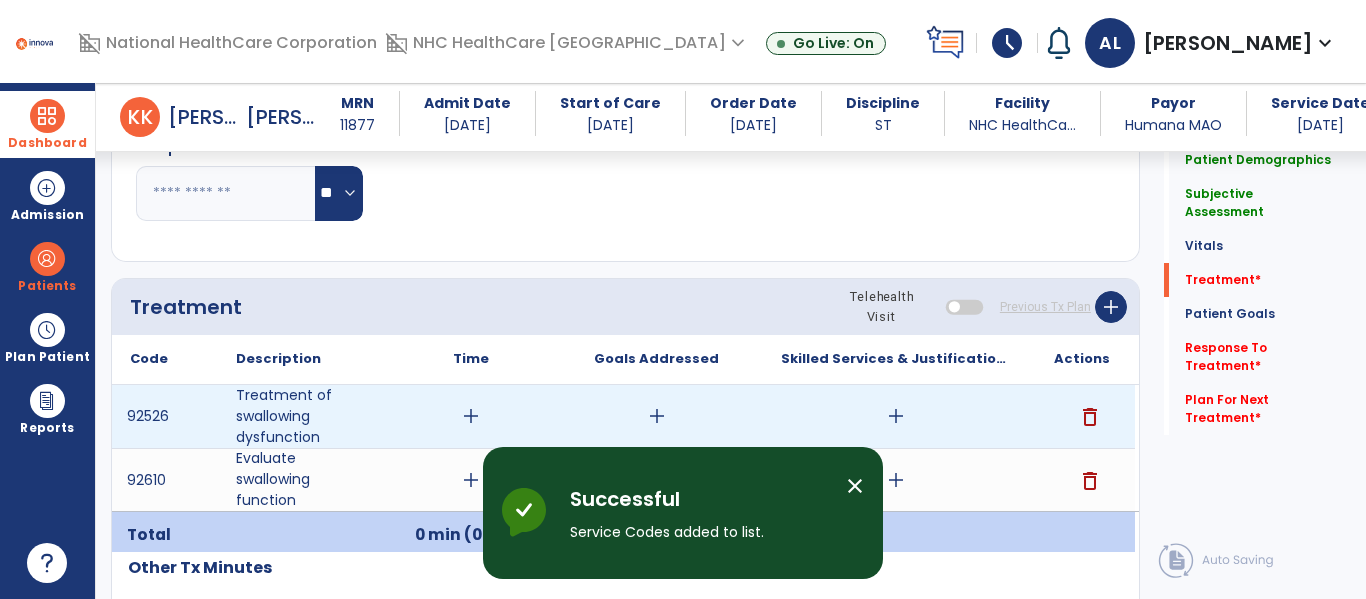 click on "add" at bounding box center [471, 416] 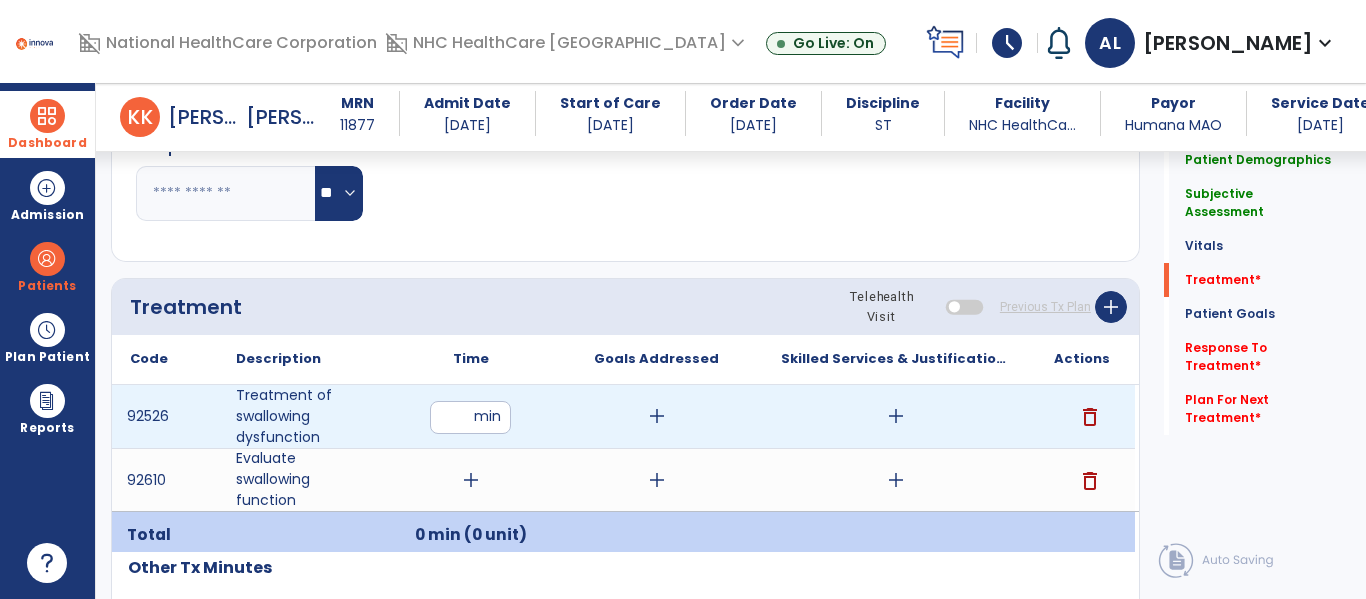 type on "**" 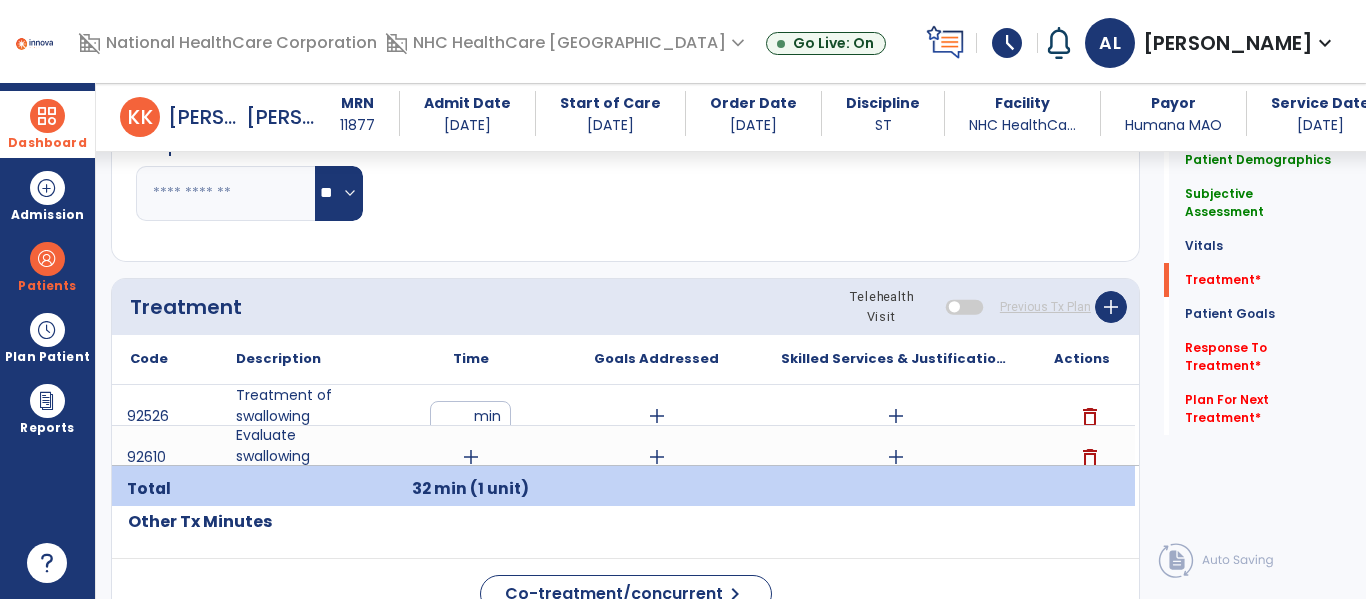 click on "add" at bounding box center [471, 457] 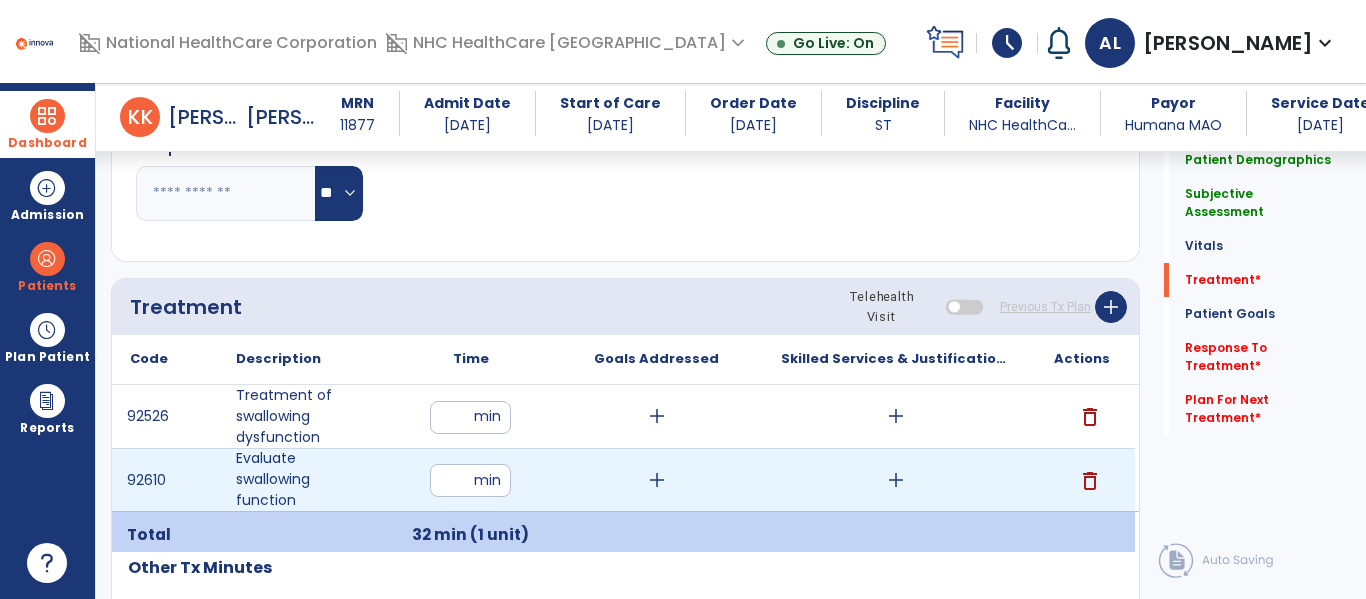 type on "**" 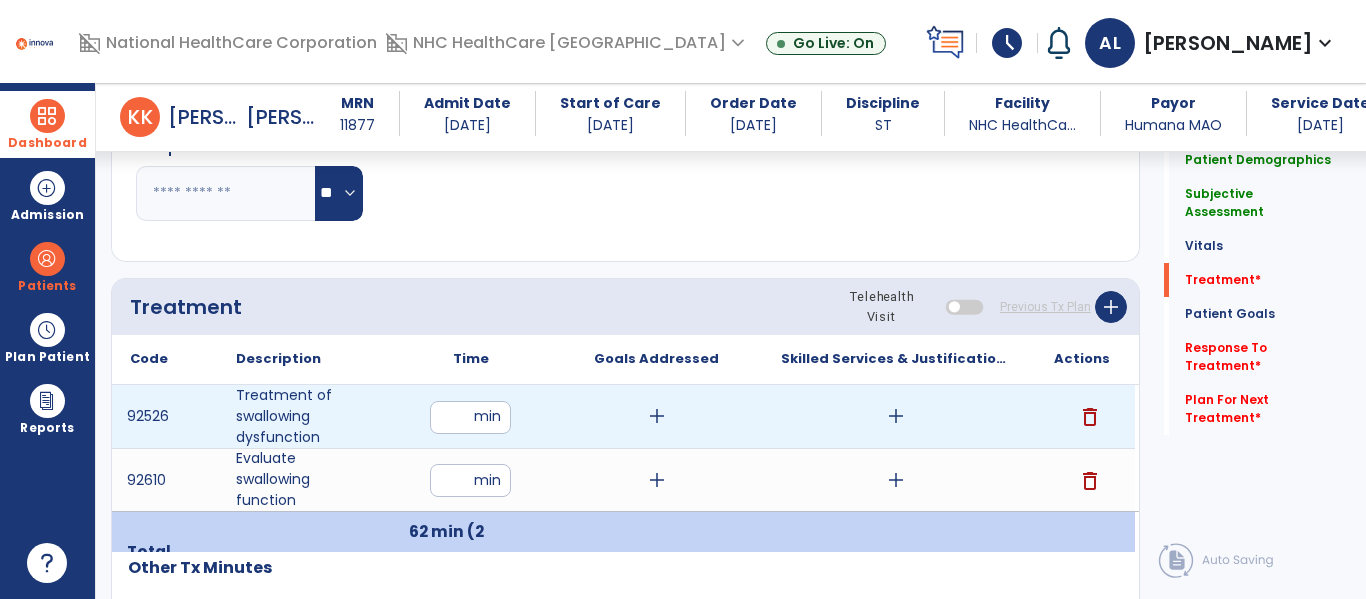 click on "add" at bounding box center [657, 416] 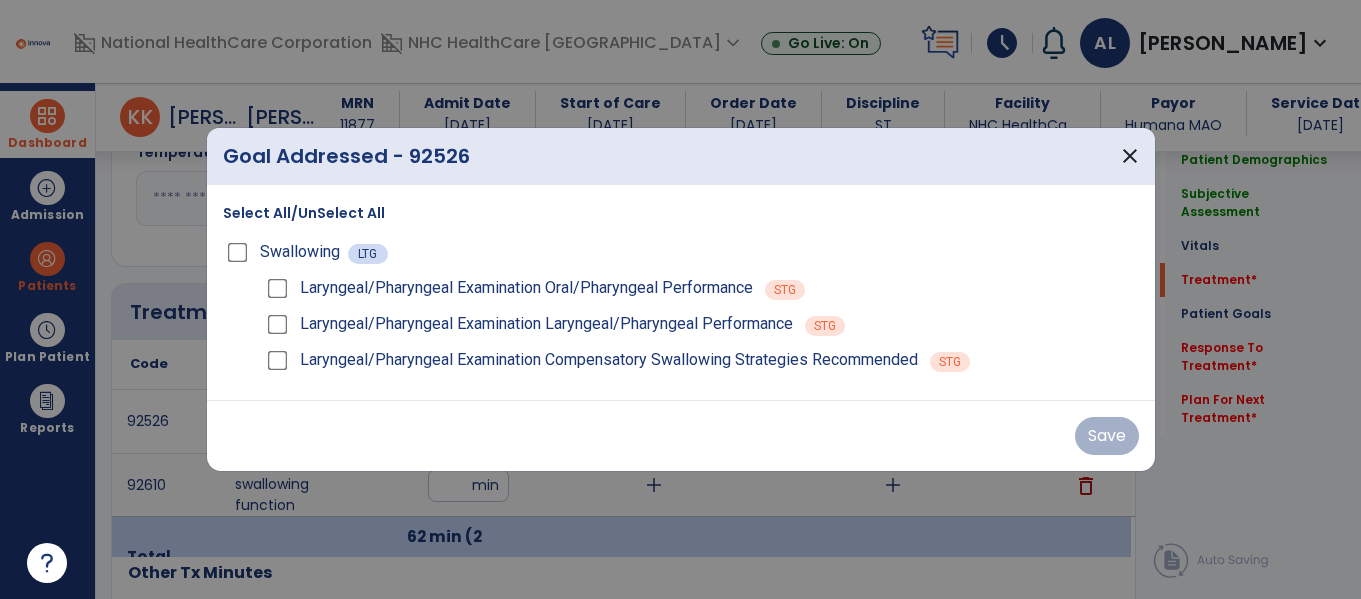 scroll, scrollTop: 1131, scrollLeft: 0, axis: vertical 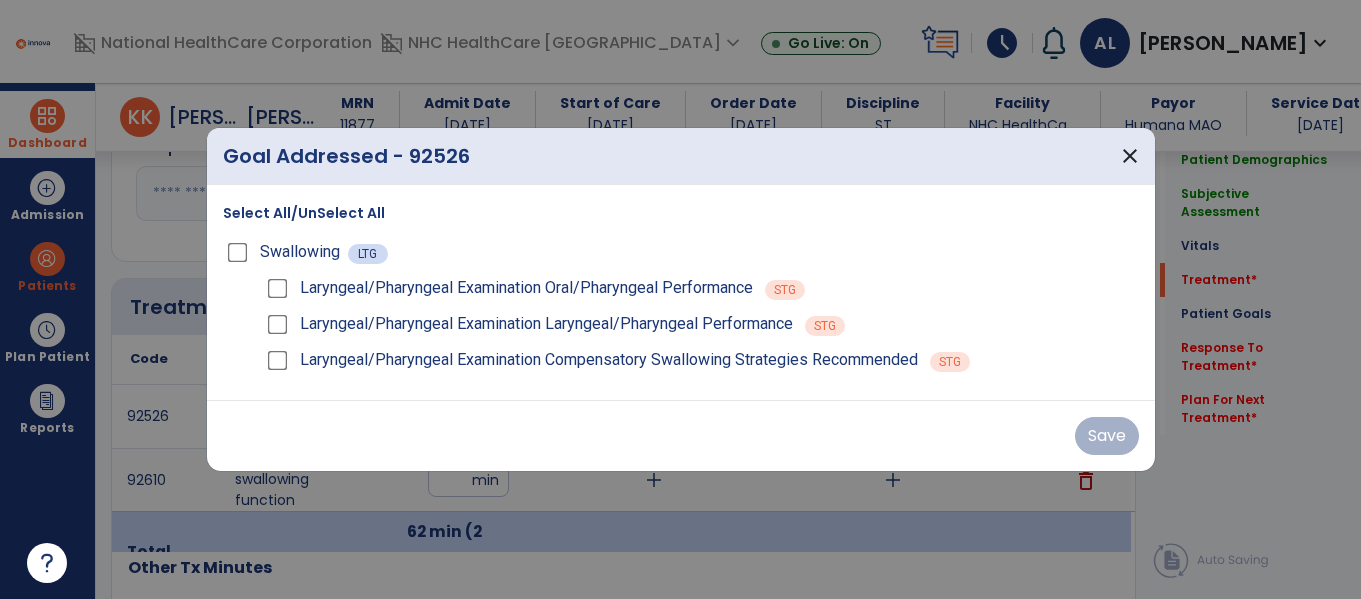 click on "Select All/UnSelect All Swallowing  LTG  Laryngeal/Pharyngeal Examination  Oral/Pharyngeal Performance  STG  Laryngeal/Pharyngeal Examination  Laryngeal/Pharyngeal Performance  STG  Laryngeal/Pharyngeal Examination  Compensatory Swallowing Strategies Recommended  STG" at bounding box center [681, 288] 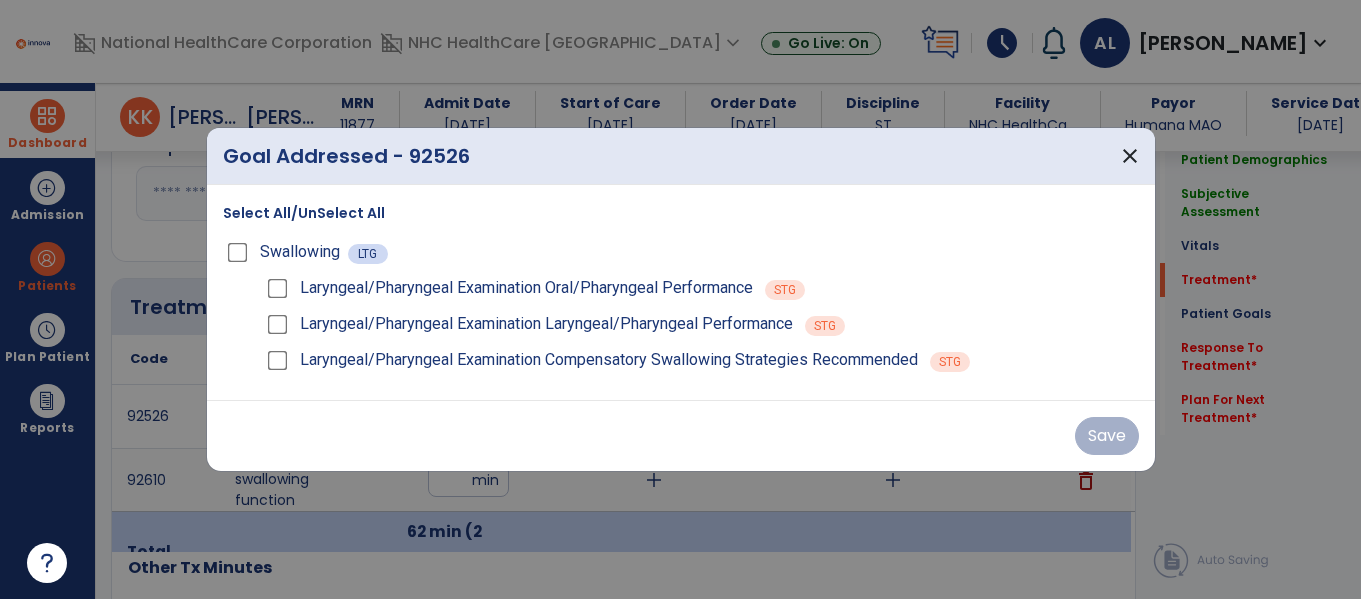 click on "Select All/UnSelect All" at bounding box center (304, 213) 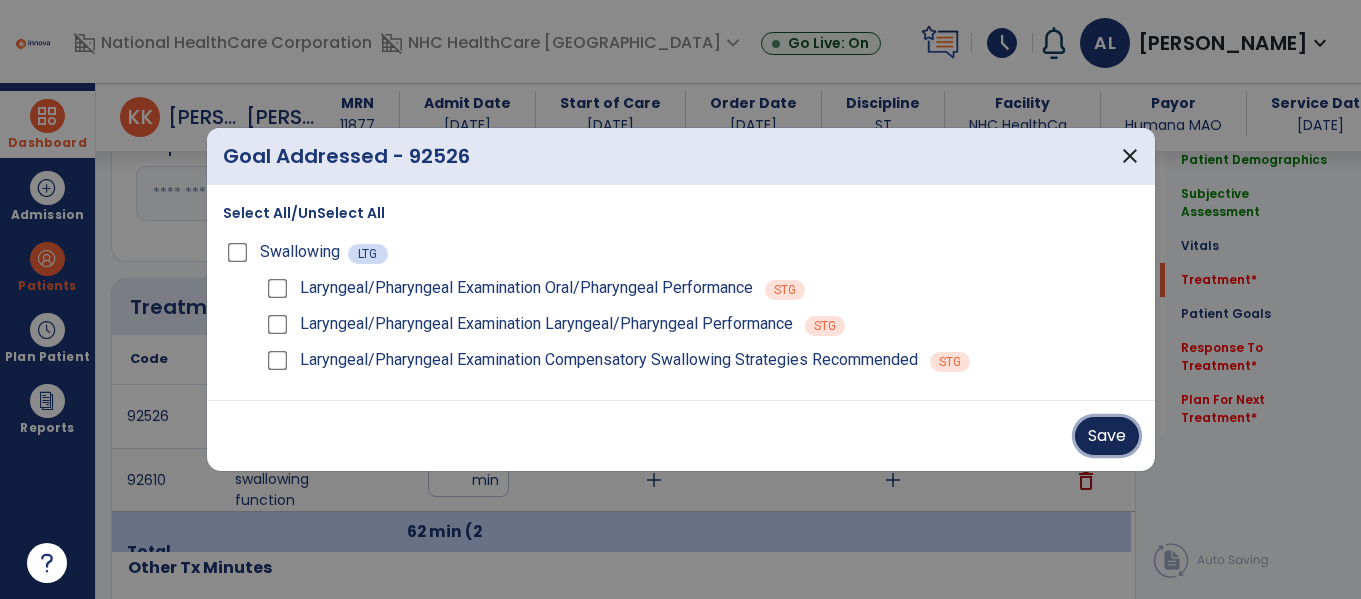 click on "Save" at bounding box center (1107, 436) 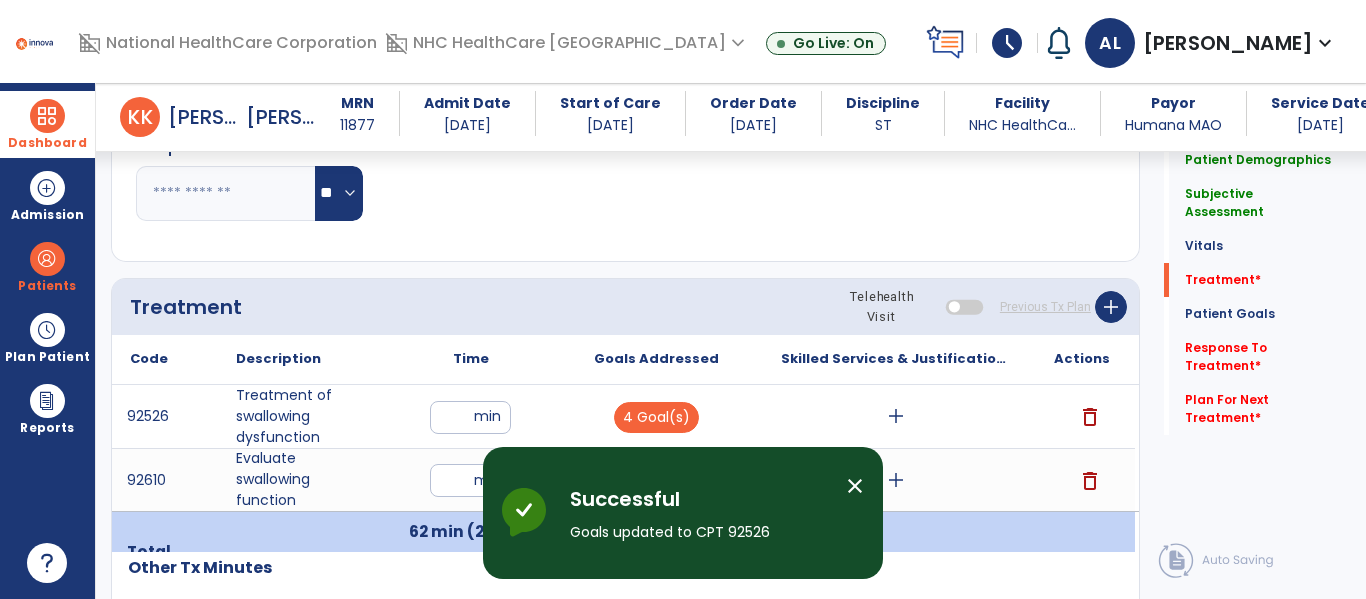 click on "close" at bounding box center (855, 486) 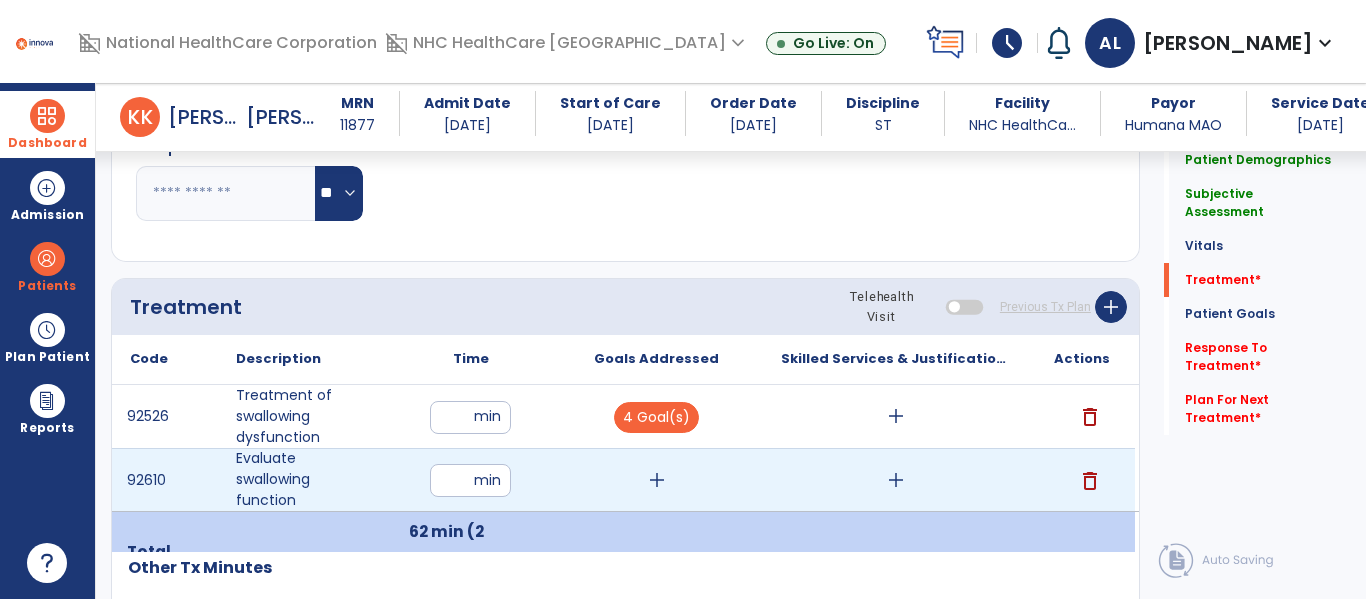 click on "add" at bounding box center (657, 480) 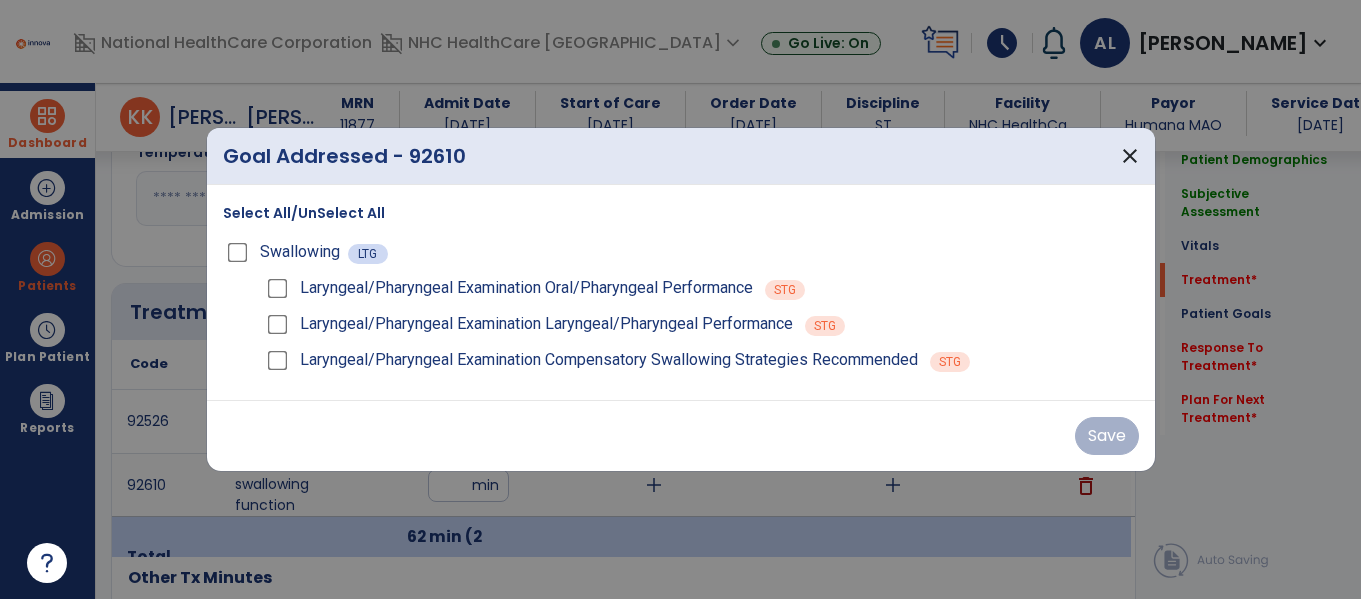 scroll, scrollTop: 1131, scrollLeft: 0, axis: vertical 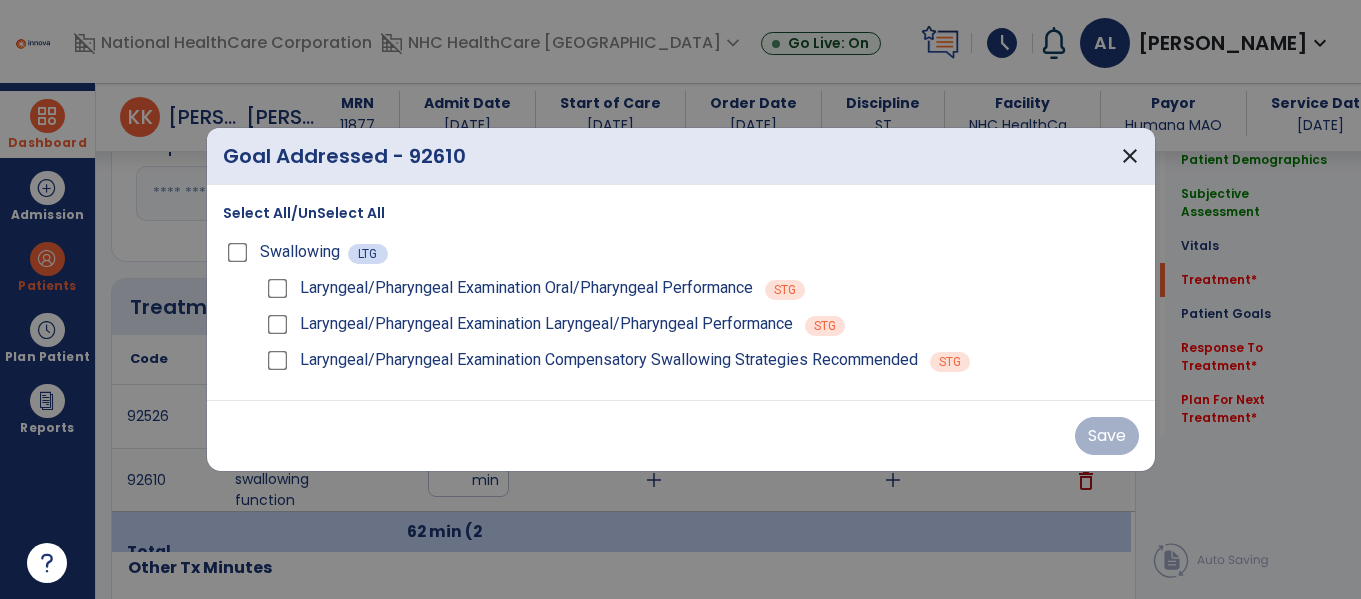 click on "Select All/UnSelect All" at bounding box center [304, 213] 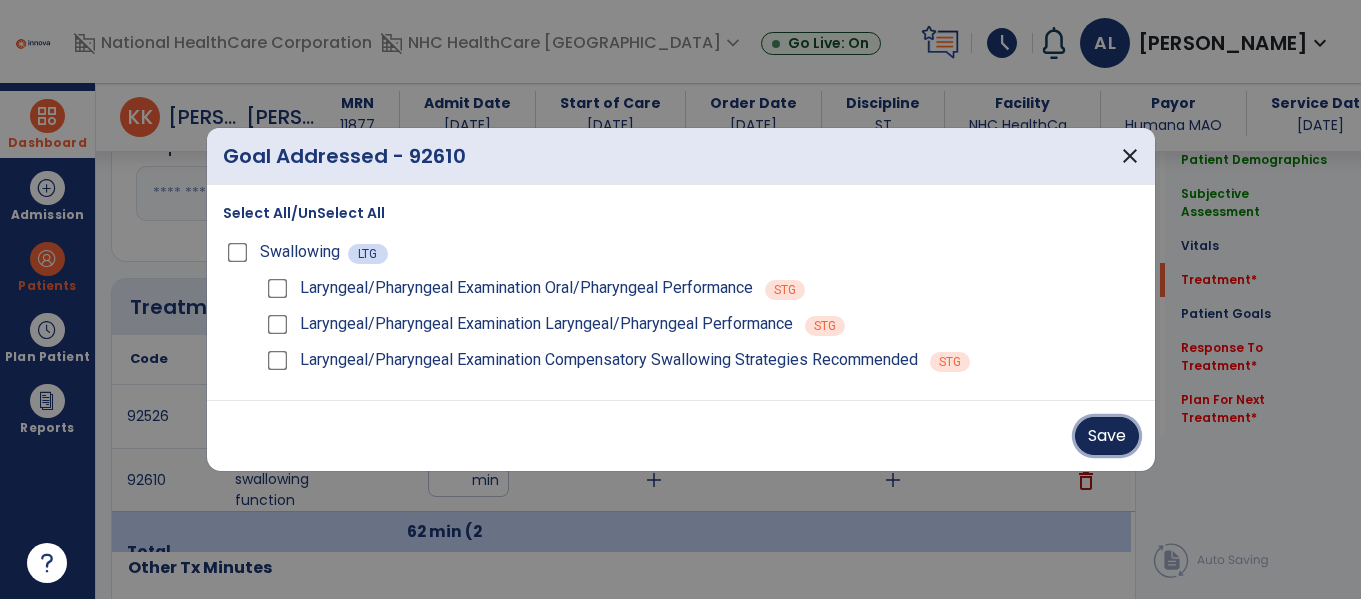 click on "Save" at bounding box center (1107, 436) 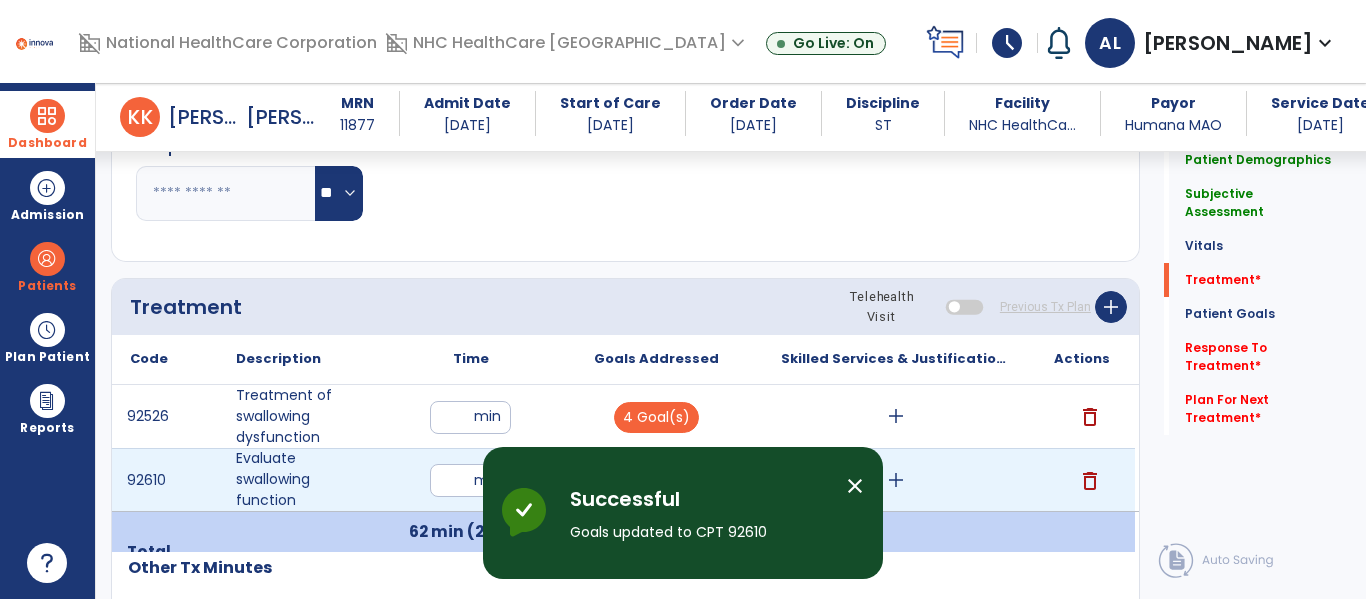 click on "add" at bounding box center (896, 480) 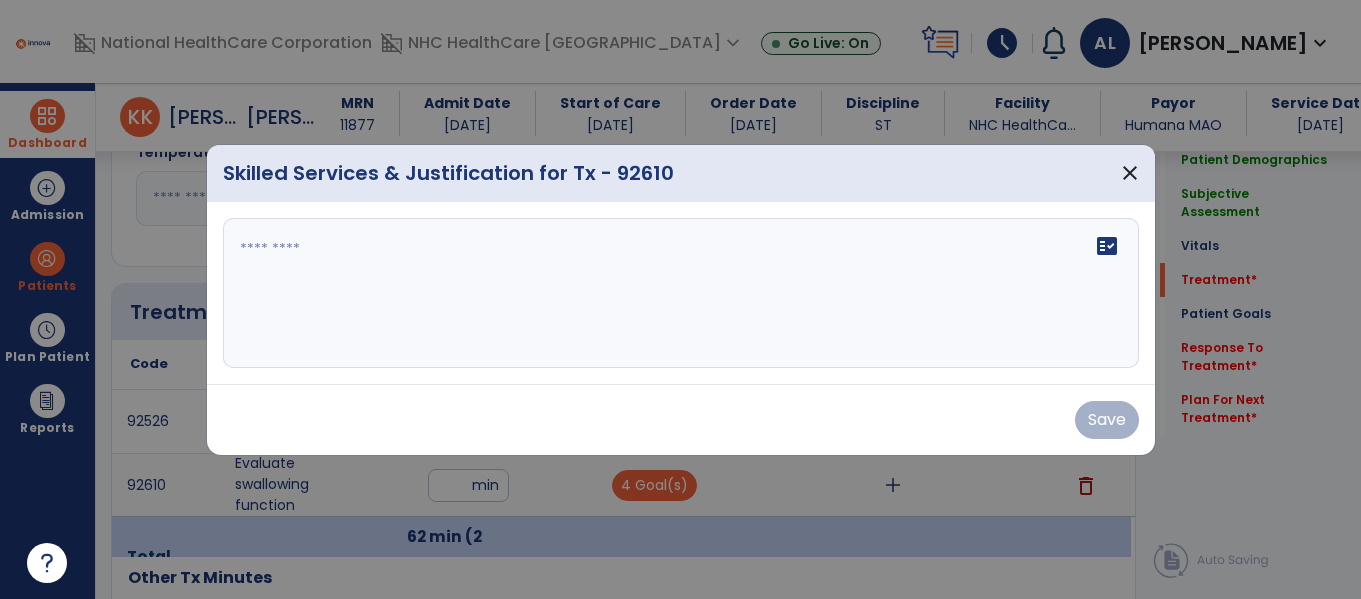 scroll, scrollTop: 1131, scrollLeft: 0, axis: vertical 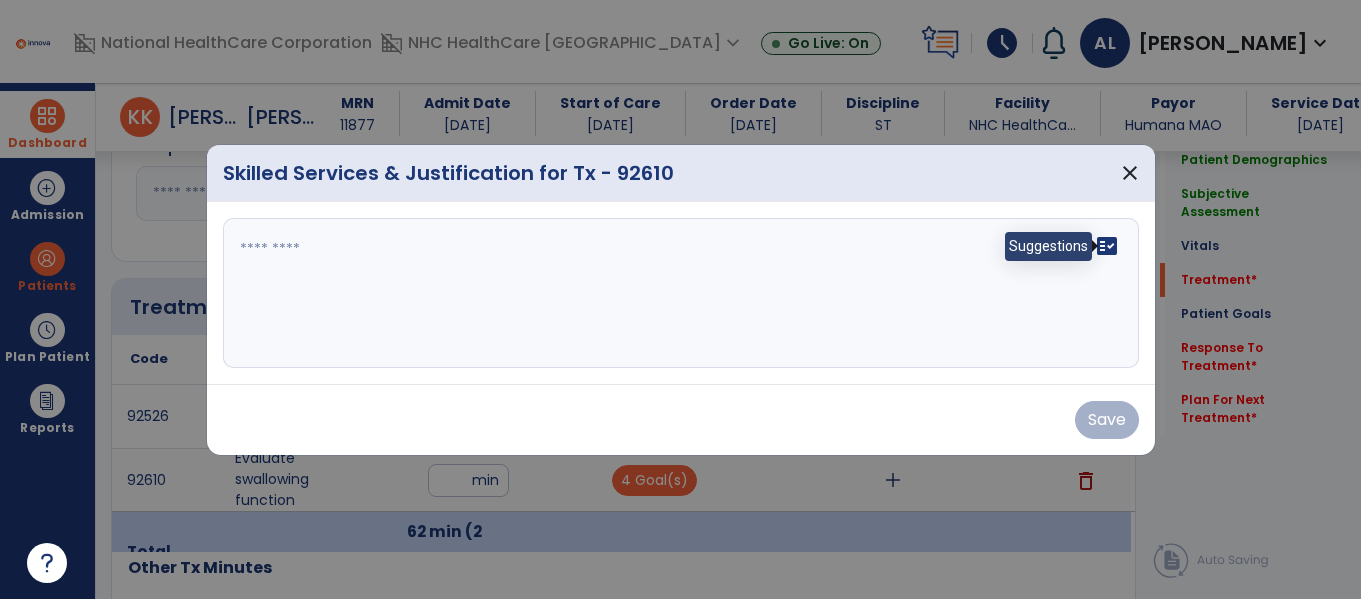 click on "fact_check" at bounding box center [1107, 246] 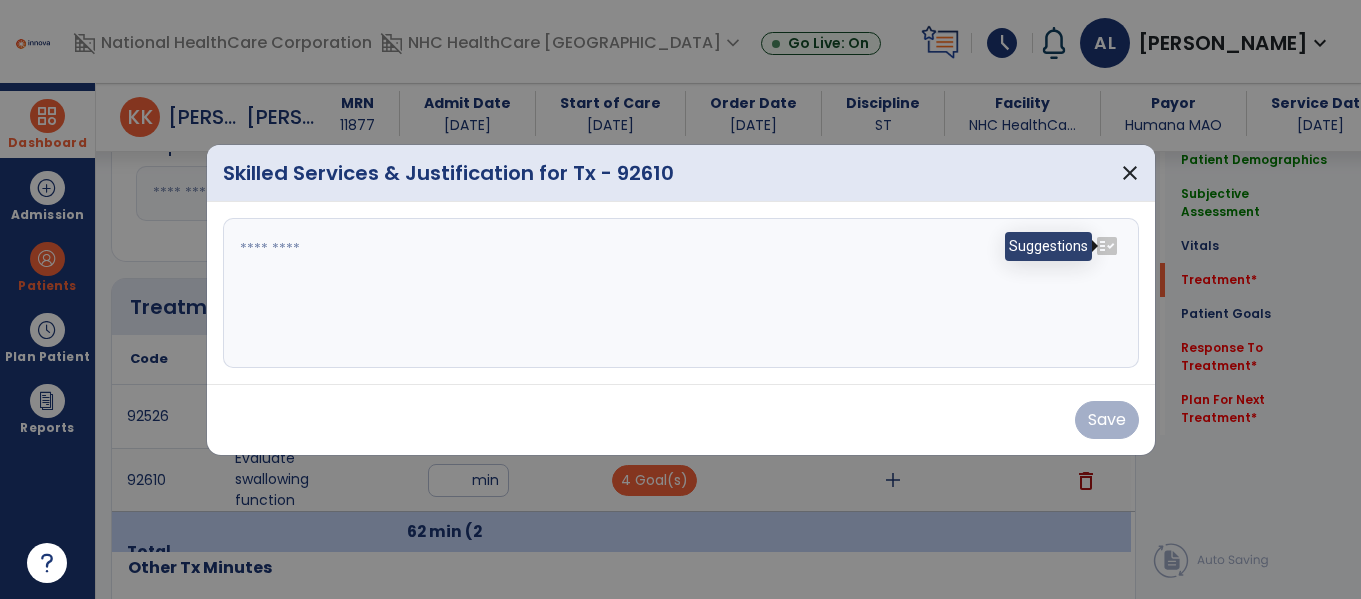 click on "fact_check" at bounding box center [1107, 246] 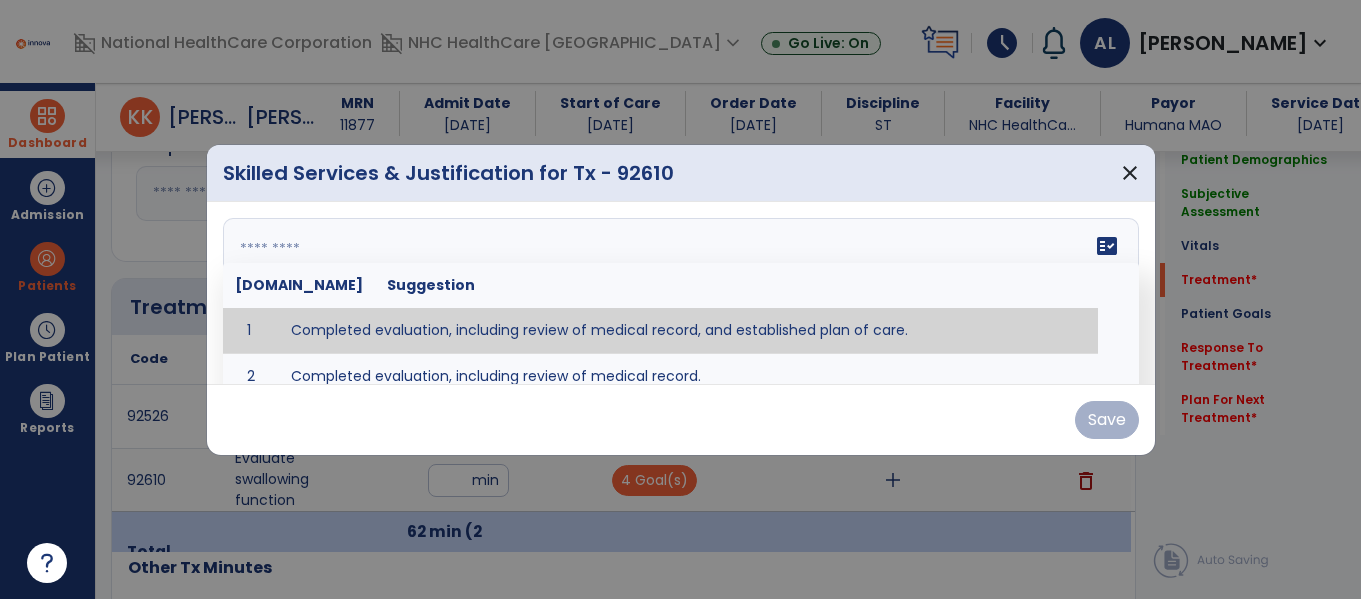 type on "**********" 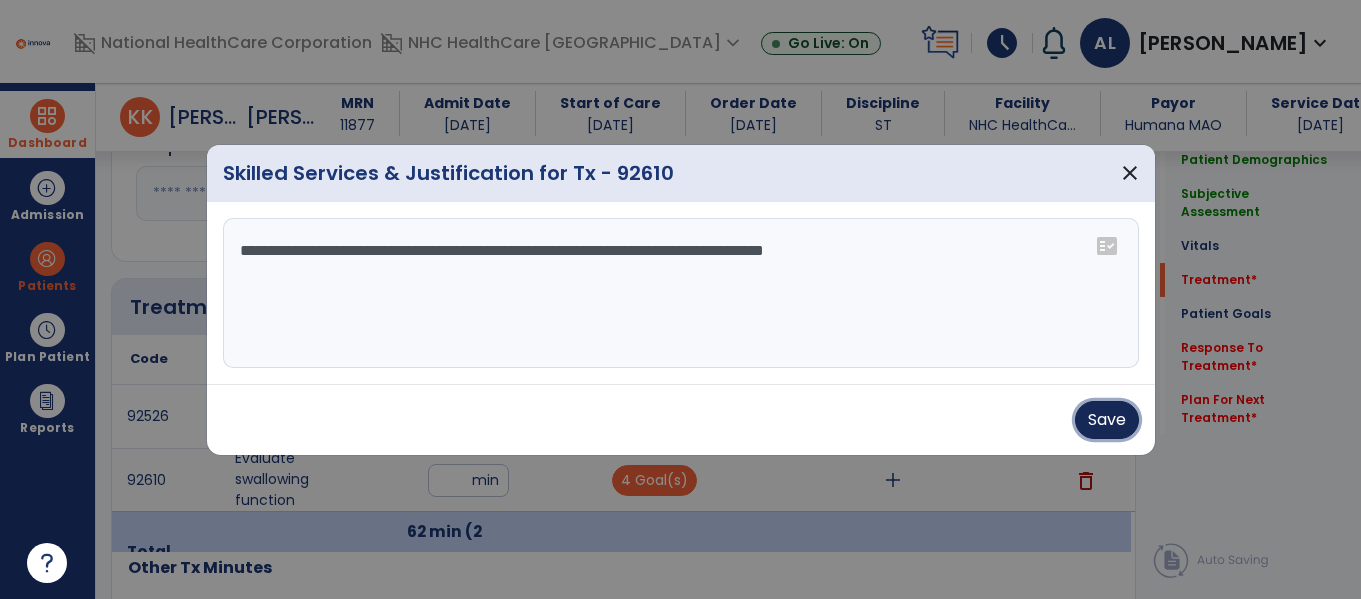 click on "Save" at bounding box center [1107, 420] 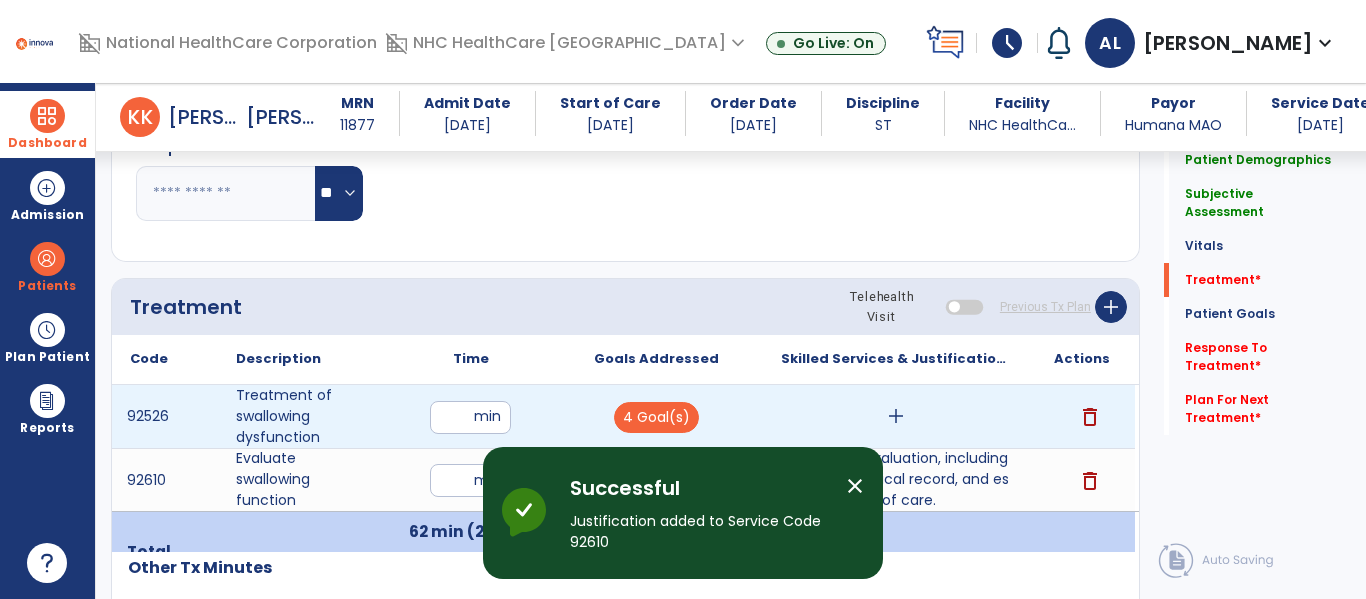 click on "add" at bounding box center (896, 416) 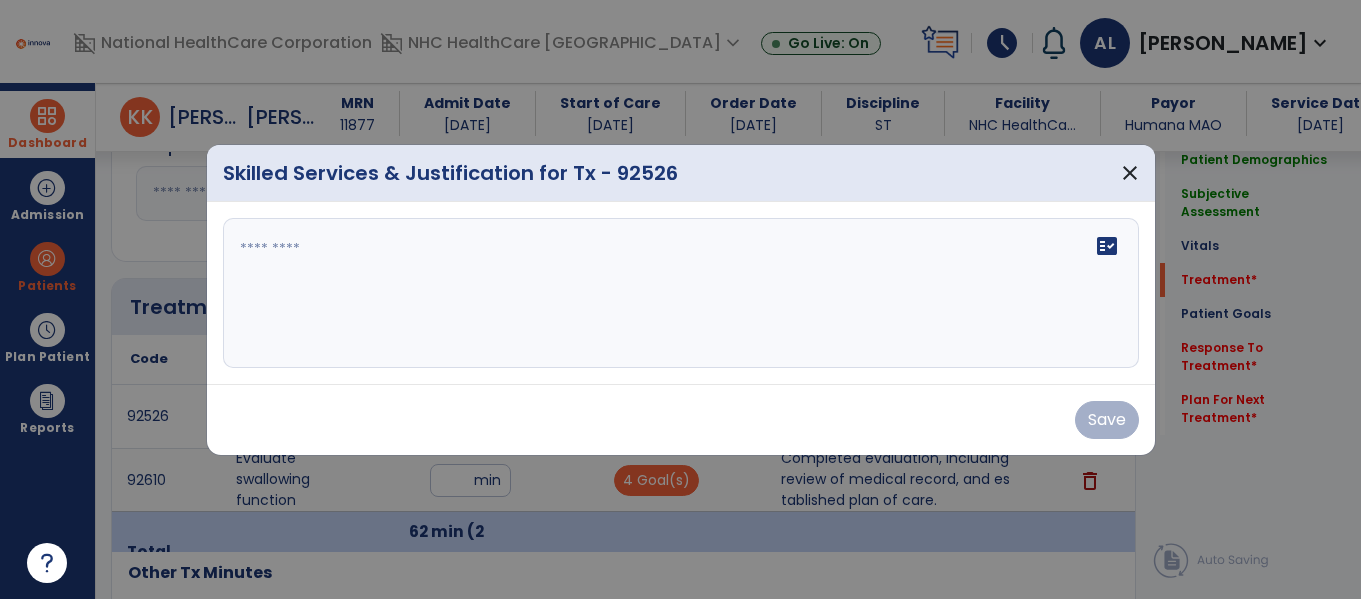 scroll, scrollTop: 1131, scrollLeft: 0, axis: vertical 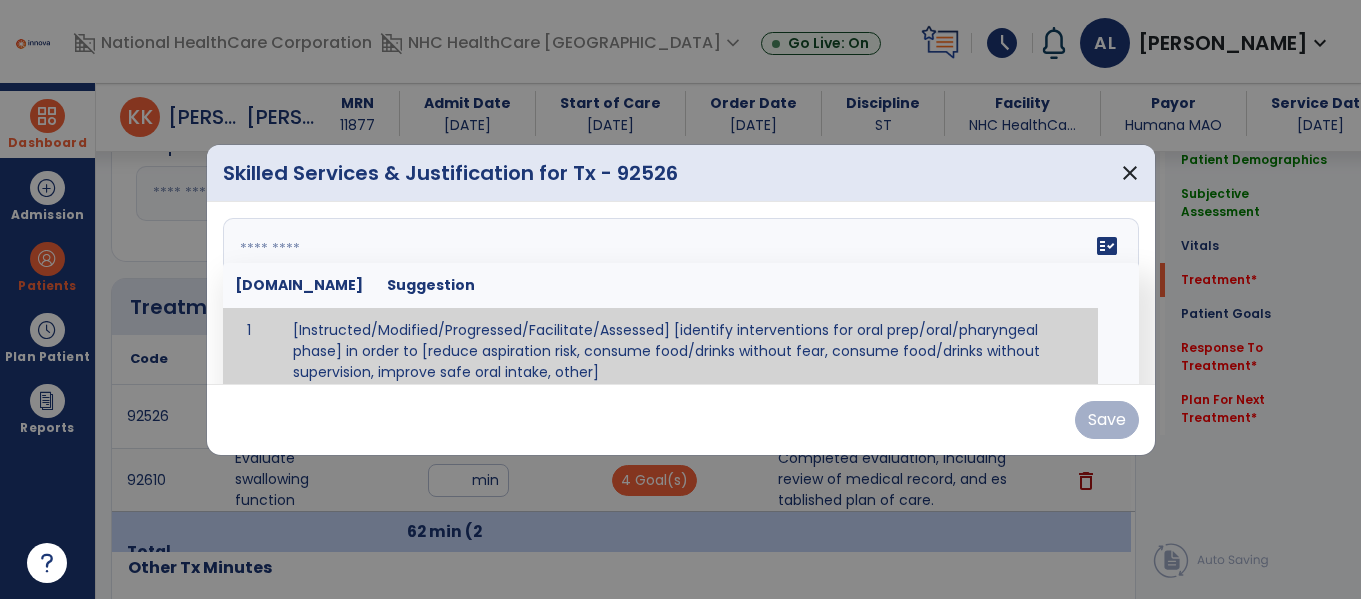 click on "fact_check  [DOMAIN_NAME] Suggestion 1 [Instructed/Modified/Progressed/Facilitate/Assessed] [identify interventions for oral prep/oral/pharyngeal phase] in order to [reduce aspiration risk, consume food/drinks without fear, consume food/drinks without supervision, improve safe oral intake, other] 2 [Instructed/Modified/Progressed/Facilitate/Assessed] [identify compensatory methods such as alternating bites/sips, effortful swallow, other] in order to [reduce aspiration risk, consume food/drinks without fear, consume food/drinks without supervision, improve safe oral intake, other] 3 [Instructed/Modified/Progressed/Assessed] trials of [identify IDDSI Food/Drink Level or NDD Solid/Liquid Level] in order to [reduce aspiration risk, consume food/drinks without fear, consume food/drinks without supervision, improve safe oral intake, other] 4 5 Assessed swallow with administration of [identify test]" at bounding box center [681, 293] 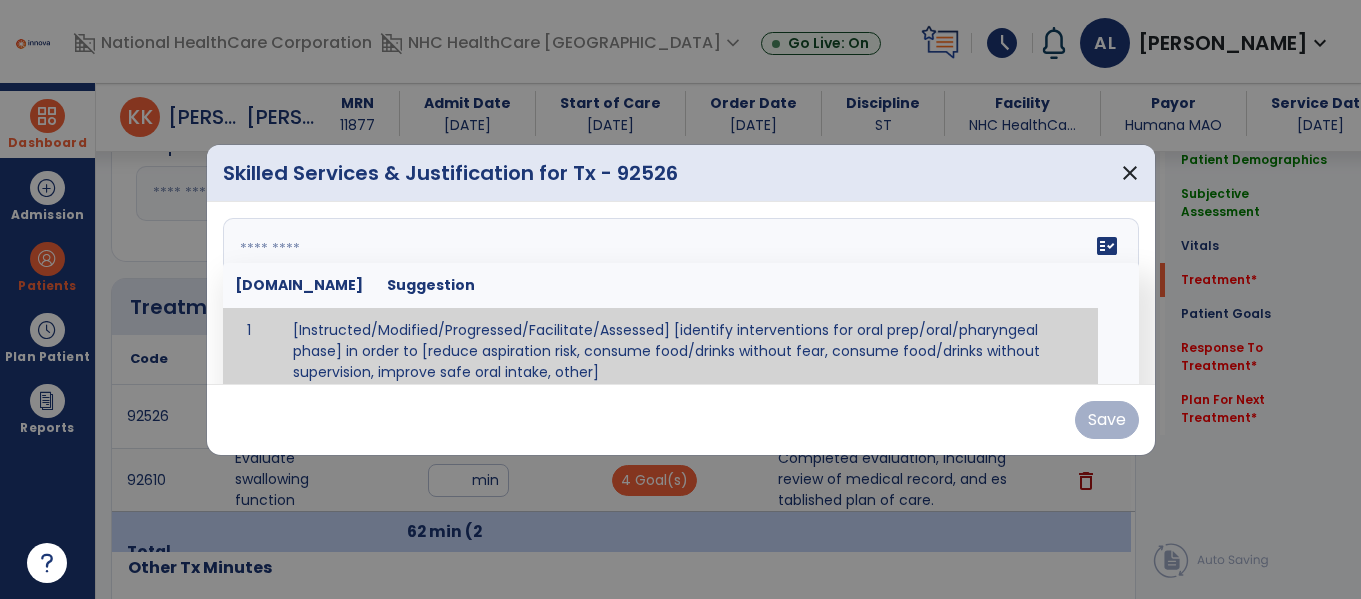 scroll, scrollTop: 12, scrollLeft: 0, axis: vertical 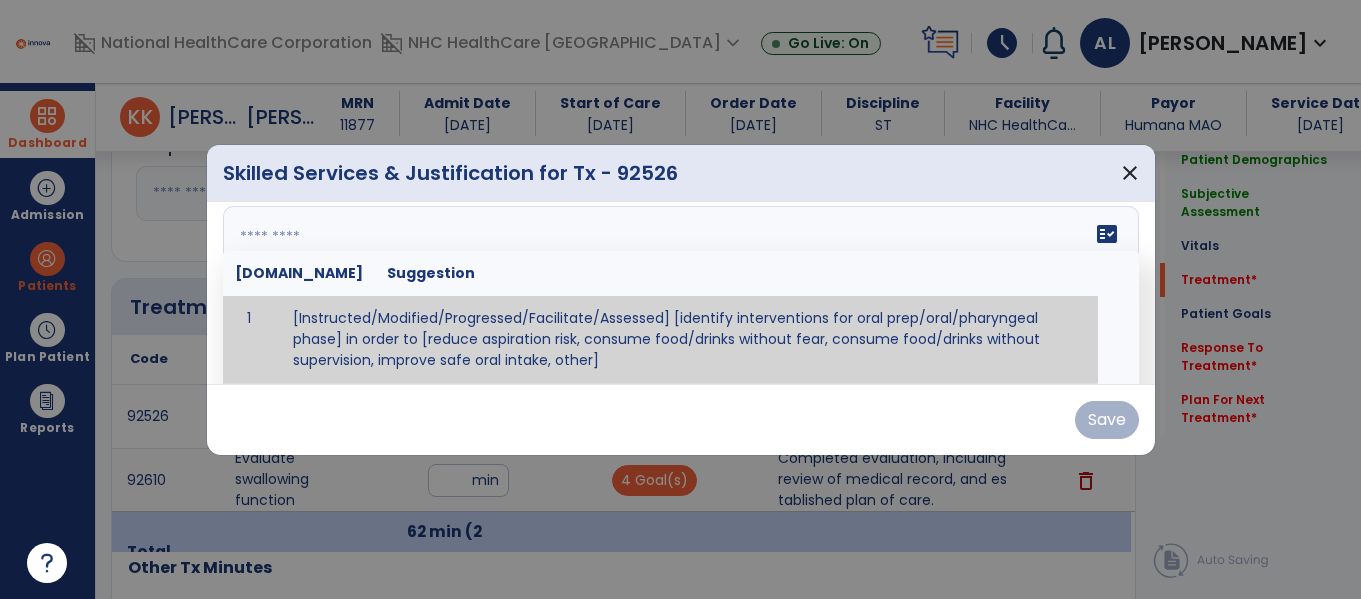 paste on "**********" 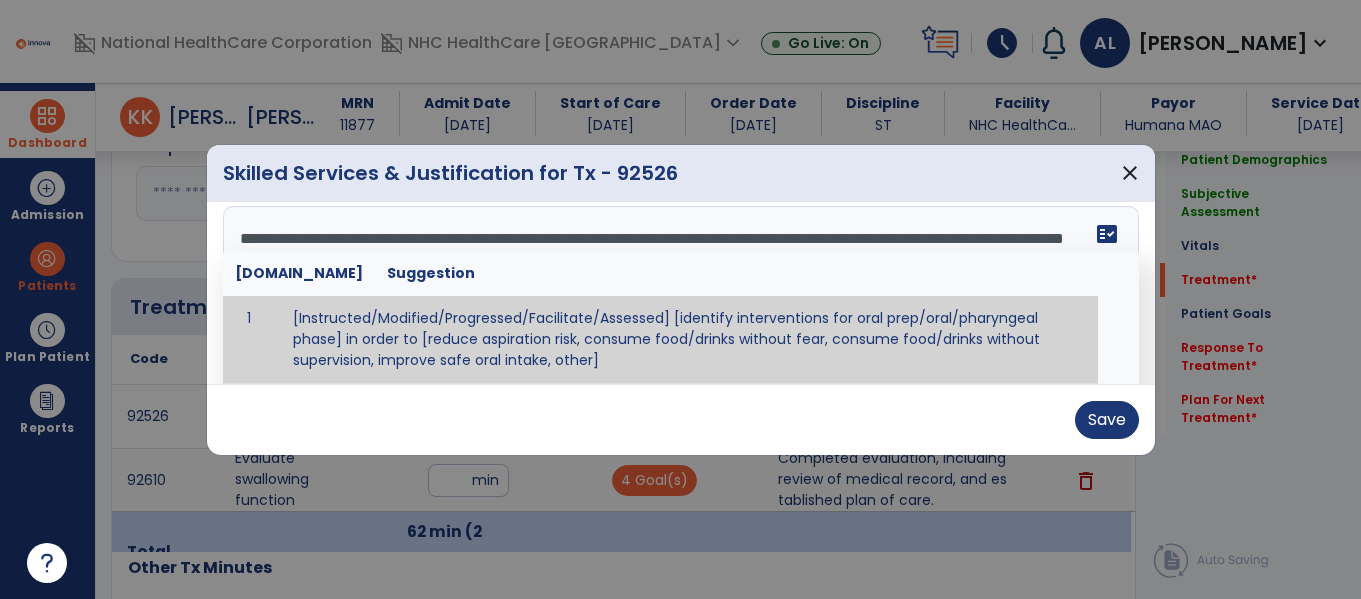 scroll, scrollTop: 112, scrollLeft: 0, axis: vertical 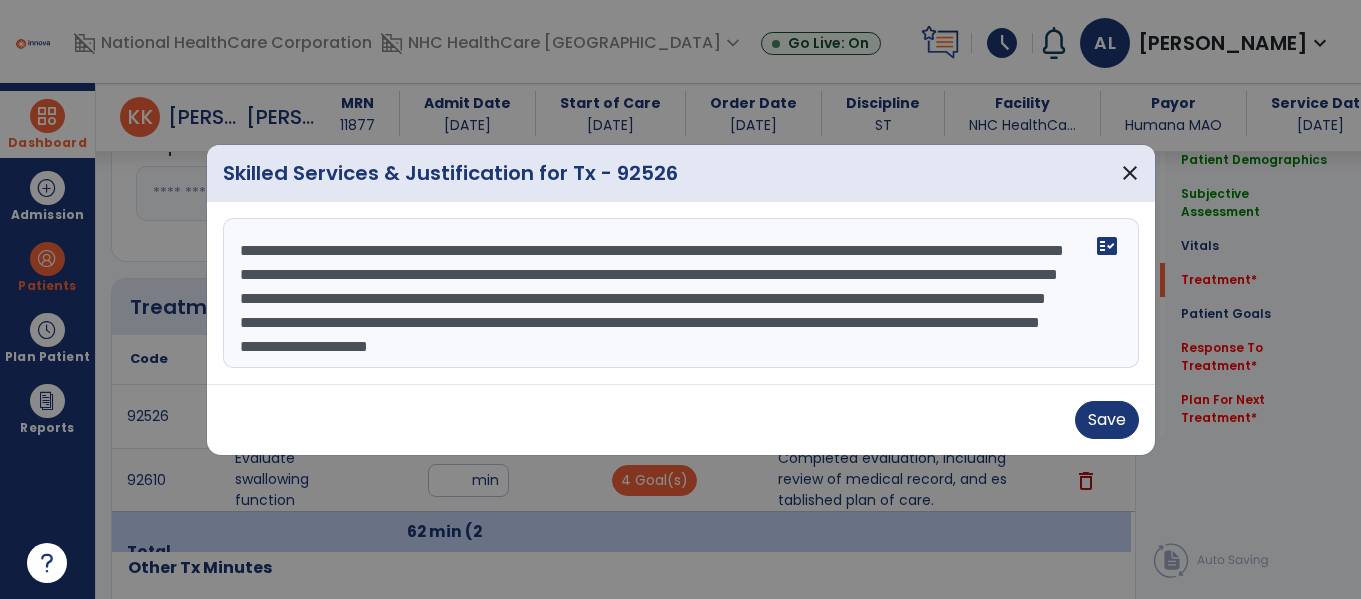drag, startPoint x: 432, startPoint y: 330, endPoint x: 292, endPoint y: 304, distance: 142.39381 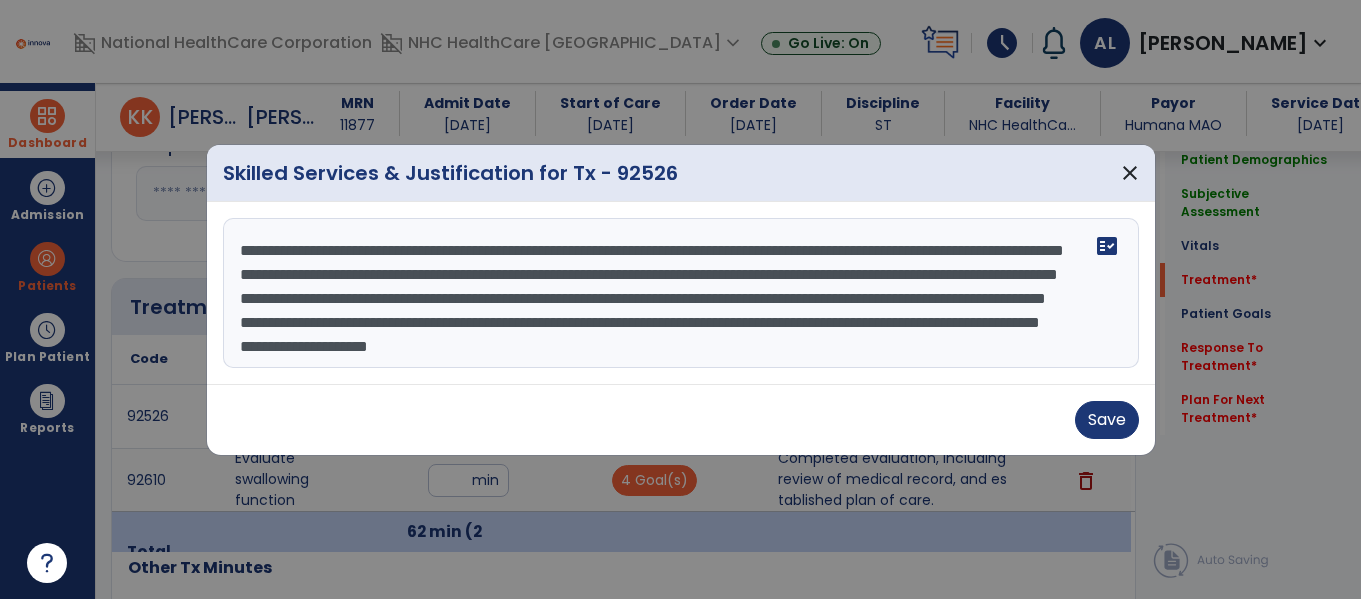 click on "**********" at bounding box center [681, 293] 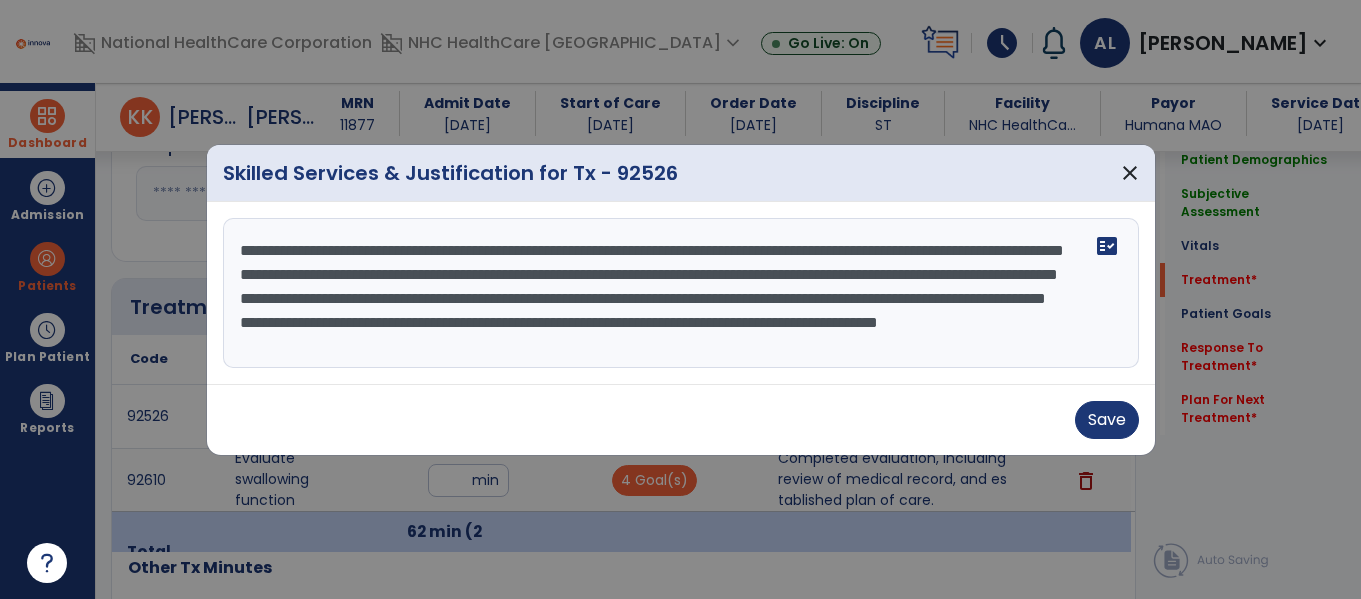 scroll, scrollTop: 96, scrollLeft: 0, axis: vertical 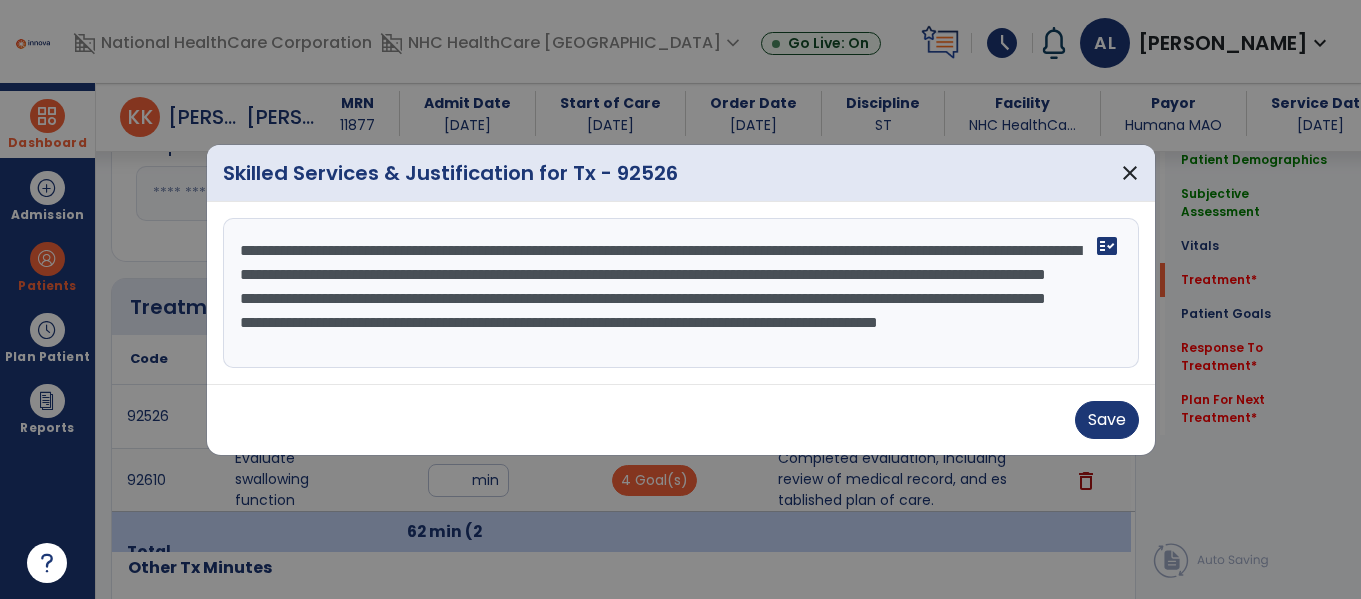 click on "**********" at bounding box center [681, 293] 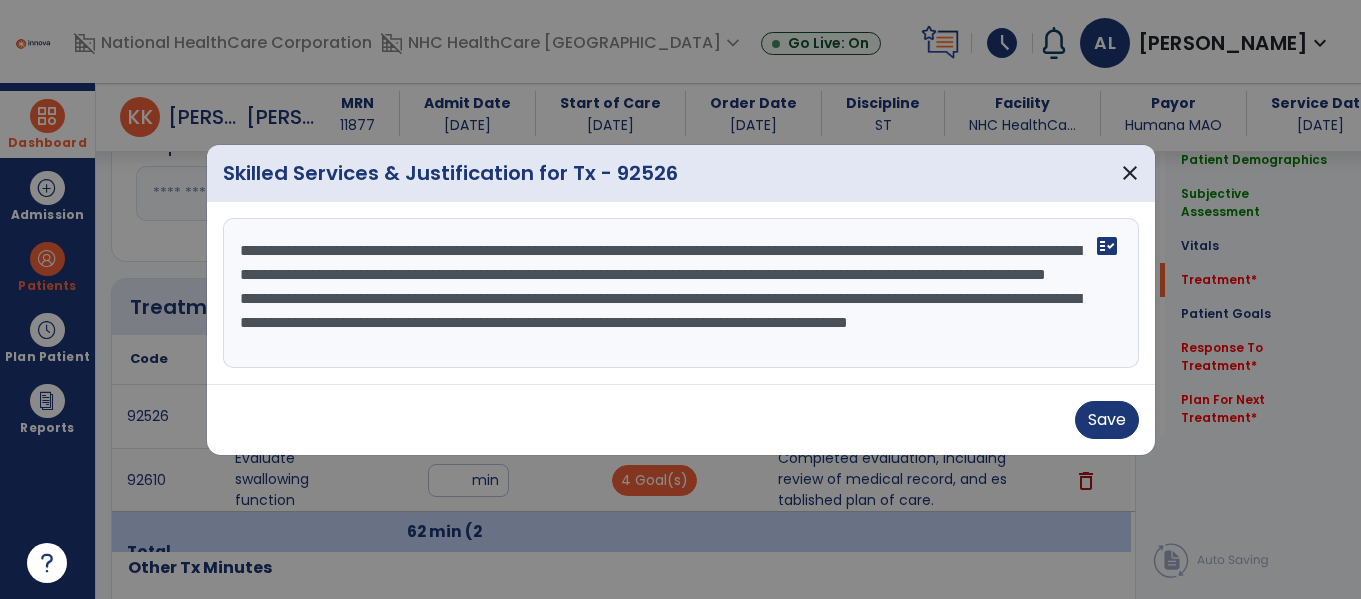 click on "**********" at bounding box center [681, 293] 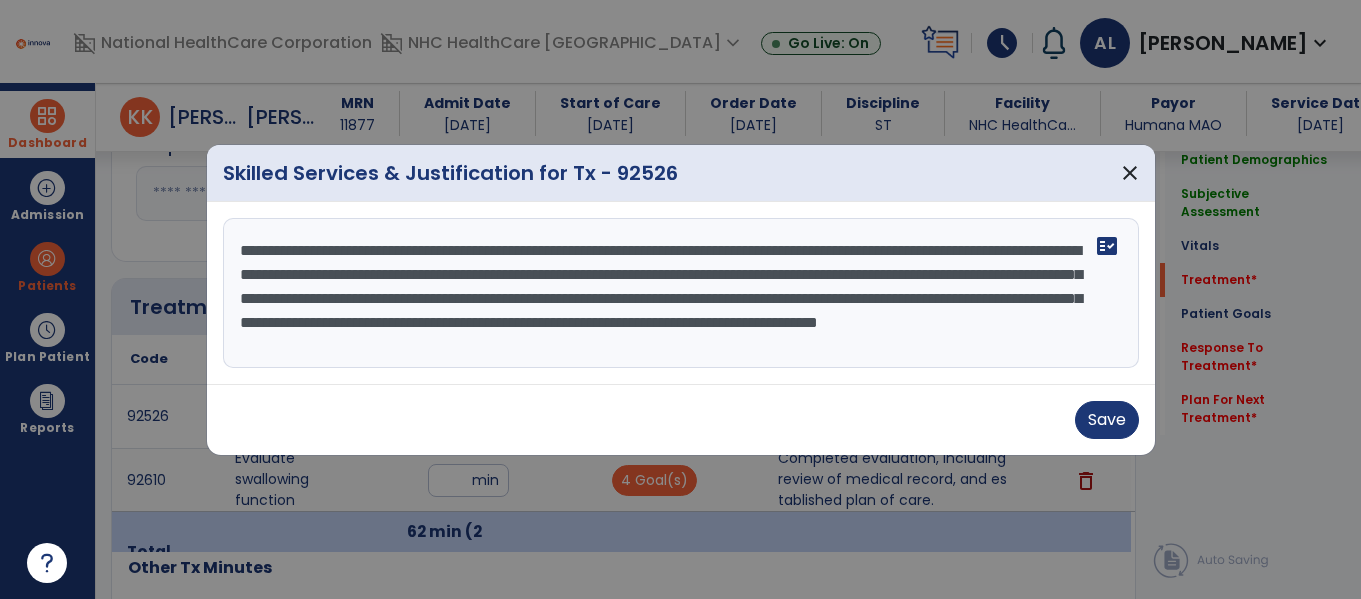 scroll, scrollTop: 24, scrollLeft: 0, axis: vertical 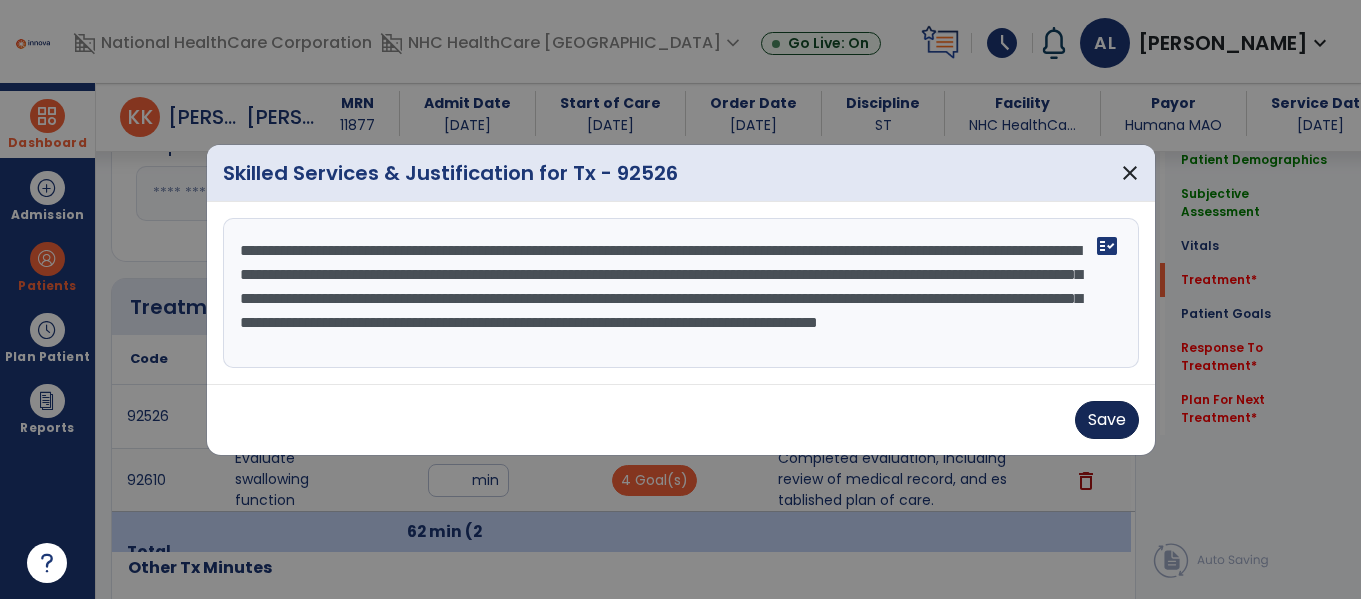 type on "**********" 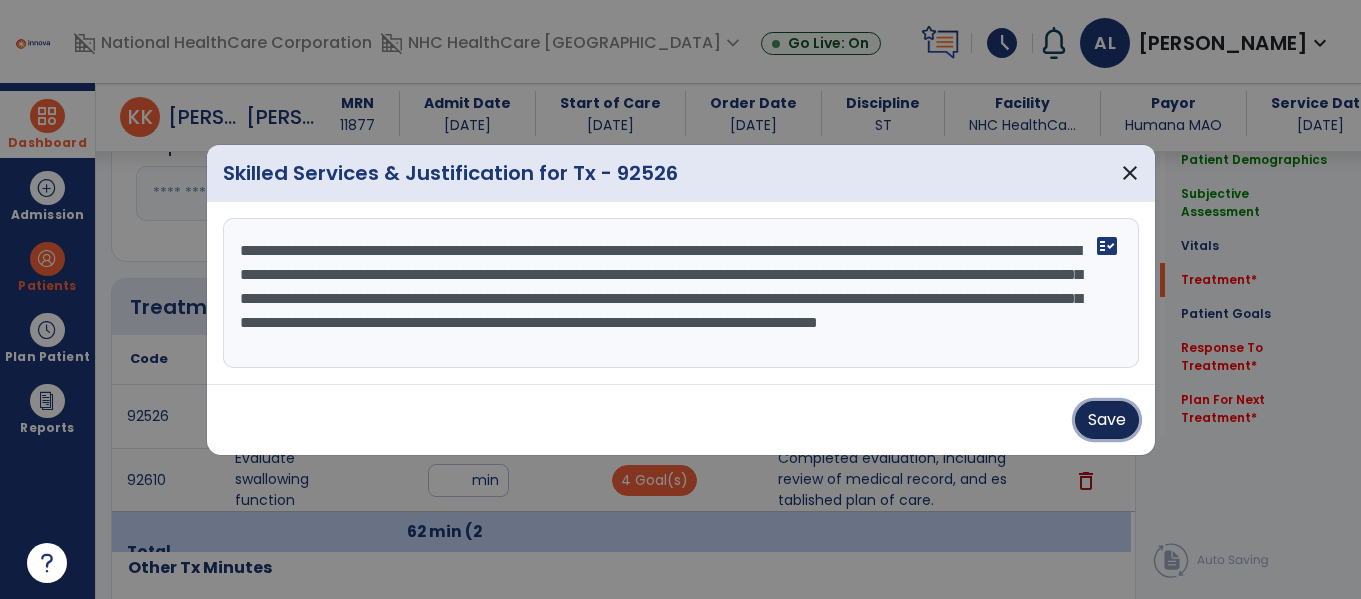 click on "Save" at bounding box center (1107, 420) 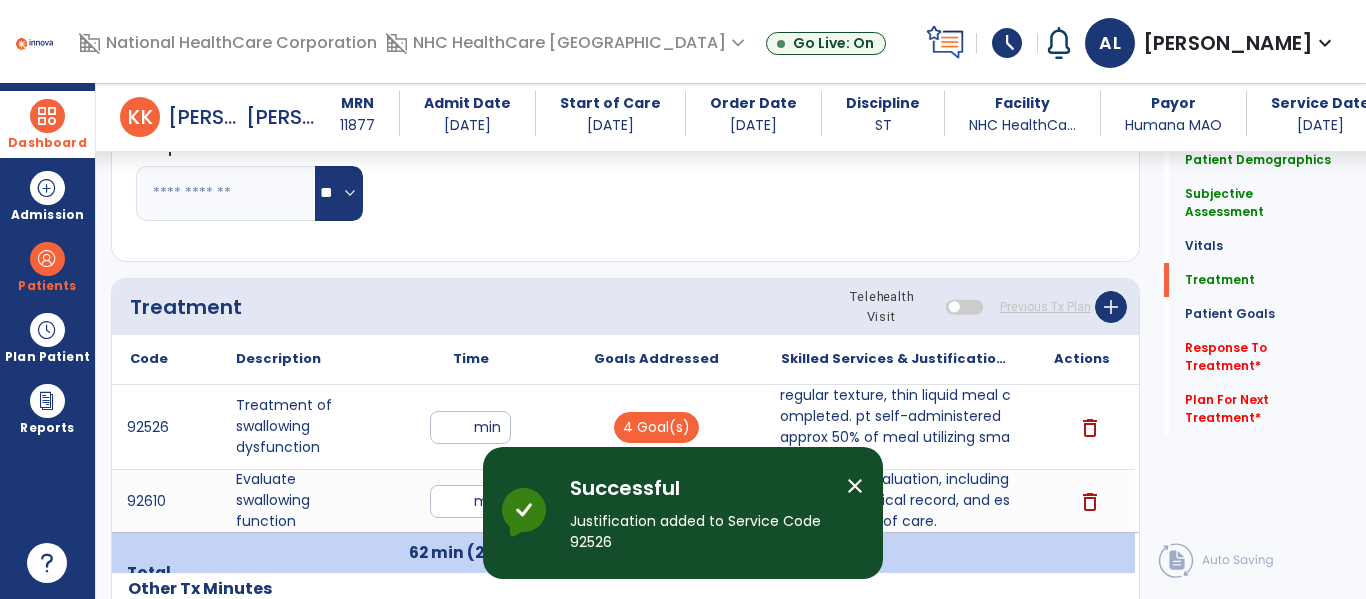 click on "close" at bounding box center (855, 486) 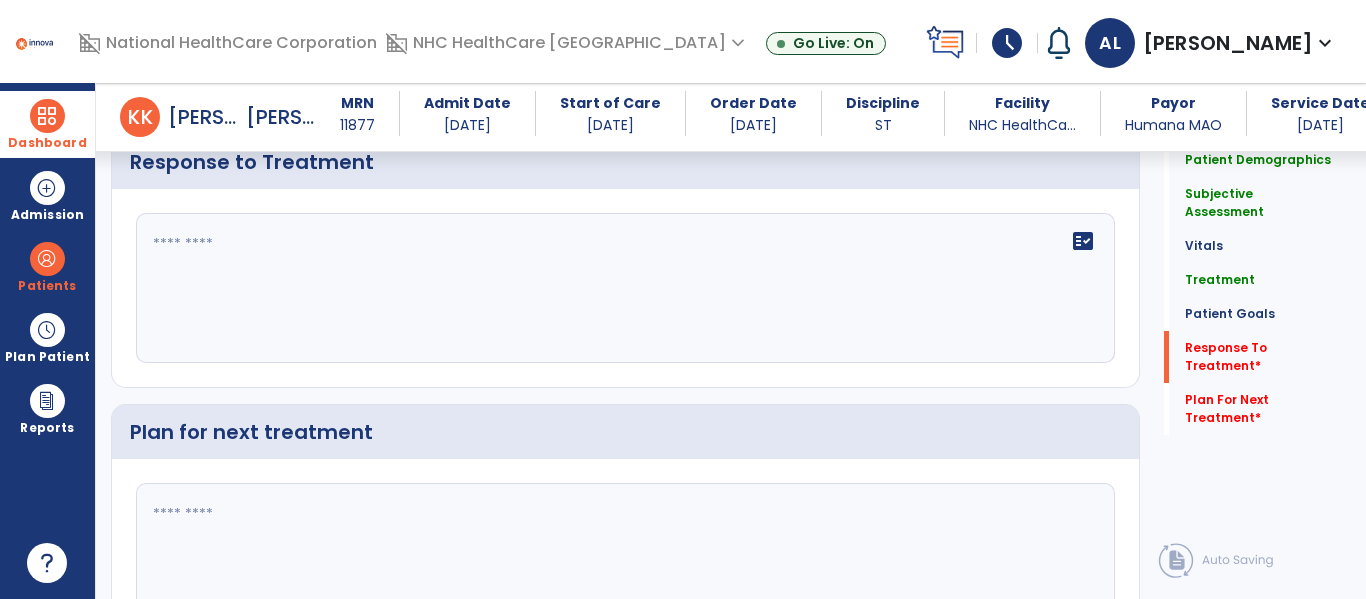 scroll, scrollTop: 2571, scrollLeft: 0, axis: vertical 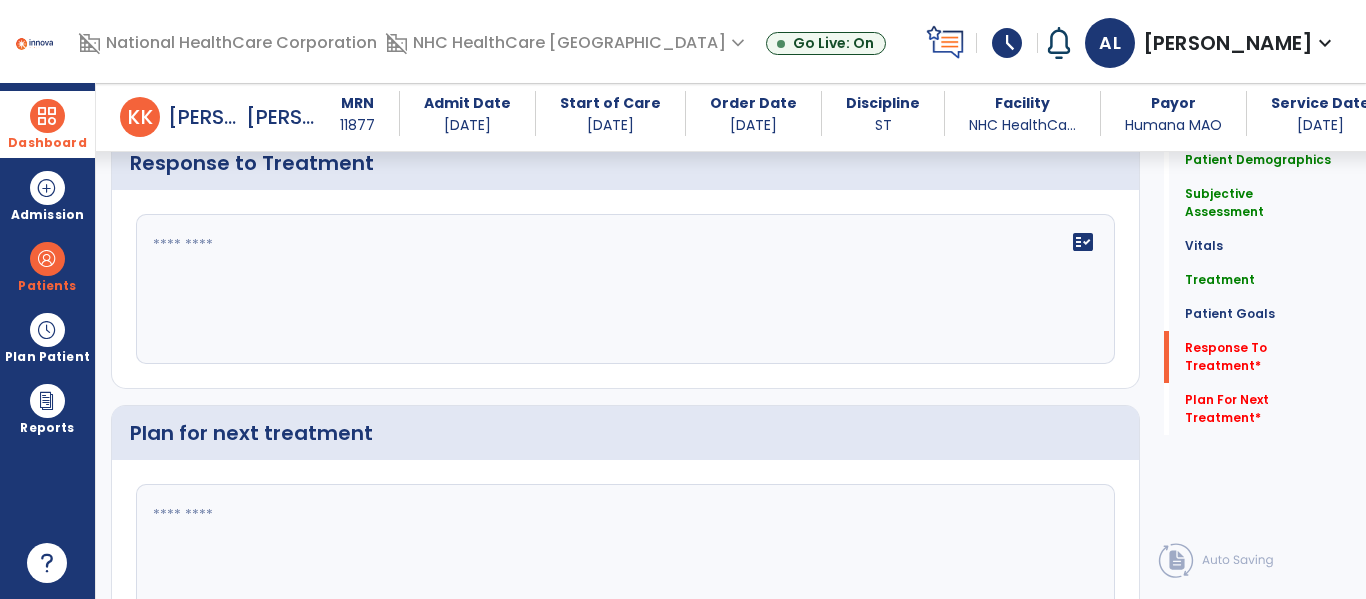 click on "fact_check" 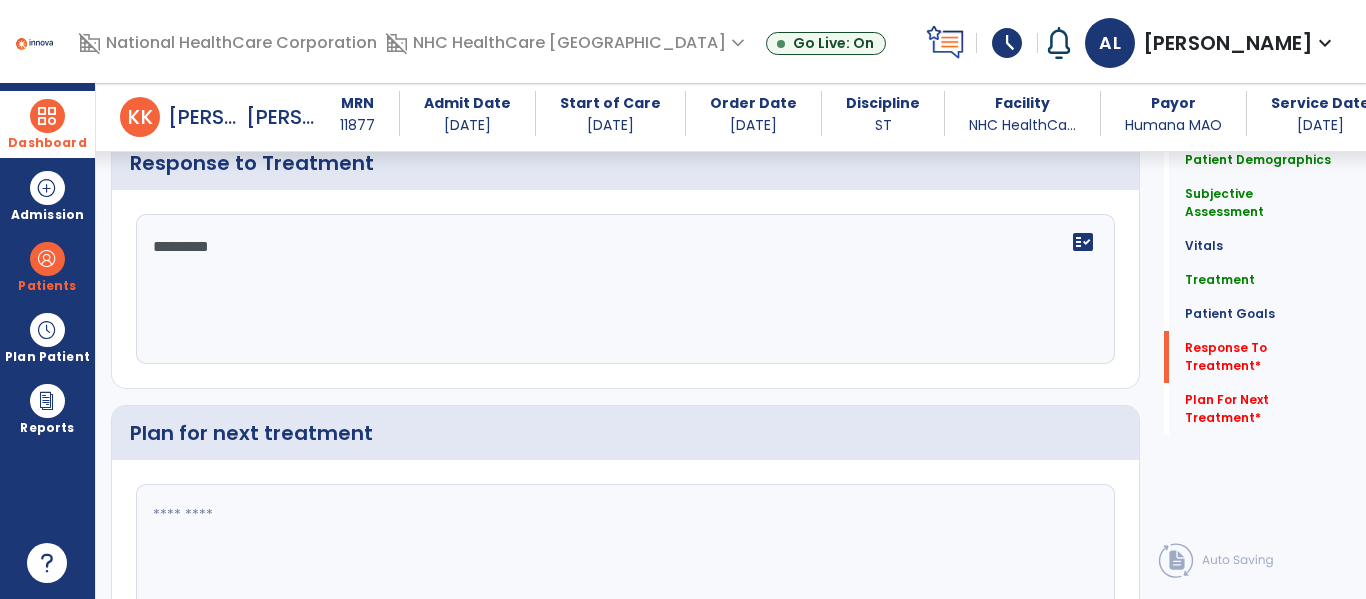 type on "*********" 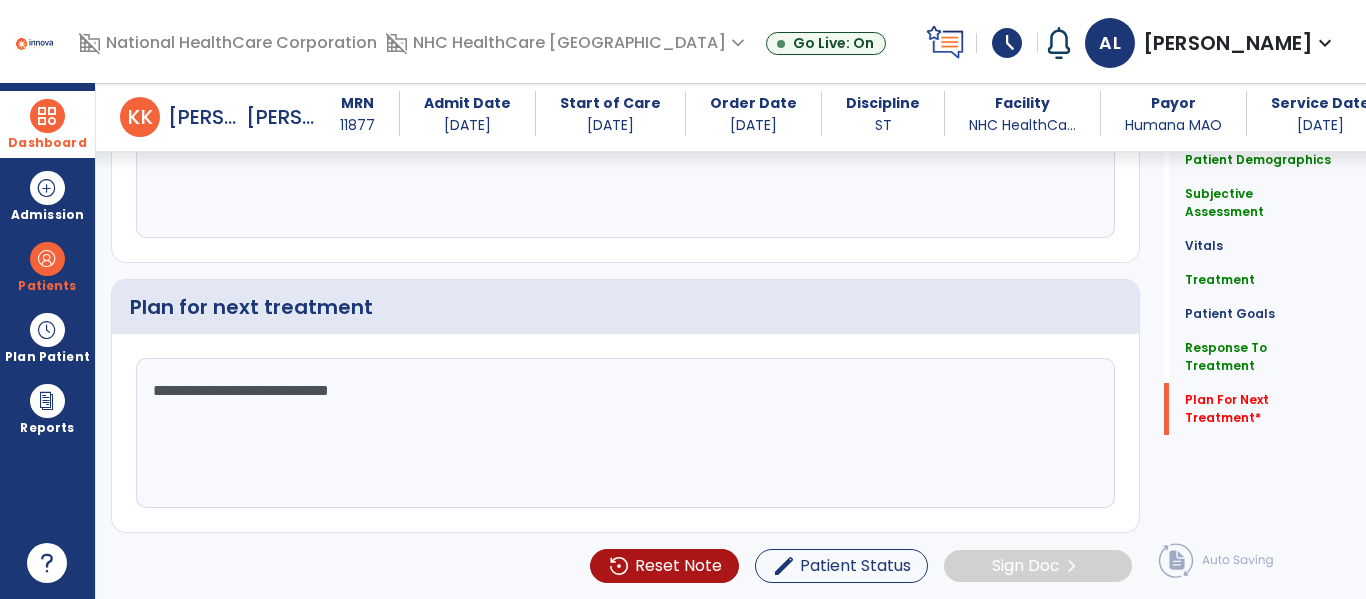 scroll, scrollTop: 2719, scrollLeft: 0, axis: vertical 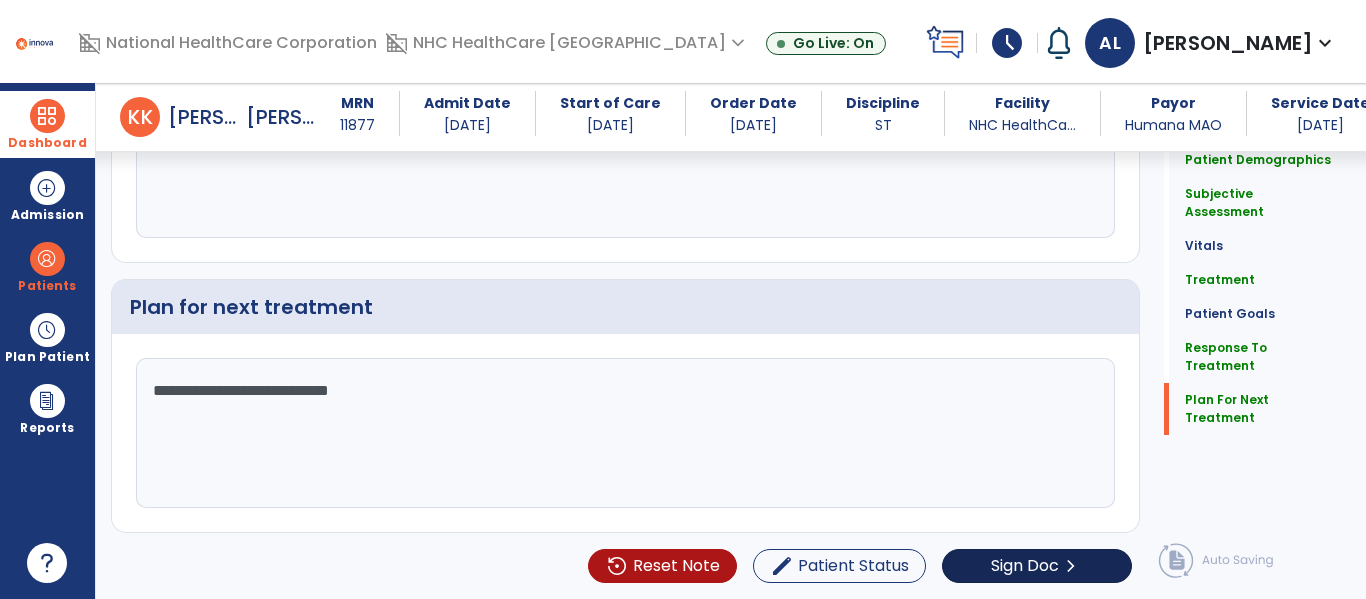 type on "**********" 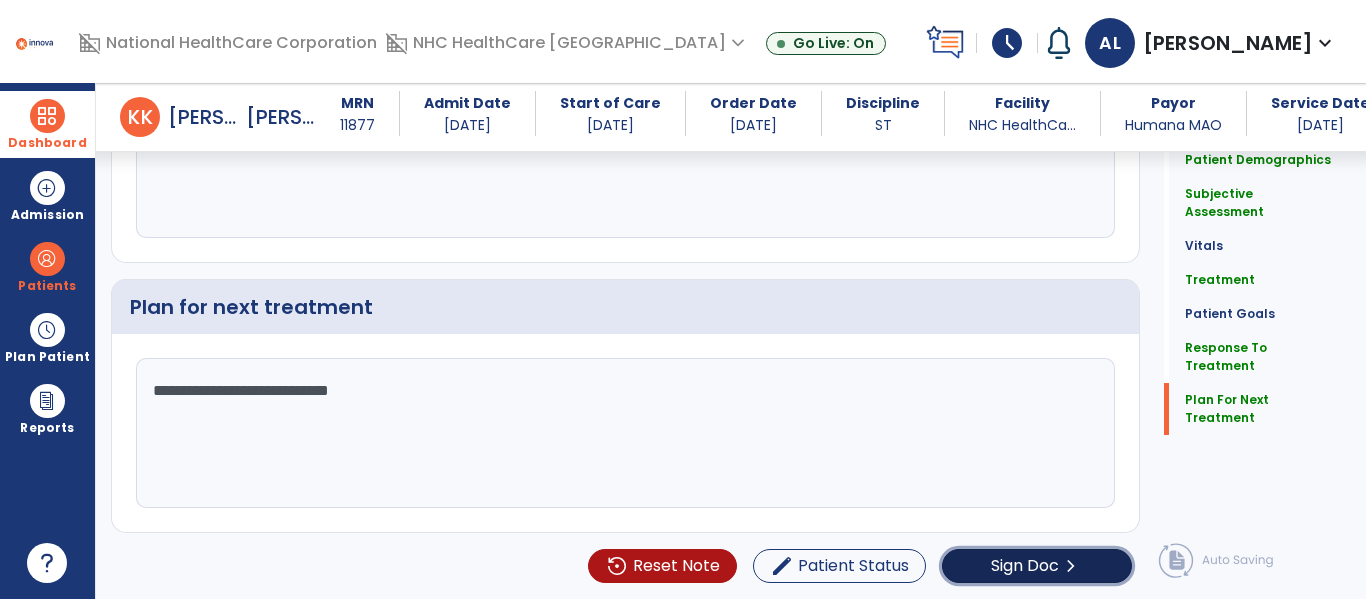 click on "Sign Doc" 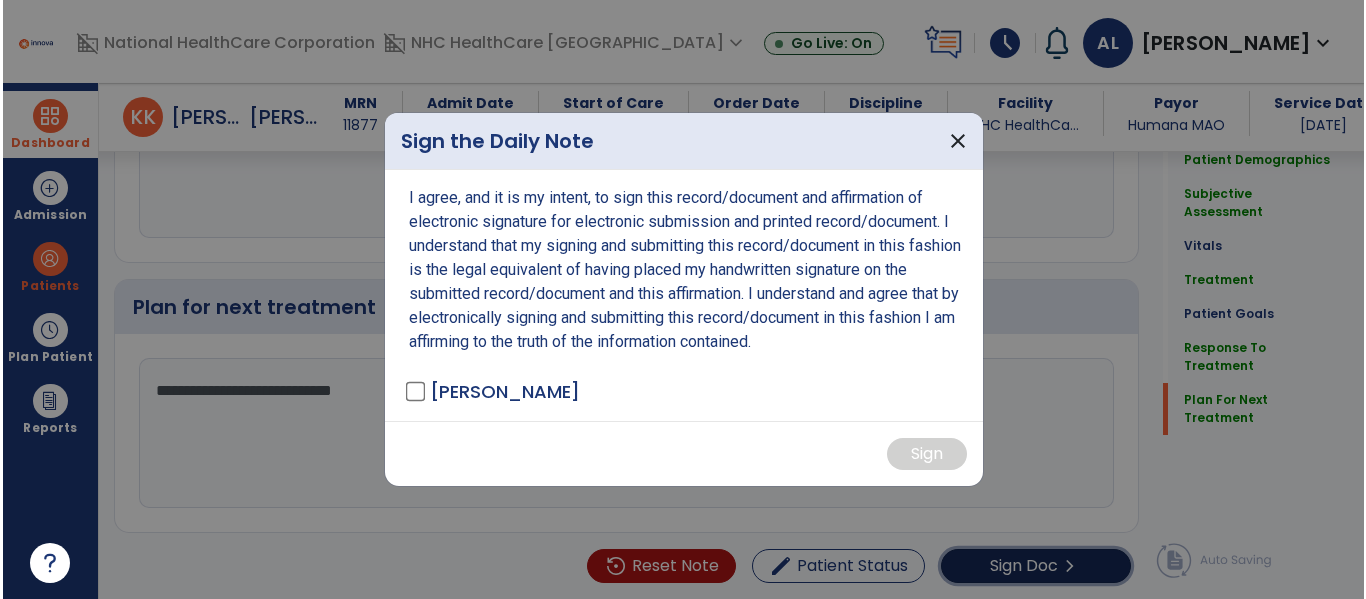 scroll, scrollTop: 2719, scrollLeft: 0, axis: vertical 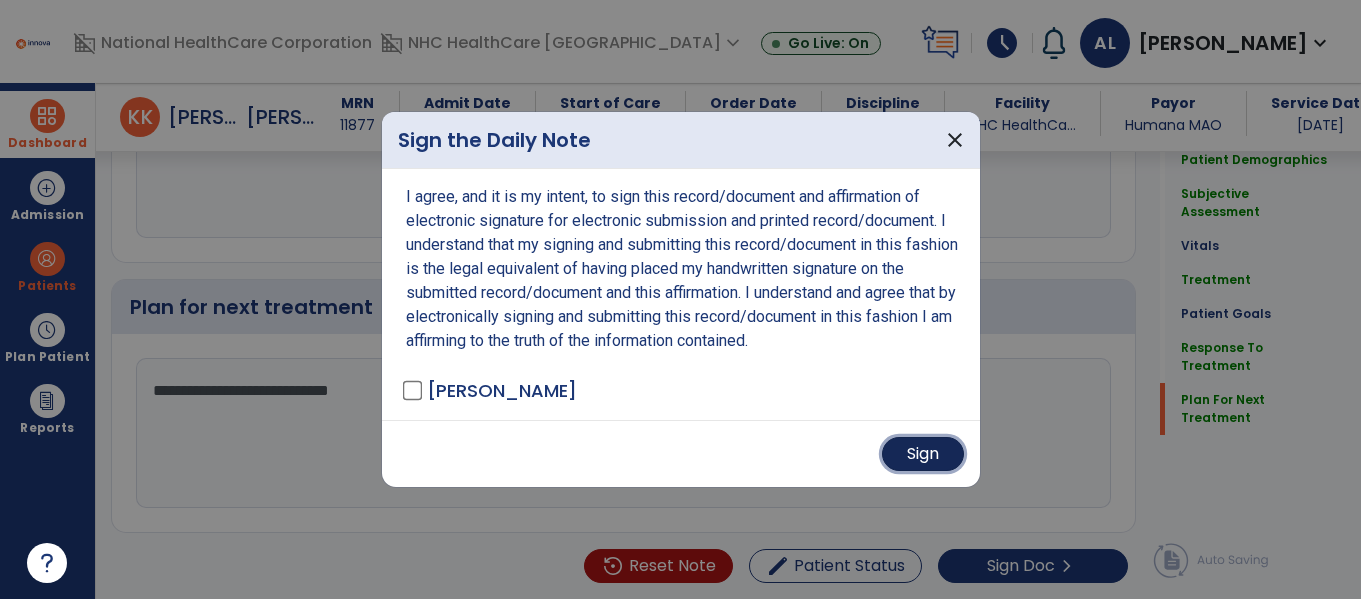 click on "Sign" at bounding box center [923, 454] 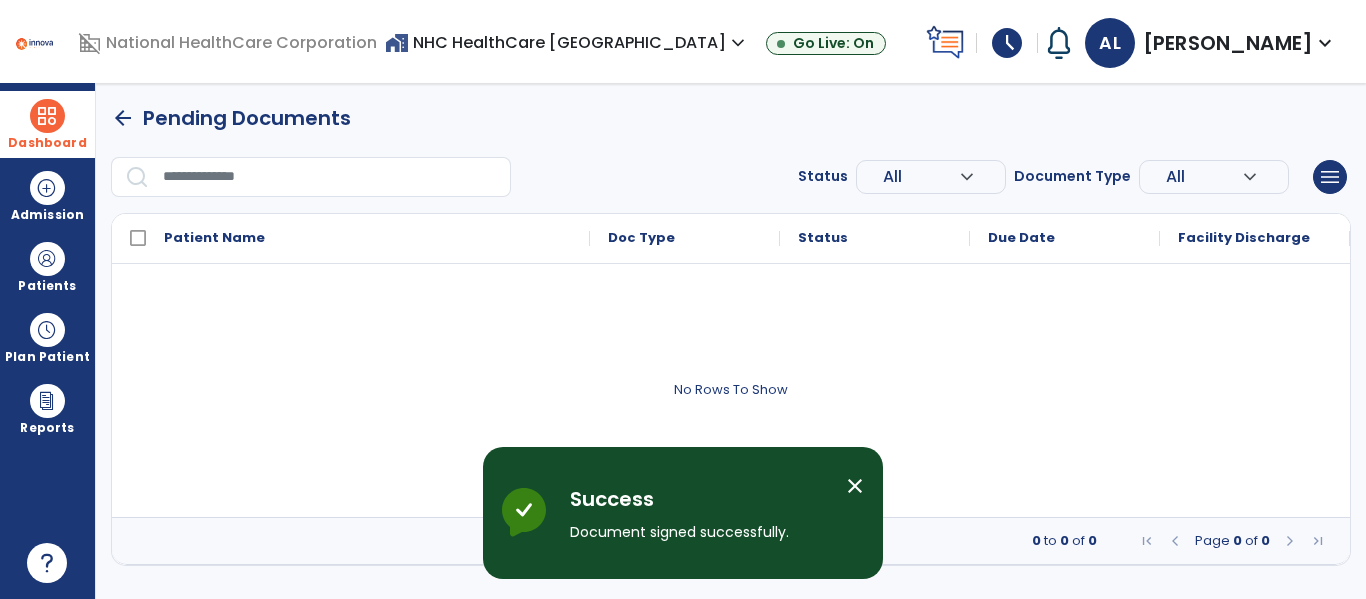 scroll, scrollTop: 0, scrollLeft: 0, axis: both 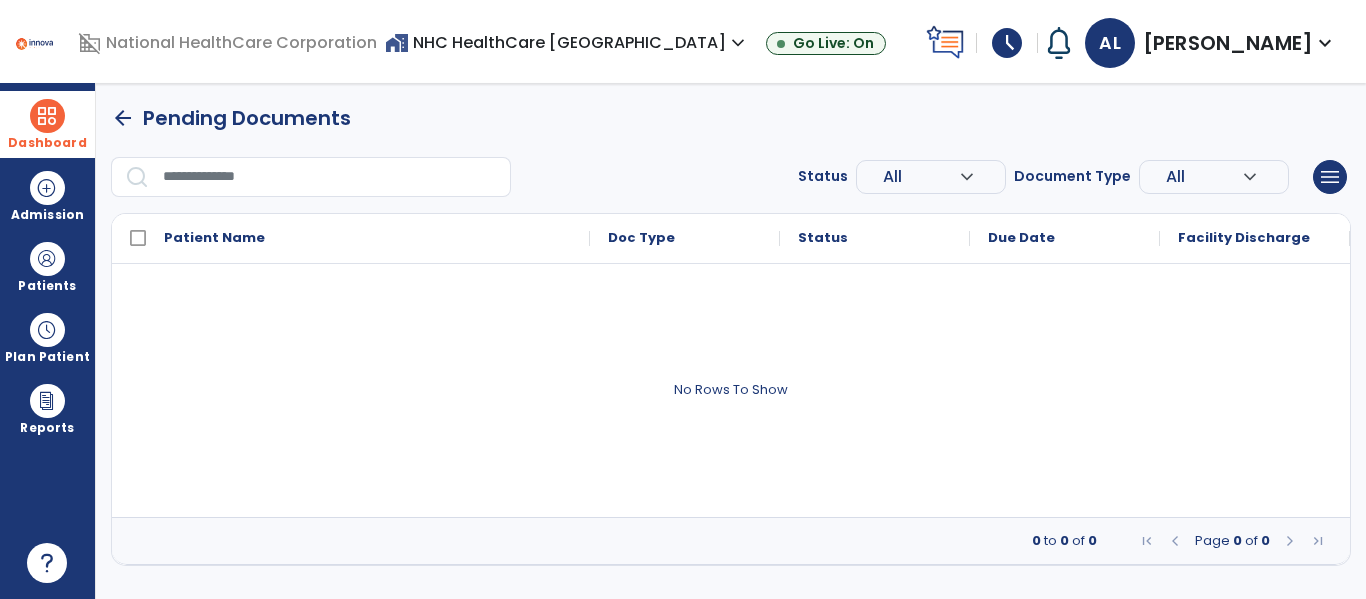 click on "schedule" at bounding box center (1007, 43) 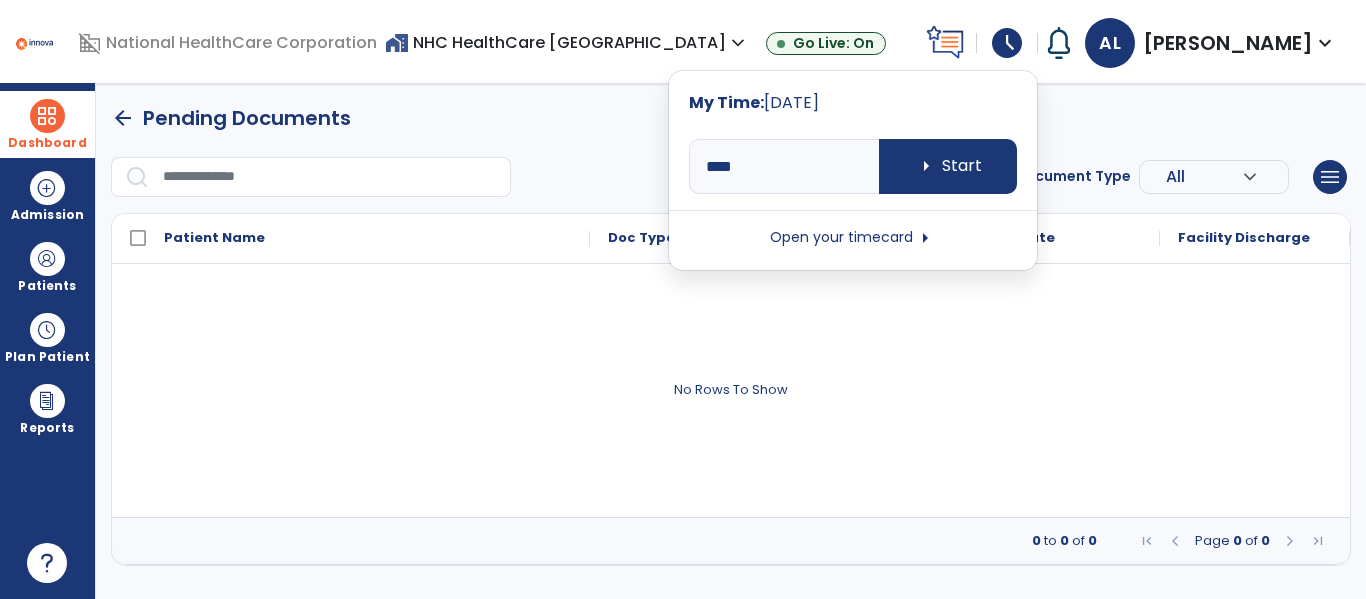 click on "Open your timecard  arrow_right" at bounding box center (853, 238) 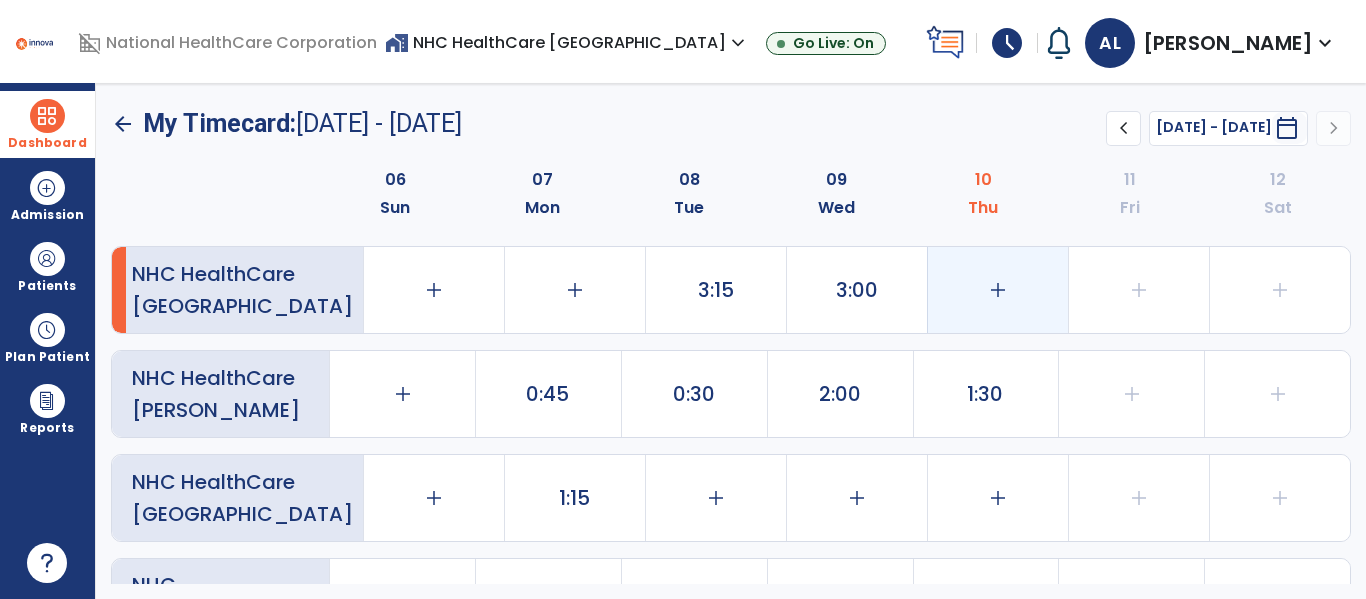 click on "add" 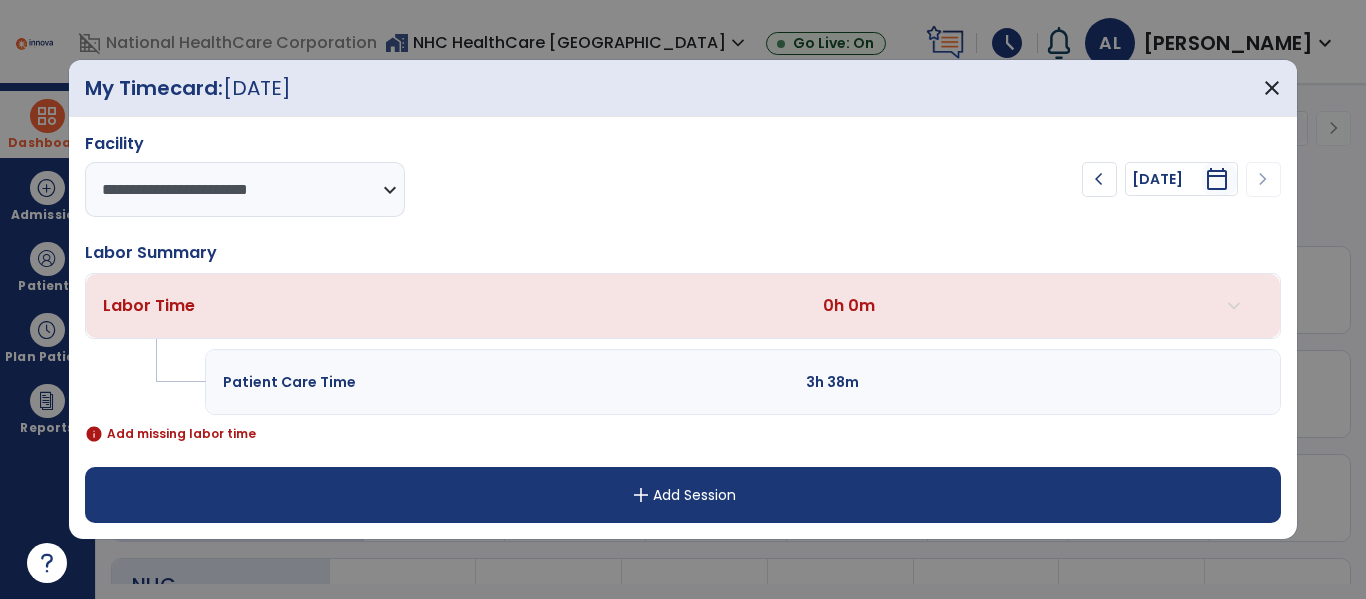 click on "add  Add Session" at bounding box center (682, 495) 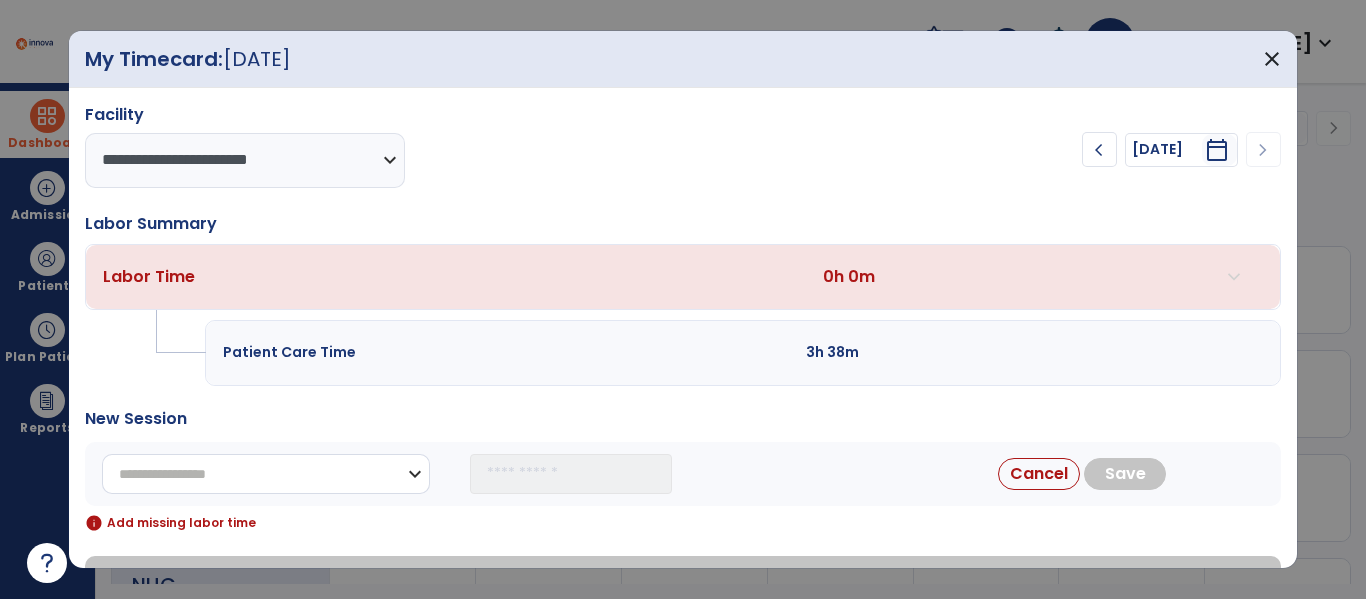click on "**********" at bounding box center (266, 474) 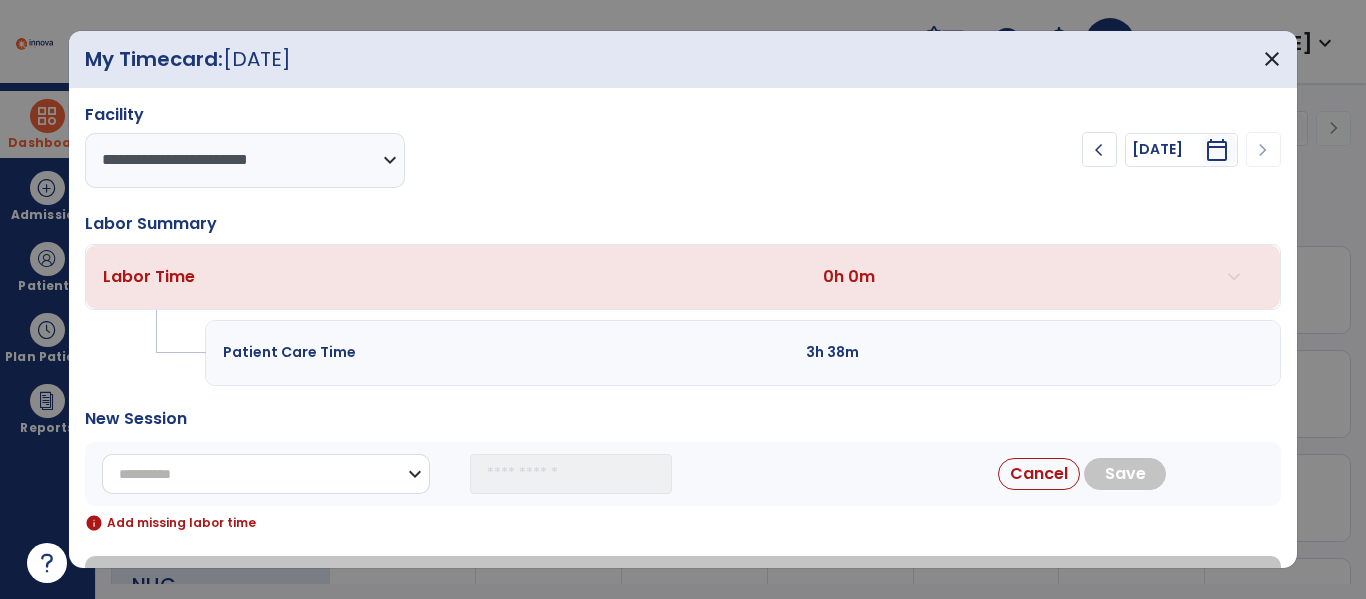 click on "**********" at bounding box center (266, 474) 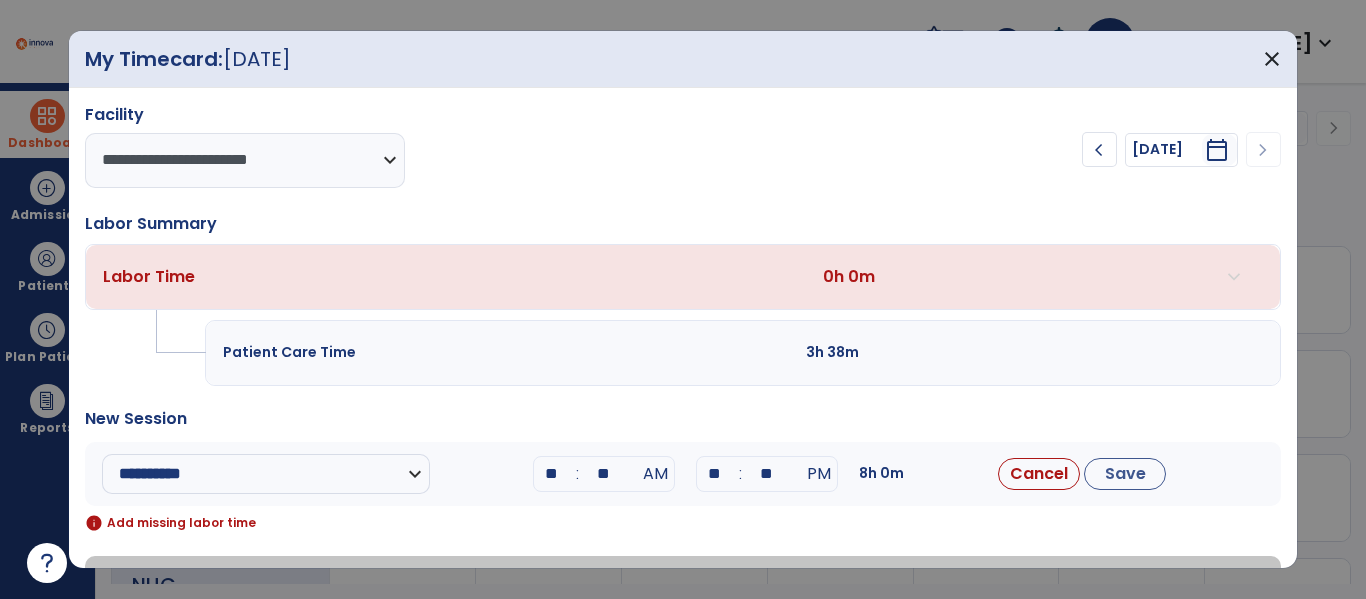 click on "**" at bounding box center (552, 474) 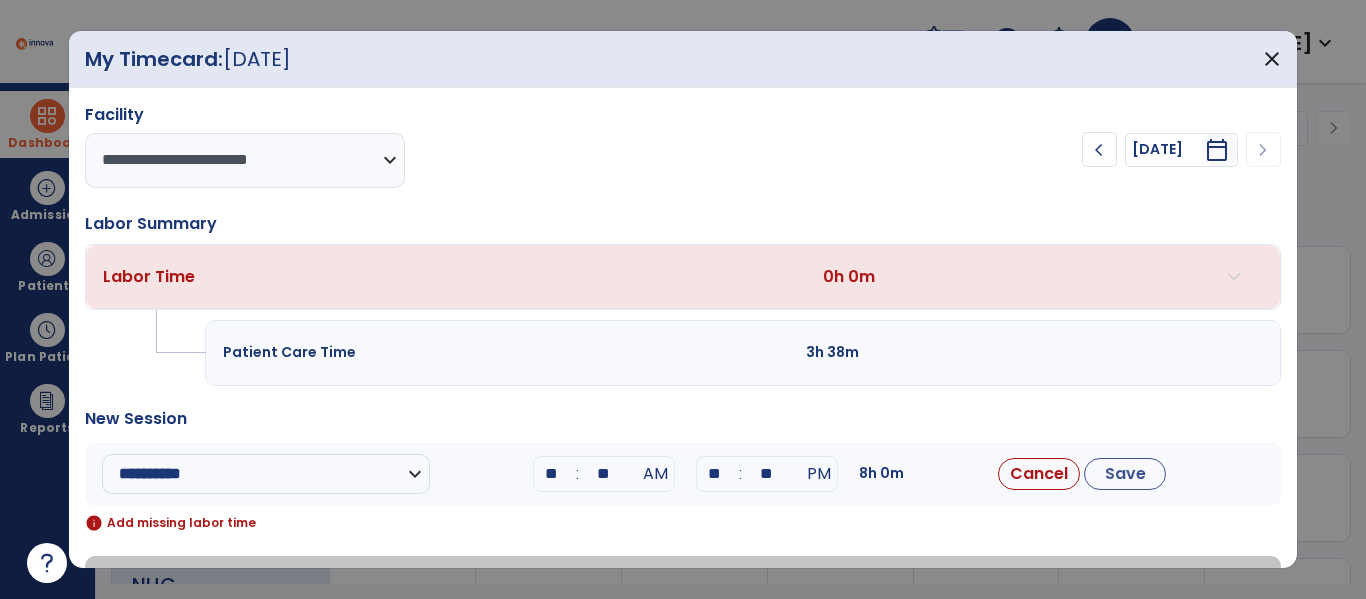 type on "**" 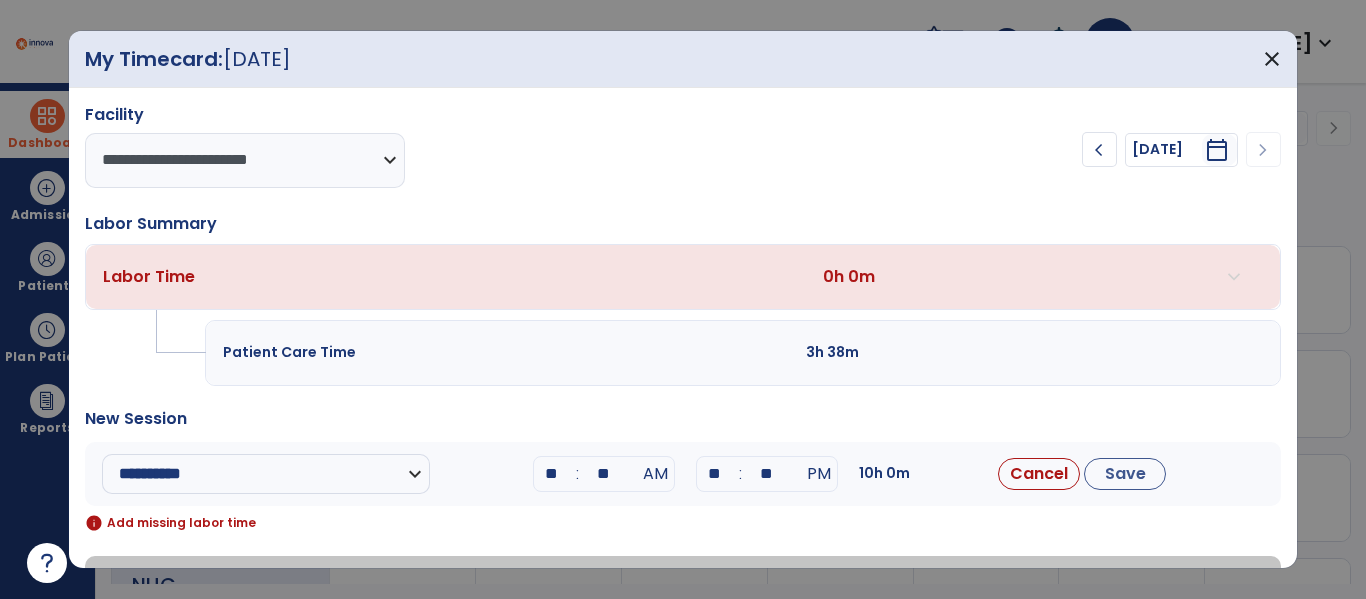 type on "**" 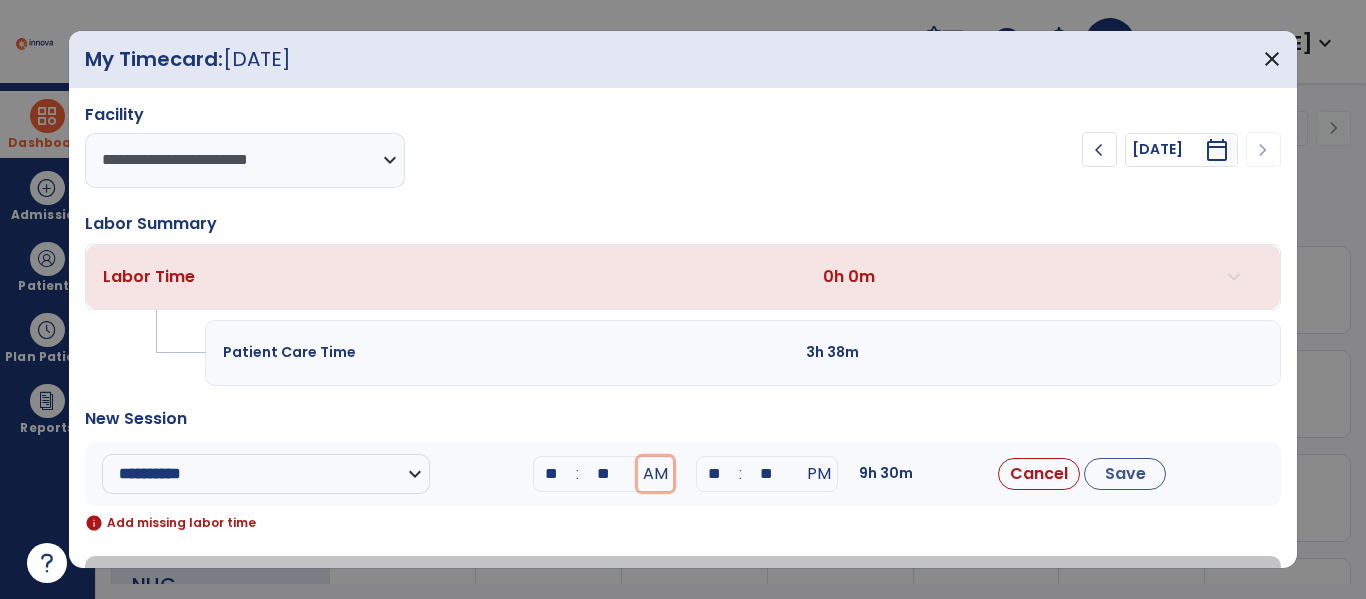 type 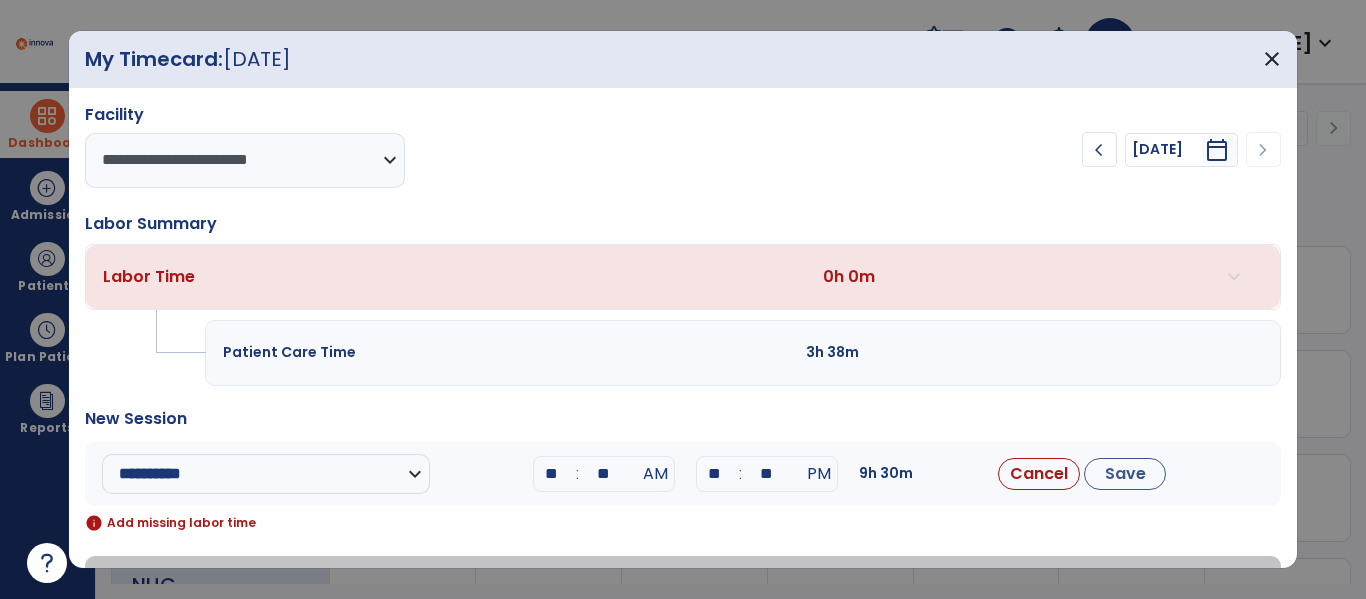 type on "**" 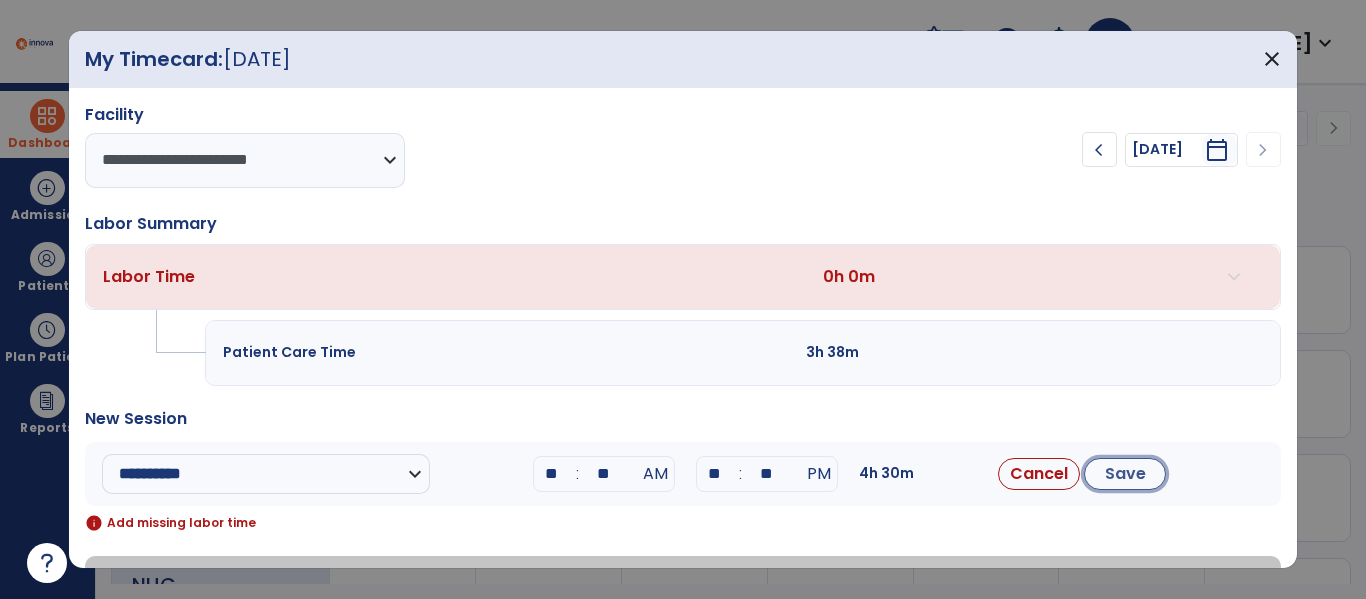 click on "Save" at bounding box center [1125, 474] 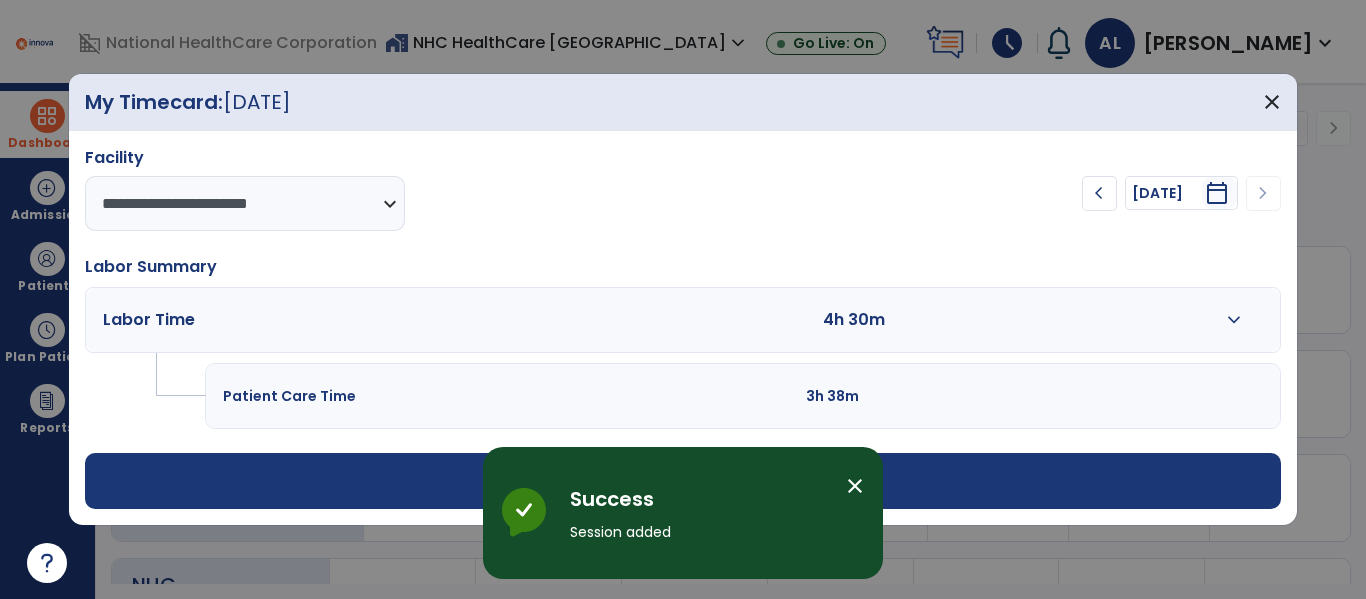click on "close" at bounding box center [855, 486] 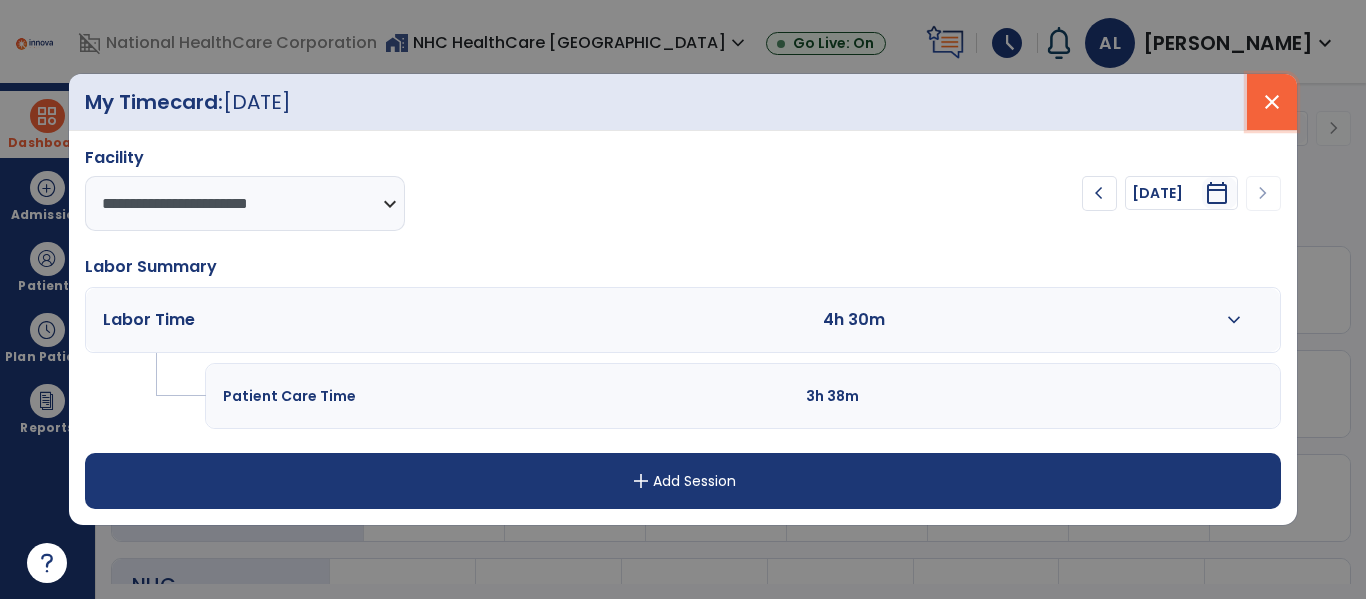 click on "close" at bounding box center [1272, 102] 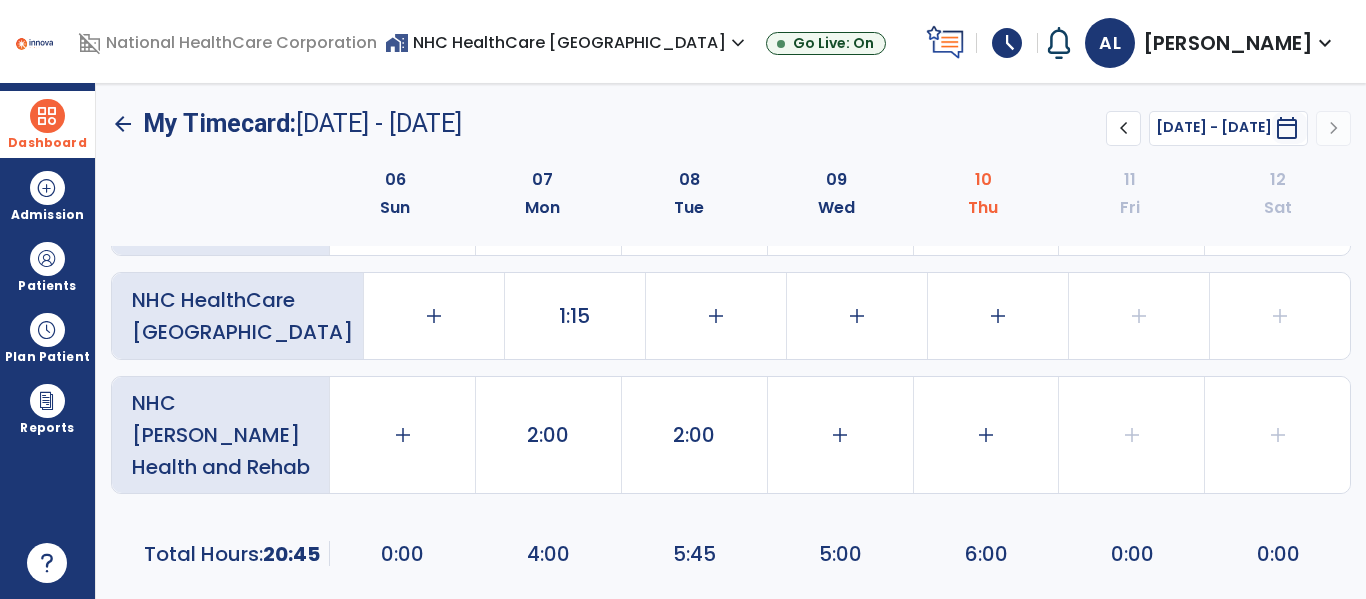 scroll, scrollTop: 0, scrollLeft: 0, axis: both 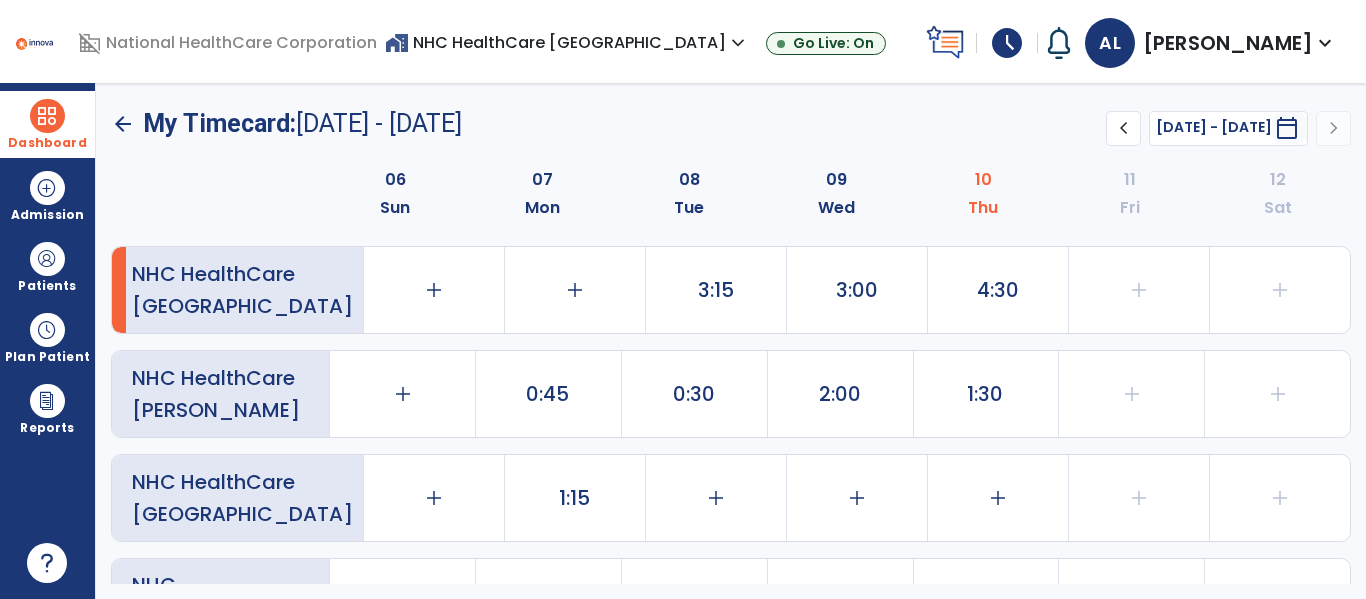 click at bounding box center (47, 116) 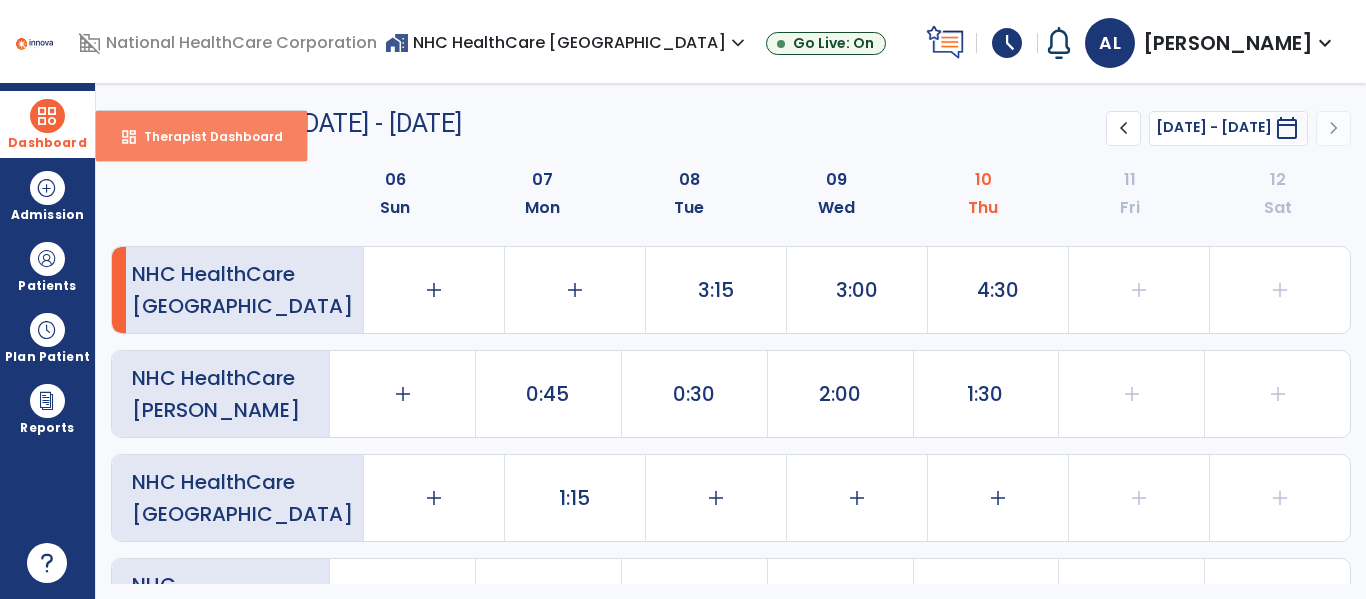 click on "Therapist Dashboard" at bounding box center (205, 136) 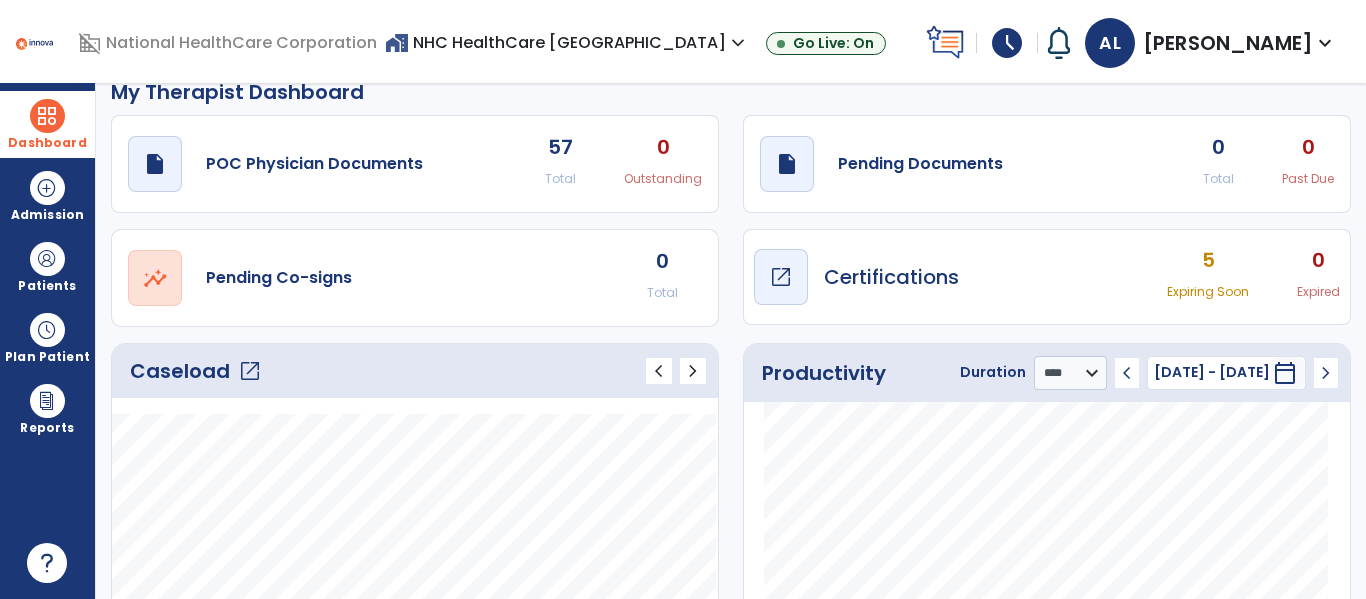 scroll, scrollTop: 0, scrollLeft: 0, axis: both 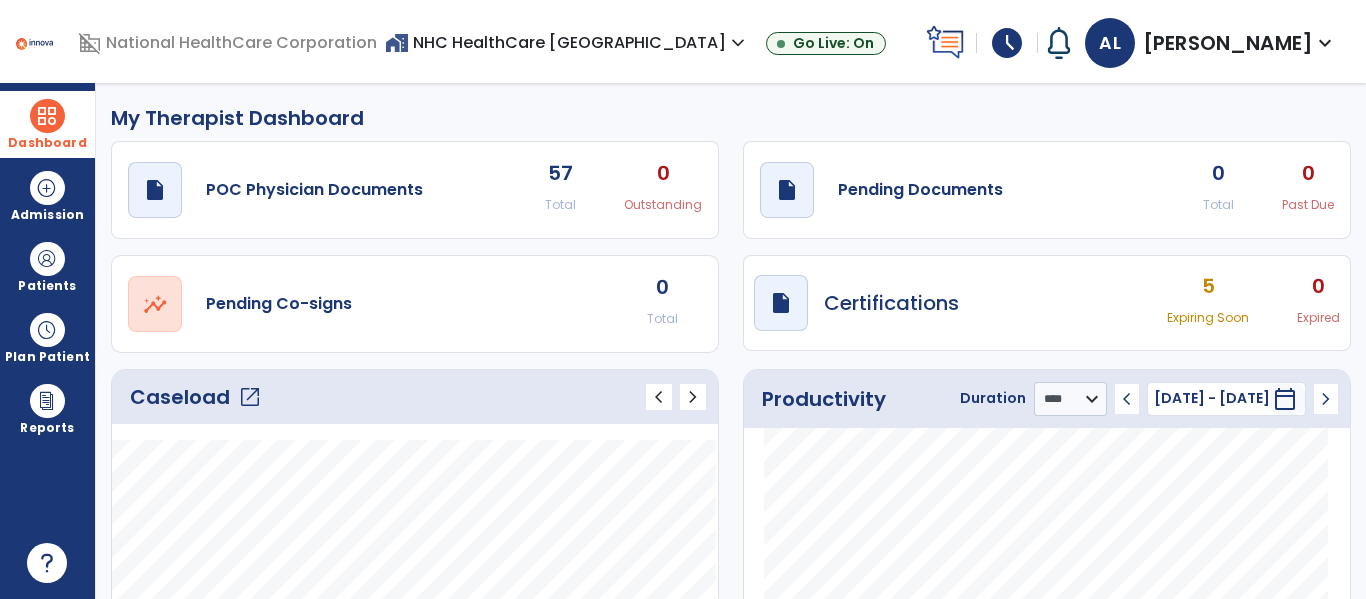 click on "[PERSON_NAME]" at bounding box center (1228, 43) 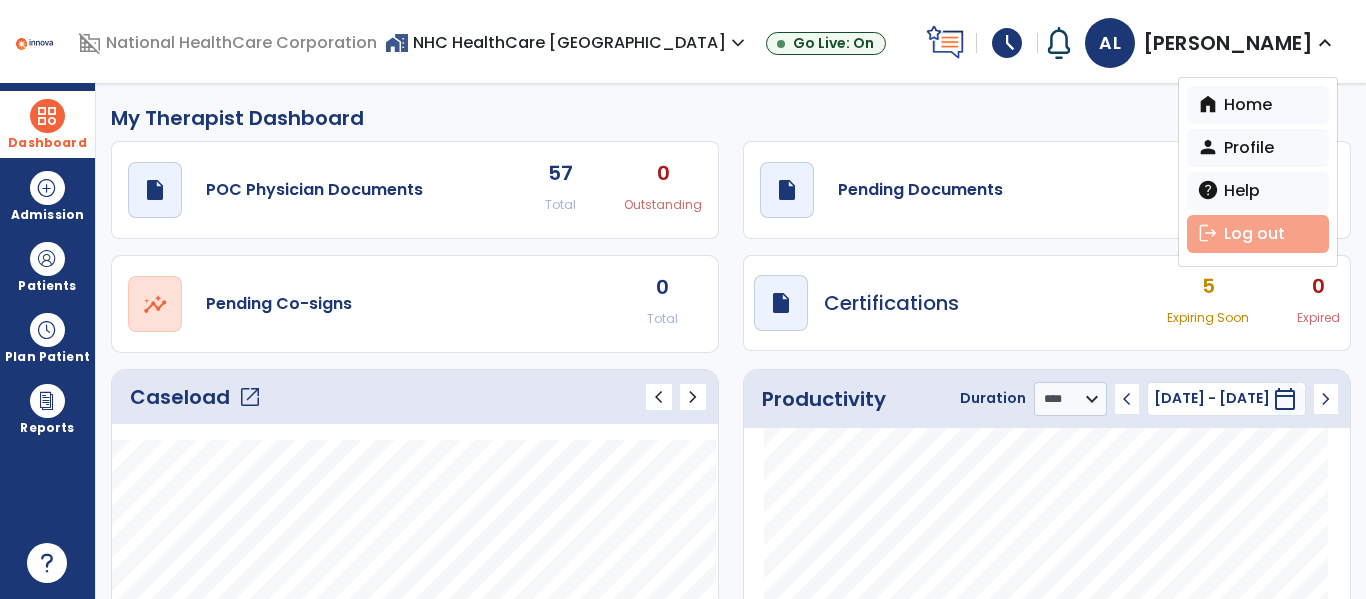 click on "logout   Log out" at bounding box center [1258, 234] 